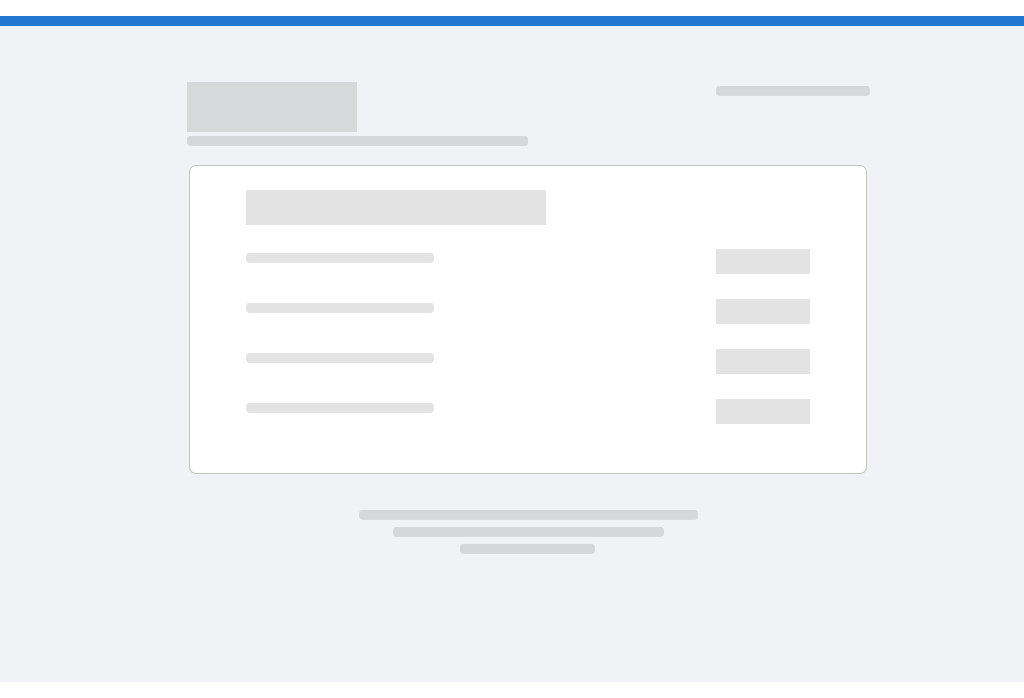scroll, scrollTop: 0, scrollLeft: 0, axis: both 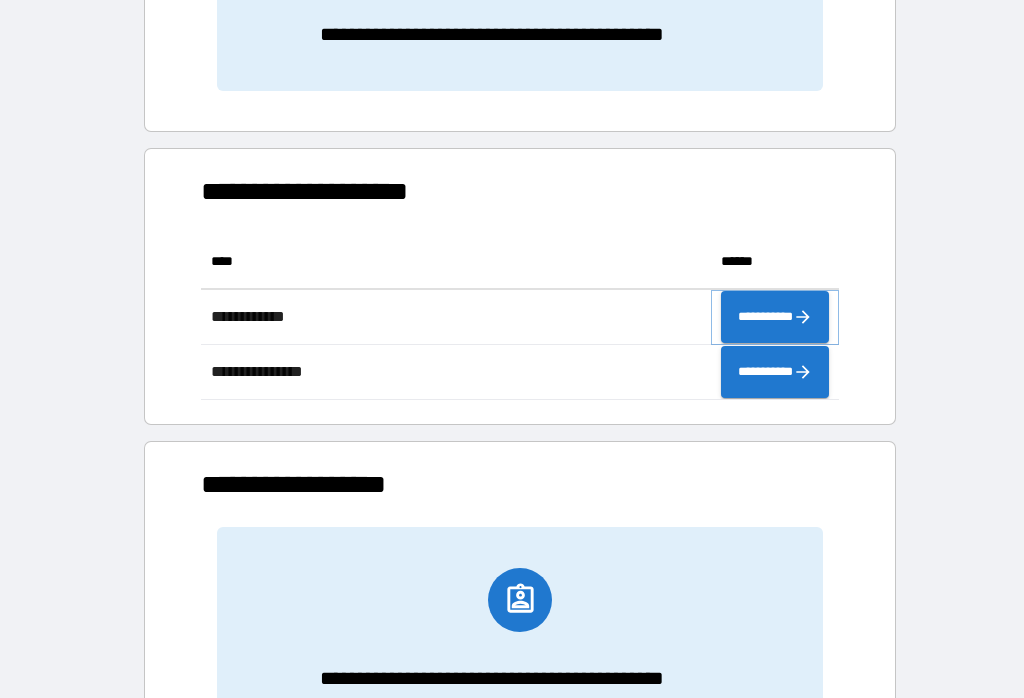 click on "**********" at bounding box center [775, 317] 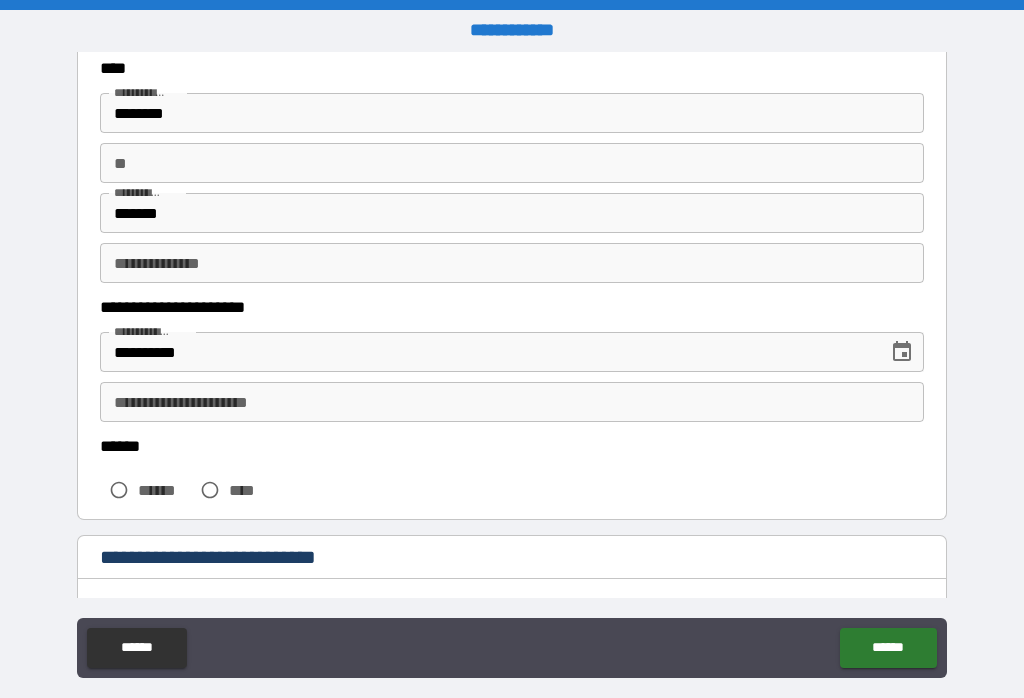 scroll, scrollTop: 111, scrollLeft: 0, axis: vertical 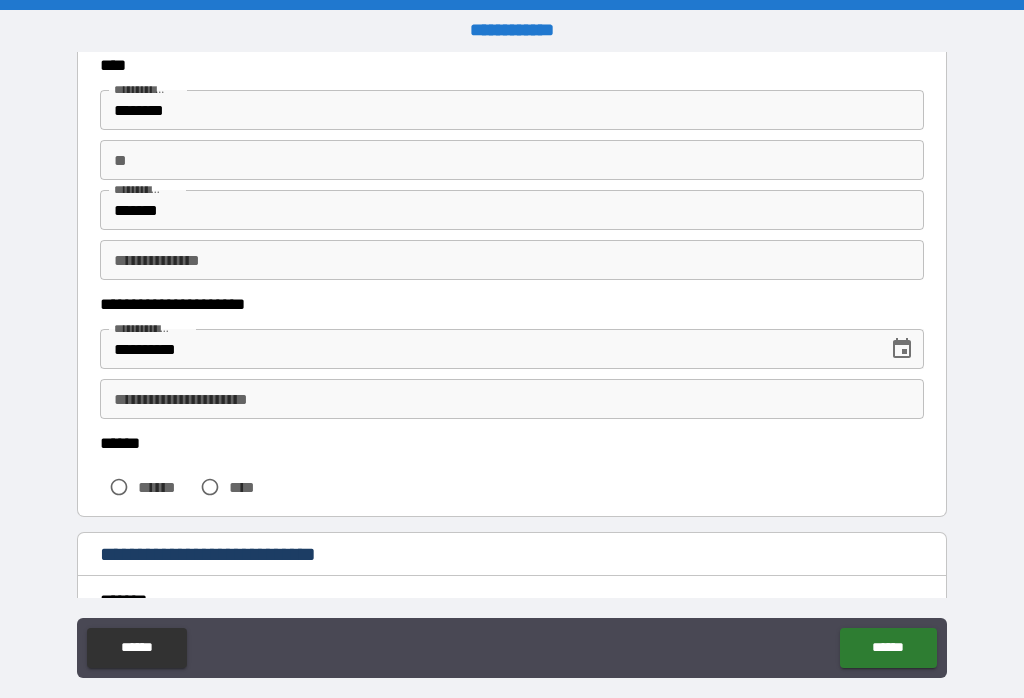 click on "**********" at bounding box center [512, 260] 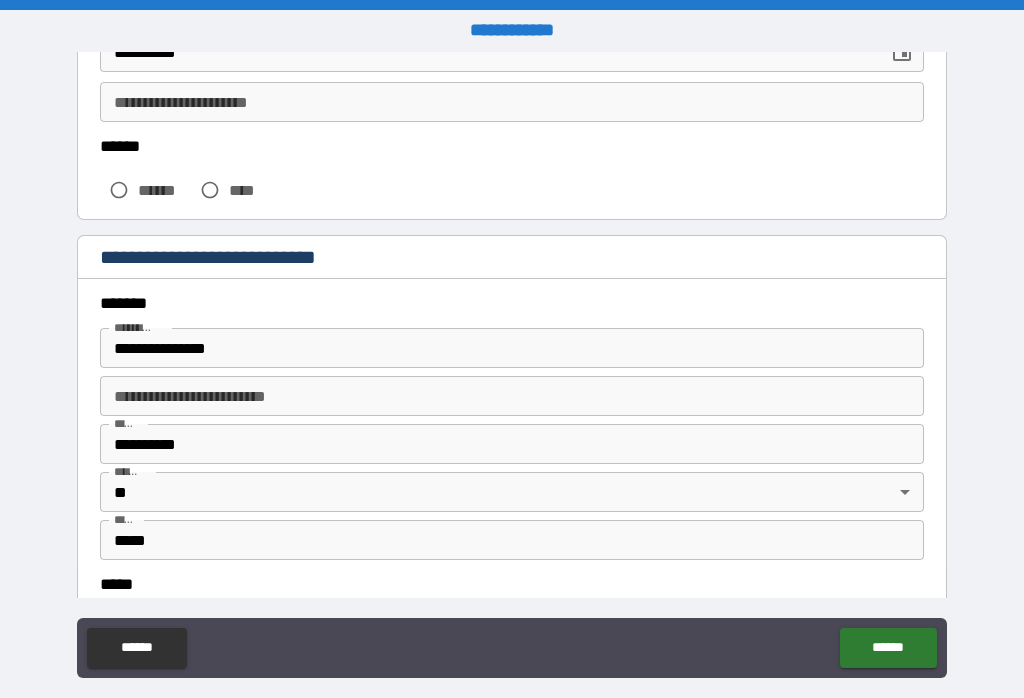 scroll, scrollTop: 417, scrollLeft: 0, axis: vertical 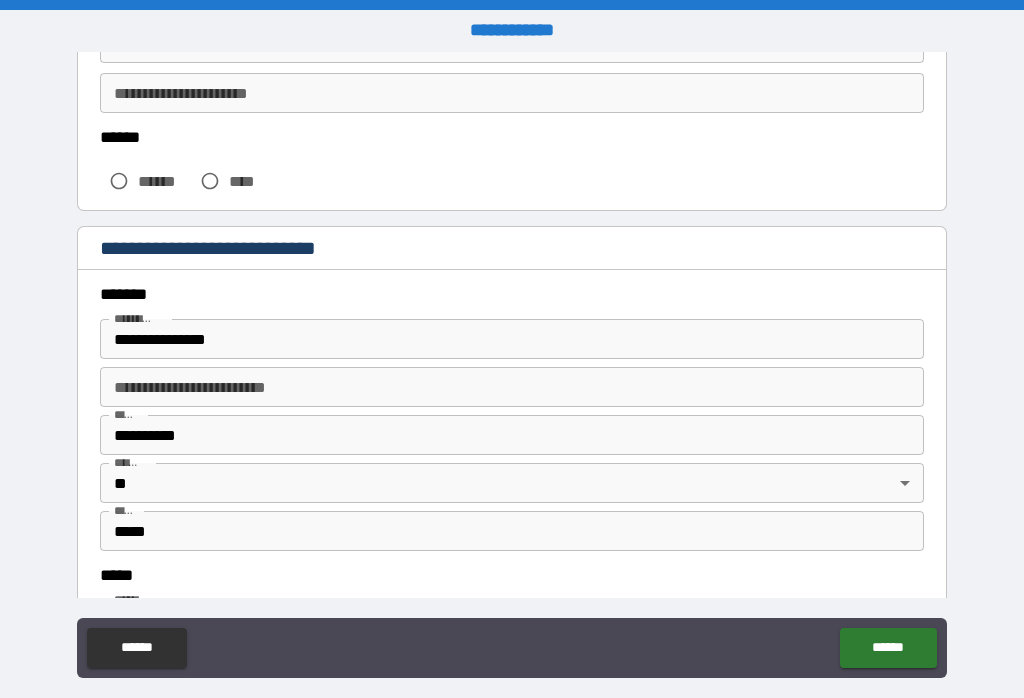type on "*****" 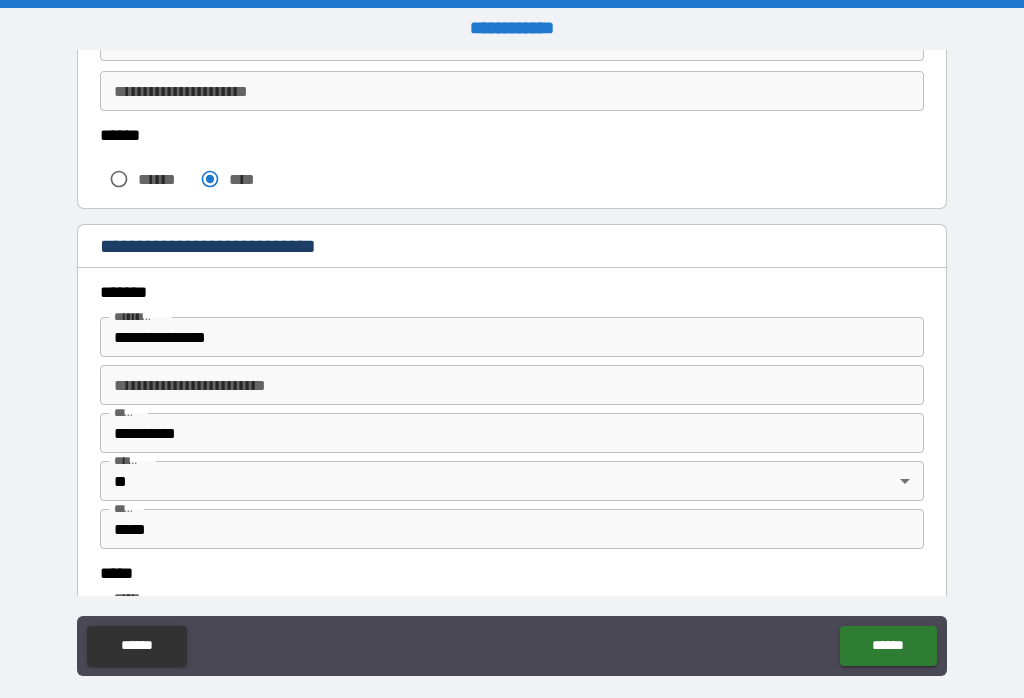 scroll, scrollTop: 1, scrollLeft: 0, axis: vertical 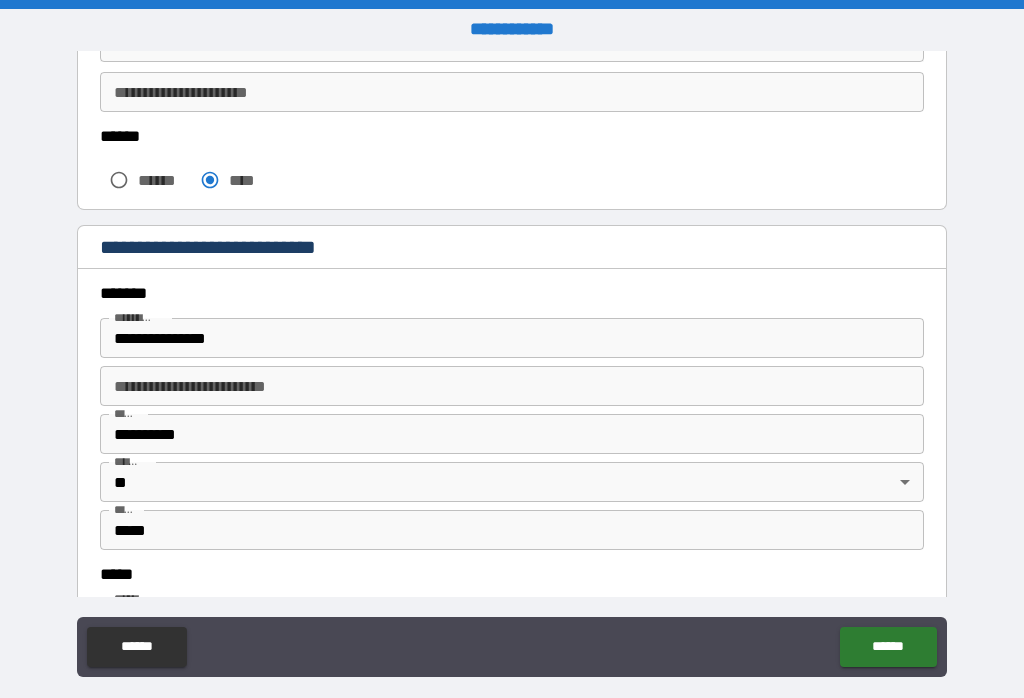 click on "******" at bounding box center [888, 647] 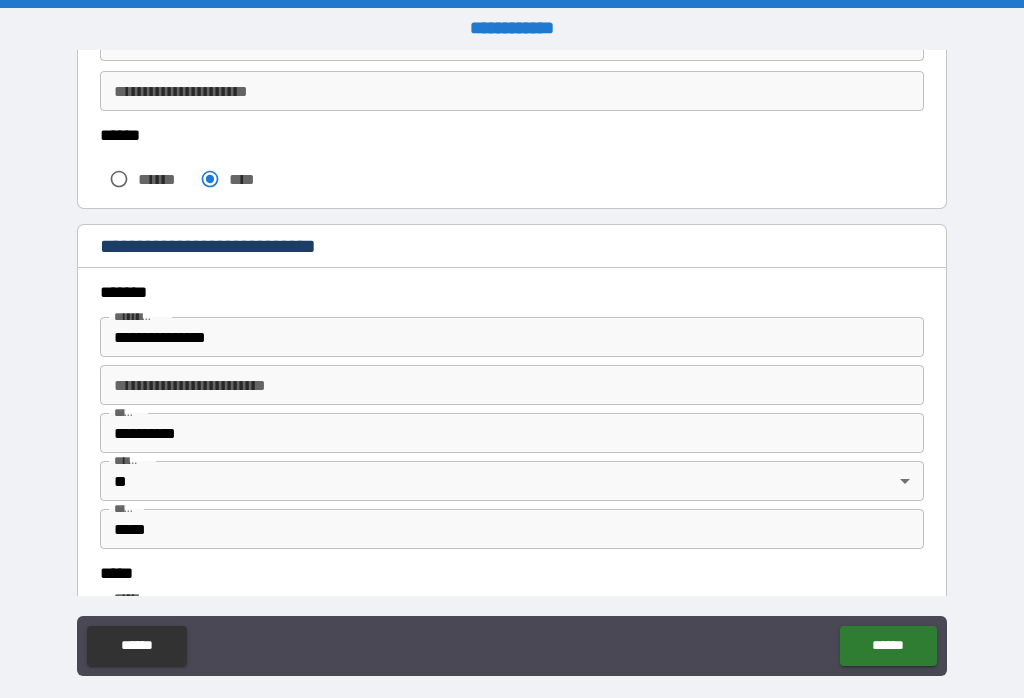 scroll, scrollTop: 1, scrollLeft: 0, axis: vertical 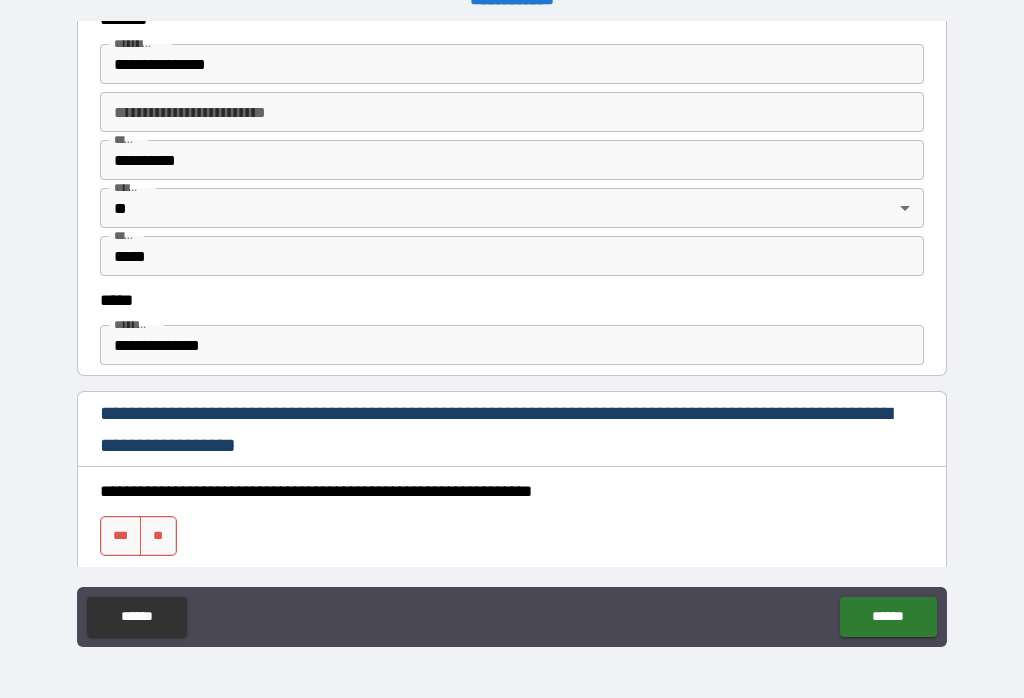 click on "***" at bounding box center [121, 536] 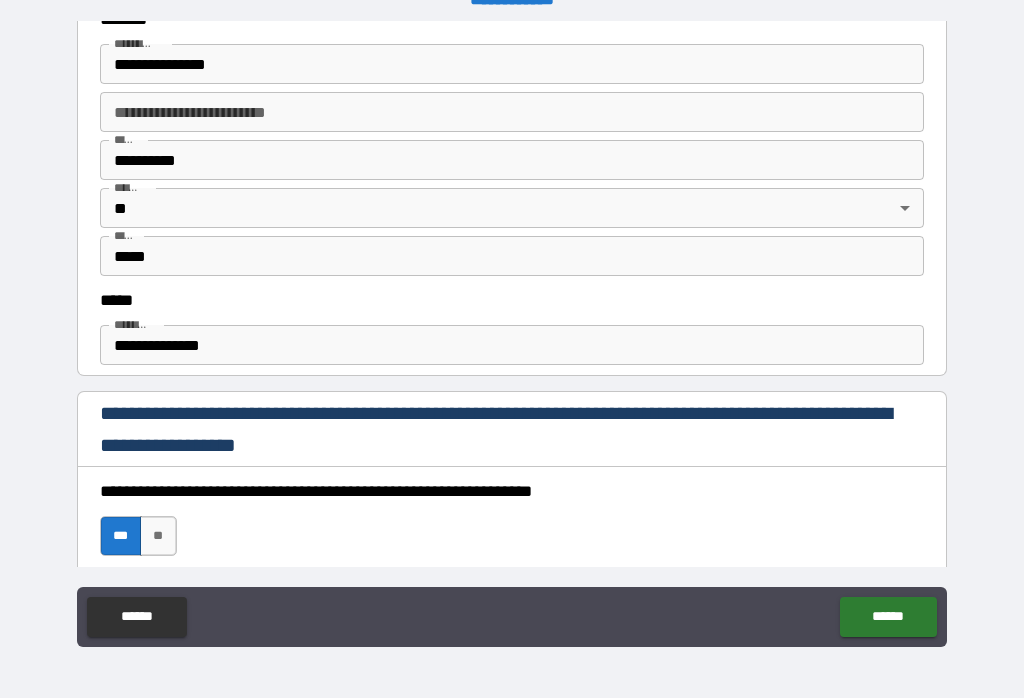 click on "******" at bounding box center [888, 617] 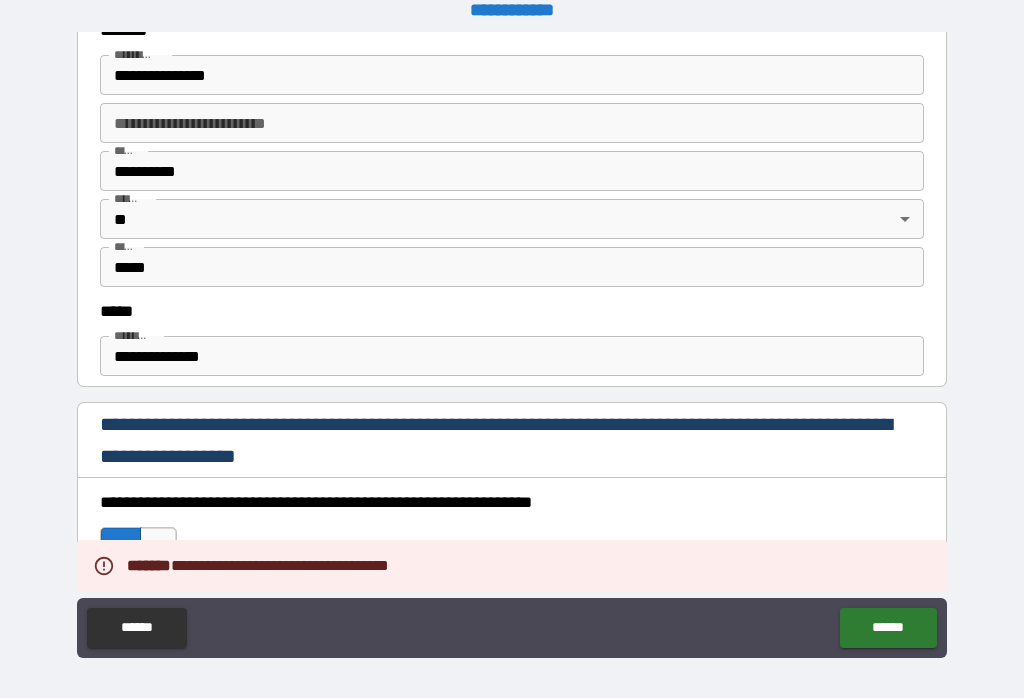 scroll, scrollTop: 11, scrollLeft: 0, axis: vertical 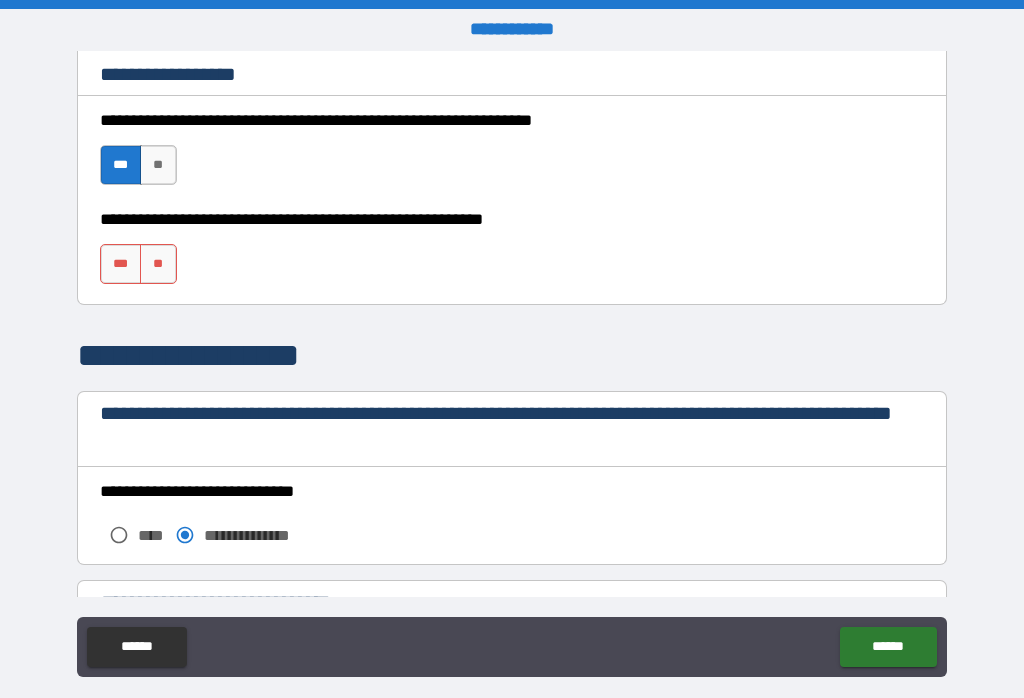 click on "***" at bounding box center (121, 264) 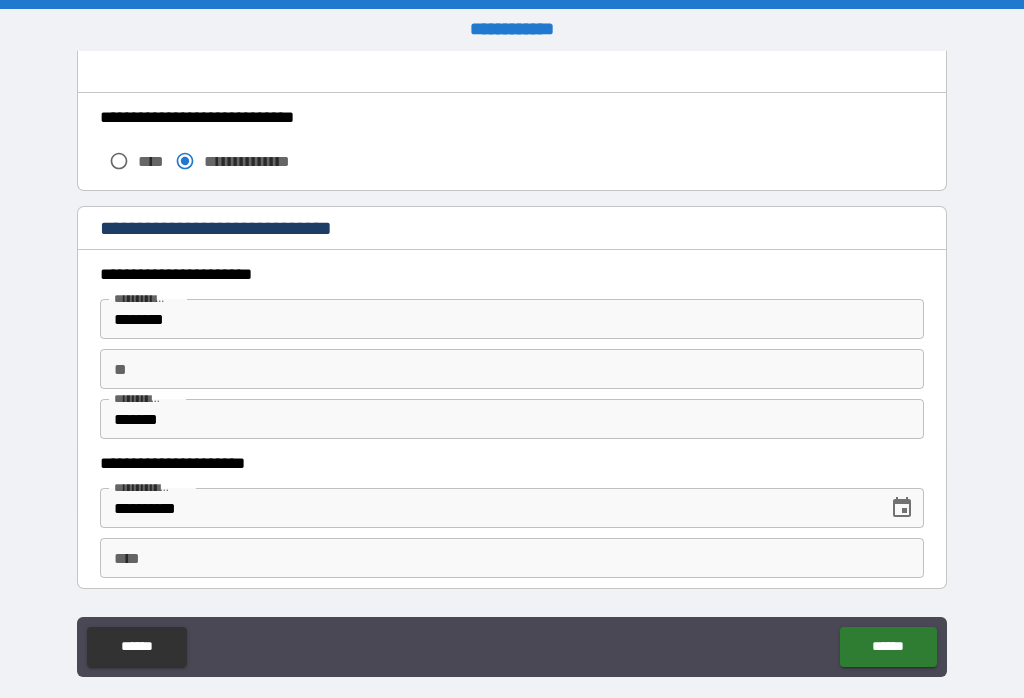scroll, scrollTop: 1472, scrollLeft: 0, axis: vertical 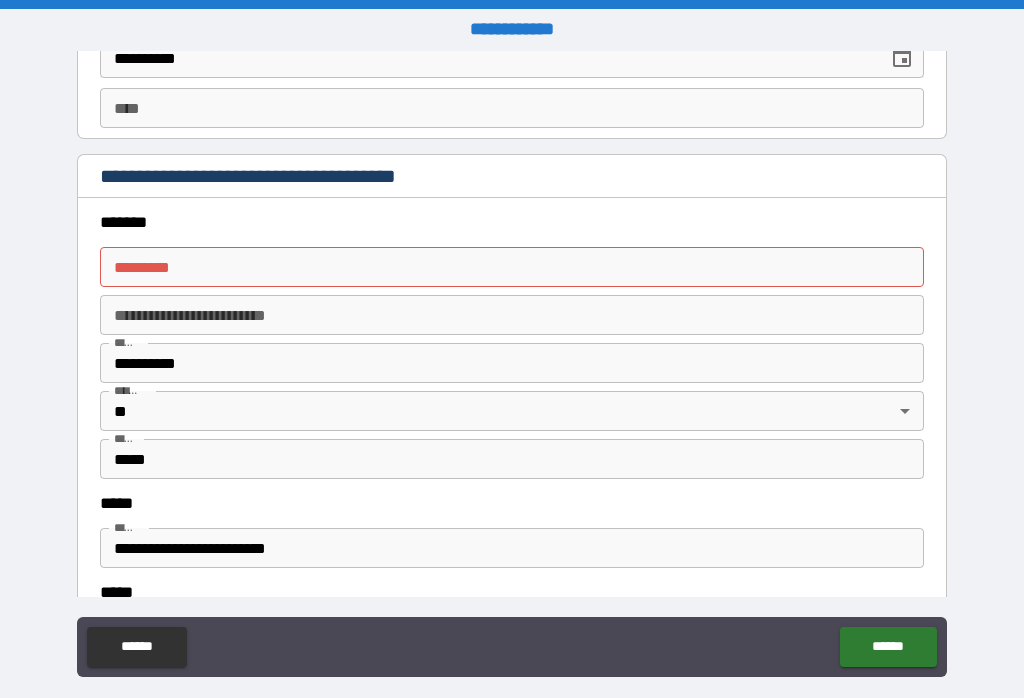 click on "*******   *" at bounding box center (507, 267) 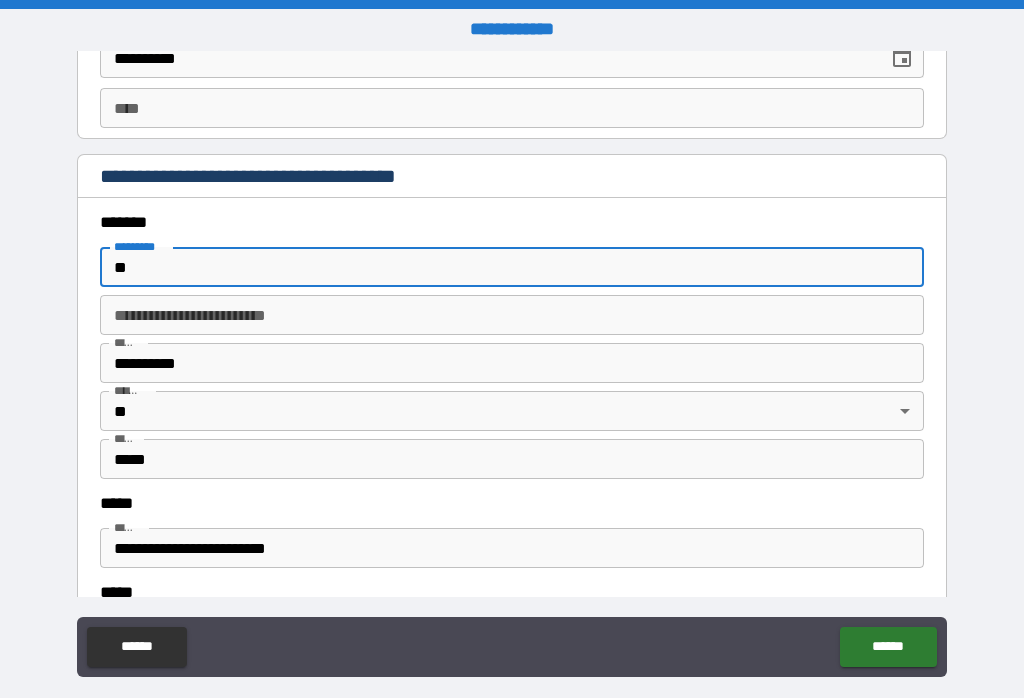 type on "*" 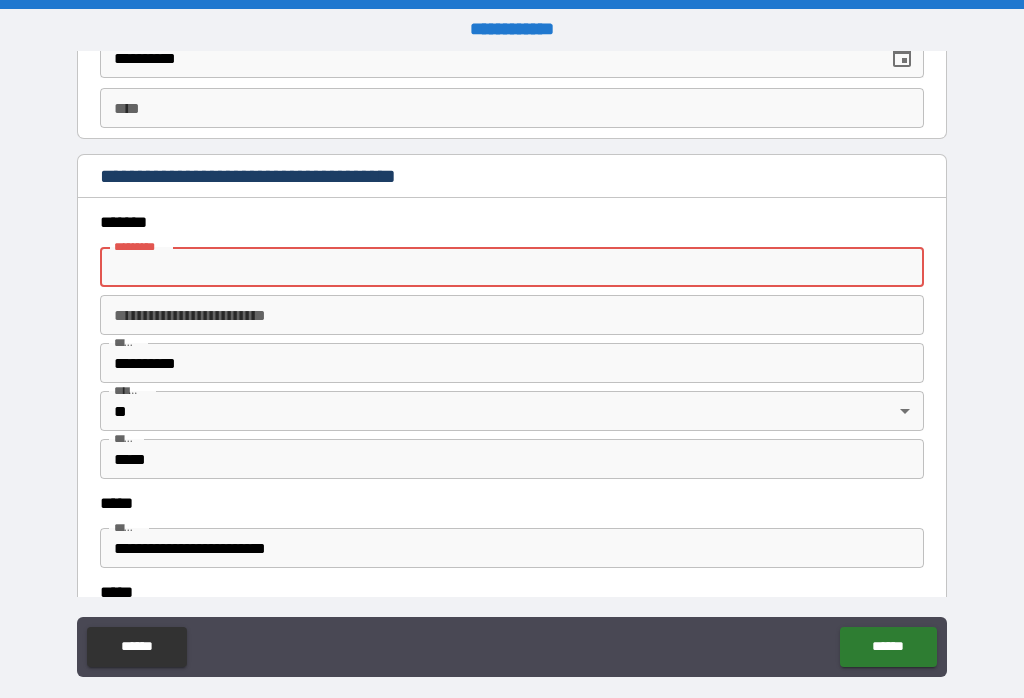 type on "*" 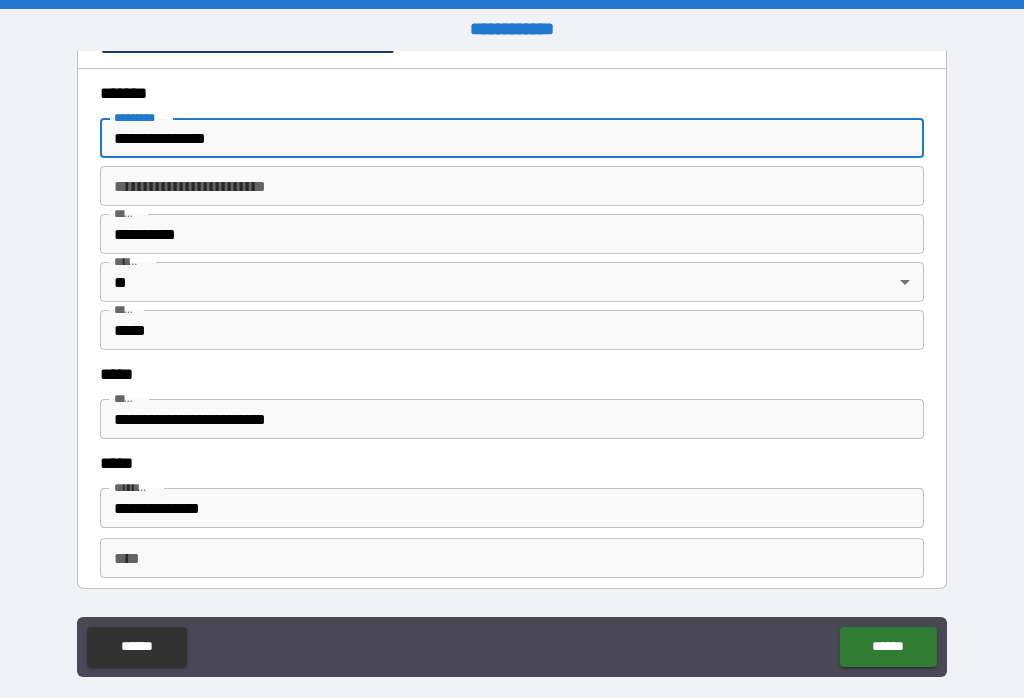 scroll, scrollTop: 2024, scrollLeft: 0, axis: vertical 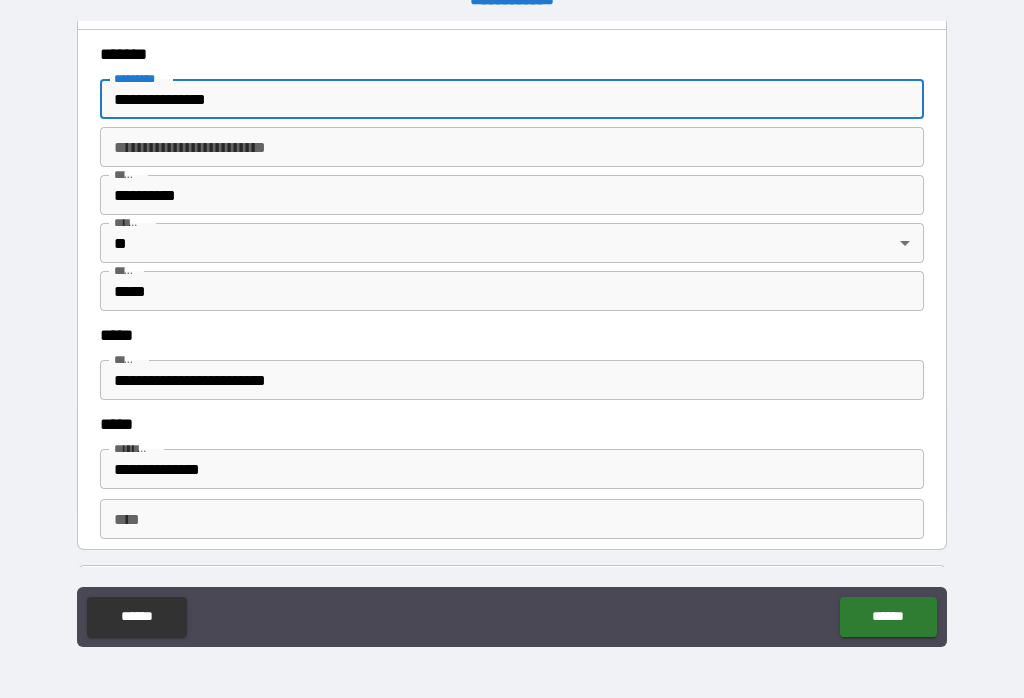 type on "**********" 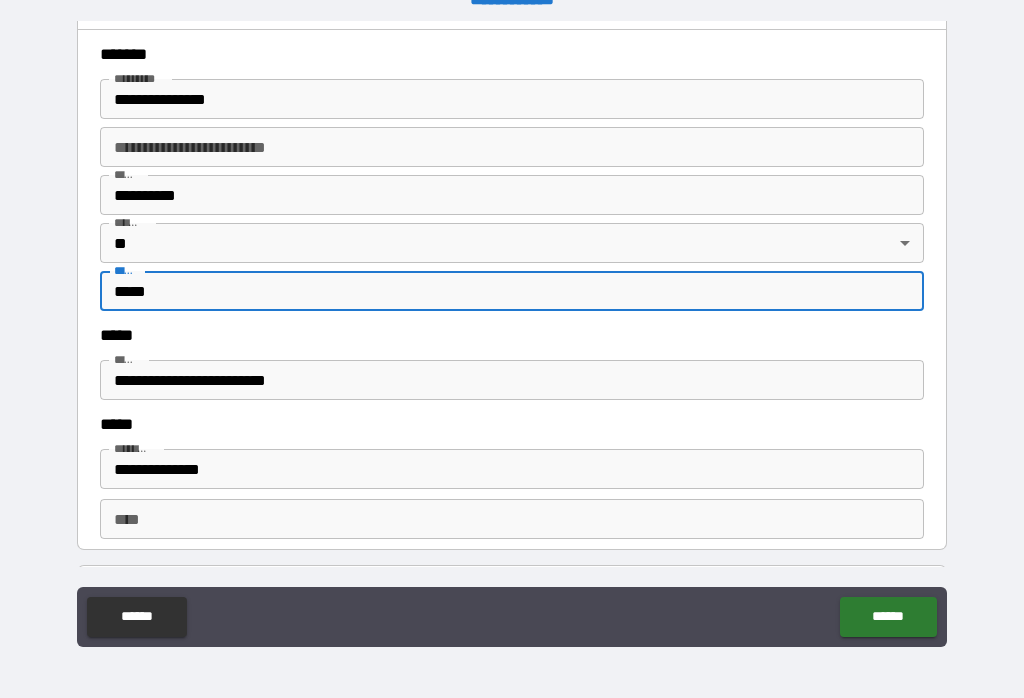 scroll, scrollTop: 157, scrollLeft: 0, axis: vertical 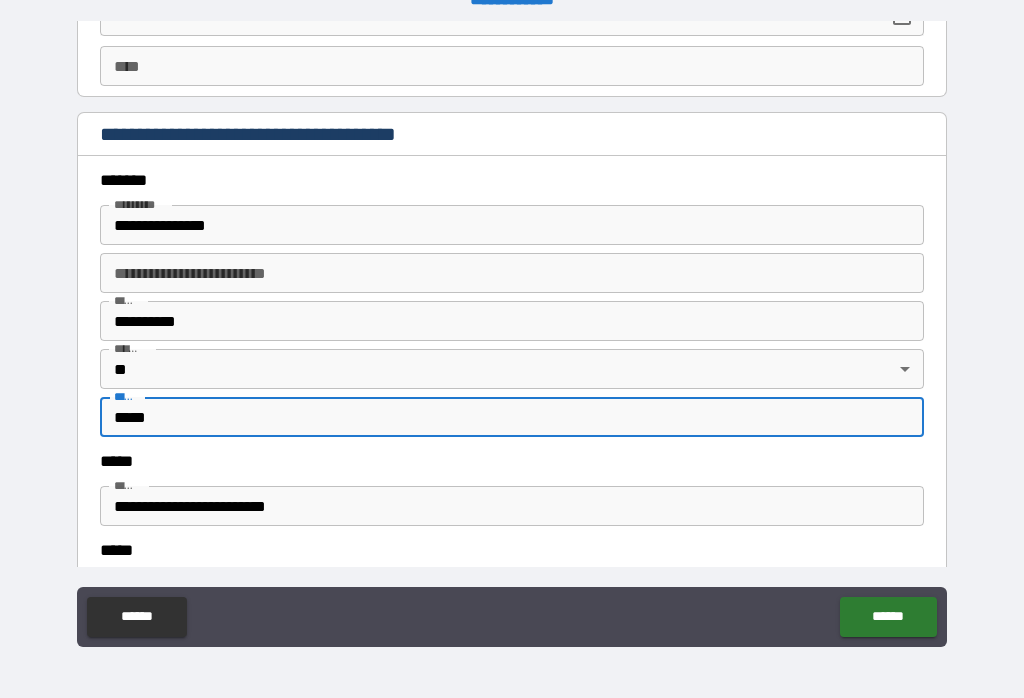 type on "*****" 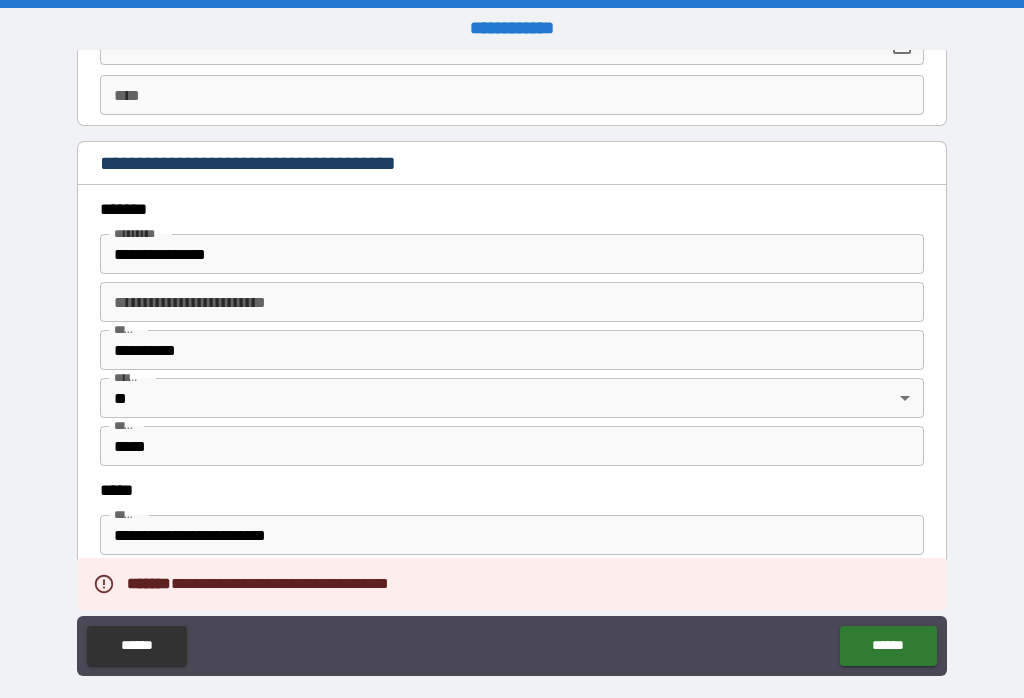 scroll, scrollTop: 1, scrollLeft: 0, axis: vertical 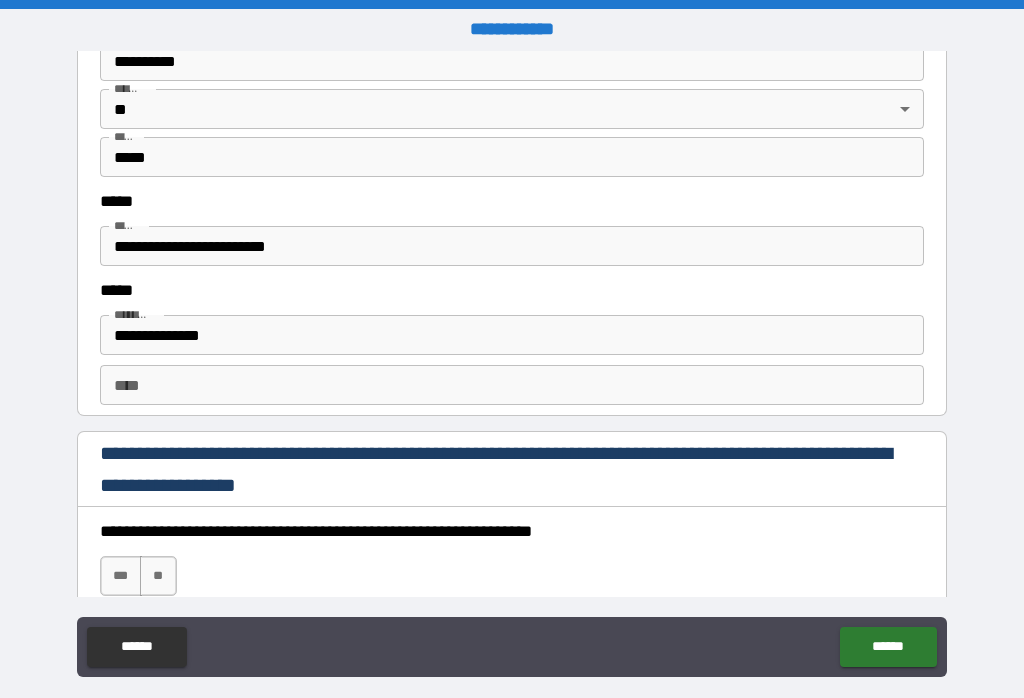 click on "***" at bounding box center [121, 576] 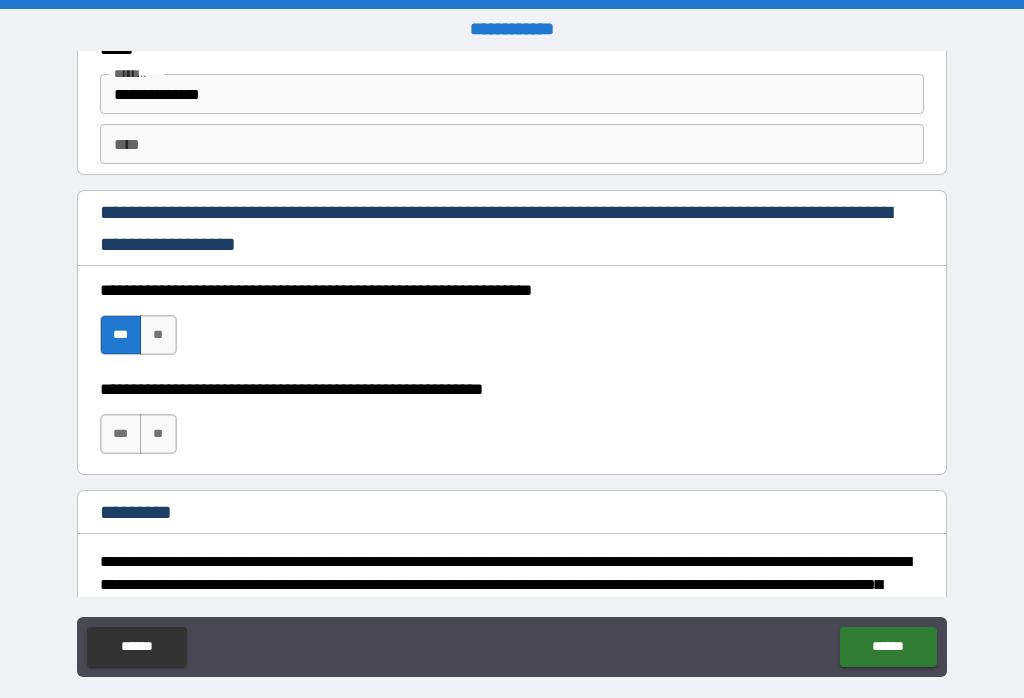 scroll, scrollTop: 2471, scrollLeft: 0, axis: vertical 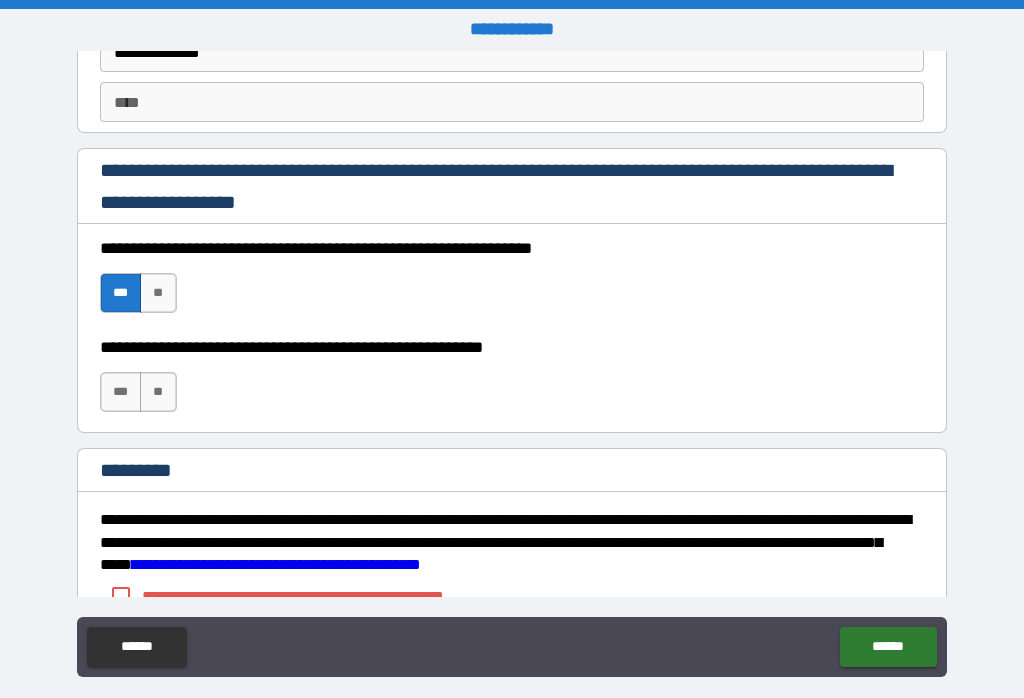 click on "***" at bounding box center (121, 392) 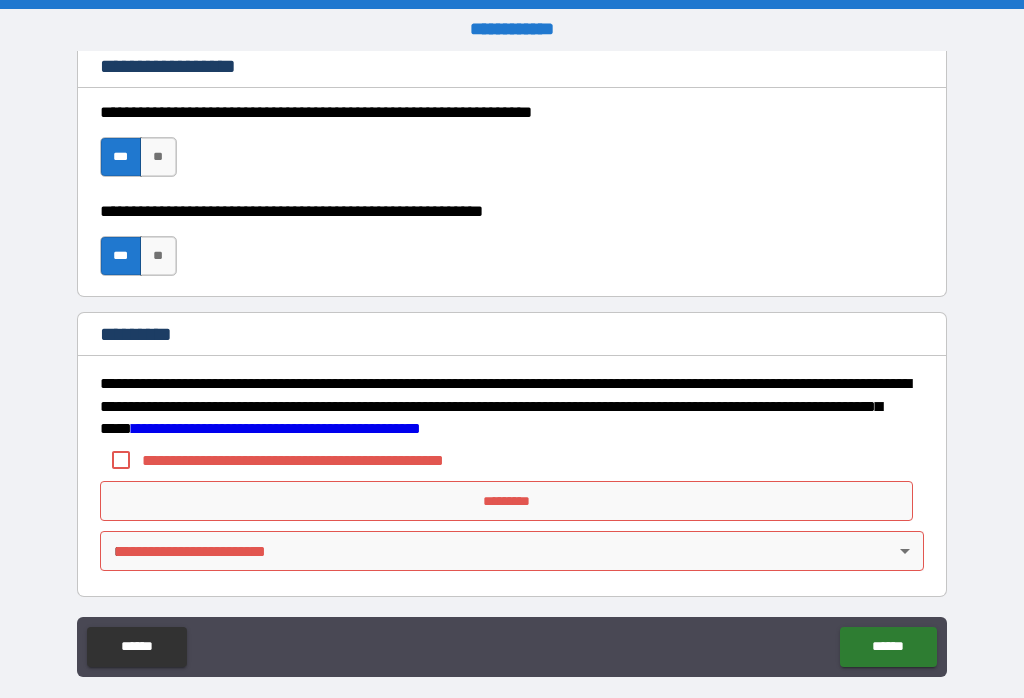 scroll, scrollTop: 2607, scrollLeft: 0, axis: vertical 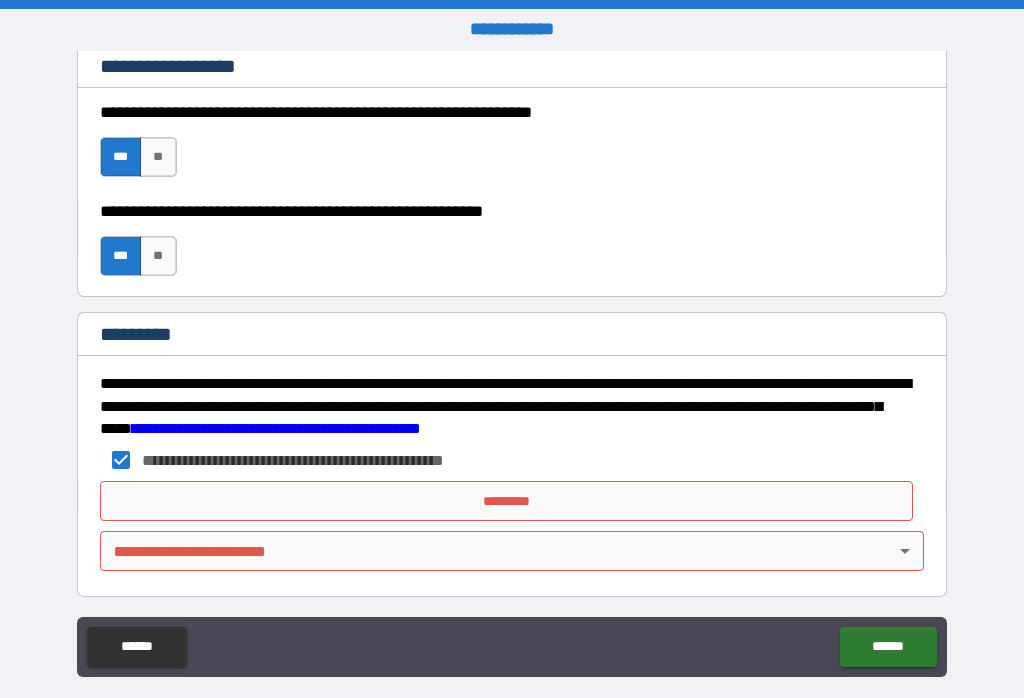 click on "*********" at bounding box center [507, 501] 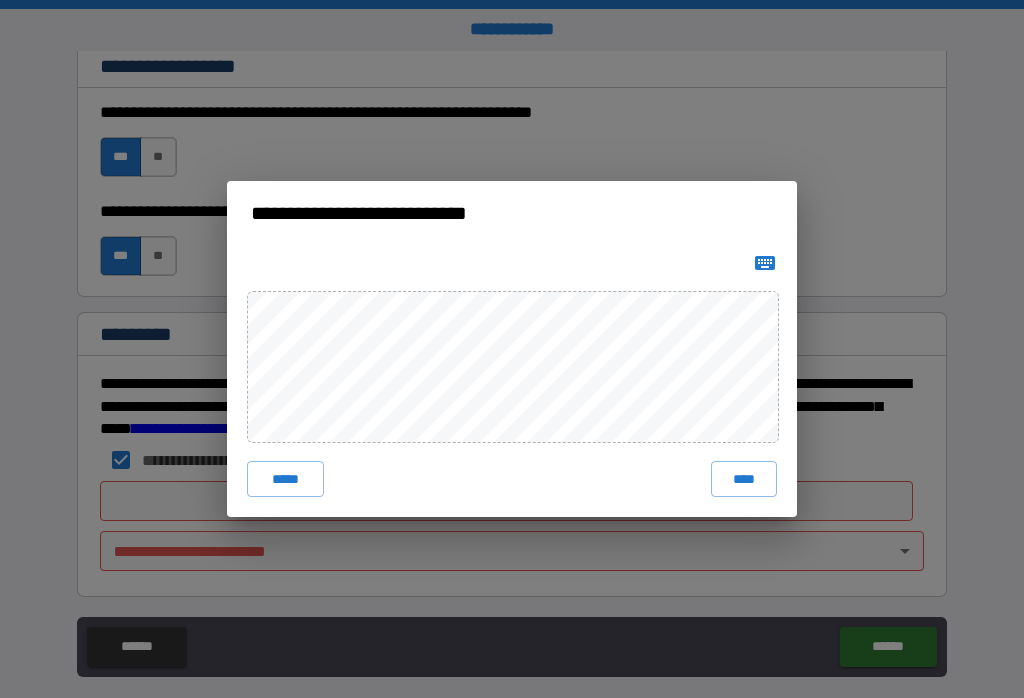 click on "****" at bounding box center (744, 479) 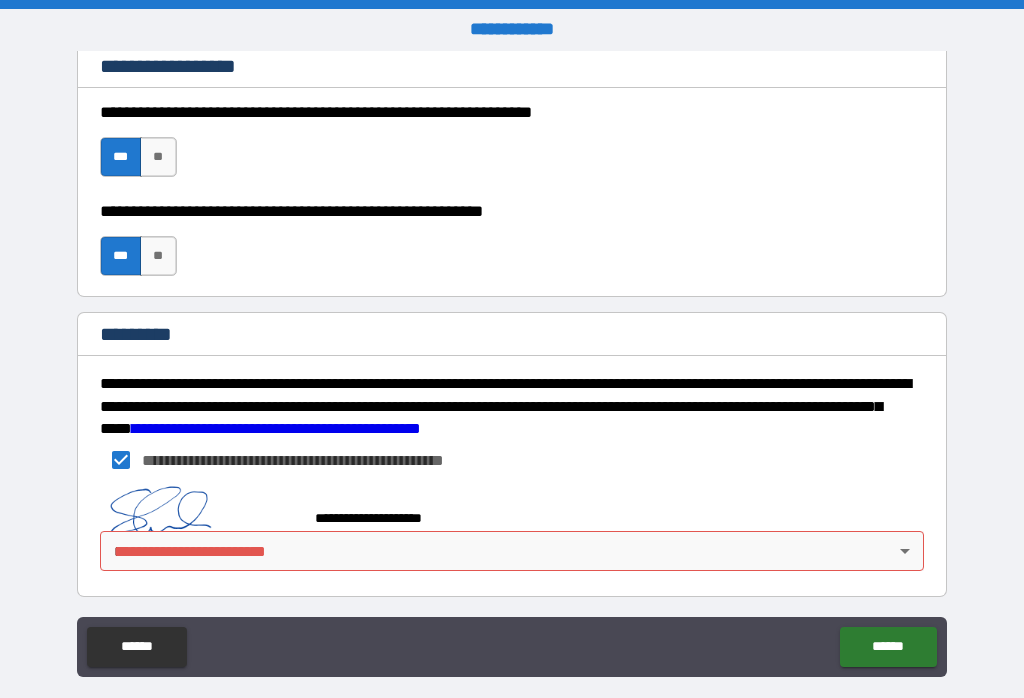 click on "**********" at bounding box center [512, 363] 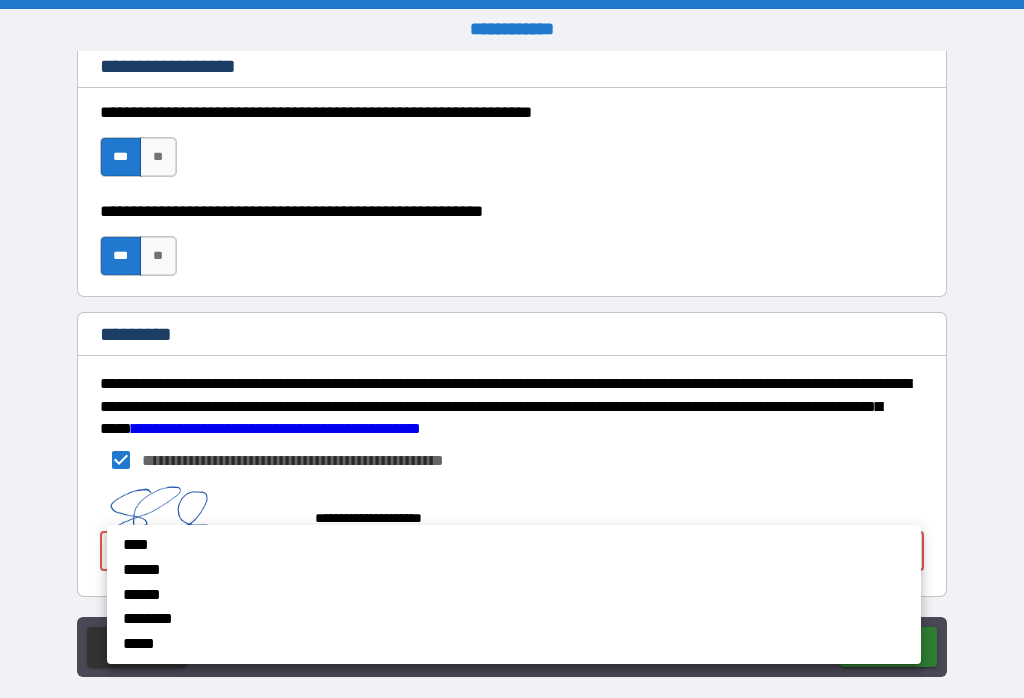click on "******" at bounding box center [441, 570] 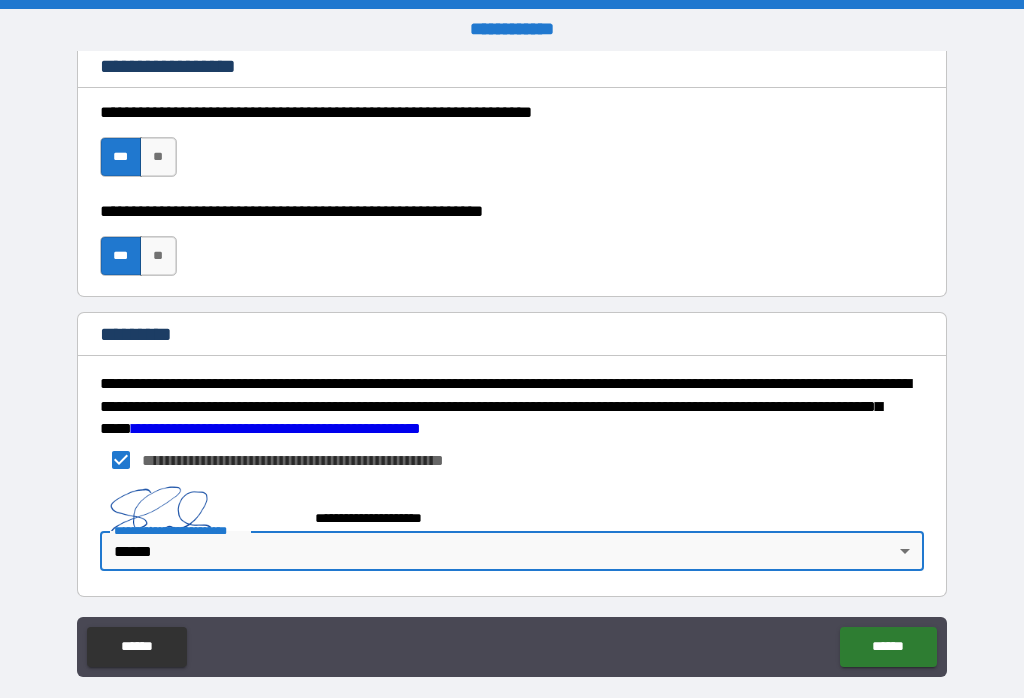 click on "******" at bounding box center [888, 647] 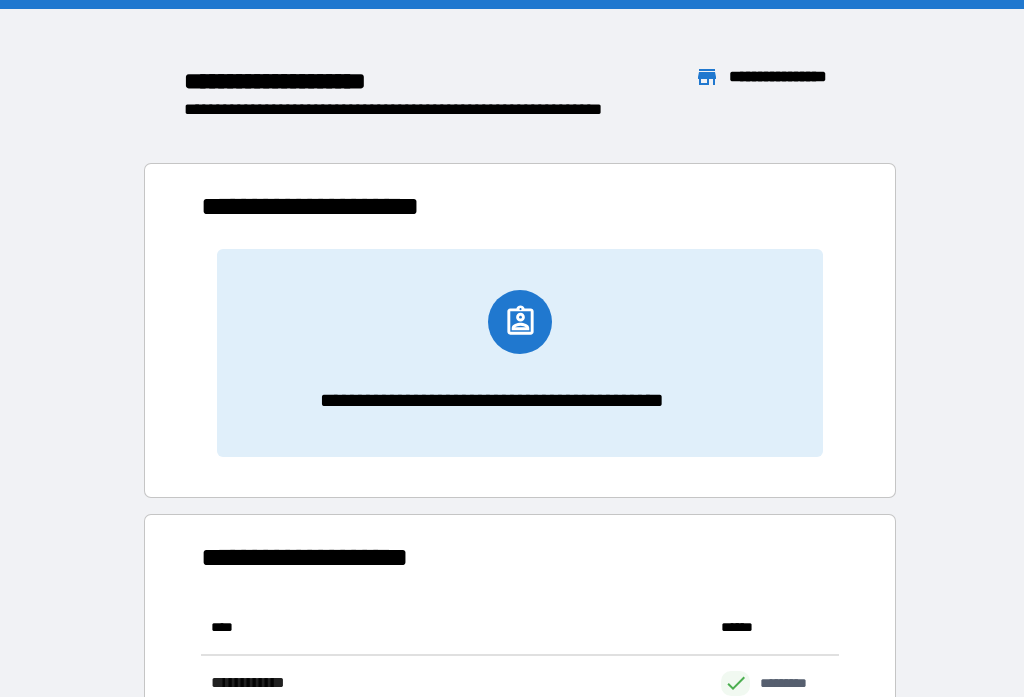 scroll, scrollTop: 1, scrollLeft: 1, axis: both 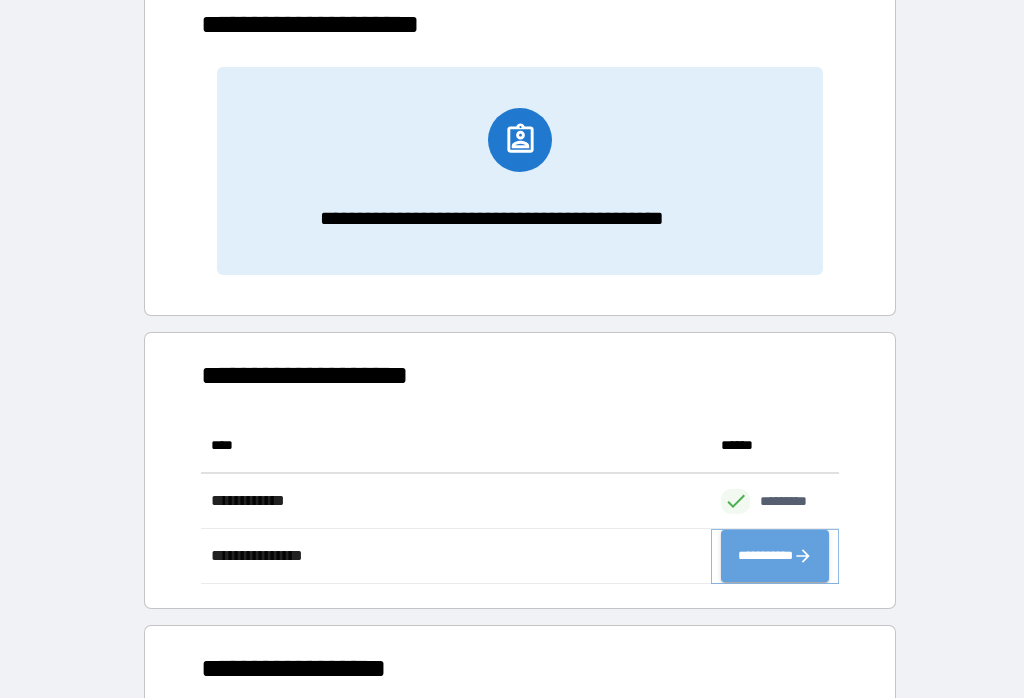 click on "**********" at bounding box center [775, 556] 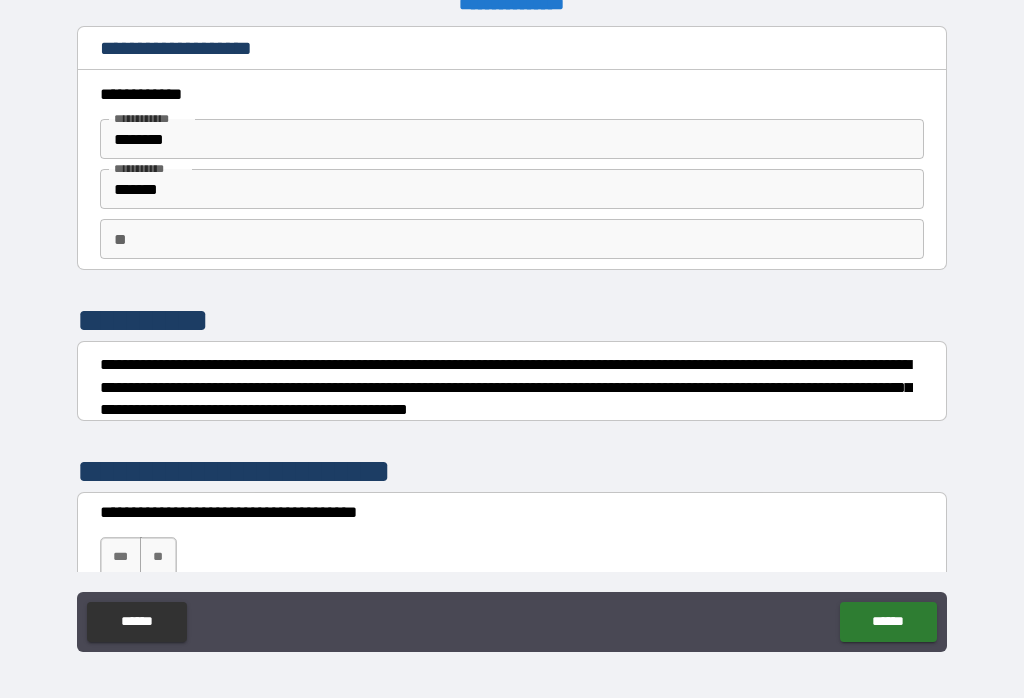 scroll, scrollTop: 1, scrollLeft: 0, axis: vertical 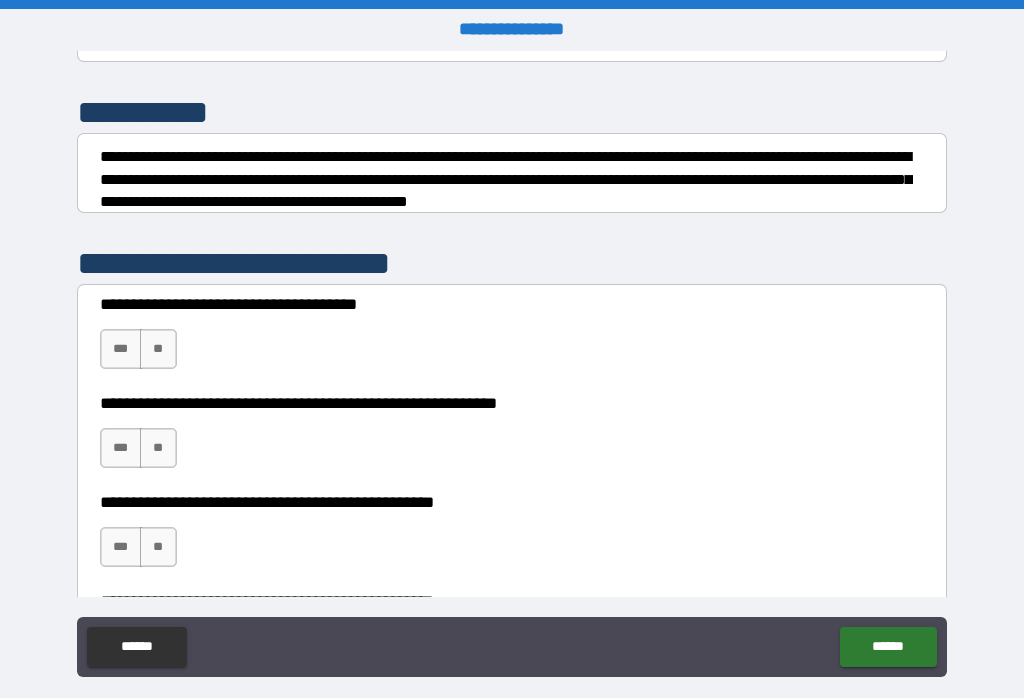 click on "**" at bounding box center [158, 349] 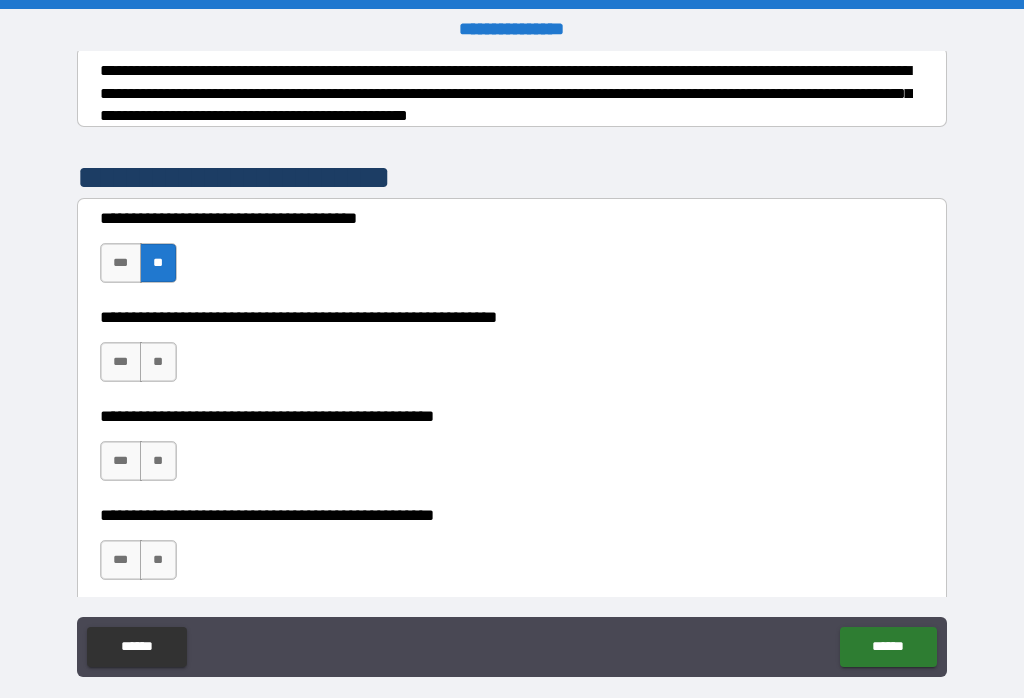 scroll, scrollTop: 337, scrollLeft: 0, axis: vertical 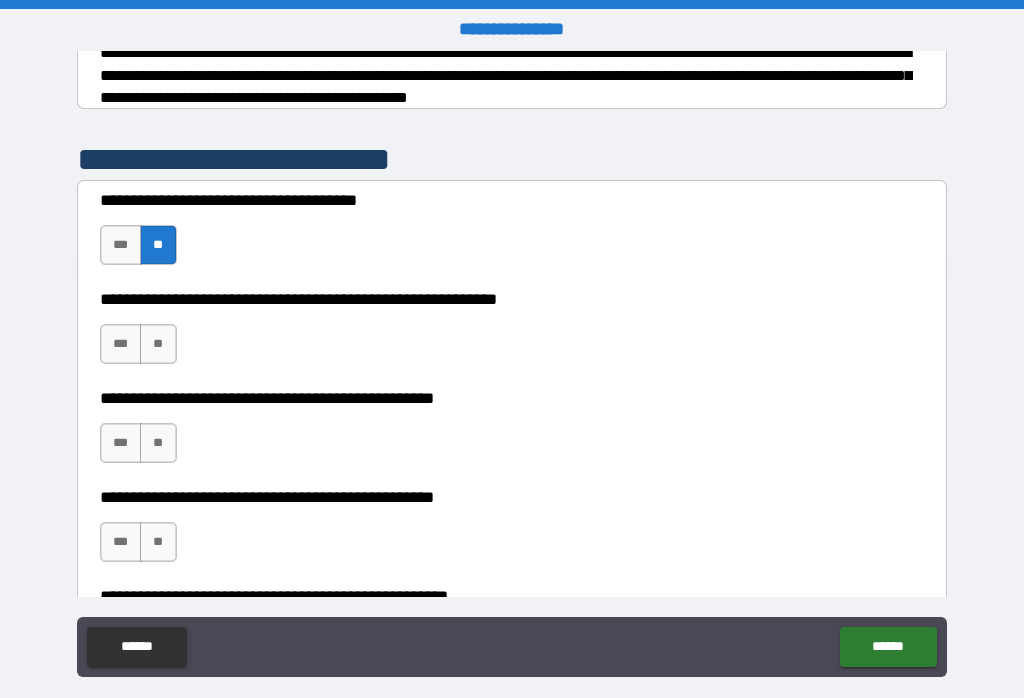 click on "**" at bounding box center (158, 344) 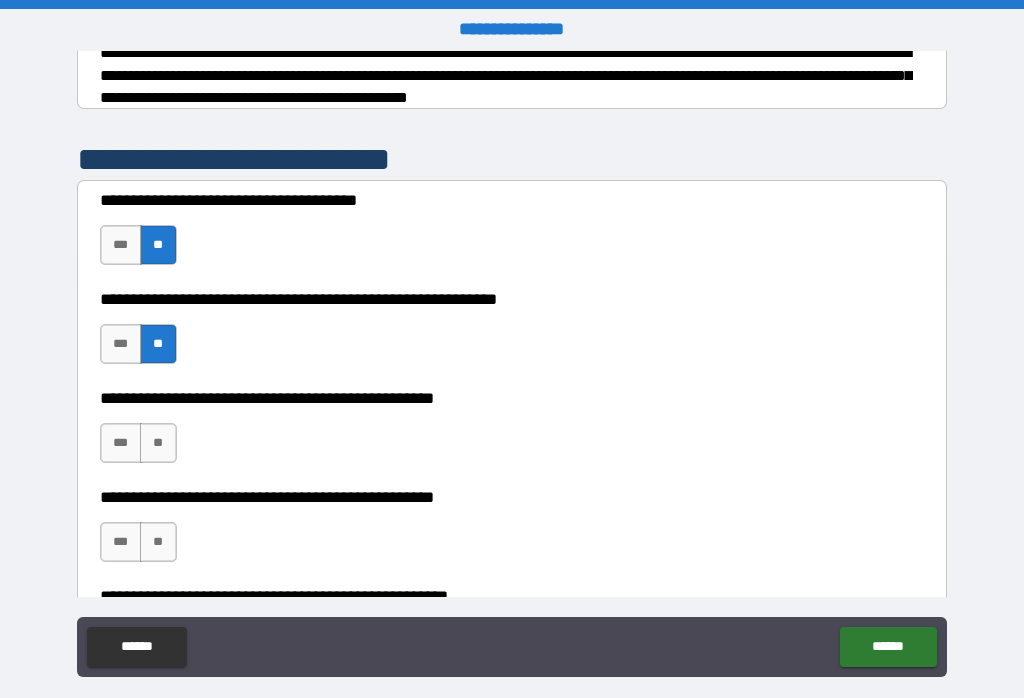 click on "**" at bounding box center [158, 443] 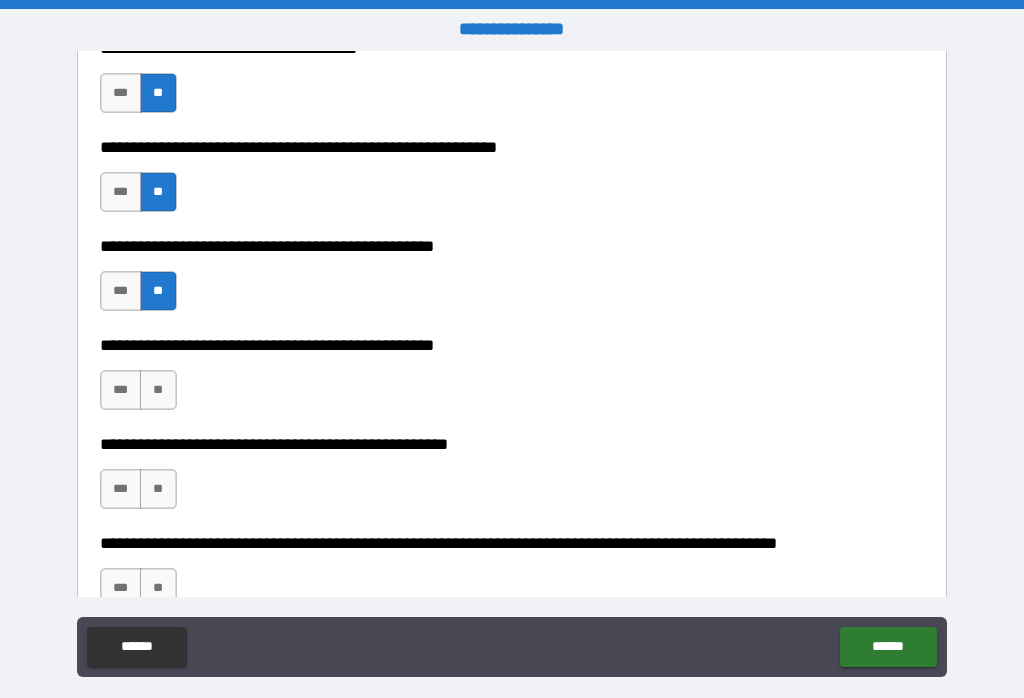 scroll, scrollTop: 492, scrollLeft: 0, axis: vertical 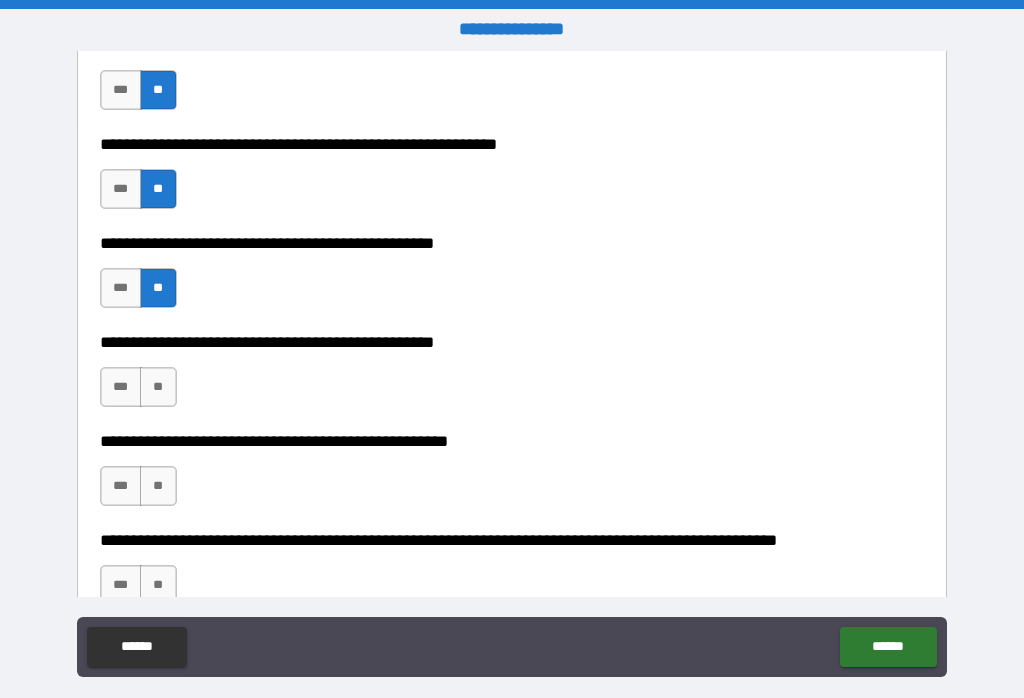 click on "**" at bounding box center (158, 387) 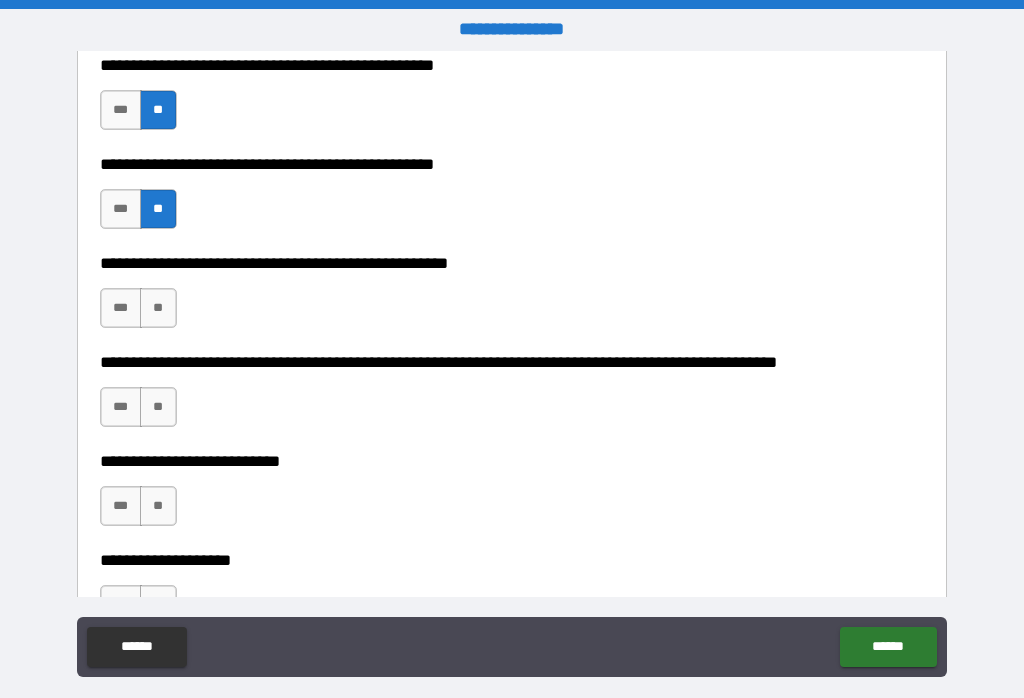 scroll, scrollTop: 686, scrollLeft: 0, axis: vertical 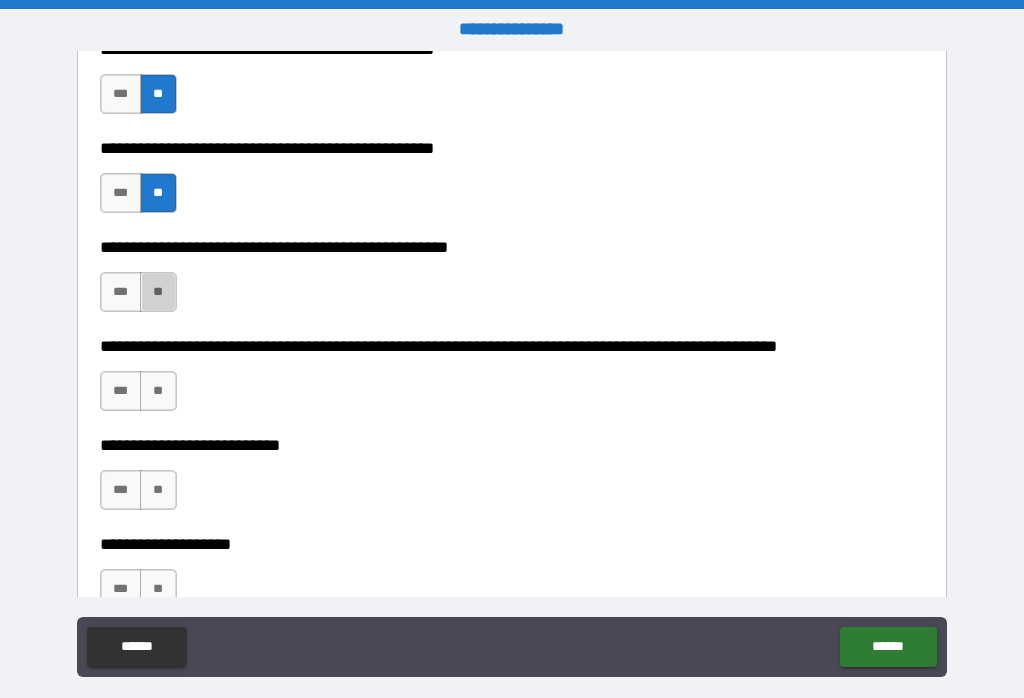click on "**" at bounding box center (158, 292) 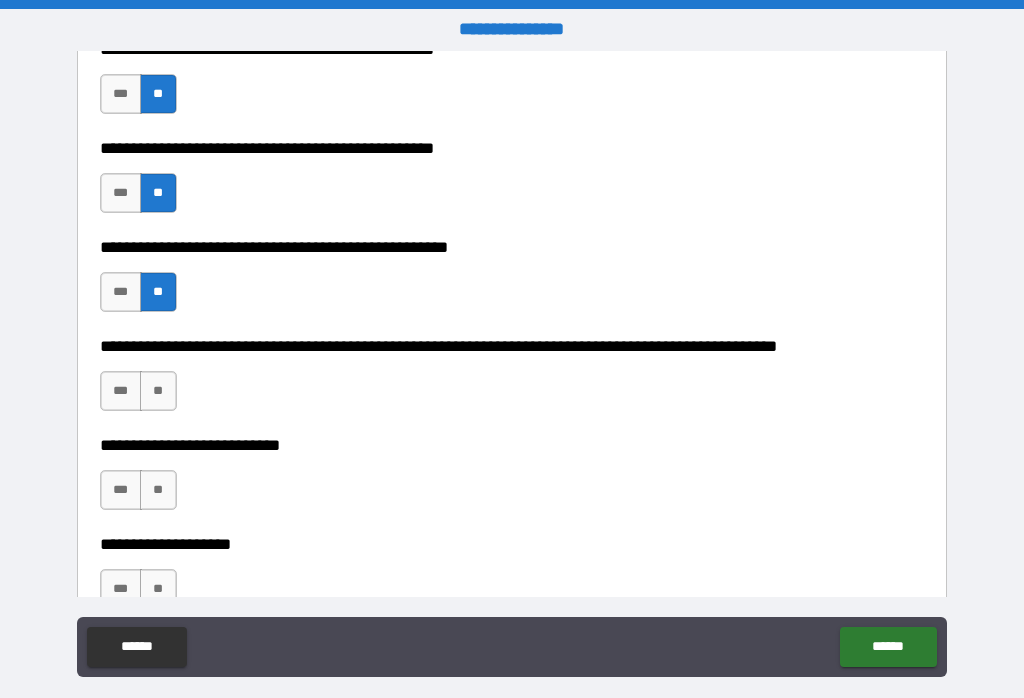 click on "**" at bounding box center (158, 391) 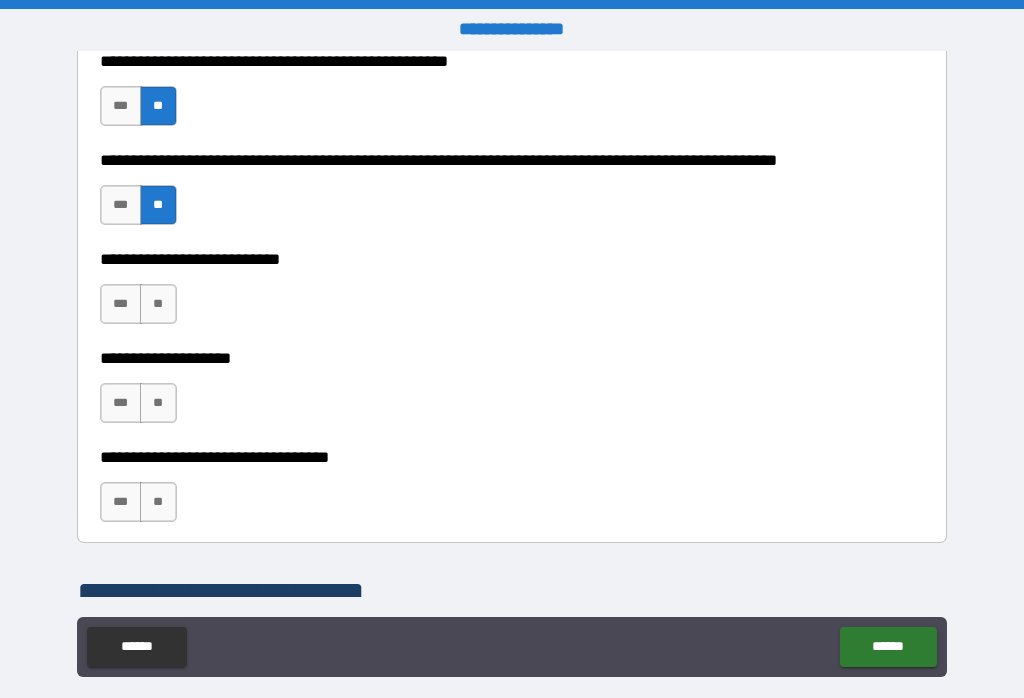 scroll, scrollTop: 876, scrollLeft: 0, axis: vertical 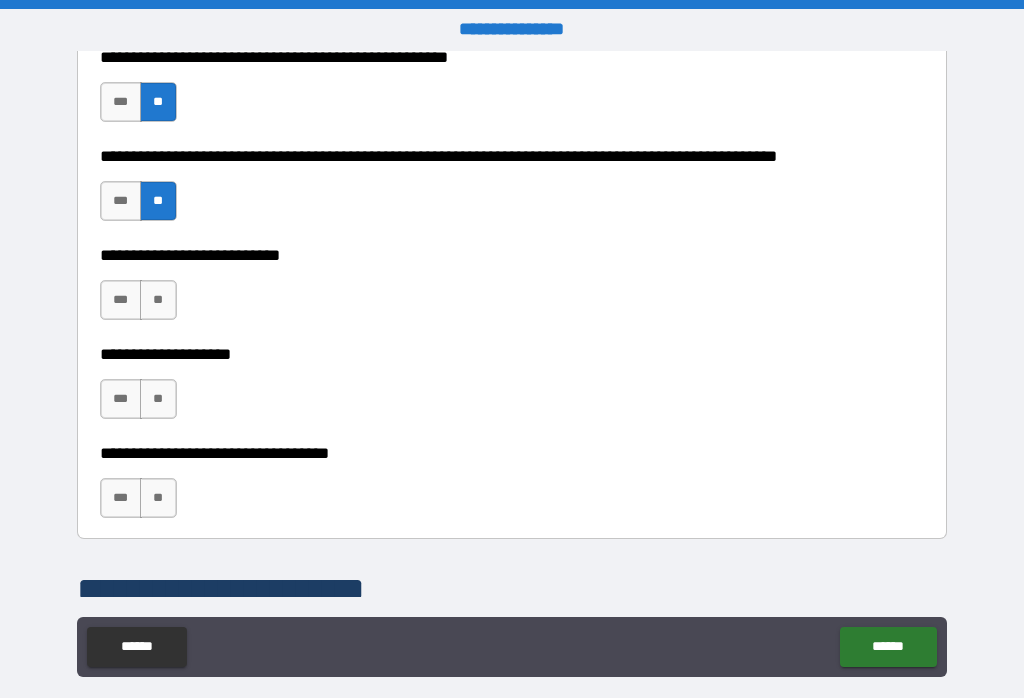 click on "**" at bounding box center (158, 300) 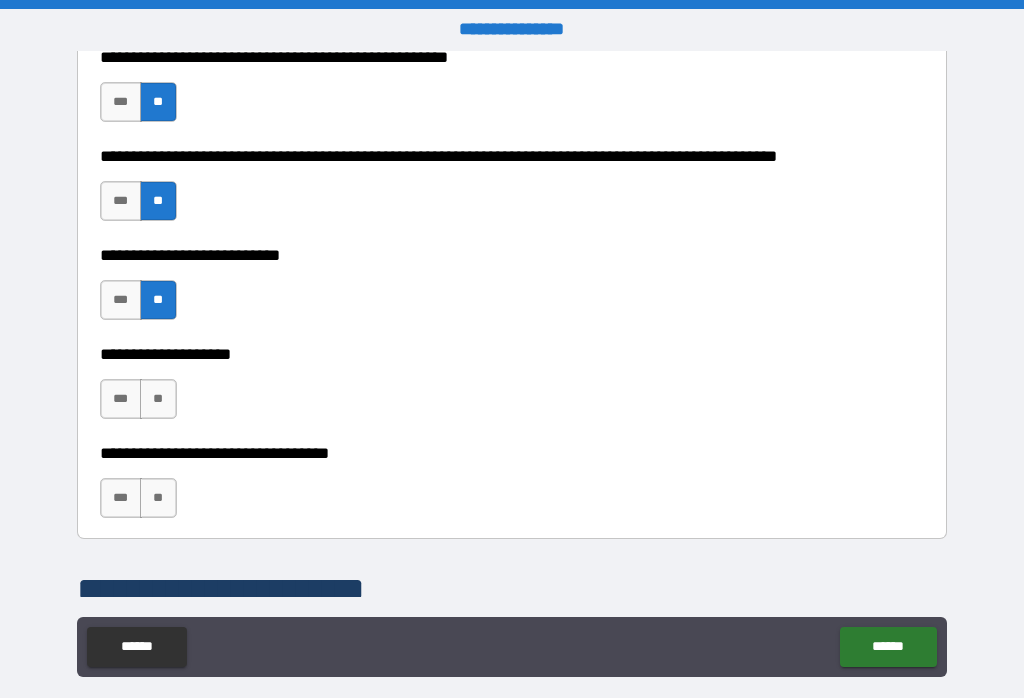 click on "**" at bounding box center (158, 399) 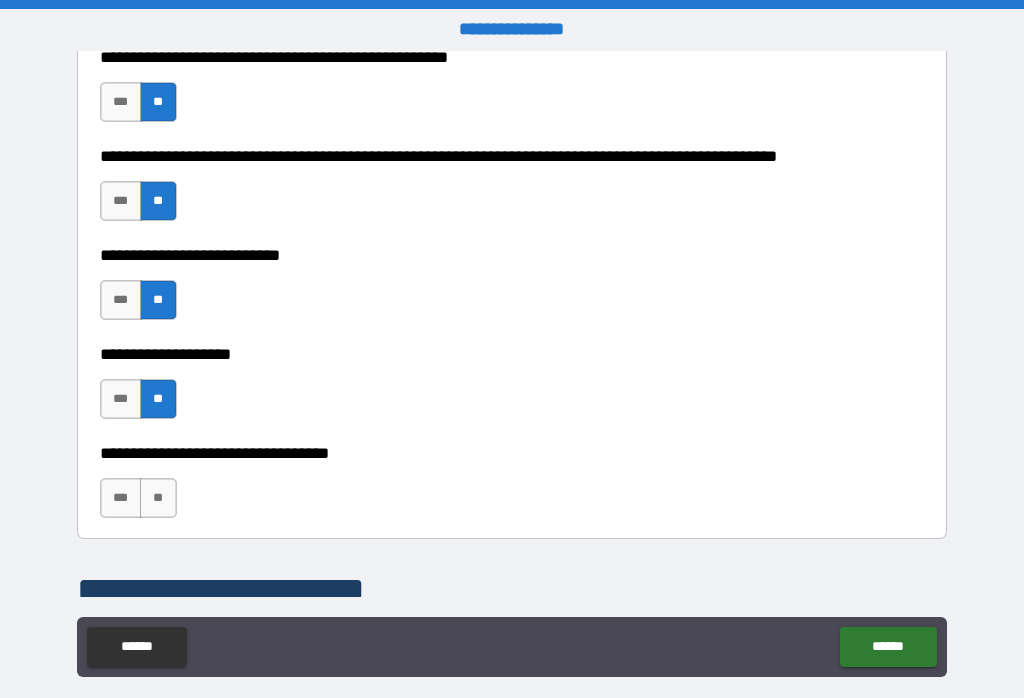 click on "**" at bounding box center (158, 498) 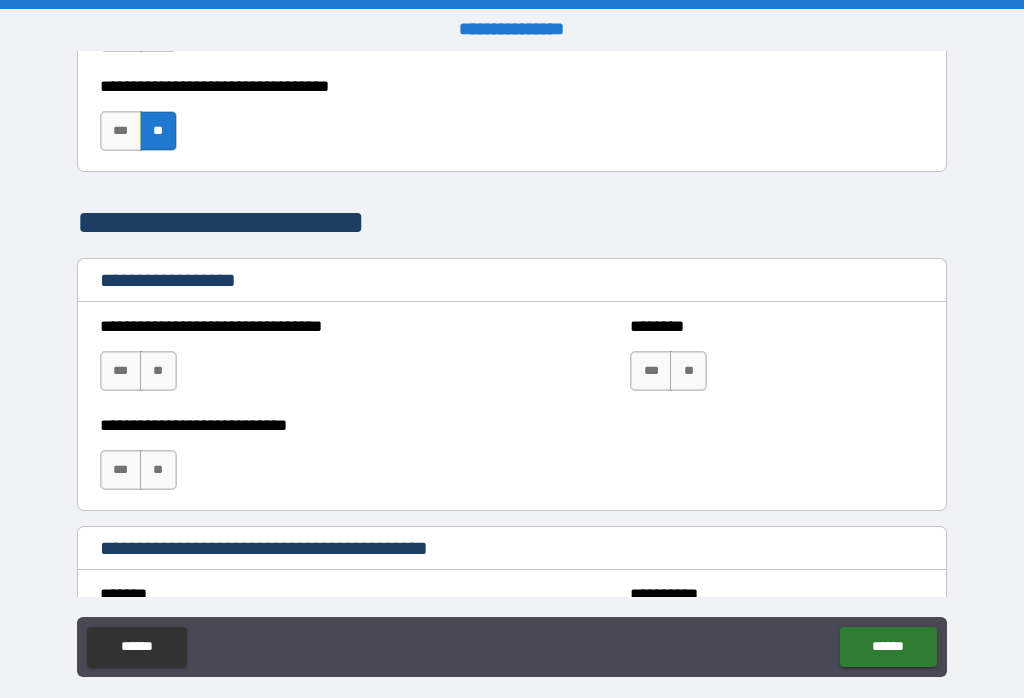 scroll, scrollTop: 1250, scrollLeft: 0, axis: vertical 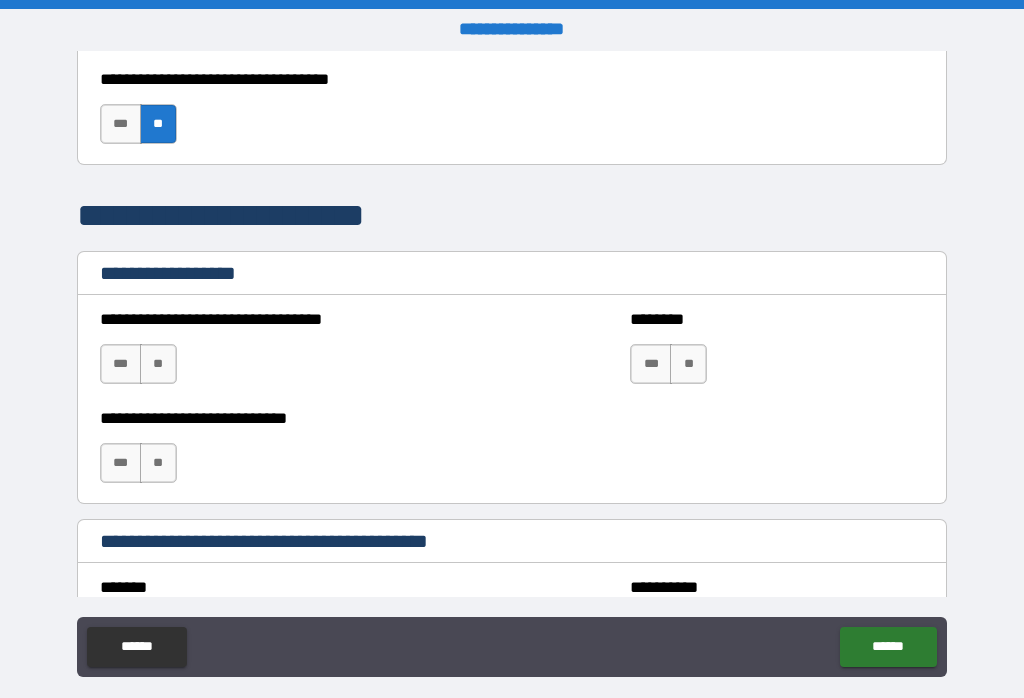 click on "**" at bounding box center [158, 364] 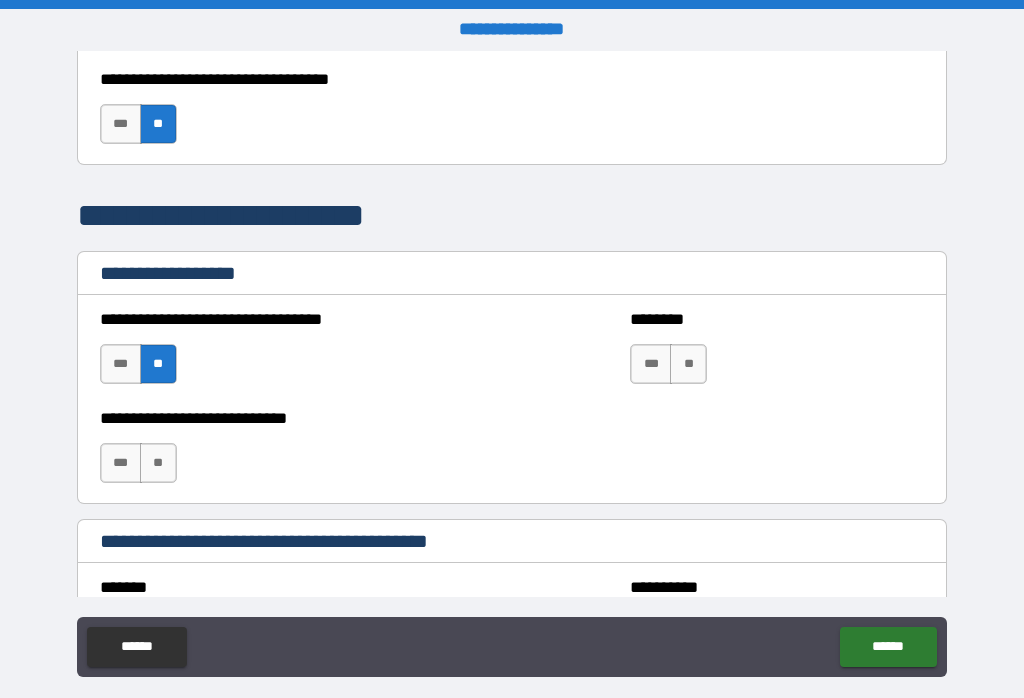 click on "**" at bounding box center (158, 463) 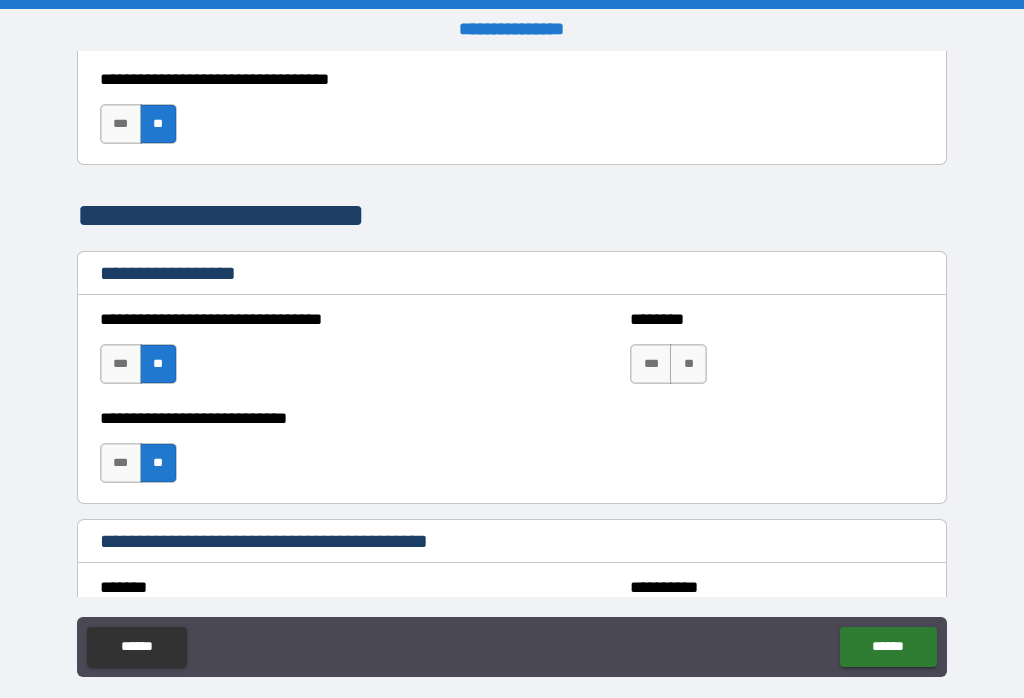 click on "**" at bounding box center (688, 364) 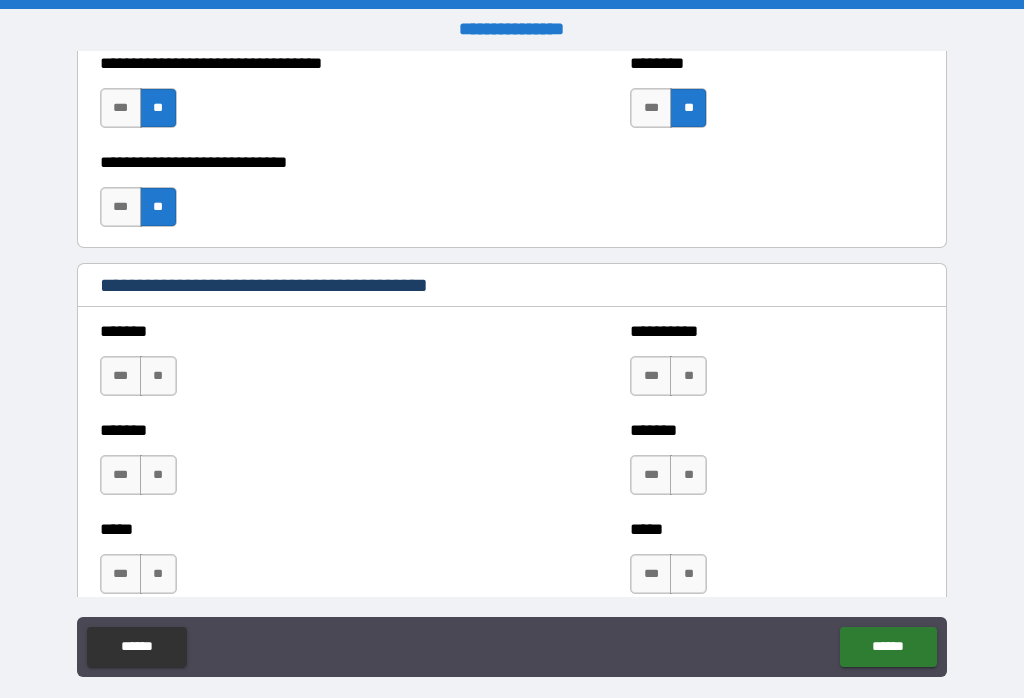 scroll, scrollTop: 1512, scrollLeft: 0, axis: vertical 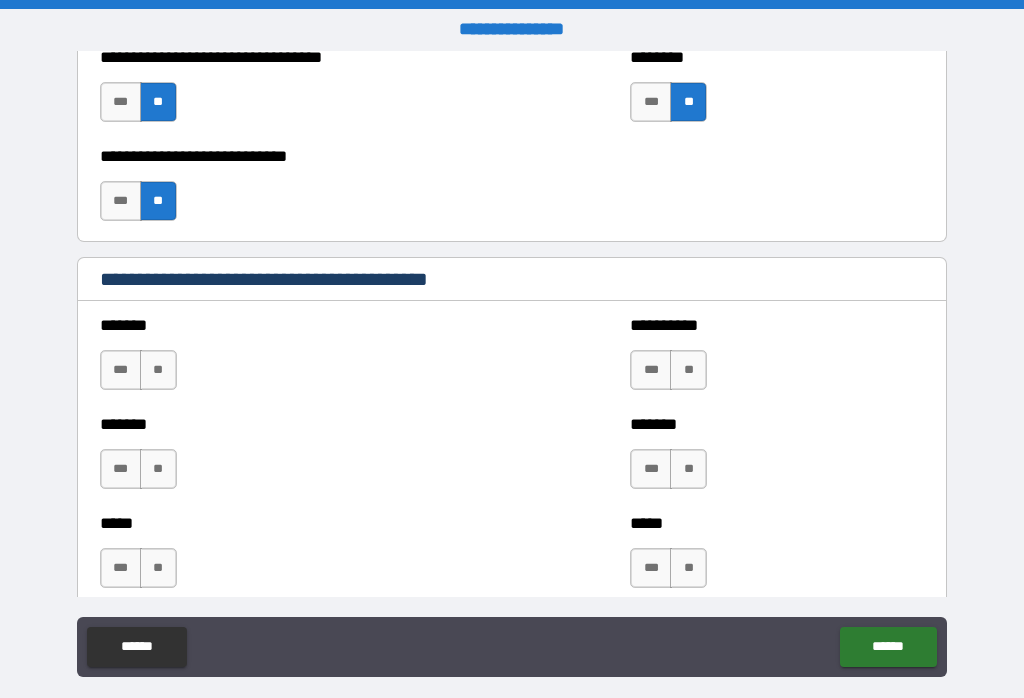 click on "**" at bounding box center (688, 370) 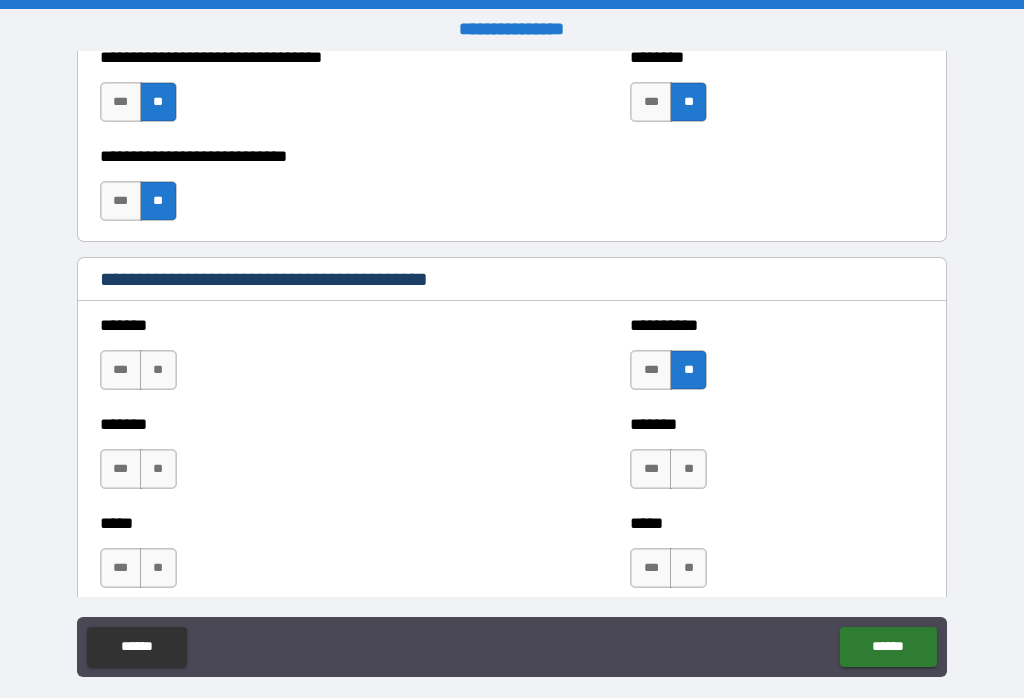 click on "**" at bounding box center (688, 568) 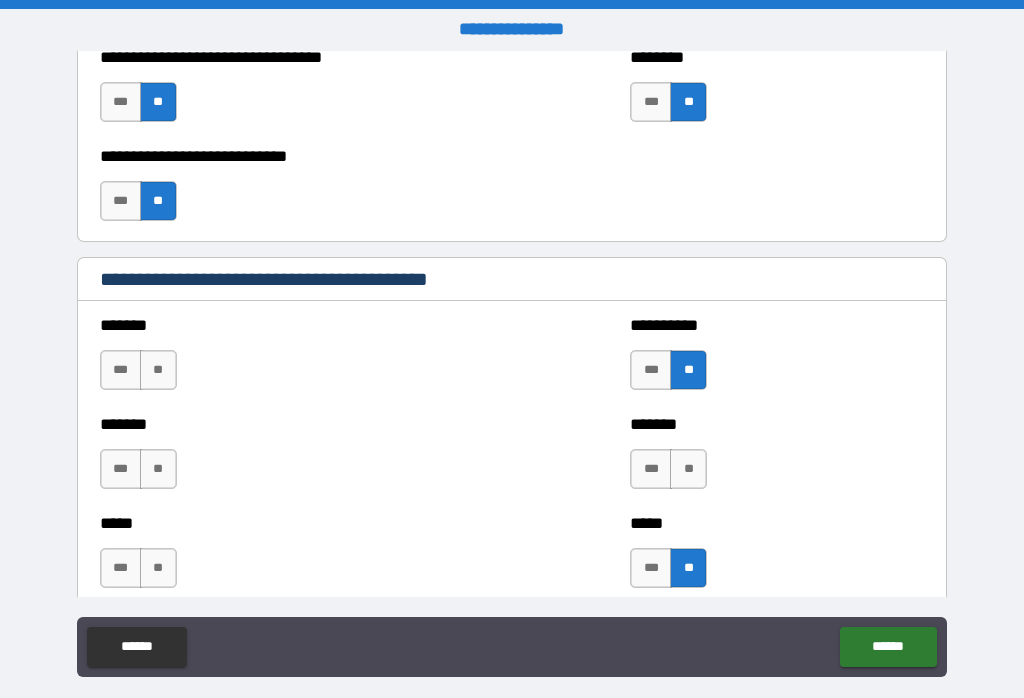 click on "**" at bounding box center (688, 469) 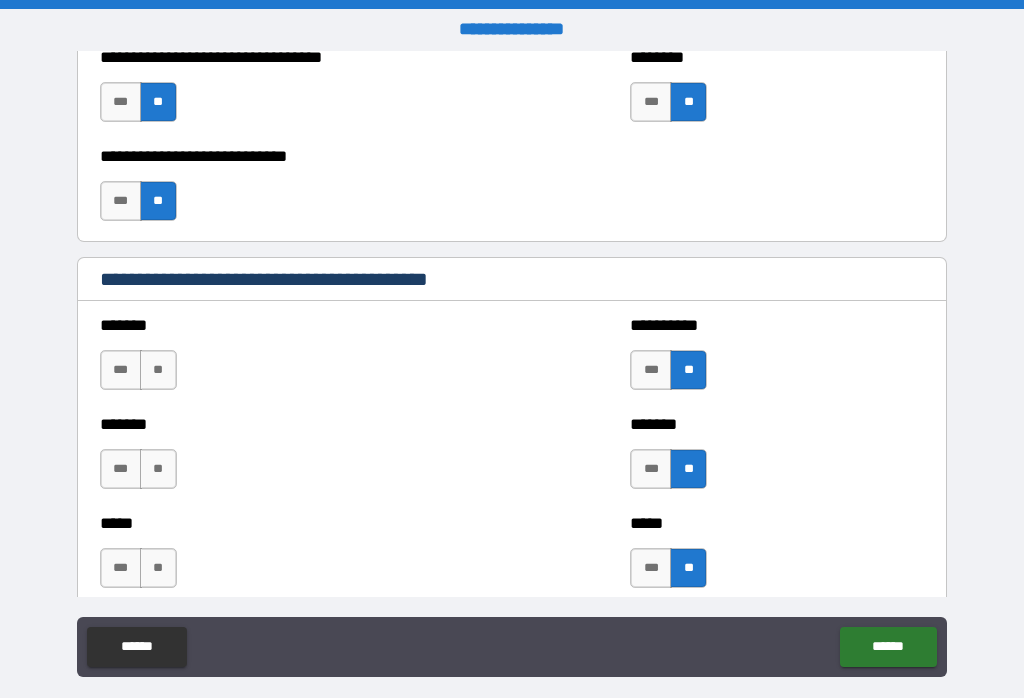 click on "**" at bounding box center [158, 370] 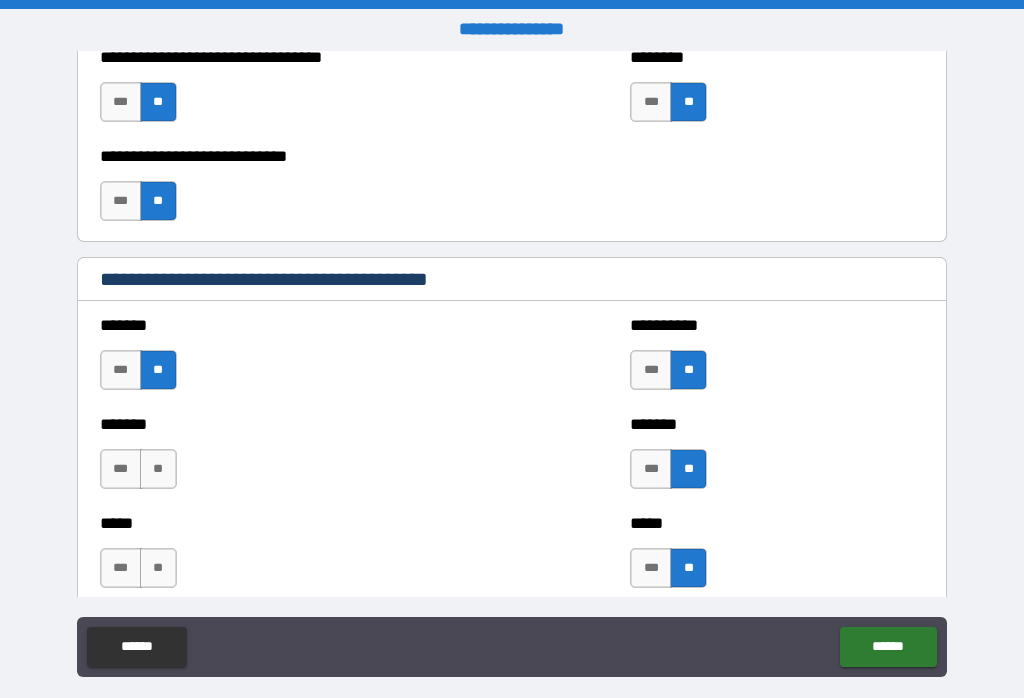 click on "**" at bounding box center [158, 469] 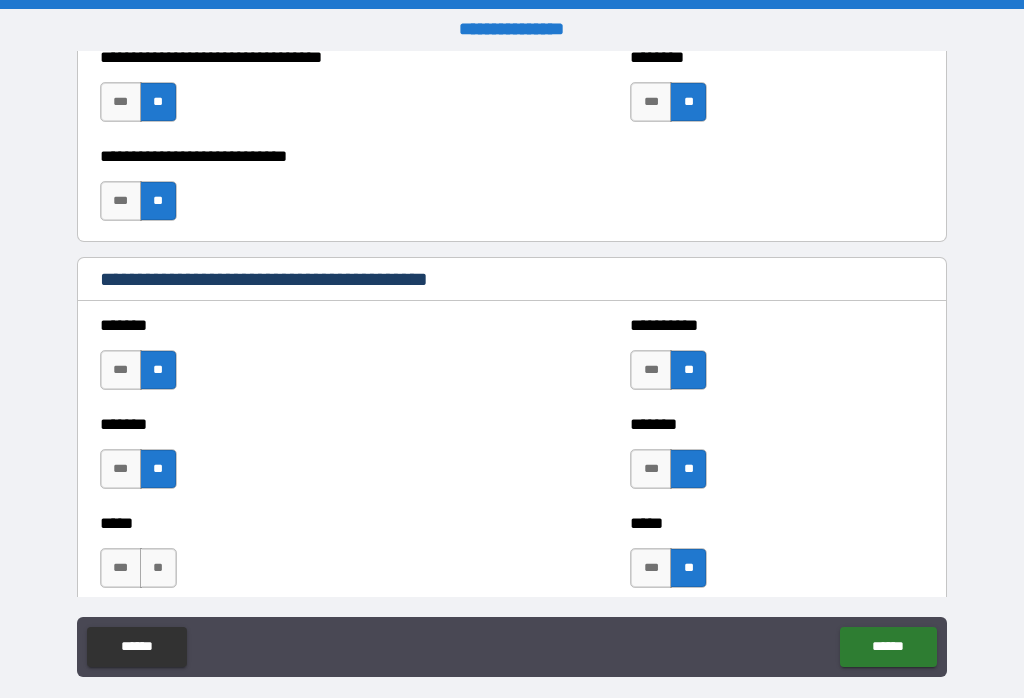 click on "**" at bounding box center [158, 568] 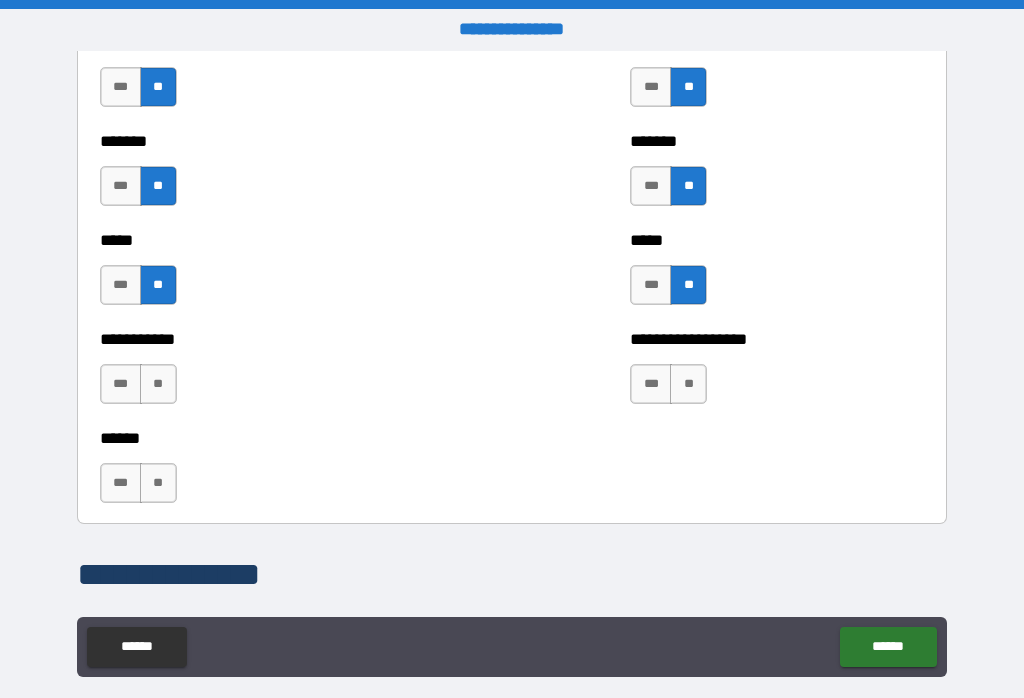 scroll, scrollTop: 1799, scrollLeft: 0, axis: vertical 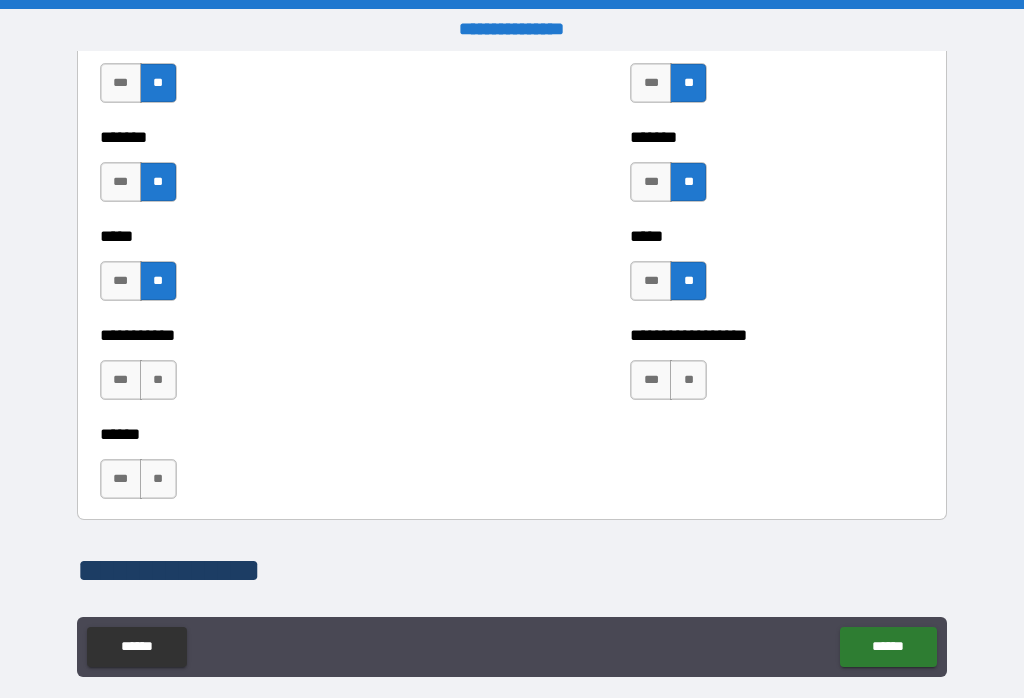 click on "**" at bounding box center (158, 380) 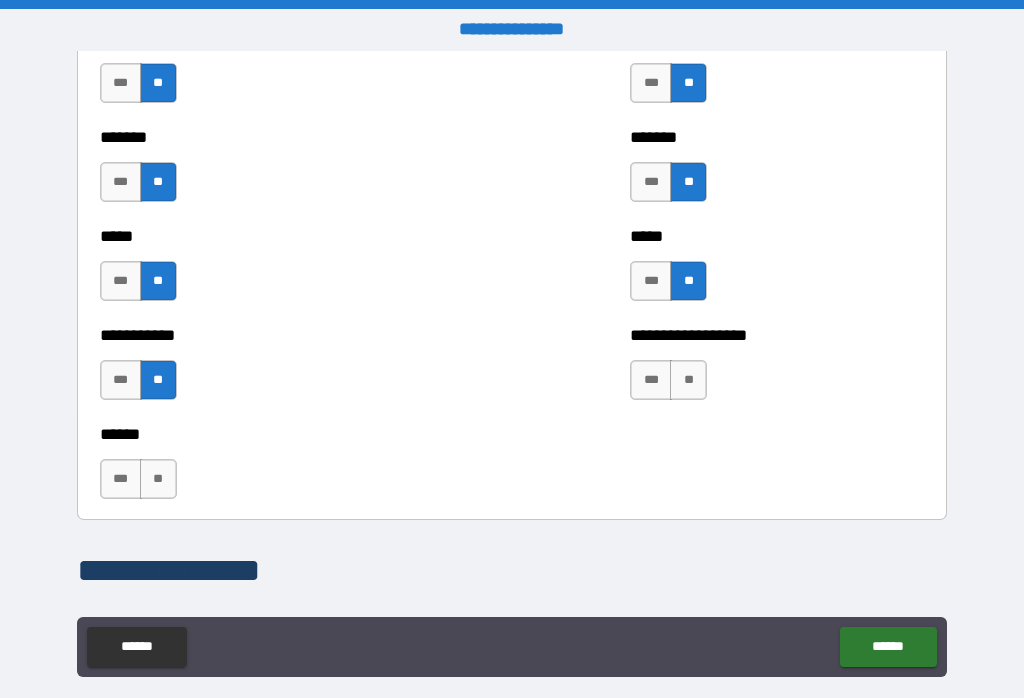 click on "**" at bounding box center (158, 479) 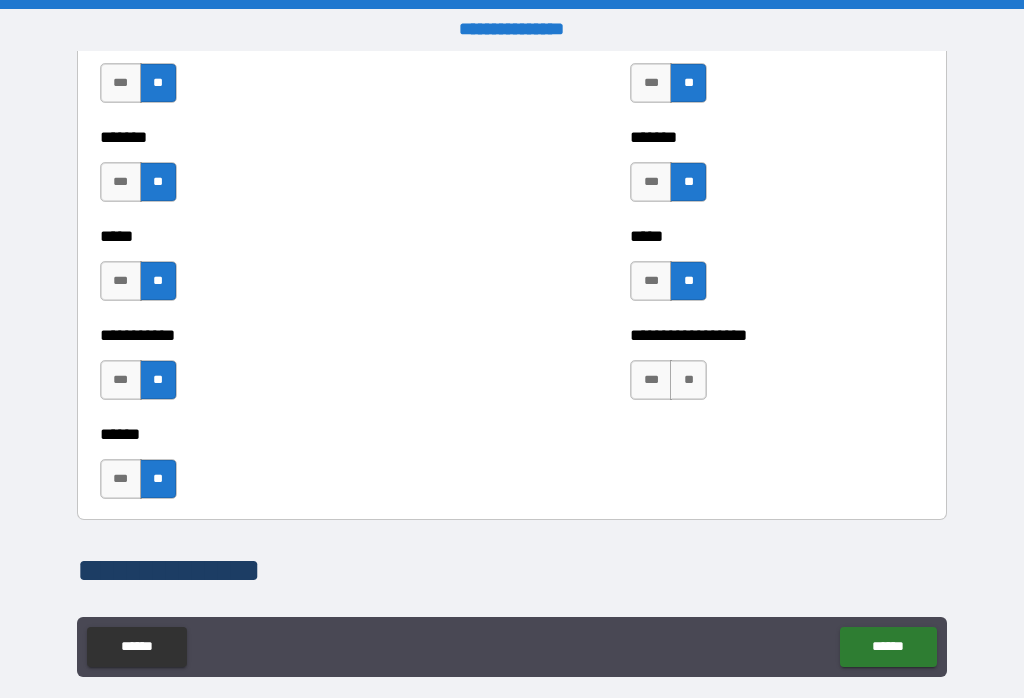 click on "**" at bounding box center (688, 380) 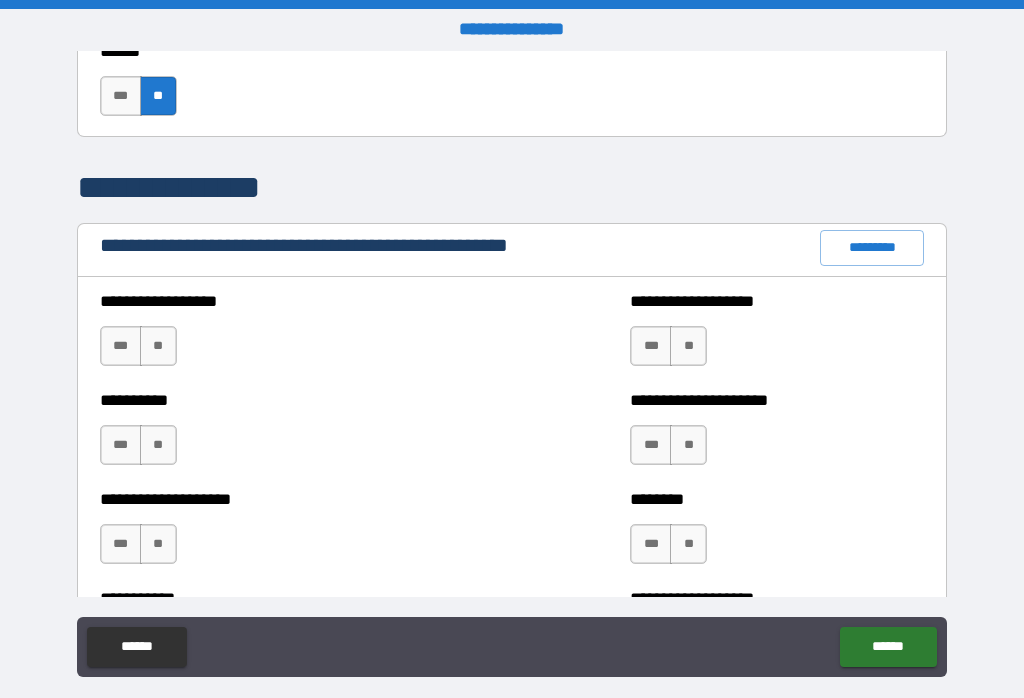 scroll, scrollTop: 2185, scrollLeft: 0, axis: vertical 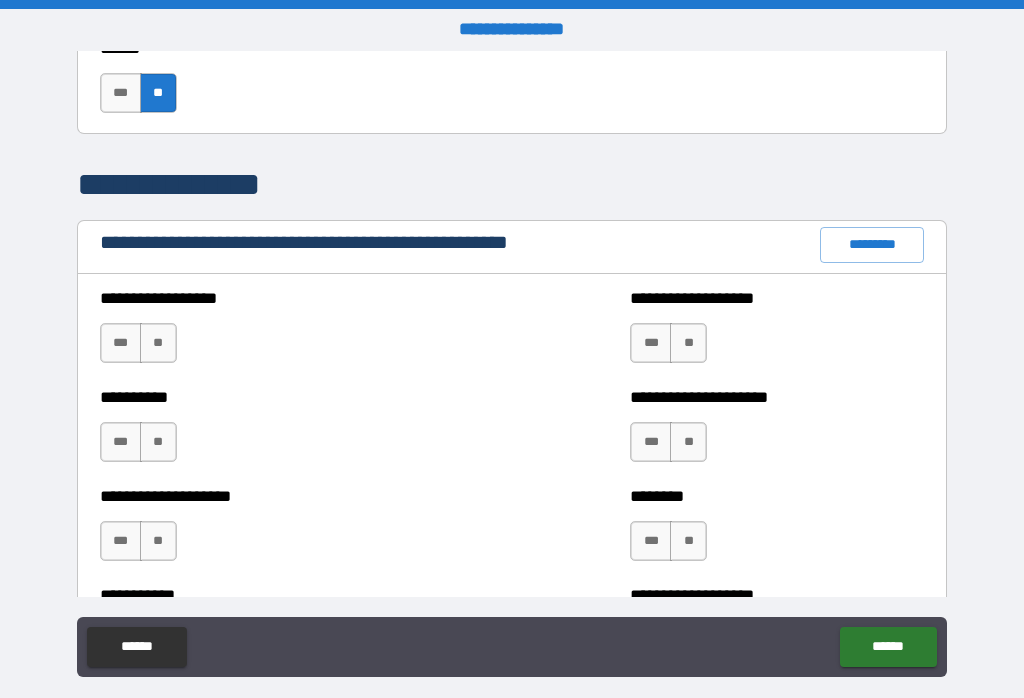 click on "**" at bounding box center (158, 343) 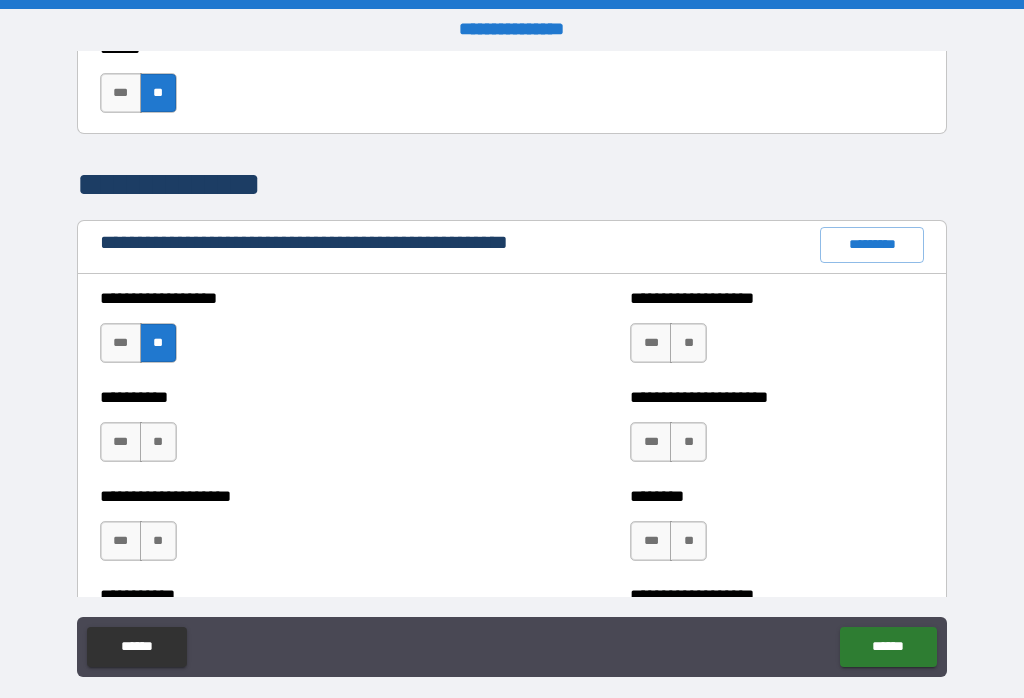 click on "**" at bounding box center [158, 442] 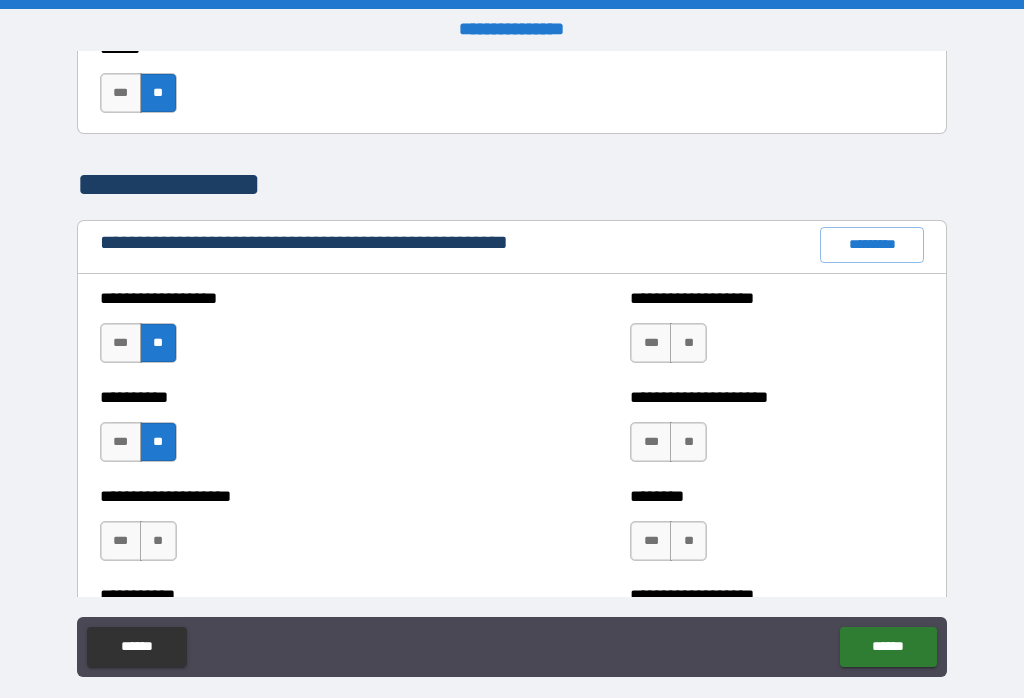 click on "**" at bounding box center (688, 343) 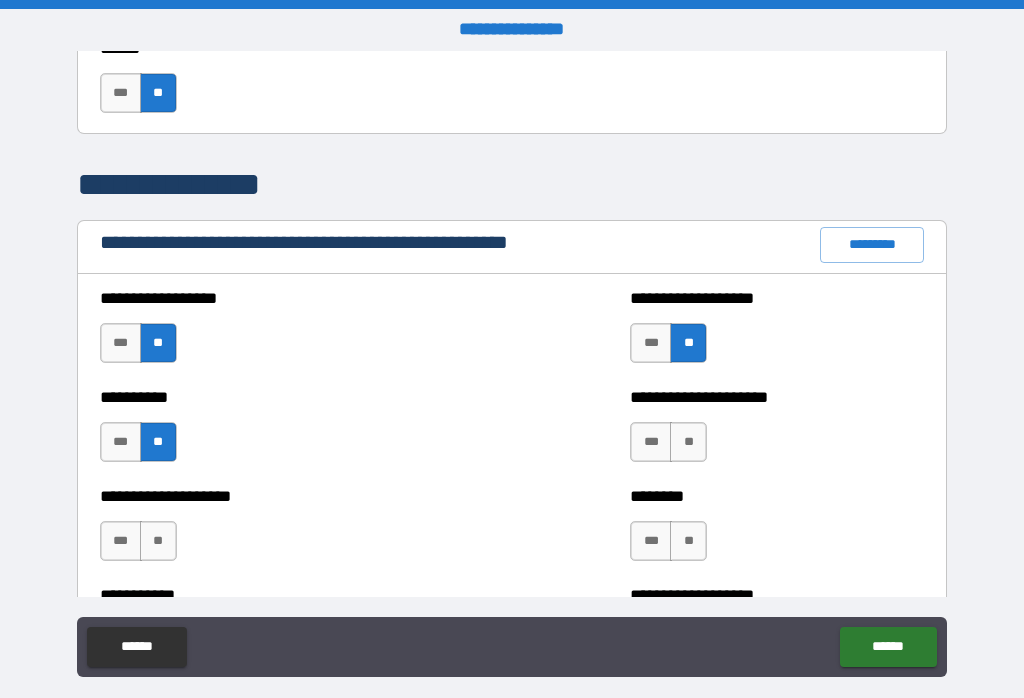 click on "**" at bounding box center [688, 442] 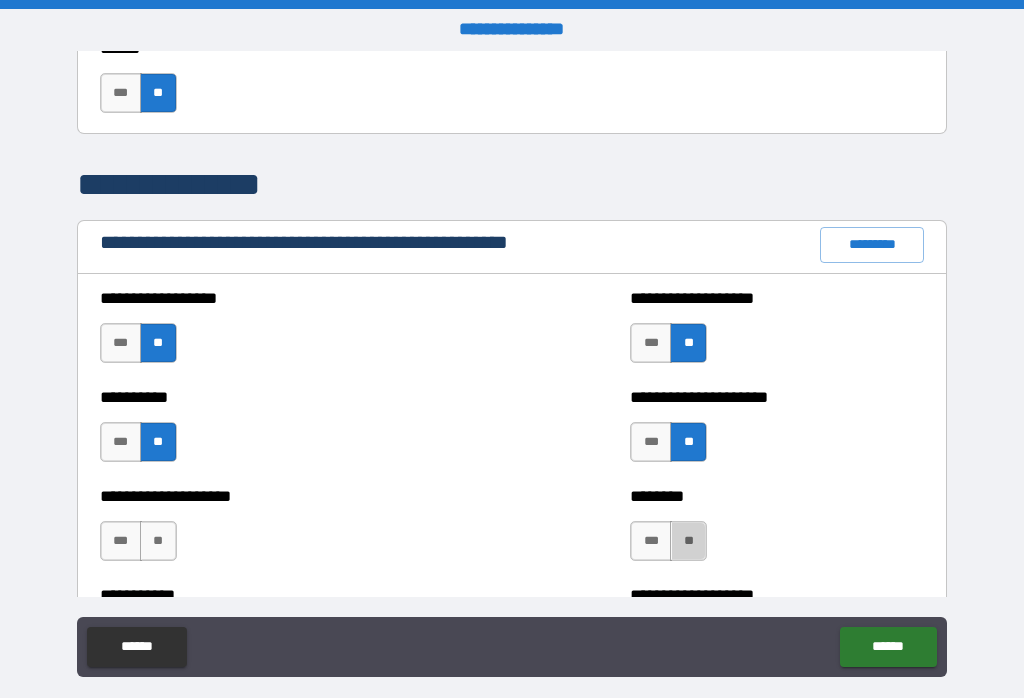 click on "**" at bounding box center (688, 541) 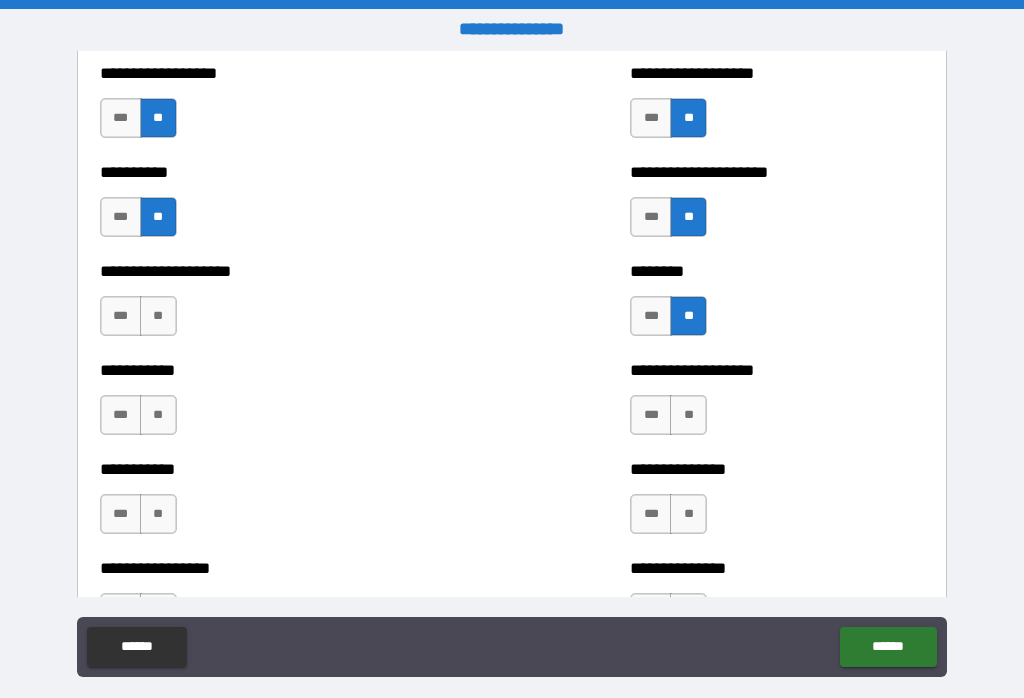 scroll, scrollTop: 2409, scrollLeft: 0, axis: vertical 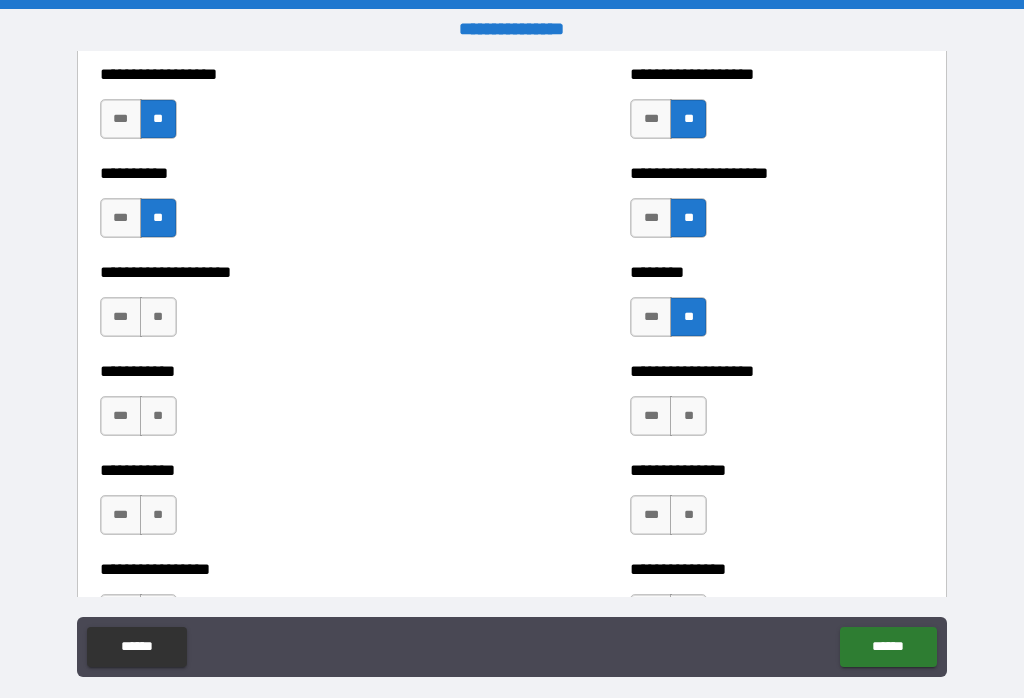 click on "**" at bounding box center (158, 317) 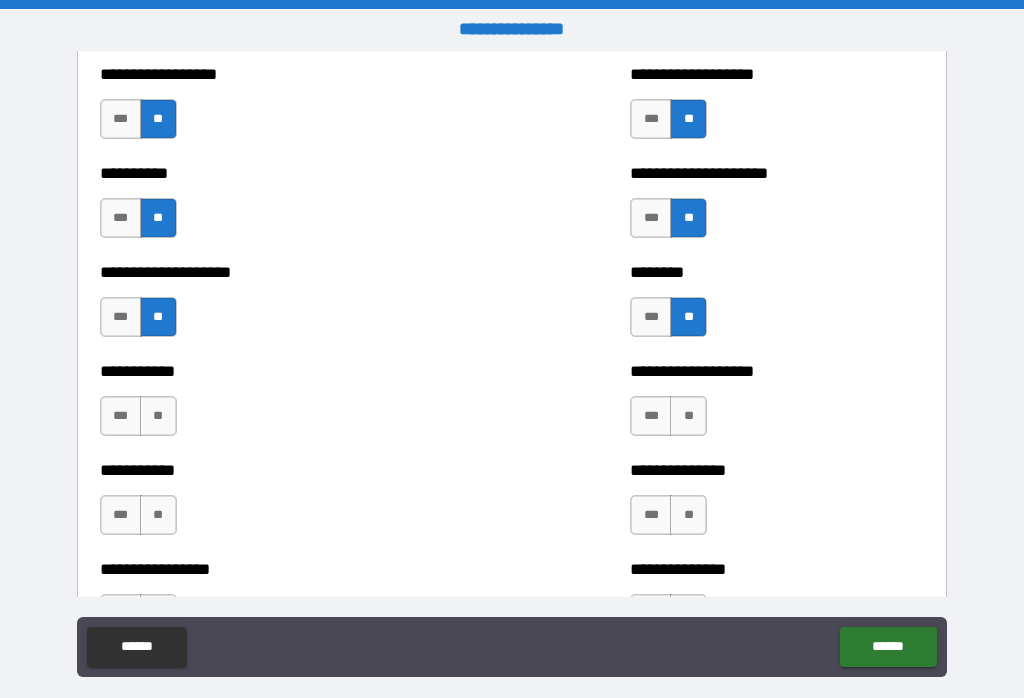 click on "**" at bounding box center (158, 416) 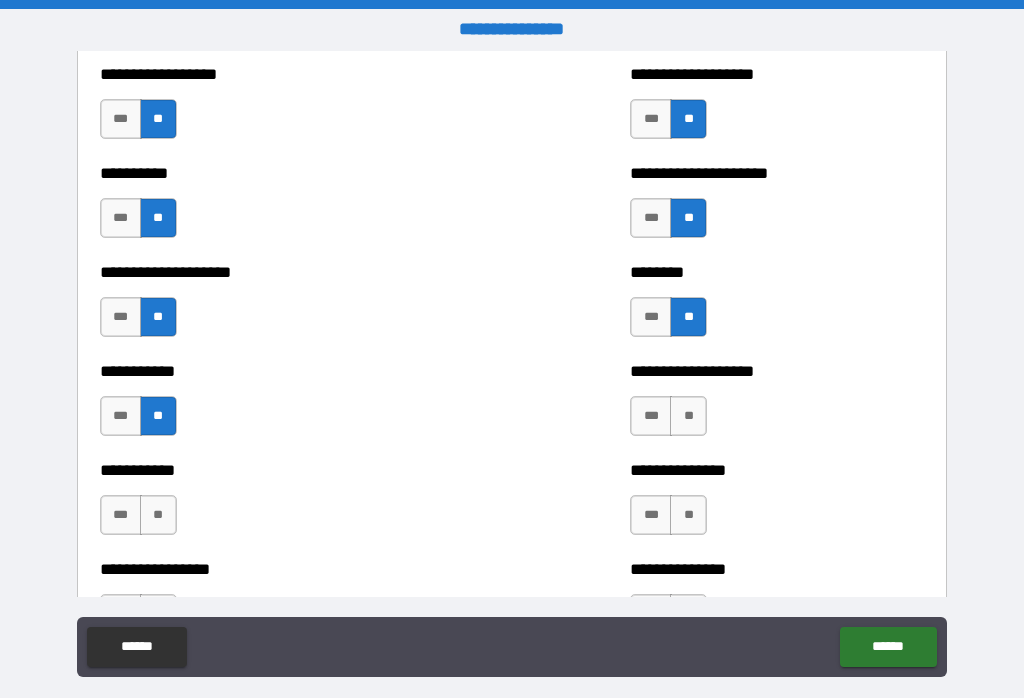 click on "**" at bounding box center (688, 416) 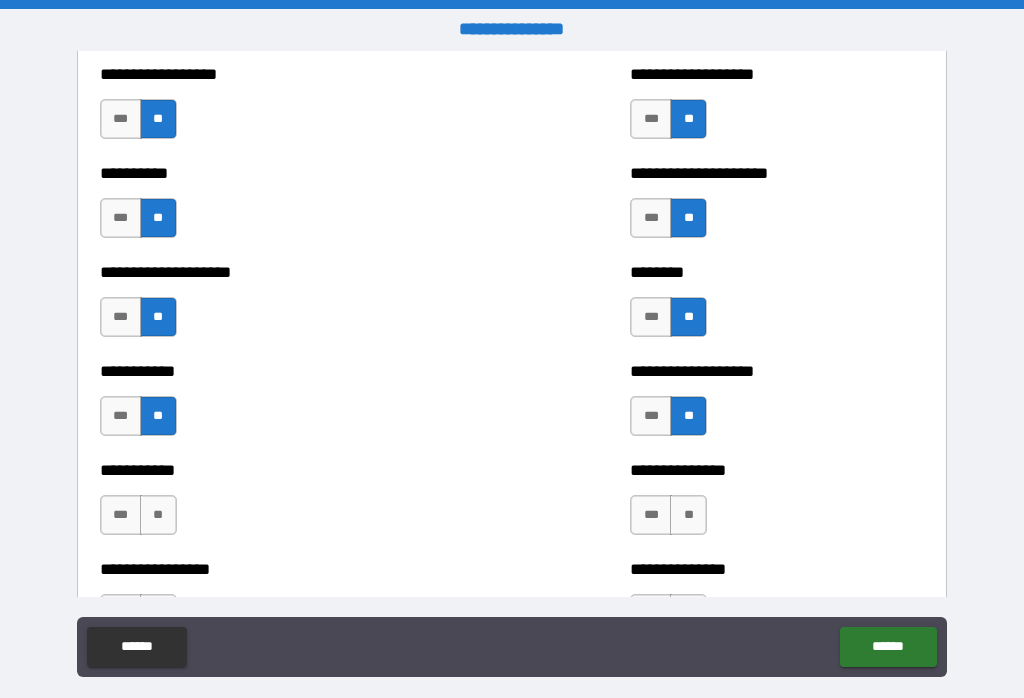 click on "**" at bounding box center [688, 515] 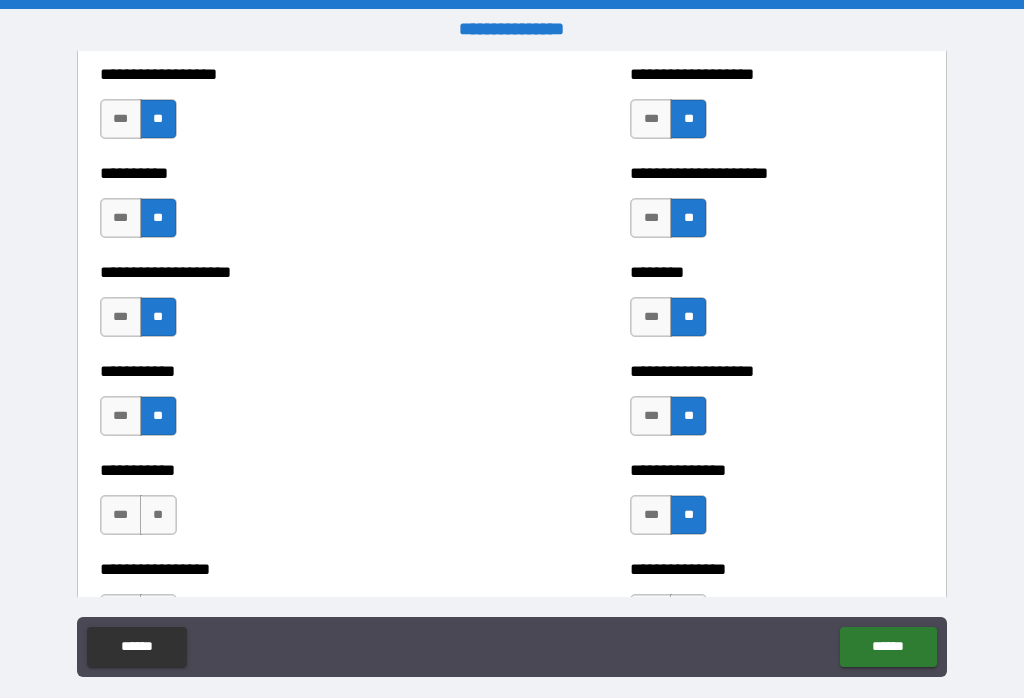click on "**" at bounding box center [158, 515] 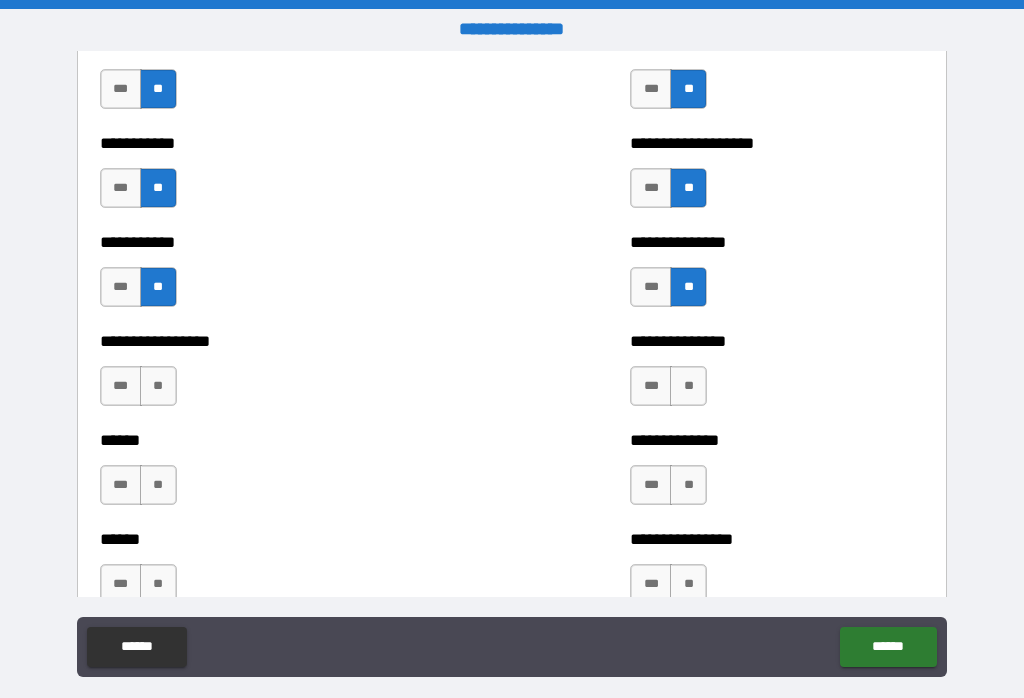 scroll, scrollTop: 2661, scrollLeft: 0, axis: vertical 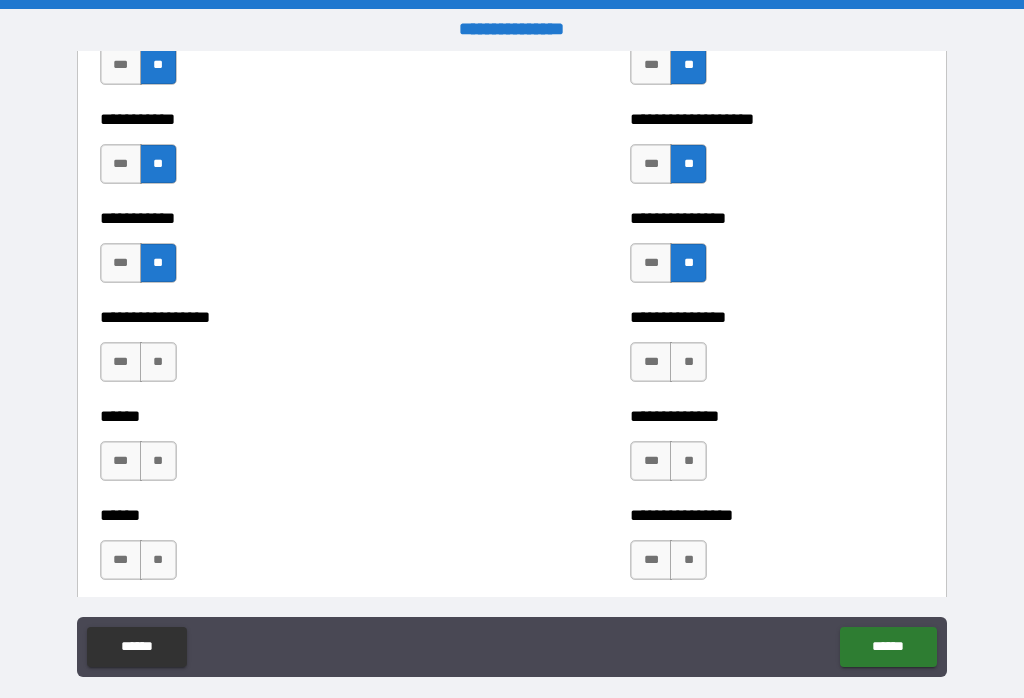 click on "**" at bounding box center (158, 362) 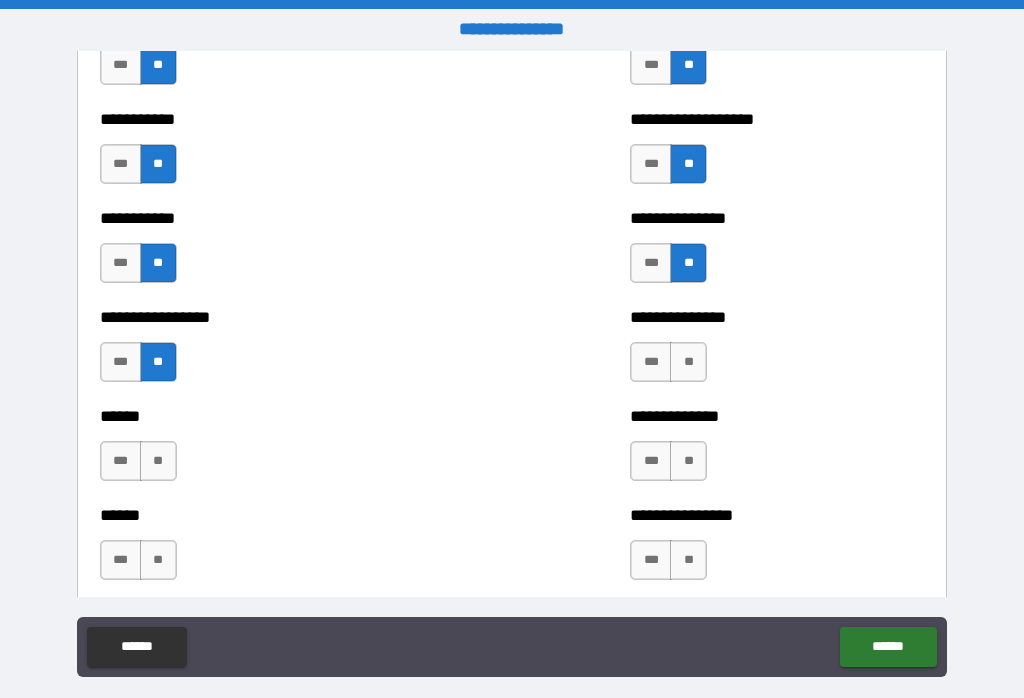 click on "**" at bounding box center (688, 362) 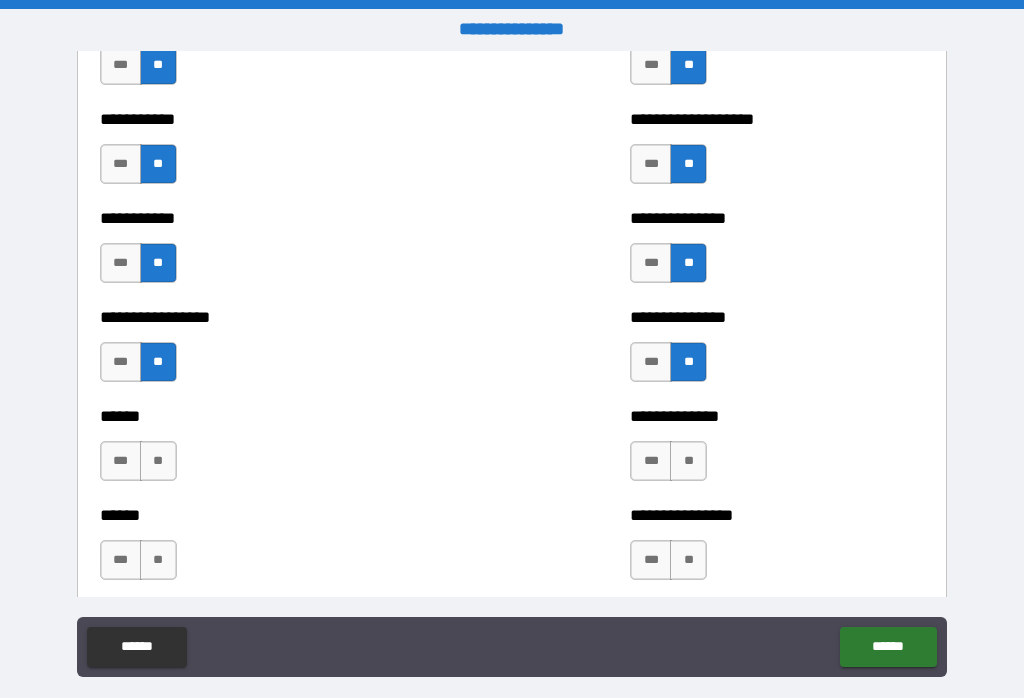 click on "**" at bounding box center [688, 461] 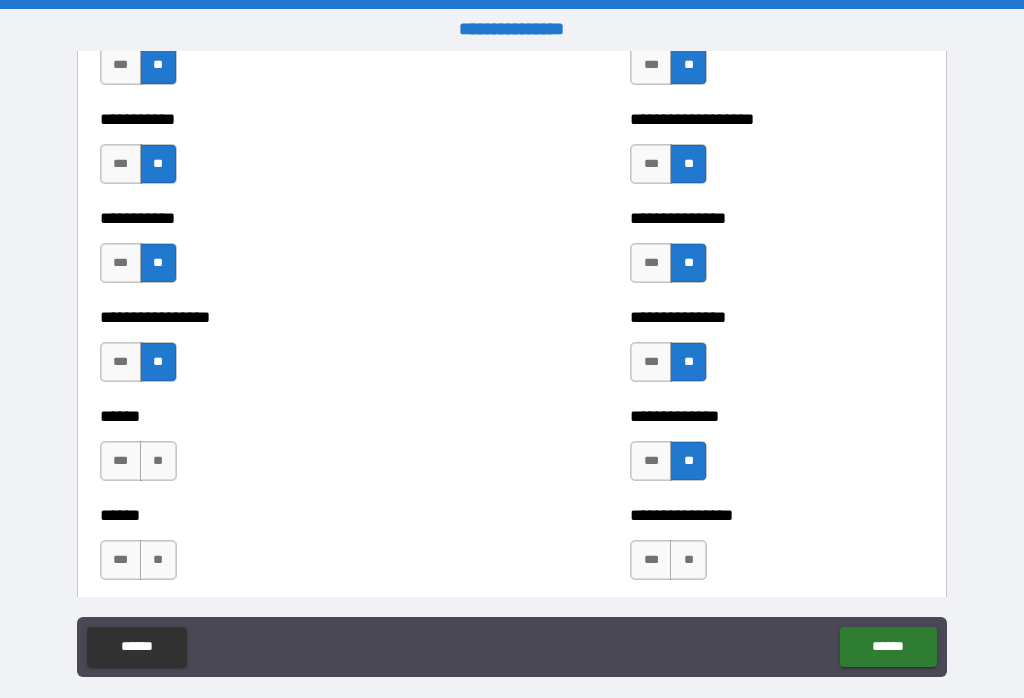click on "**" at bounding box center [158, 461] 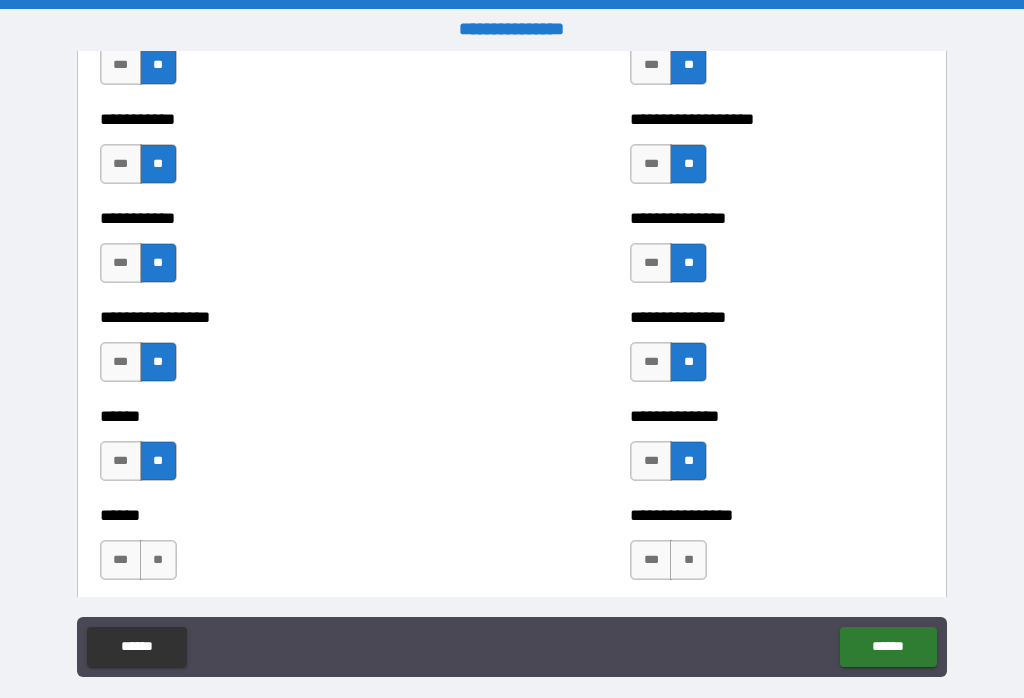 click on "**" at bounding box center [688, 560] 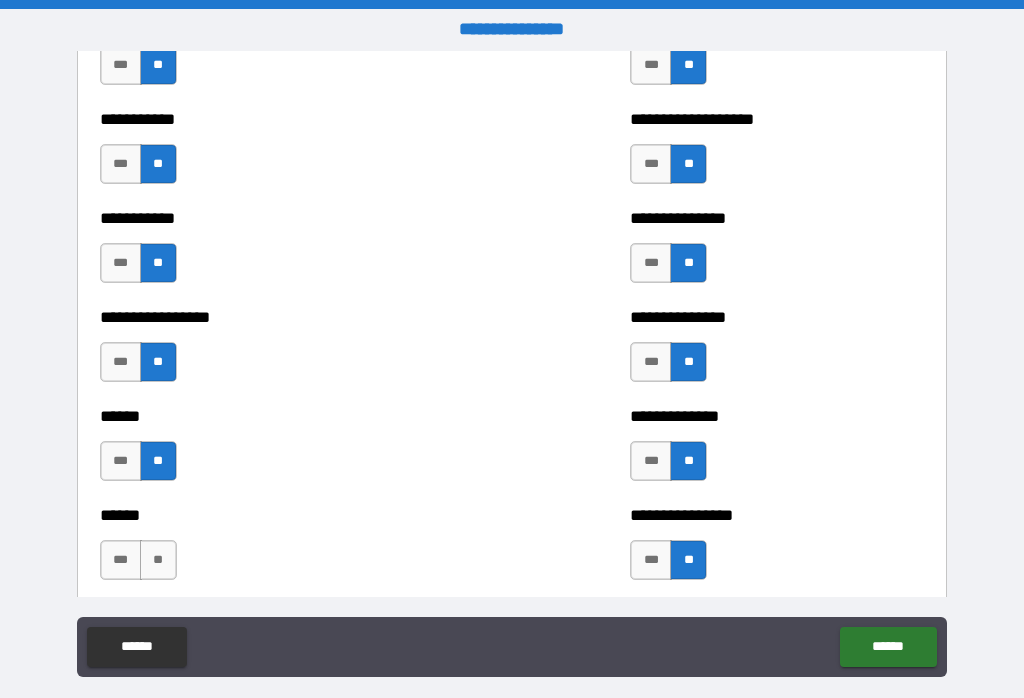 click on "**" at bounding box center (158, 560) 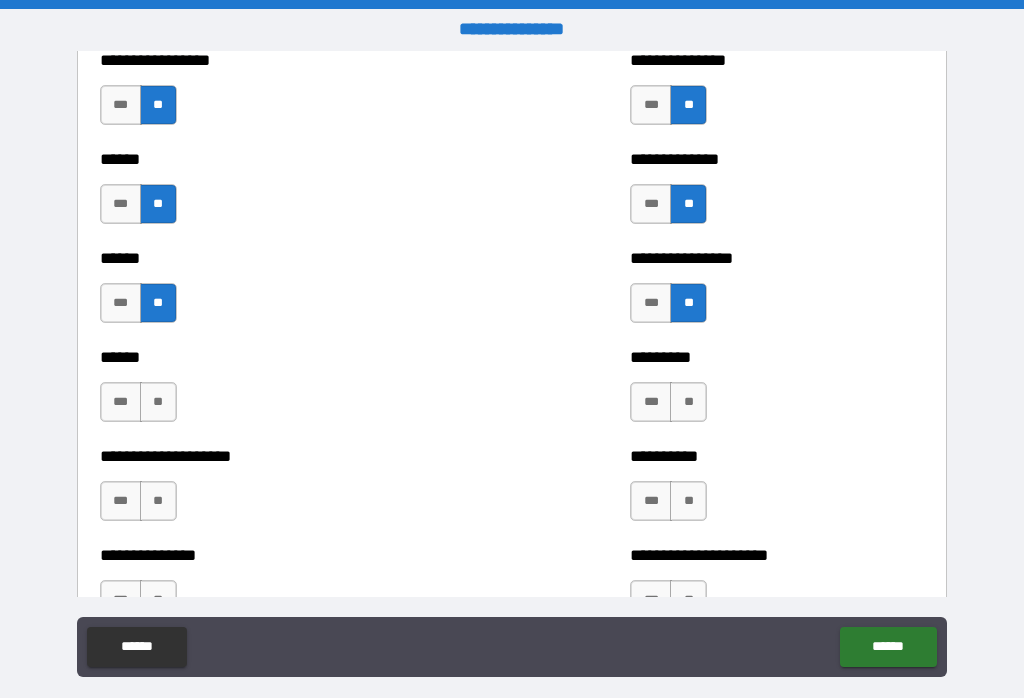 scroll, scrollTop: 2931, scrollLeft: 0, axis: vertical 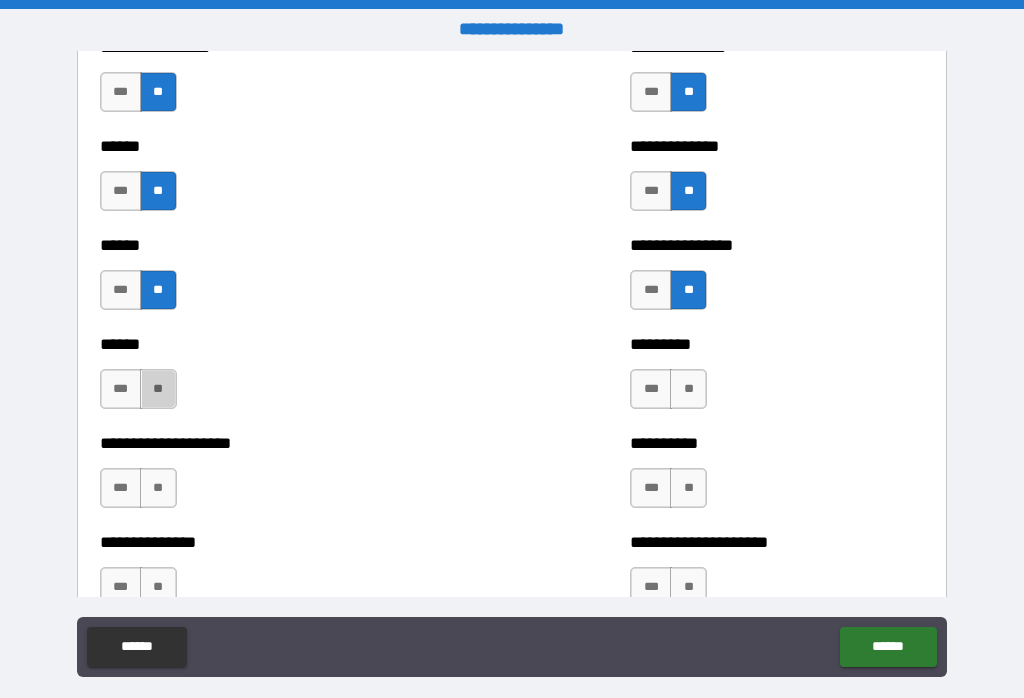 click on "**" at bounding box center [158, 389] 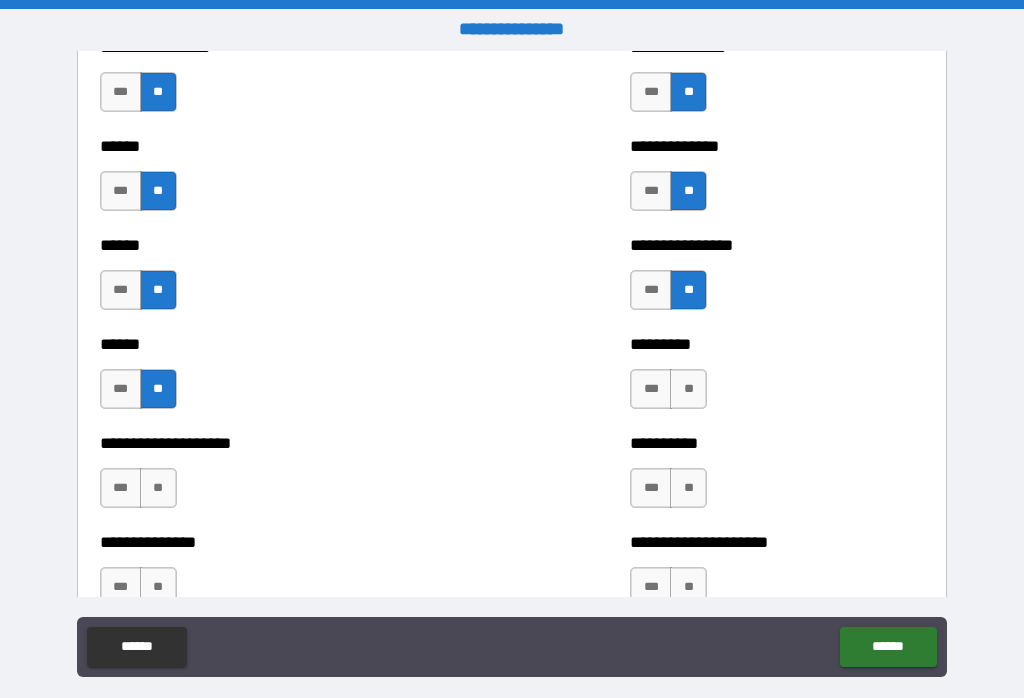 click on "**" at bounding box center [158, 488] 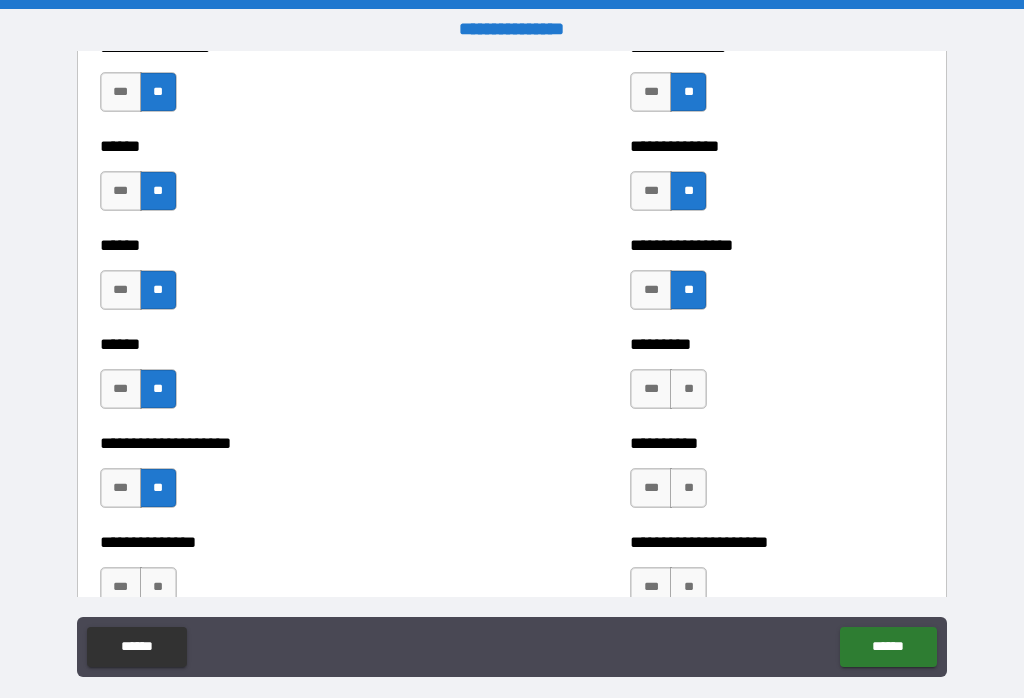 click on "**" at bounding box center (158, 587) 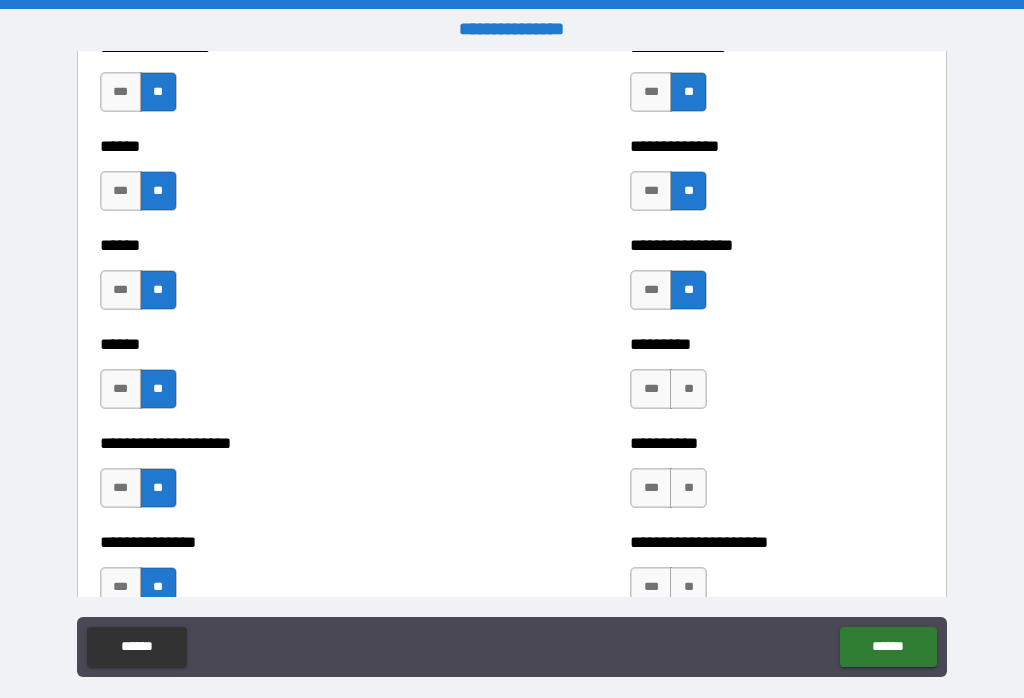 click on "**" at bounding box center [688, 389] 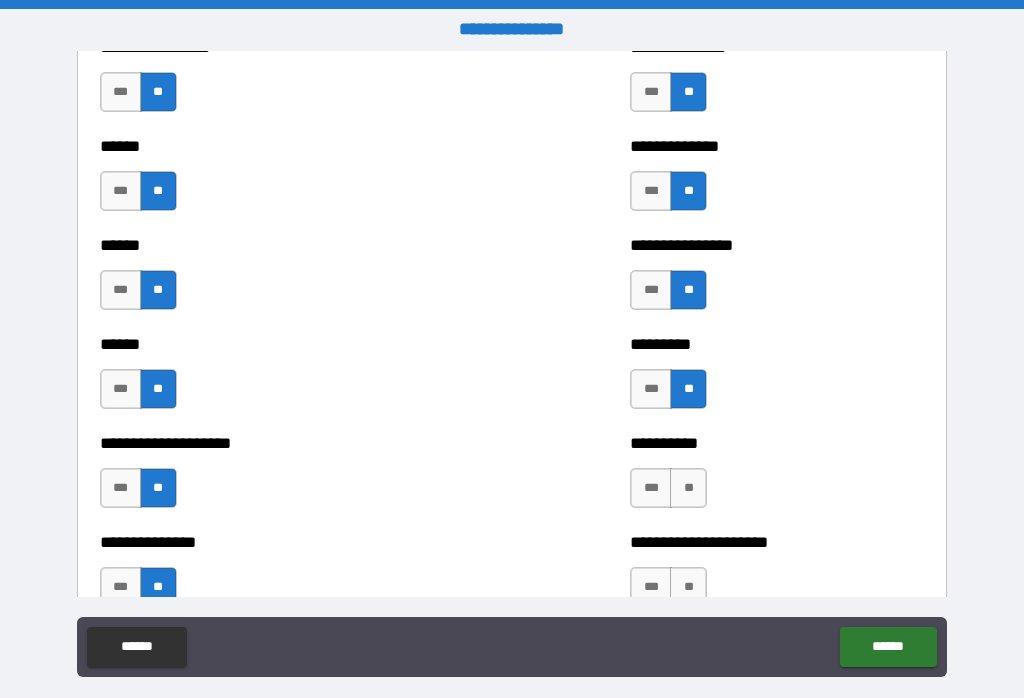 click on "**" at bounding box center (688, 488) 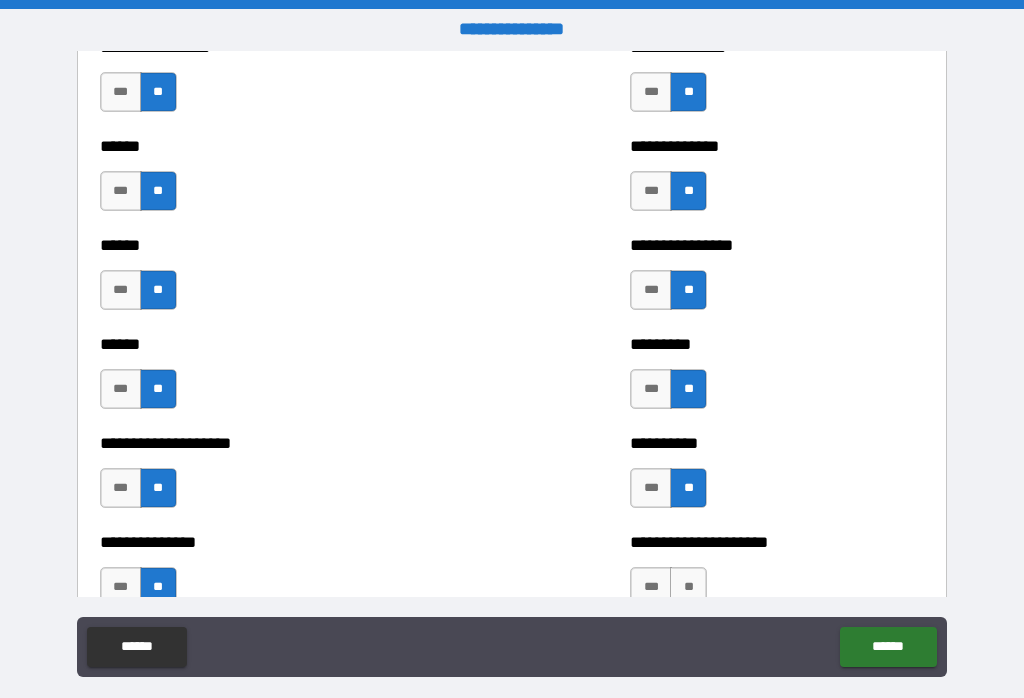 click on "**" at bounding box center [688, 587] 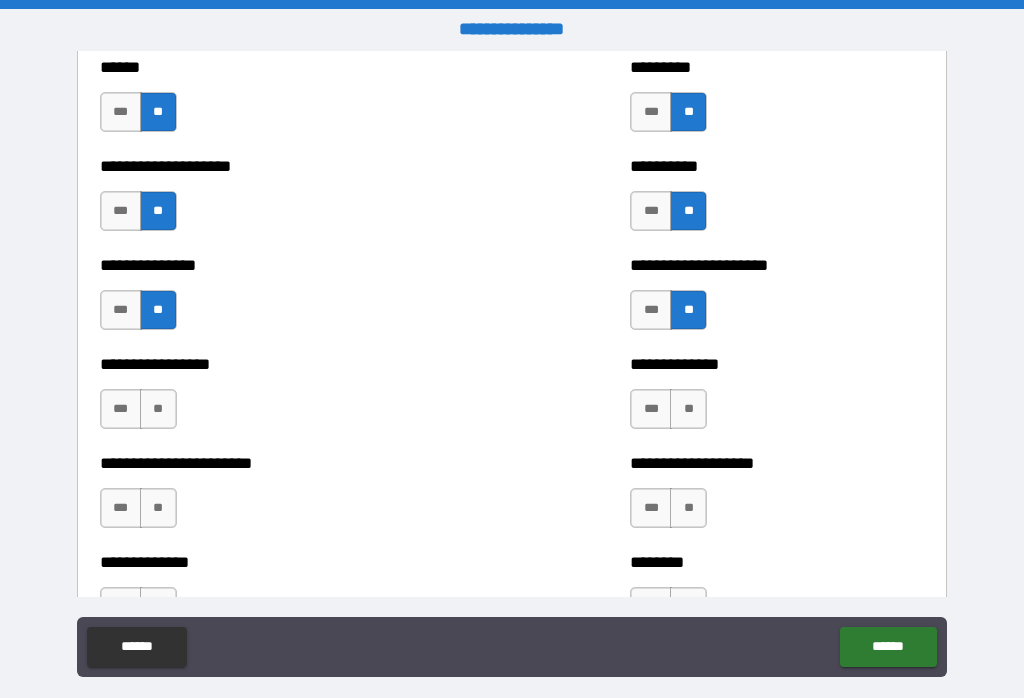 scroll, scrollTop: 3210, scrollLeft: 0, axis: vertical 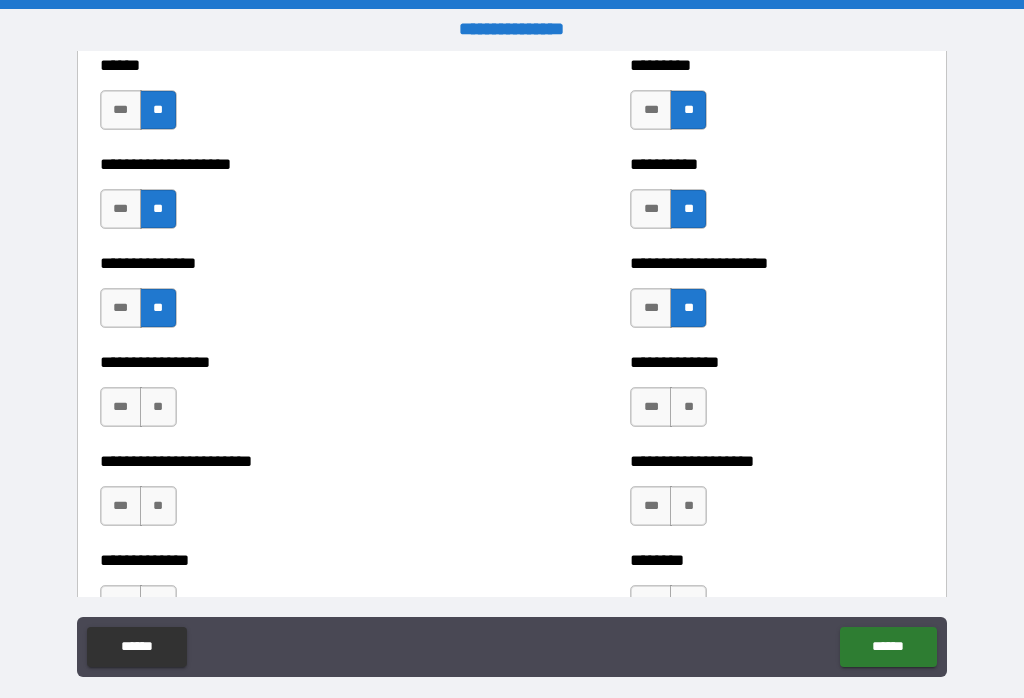 click on "**" at bounding box center (158, 407) 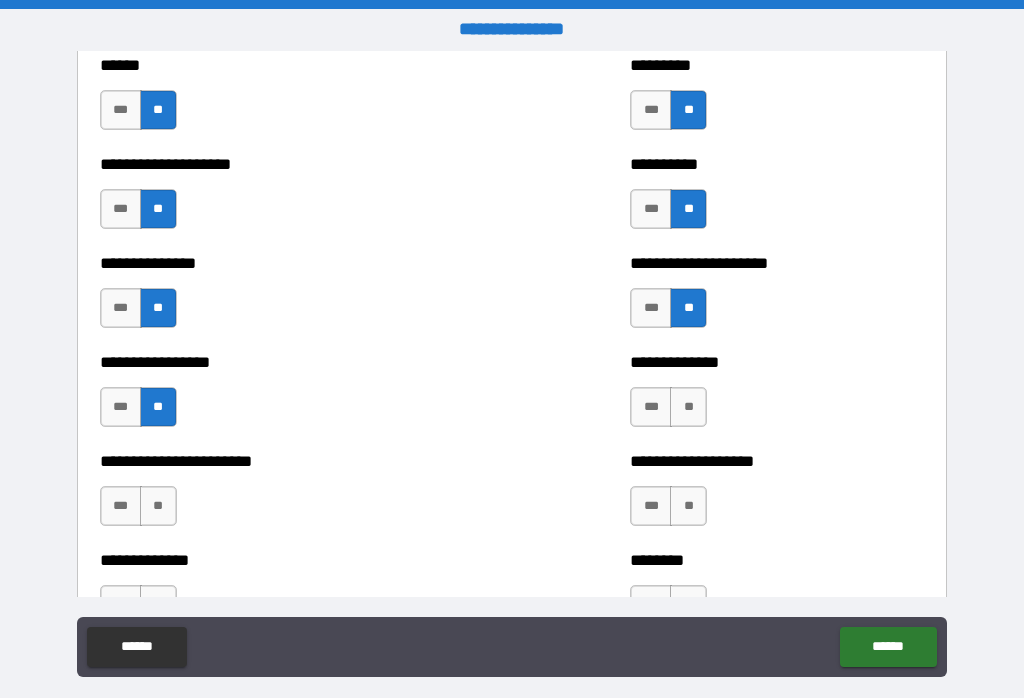 click on "**" at bounding box center [688, 407] 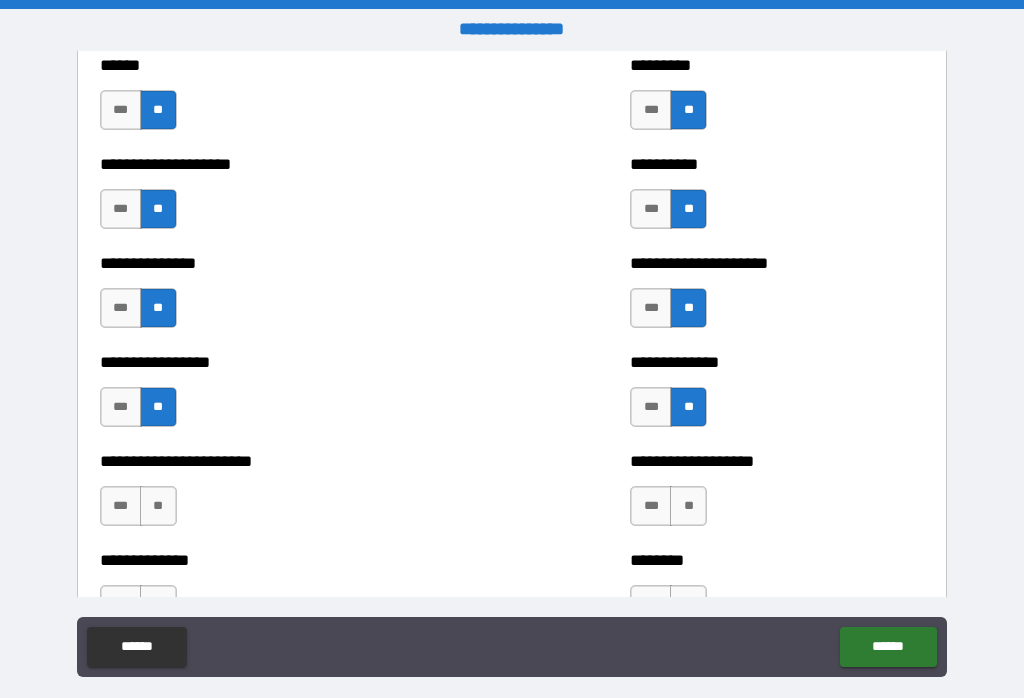 click on "**" at bounding box center [688, 506] 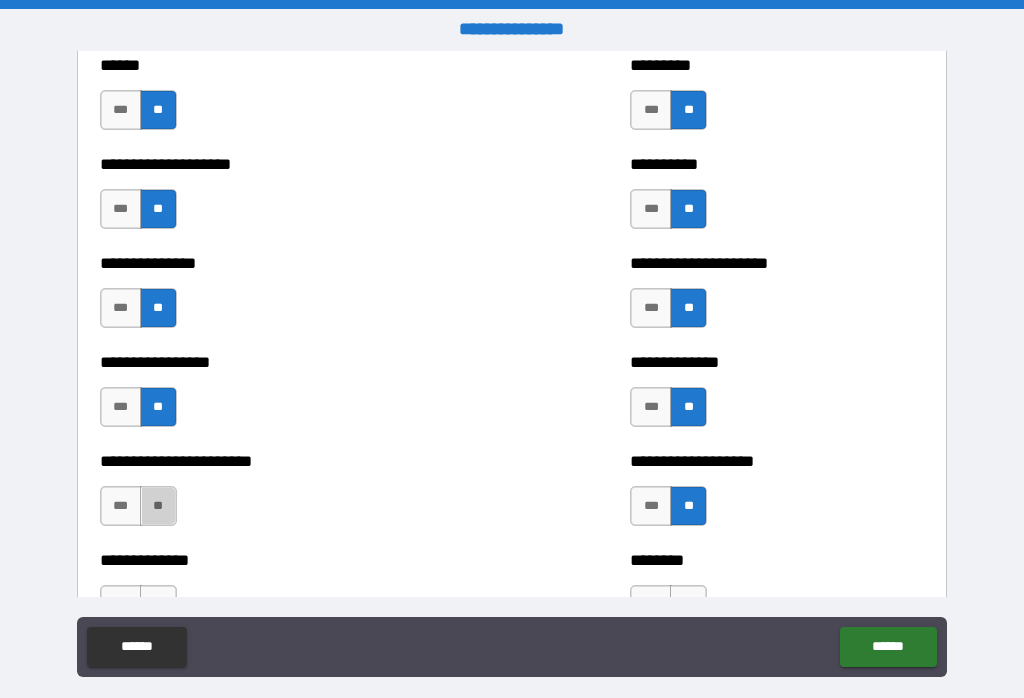 click on "**" at bounding box center [158, 506] 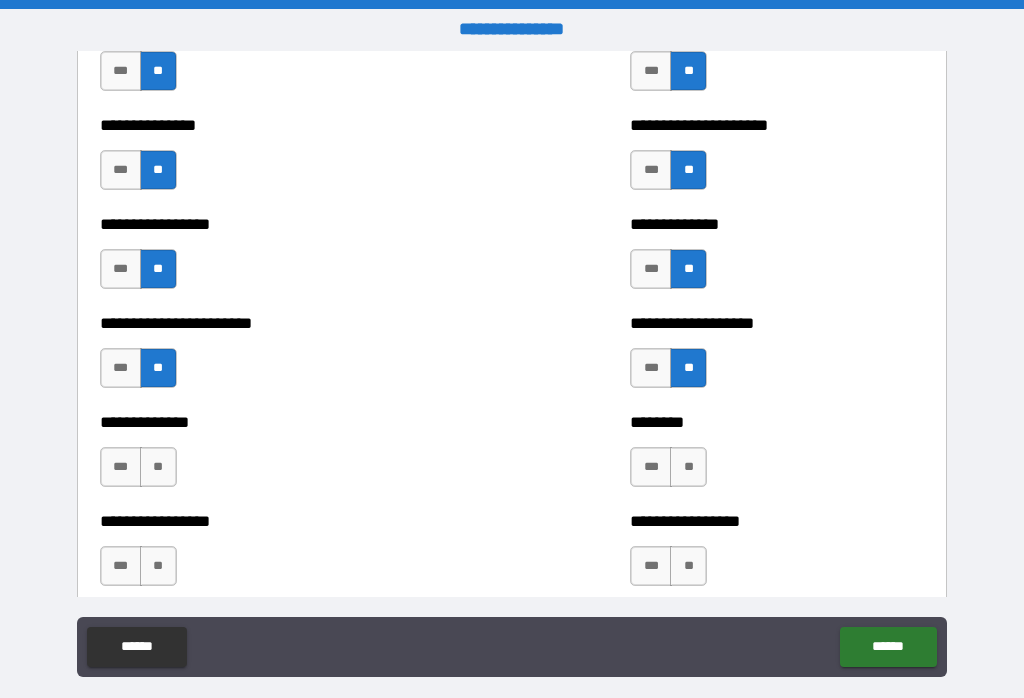 scroll, scrollTop: 3357, scrollLeft: 0, axis: vertical 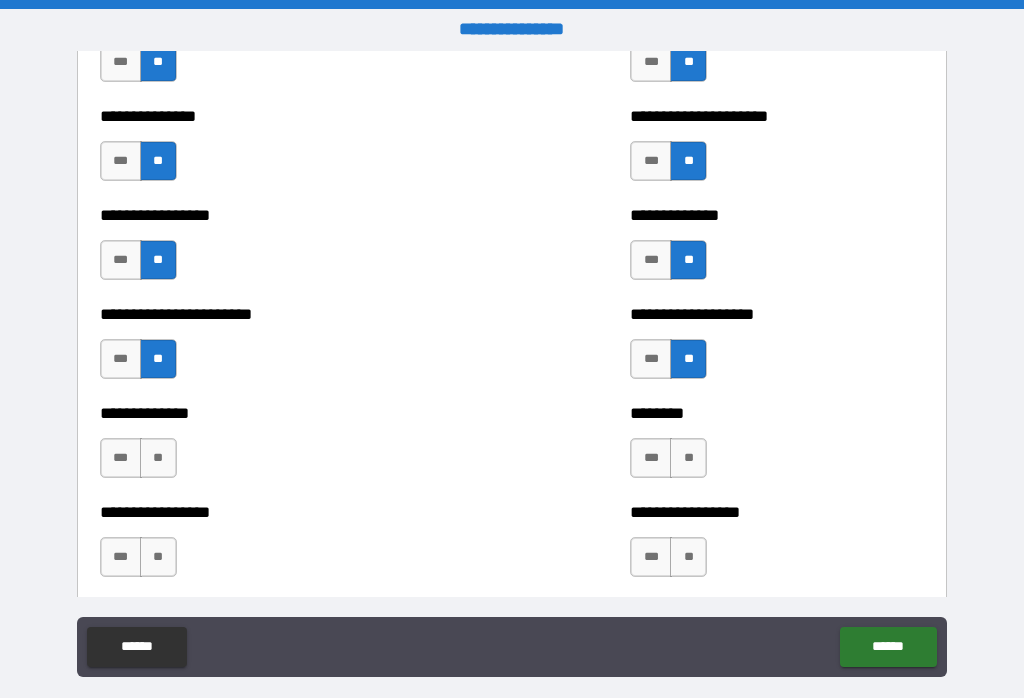 click on "**" at bounding box center [688, 458] 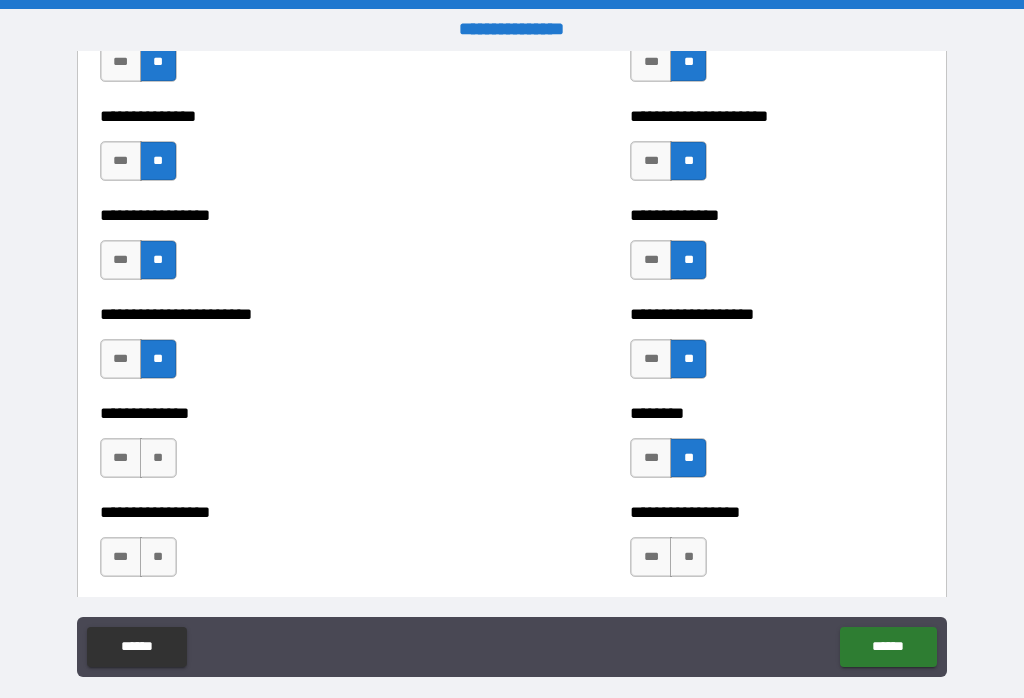 click on "**" at bounding box center (158, 458) 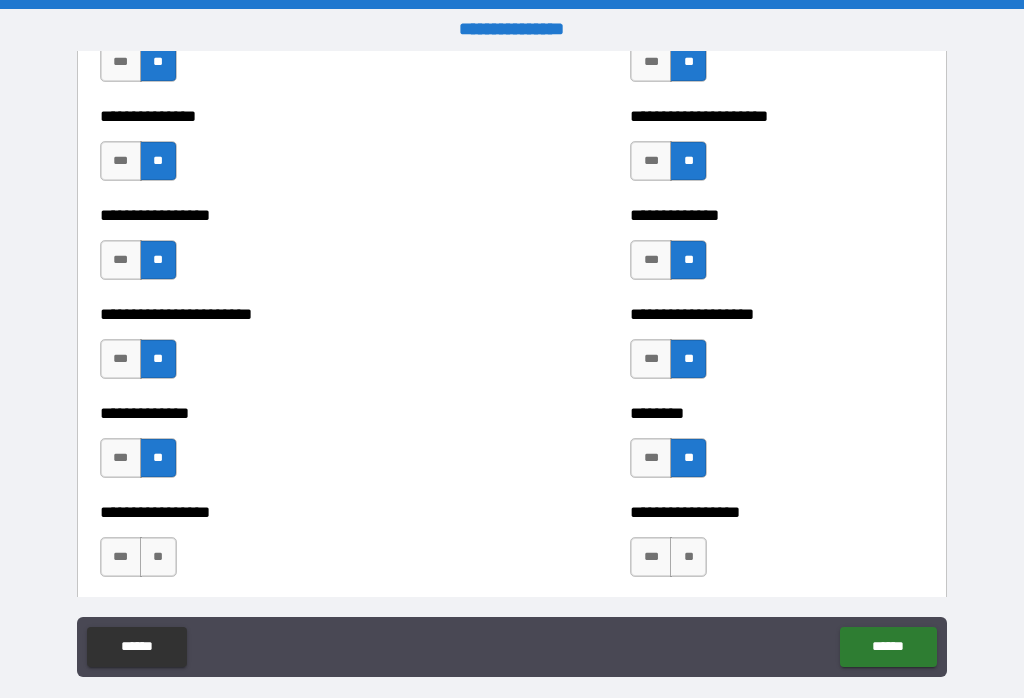 click on "**" at bounding box center [688, 557] 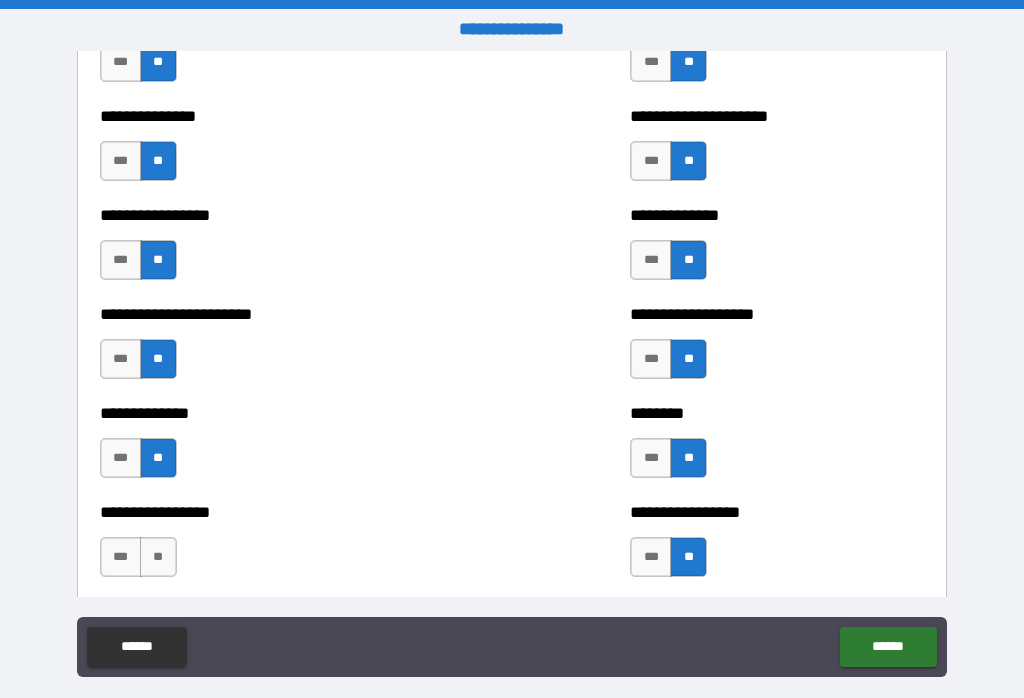 click on "**" at bounding box center (158, 557) 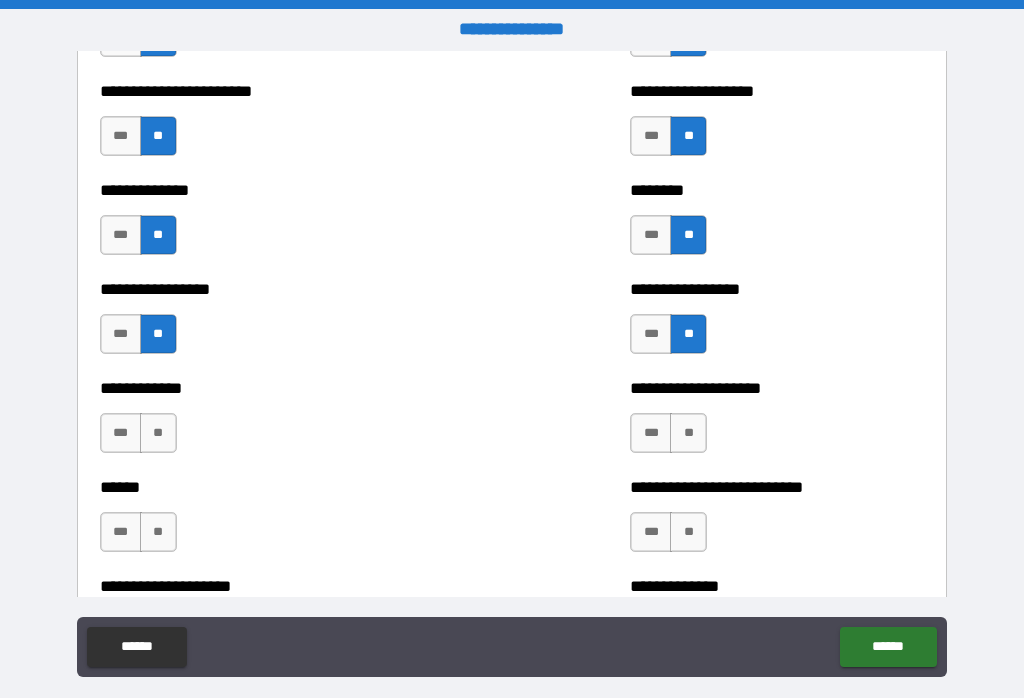 scroll, scrollTop: 3581, scrollLeft: 0, axis: vertical 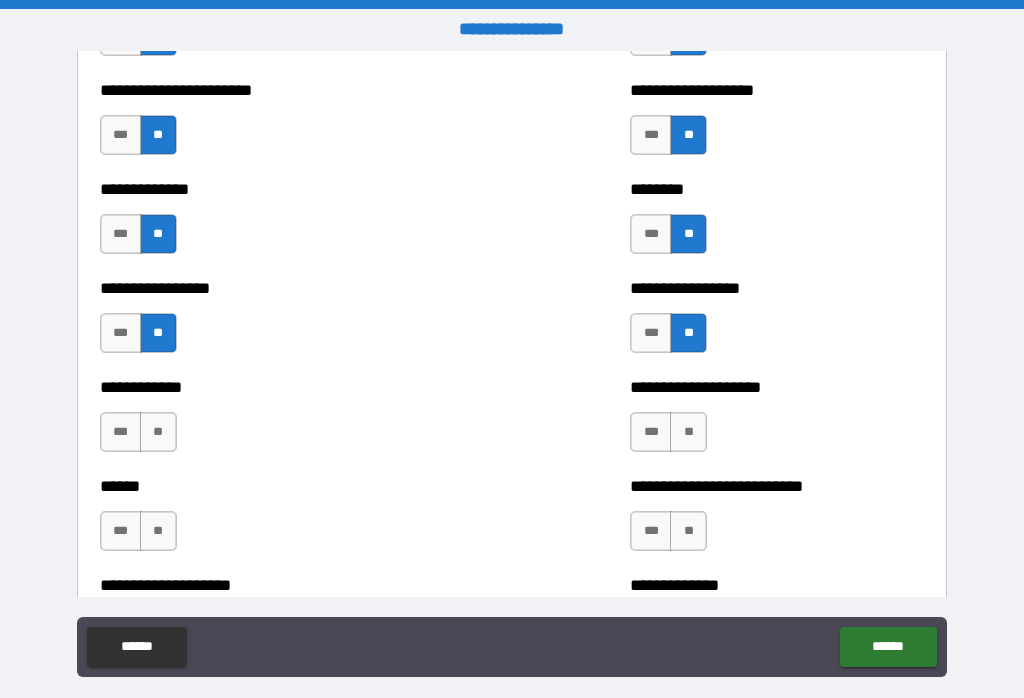 click on "**" at bounding box center (688, 432) 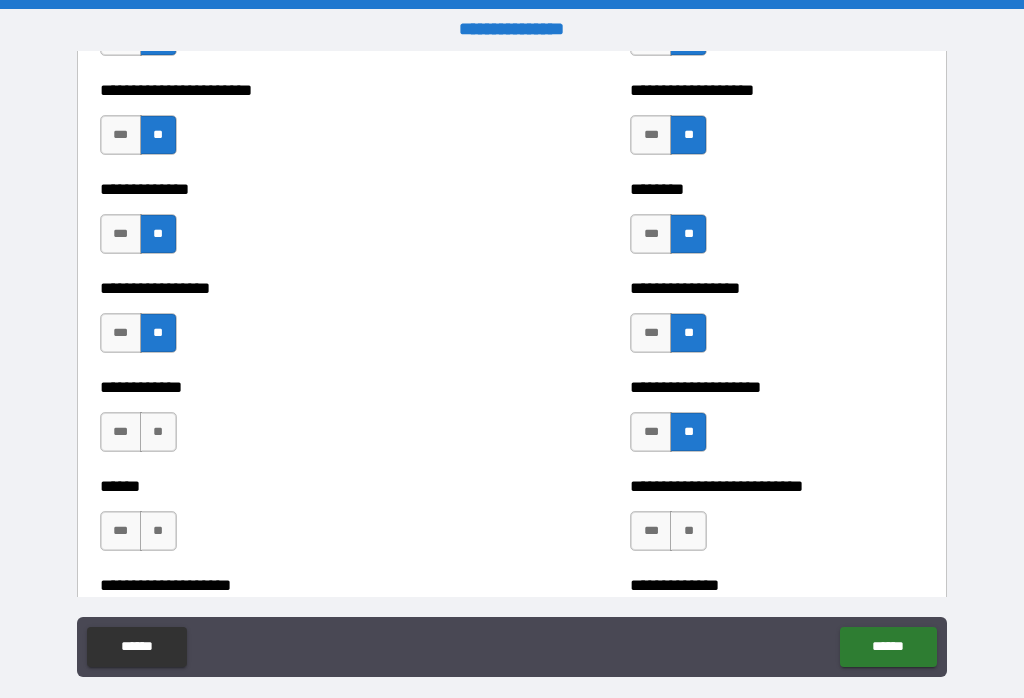 click on "**" at bounding box center (688, 531) 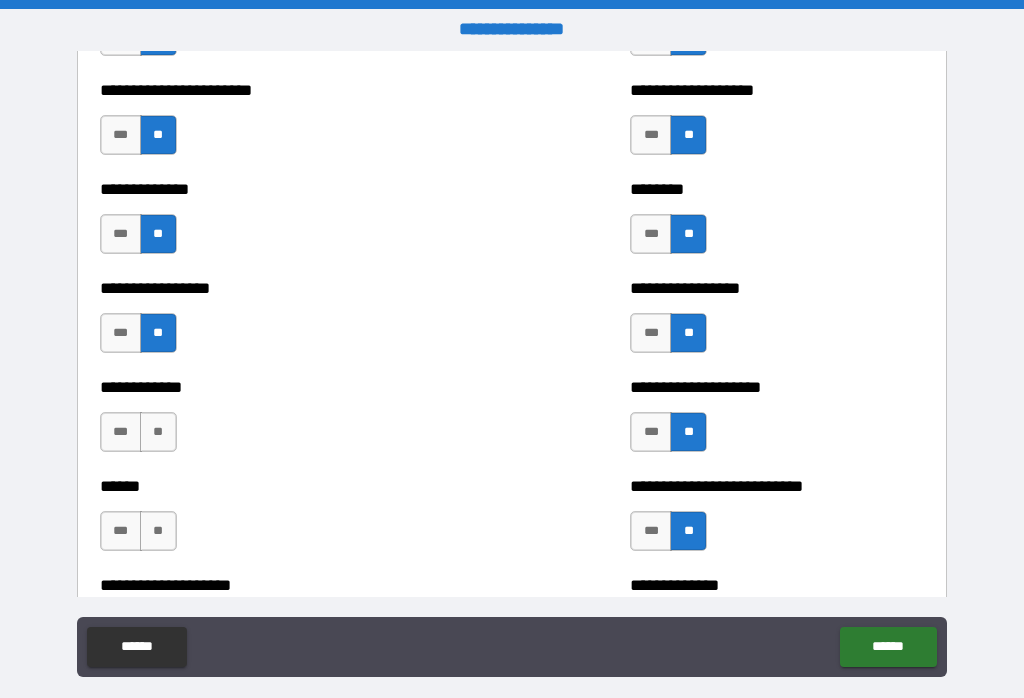 click on "**" at bounding box center (158, 531) 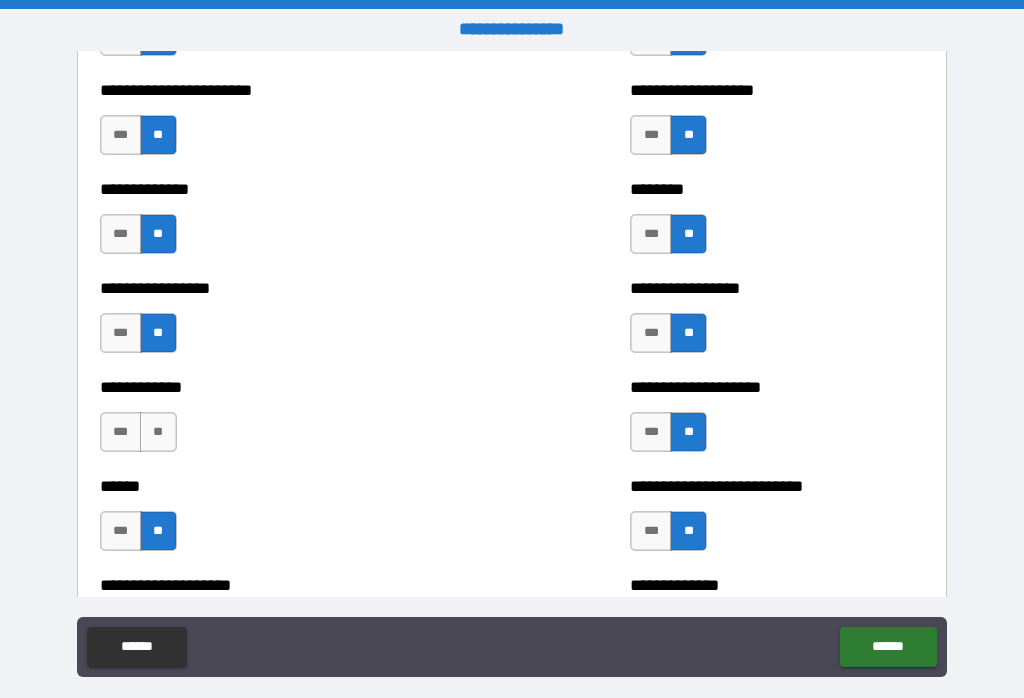 click on "**" at bounding box center (158, 432) 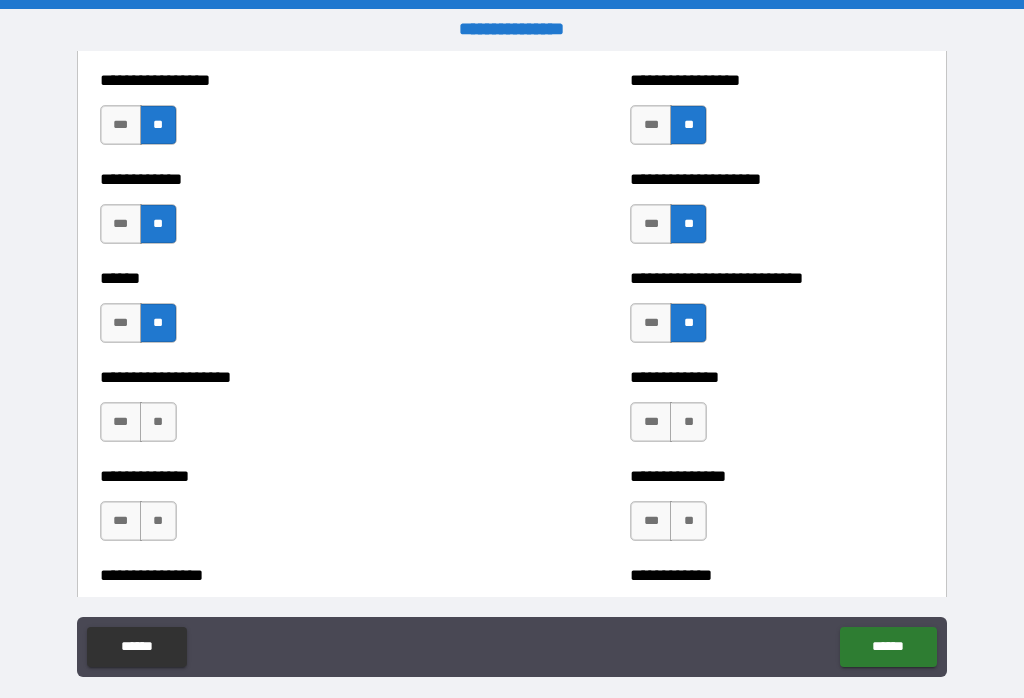 scroll, scrollTop: 3794, scrollLeft: 0, axis: vertical 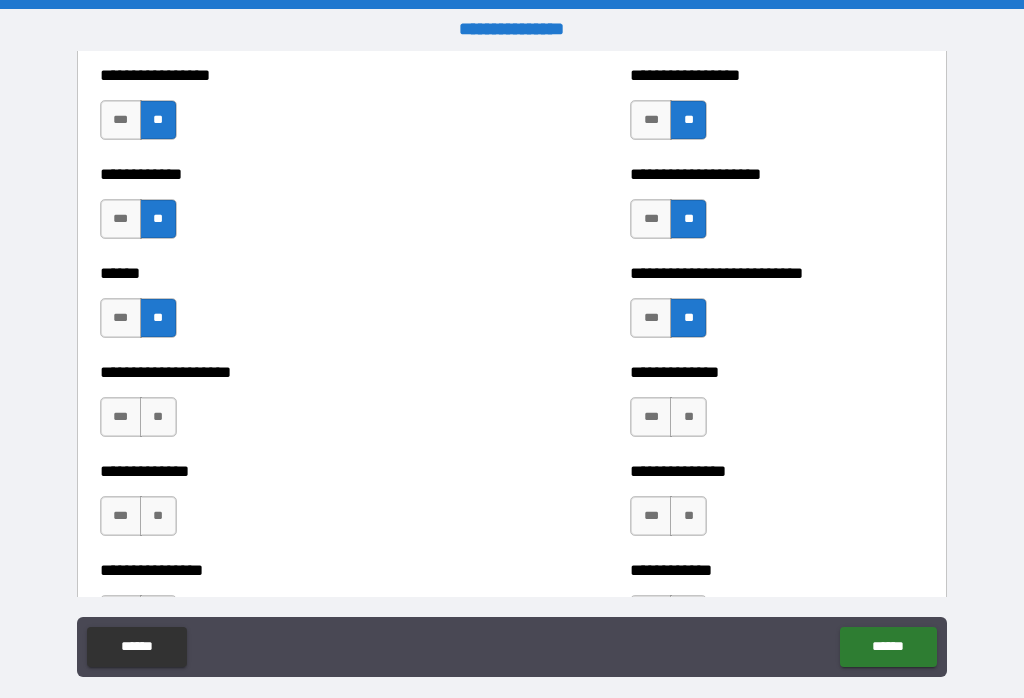 click on "**" at bounding box center (688, 417) 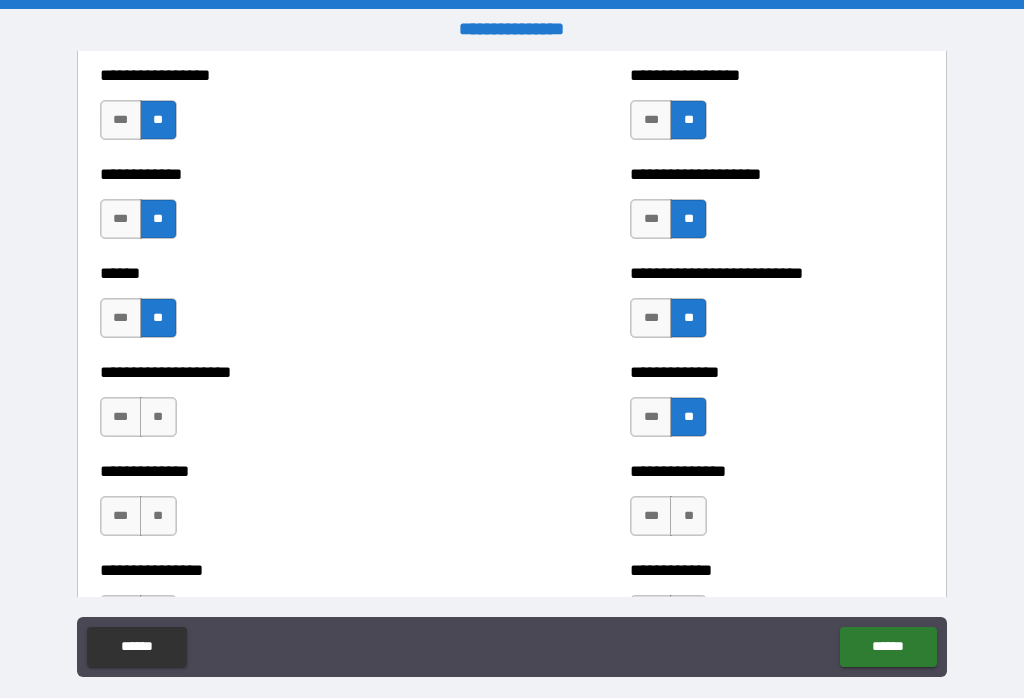 click on "**" at bounding box center [688, 516] 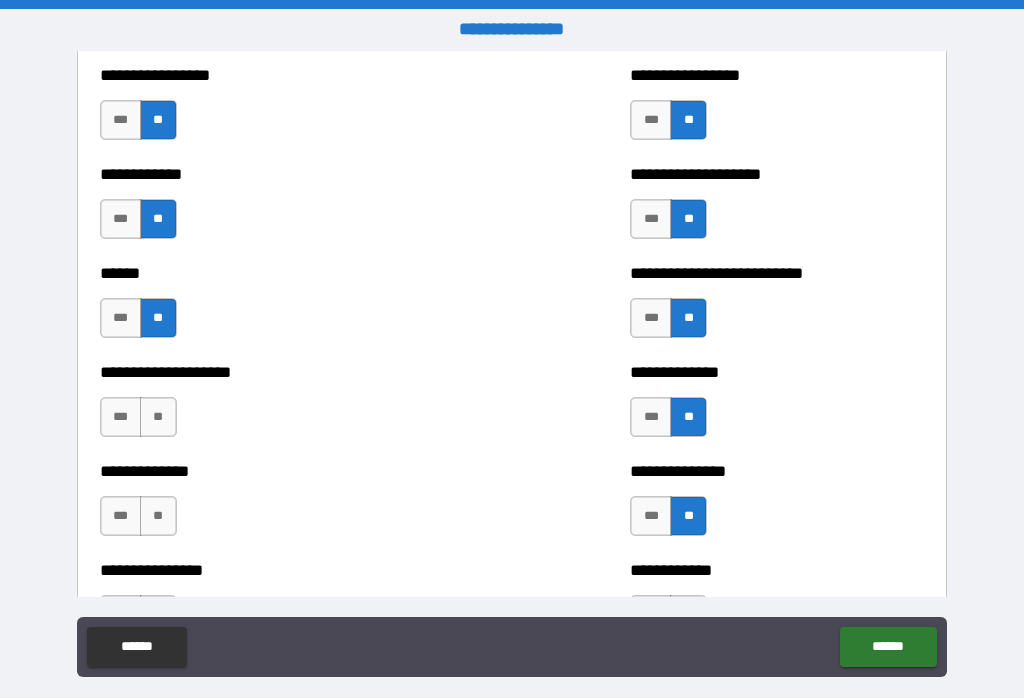 click on "**" at bounding box center (158, 516) 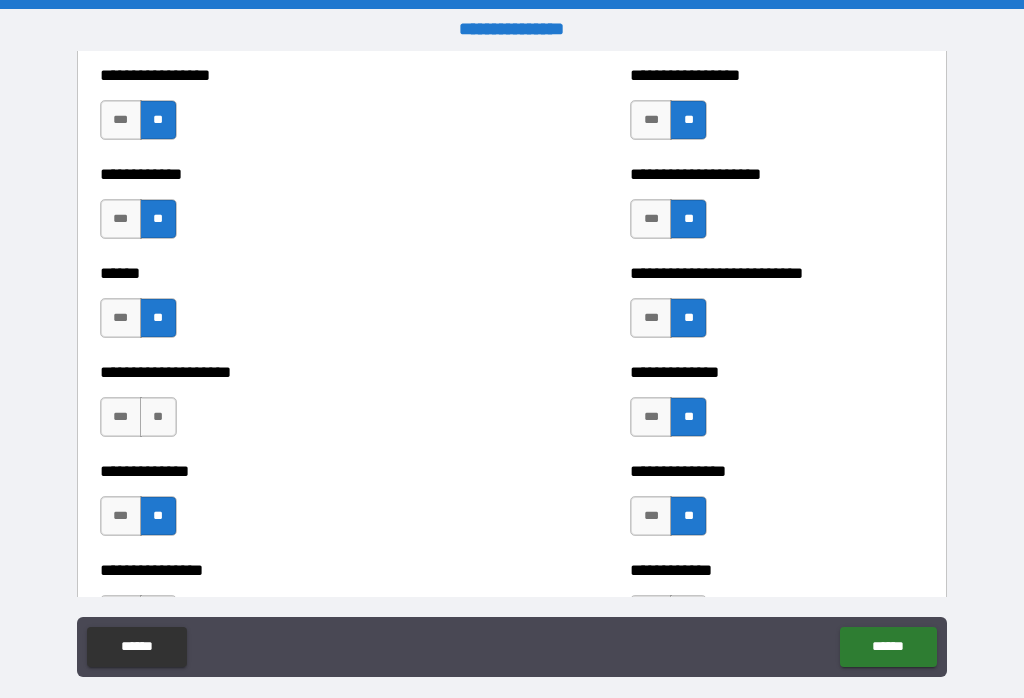 click on "**" at bounding box center [158, 417] 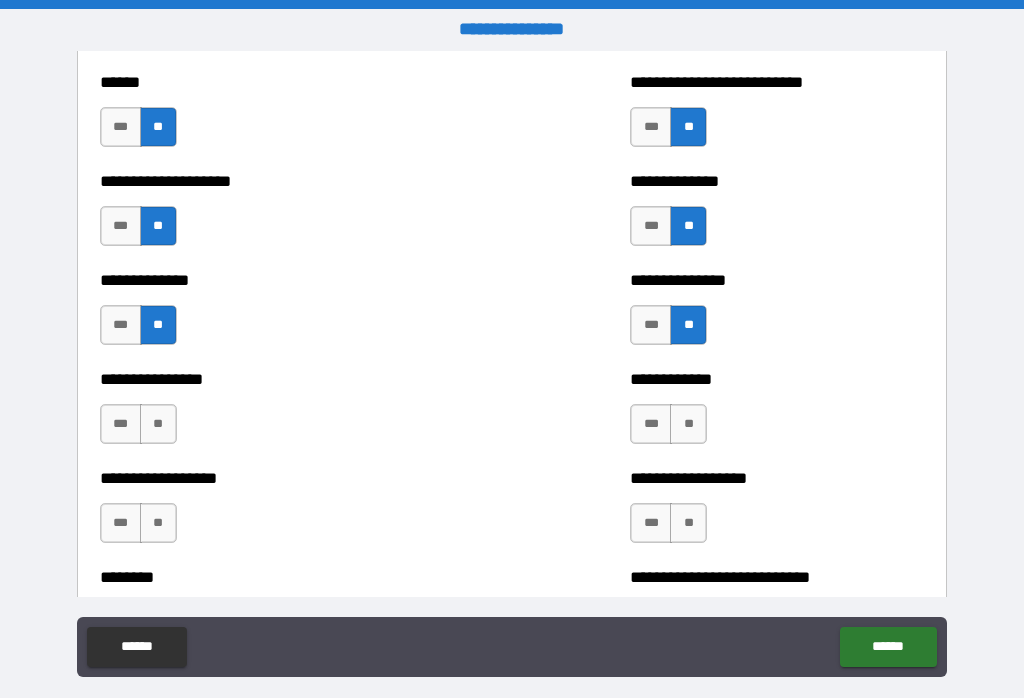 scroll, scrollTop: 4003, scrollLeft: 0, axis: vertical 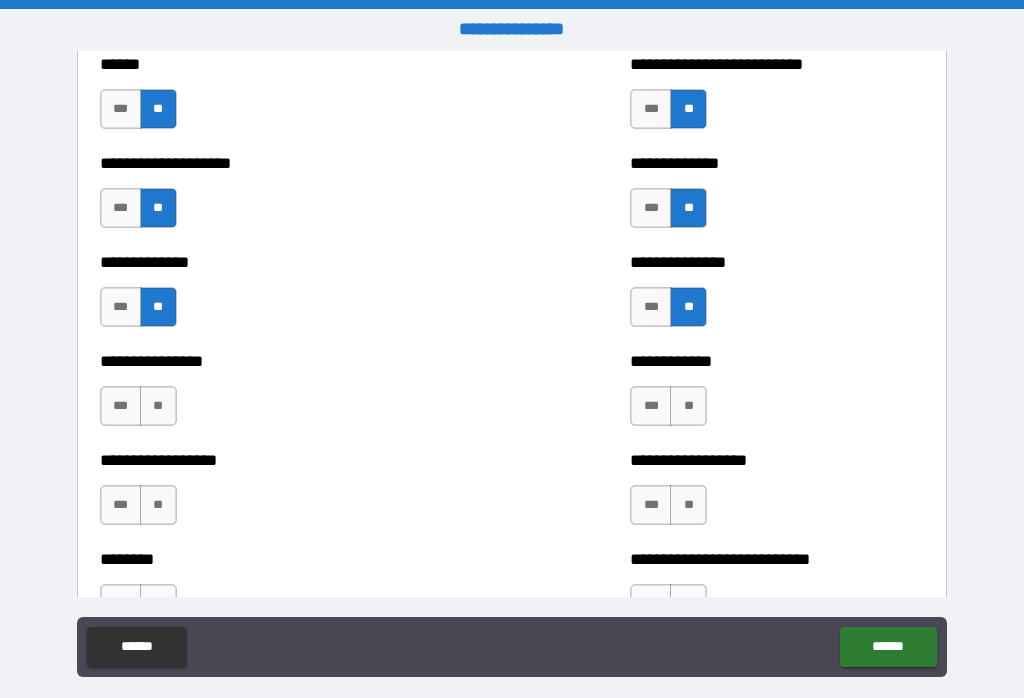 click on "**" at bounding box center [688, 406] 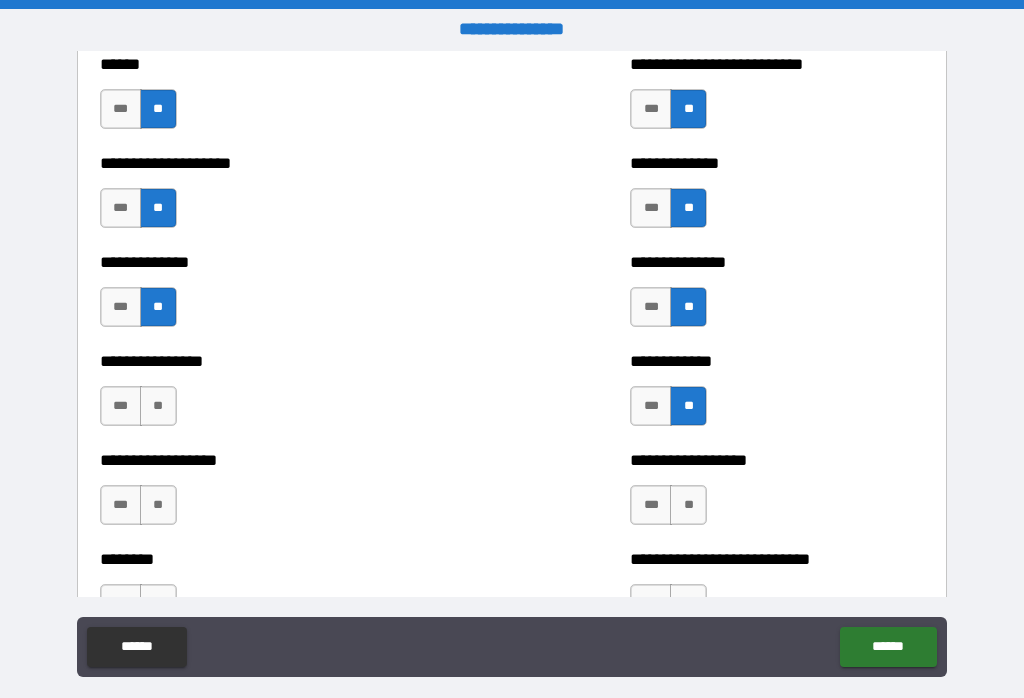 click on "**" at bounding box center [688, 505] 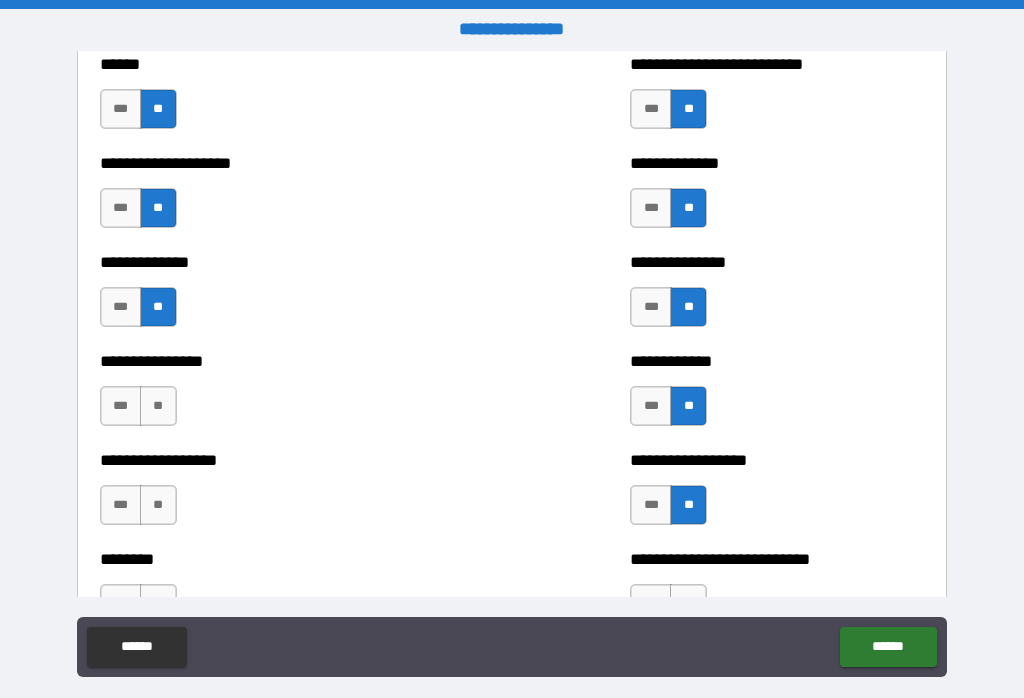 click on "**" at bounding box center [158, 505] 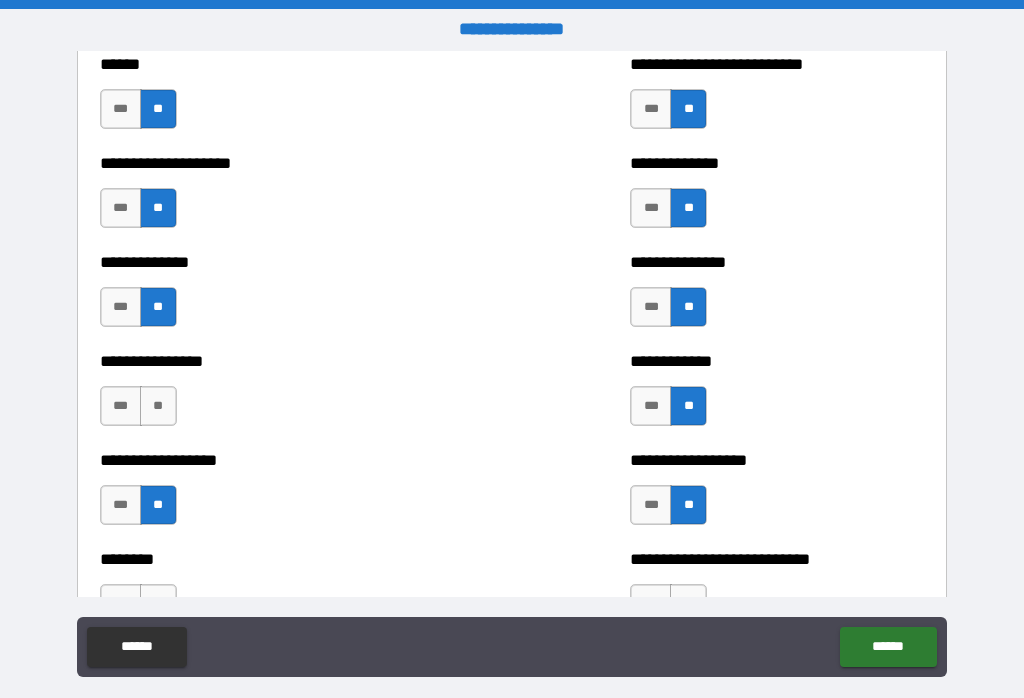 click on "**" at bounding box center [158, 406] 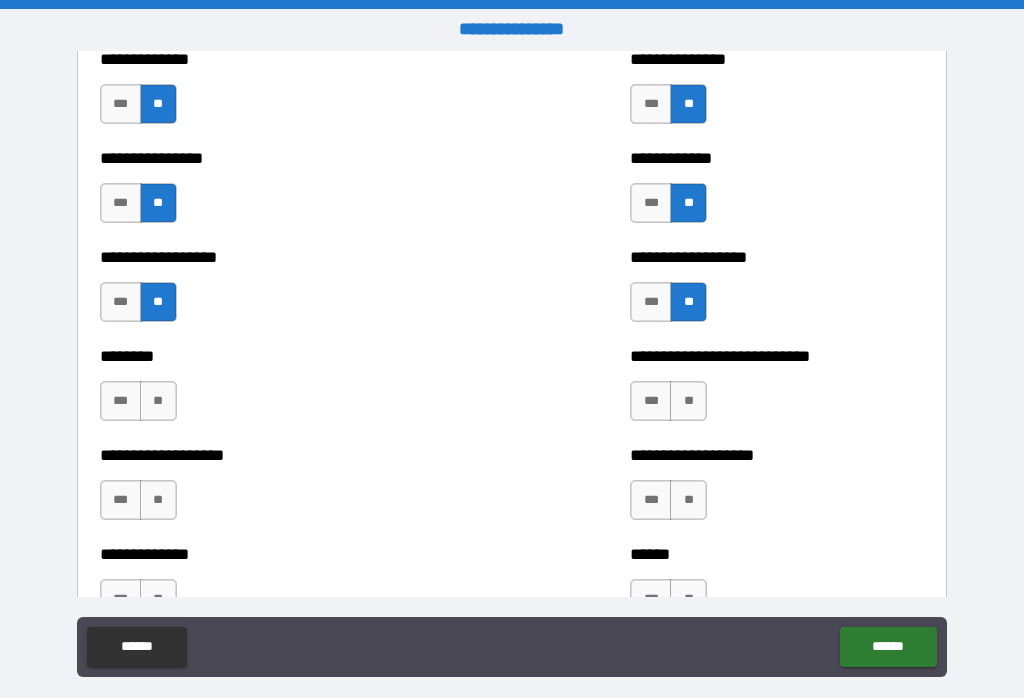 scroll, scrollTop: 4209, scrollLeft: 0, axis: vertical 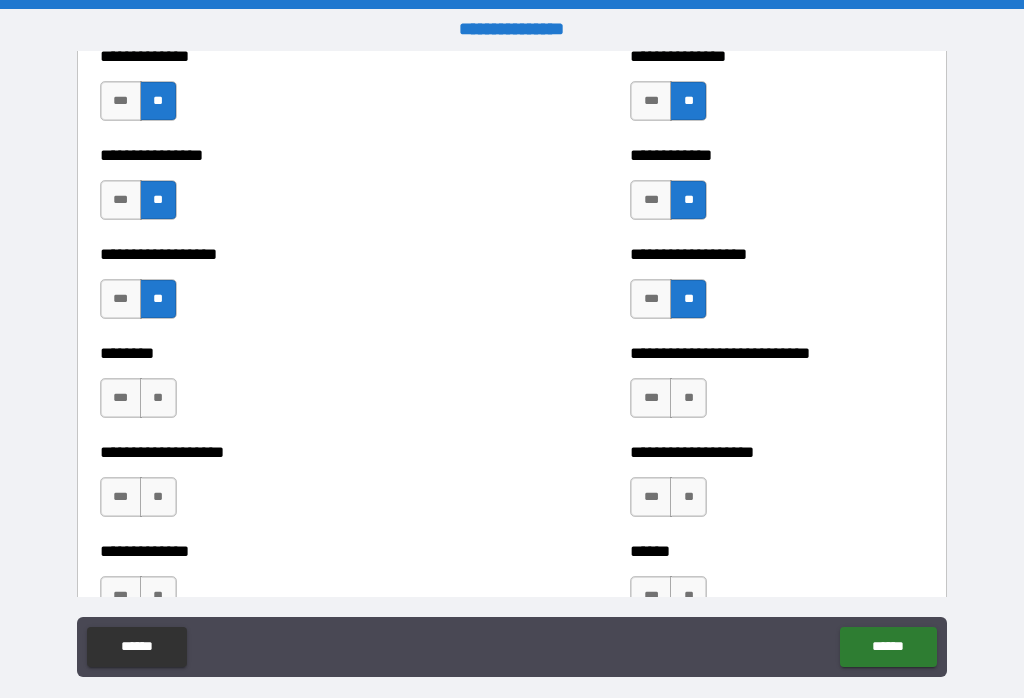 click on "**" at bounding box center (688, 398) 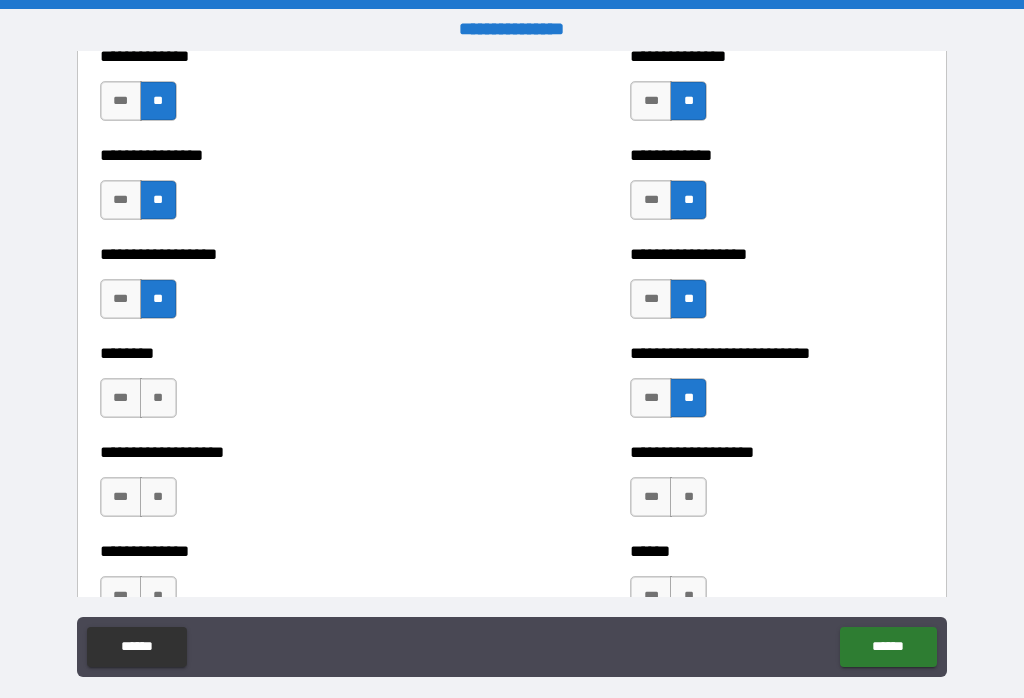 click on "**" at bounding box center [158, 398] 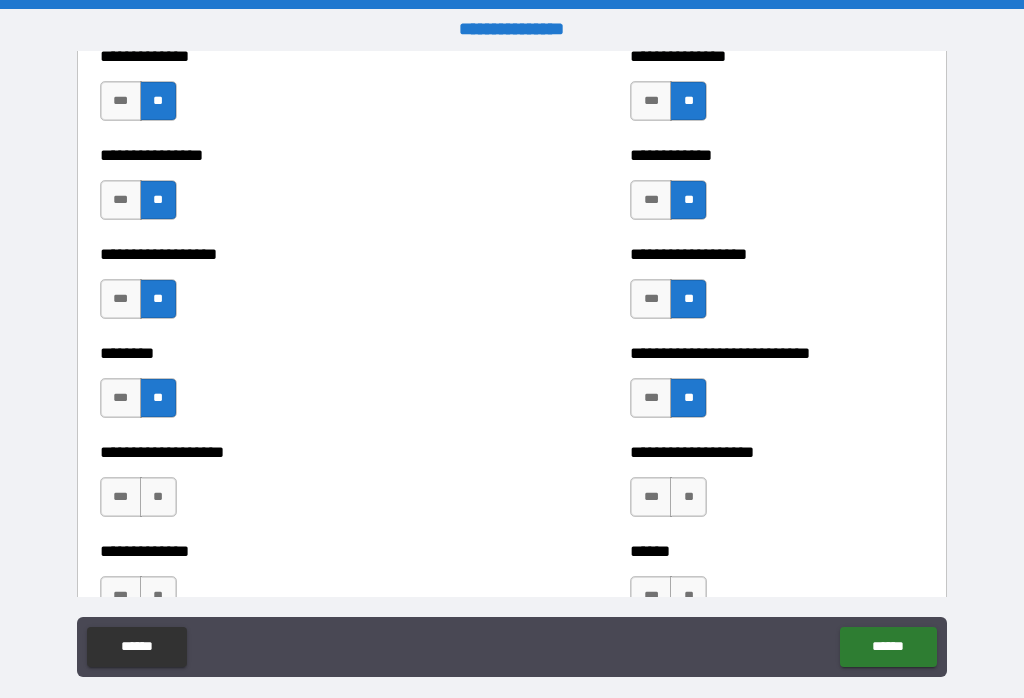 click on "**" at bounding box center [158, 497] 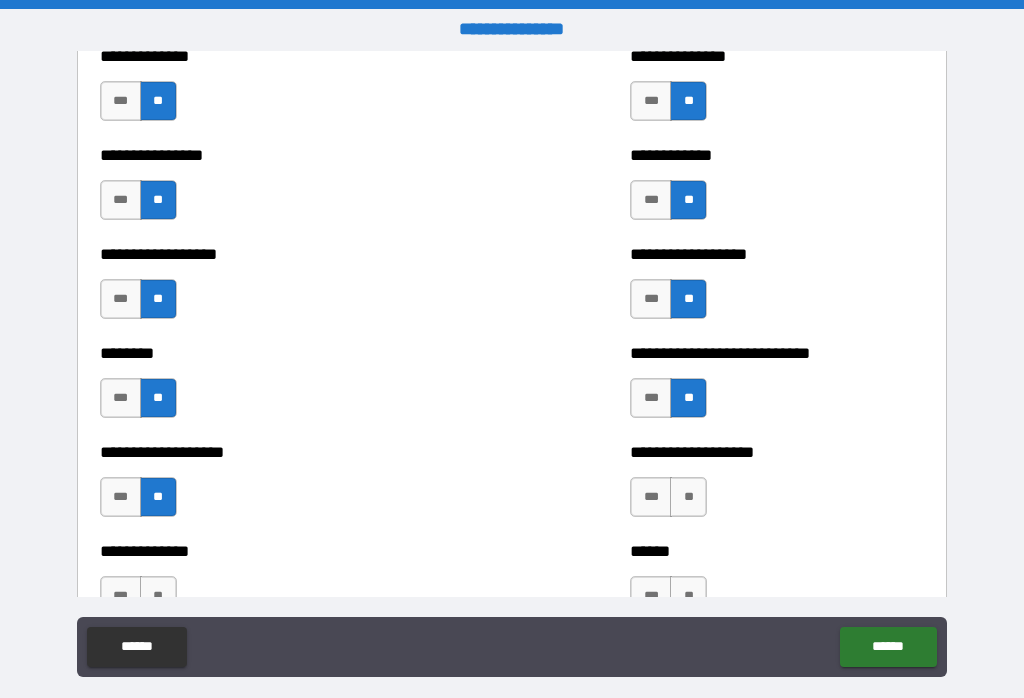 click on "**" at bounding box center [688, 497] 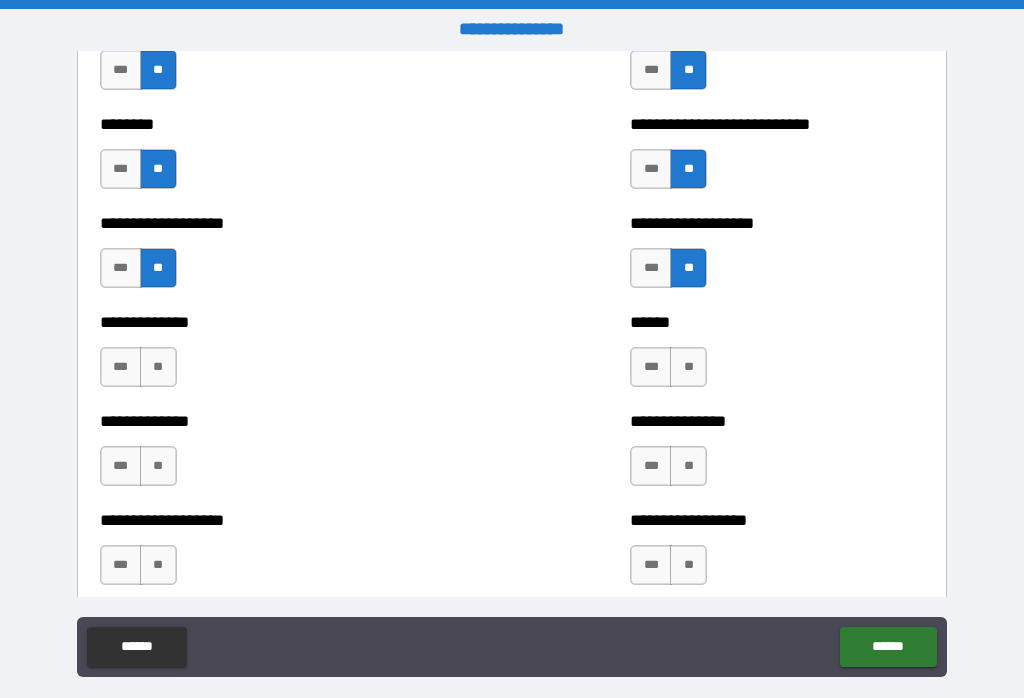 scroll, scrollTop: 4449, scrollLeft: 0, axis: vertical 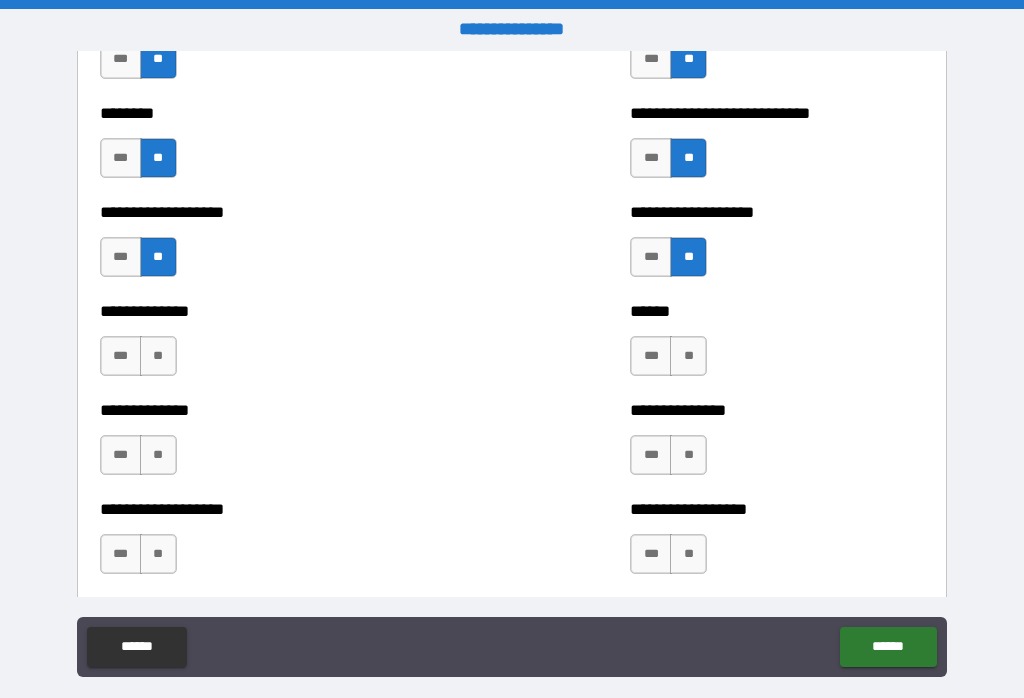 click on "**" at bounding box center [688, 356] 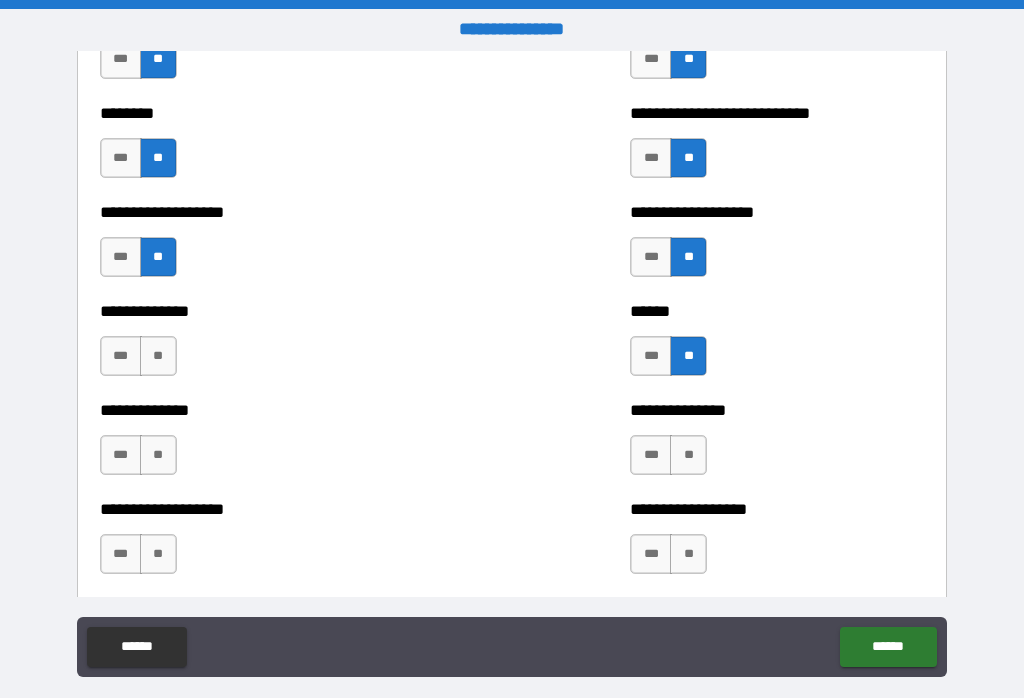 click on "**" at bounding box center [688, 455] 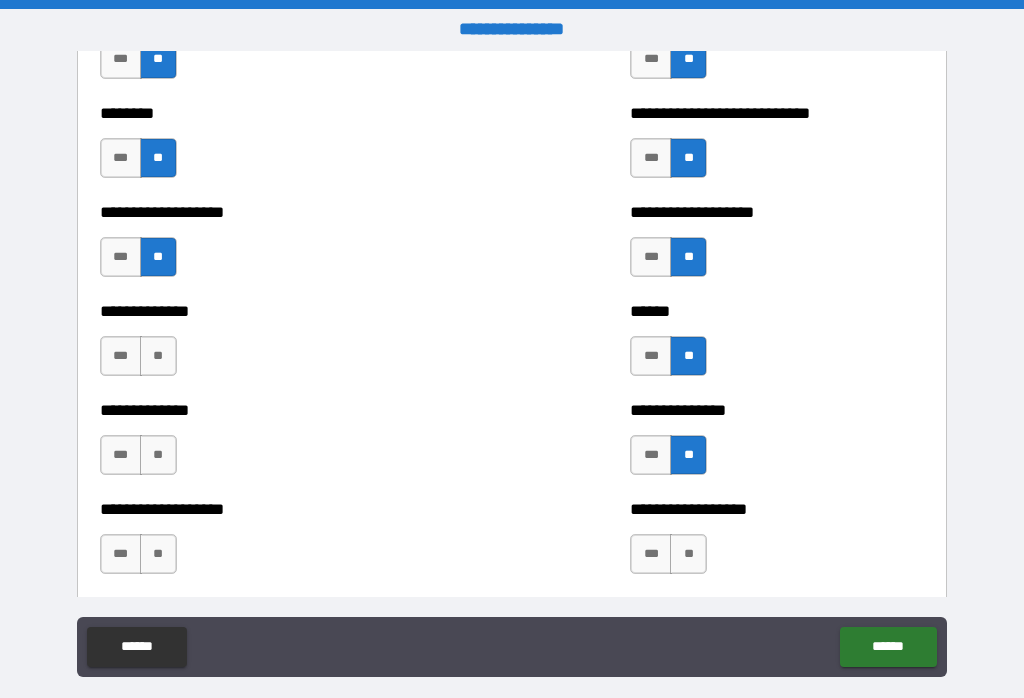 click on "**" at bounding box center (688, 554) 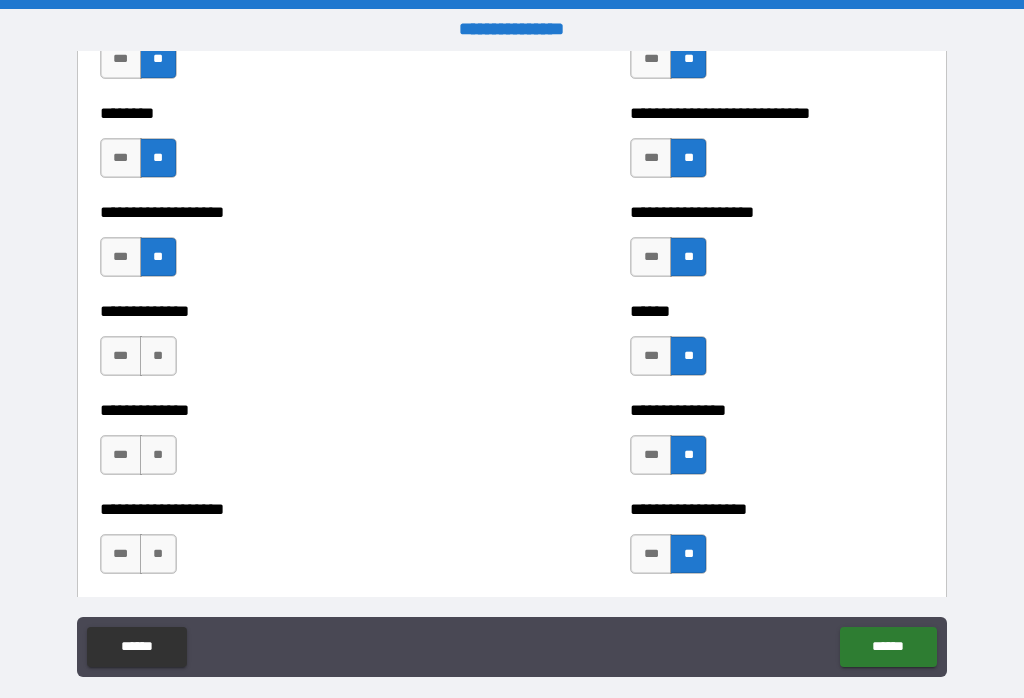 click on "**" at bounding box center [158, 554] 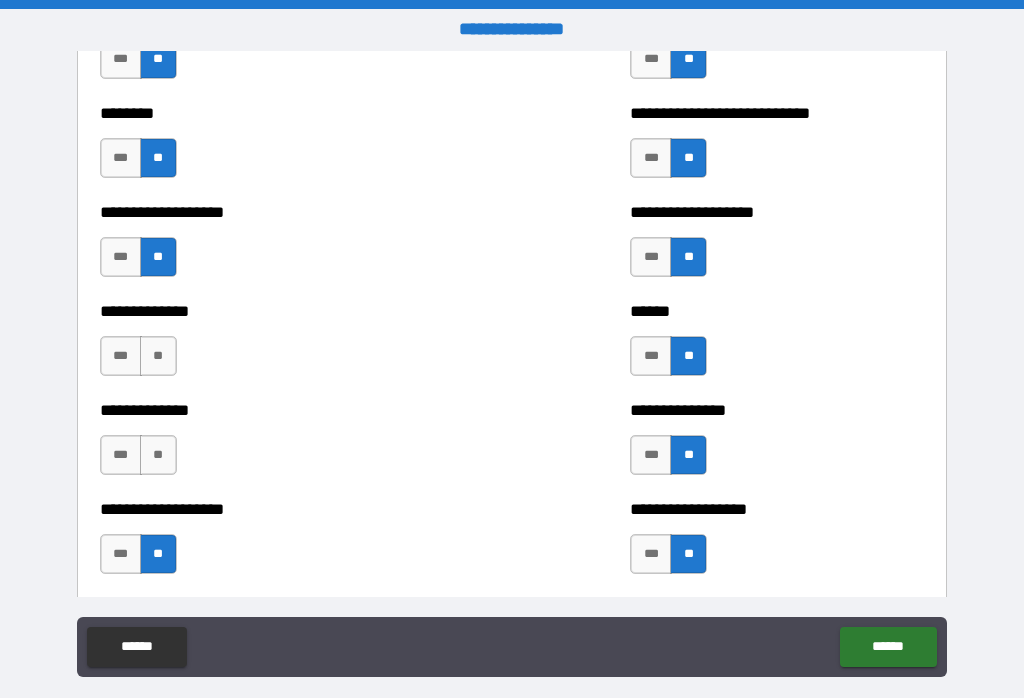 click on "**" at bounding box center (158, 455) 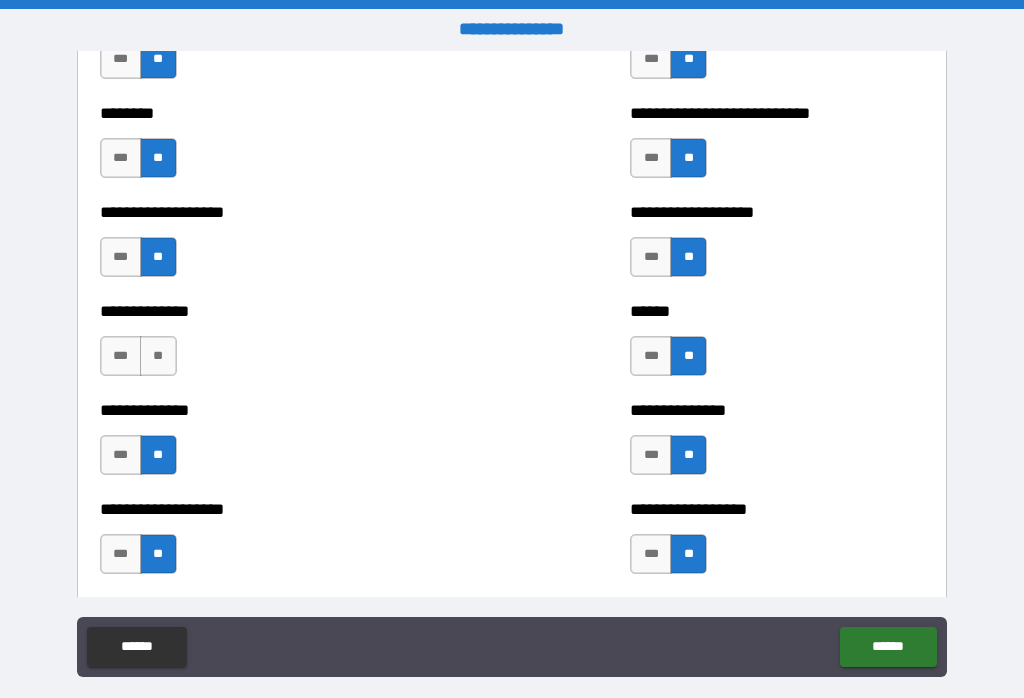 click on "**" at bounding box center [158, 356] 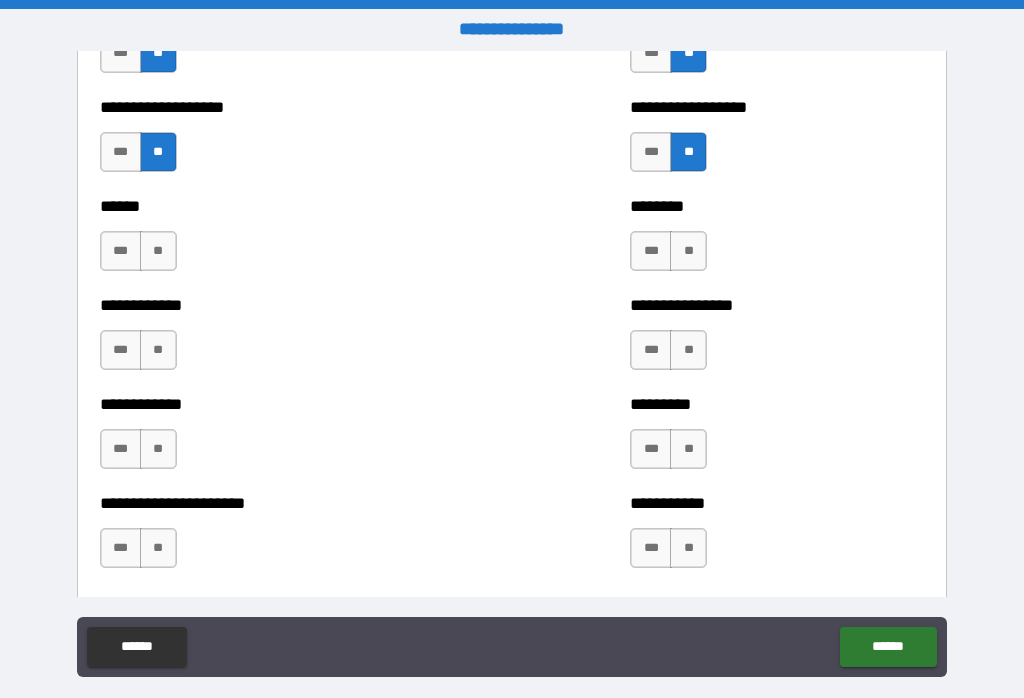 scroll, scrollTop: 4852, scrollLeft: 0, axis: vertical 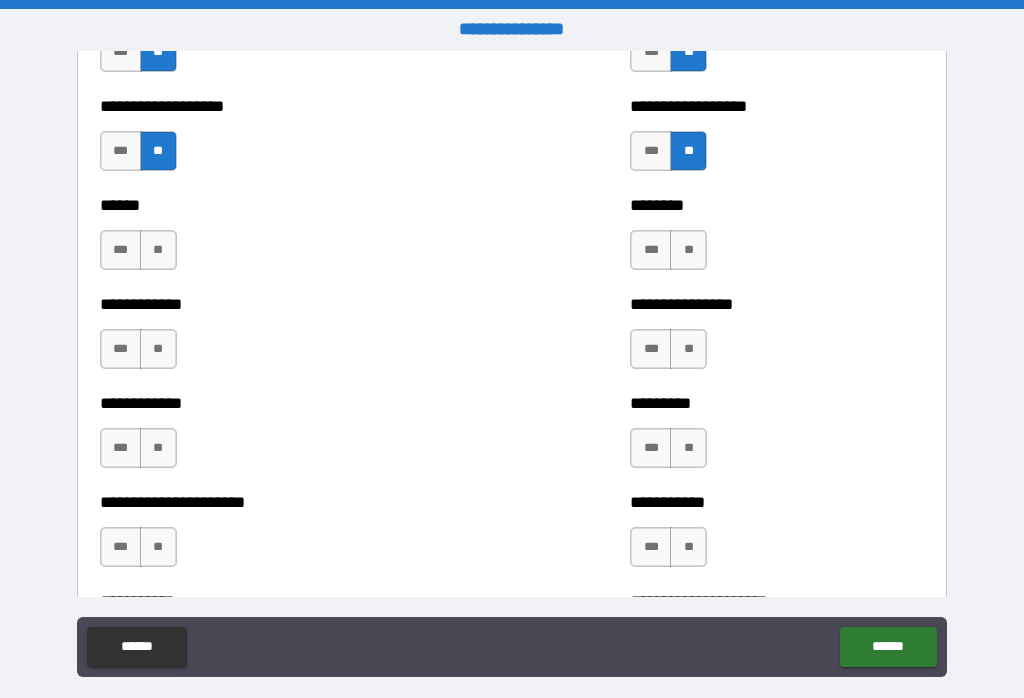 click on "**" at bounding box center [688, 250] 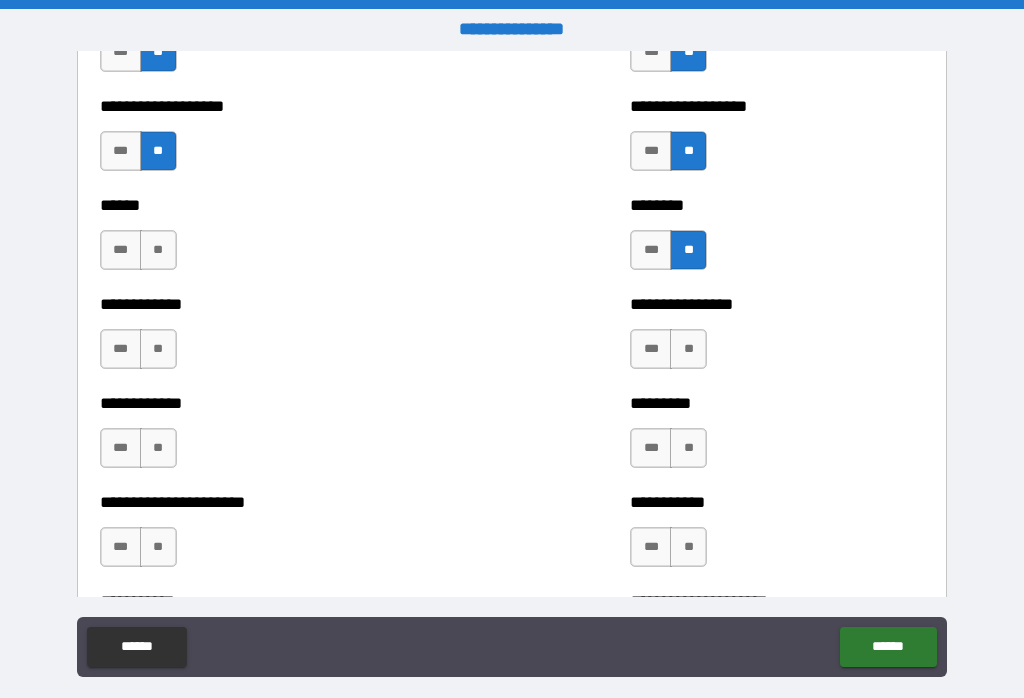 click on "**" at bounding box center (688, 349) 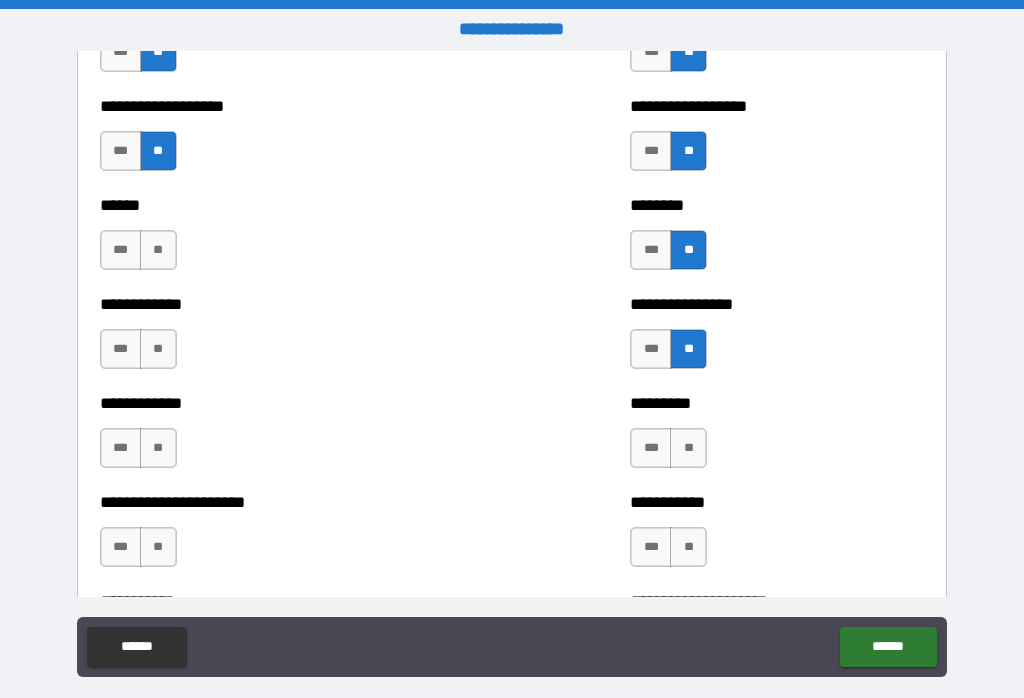 click on "**" at bounding box center (688, 448) 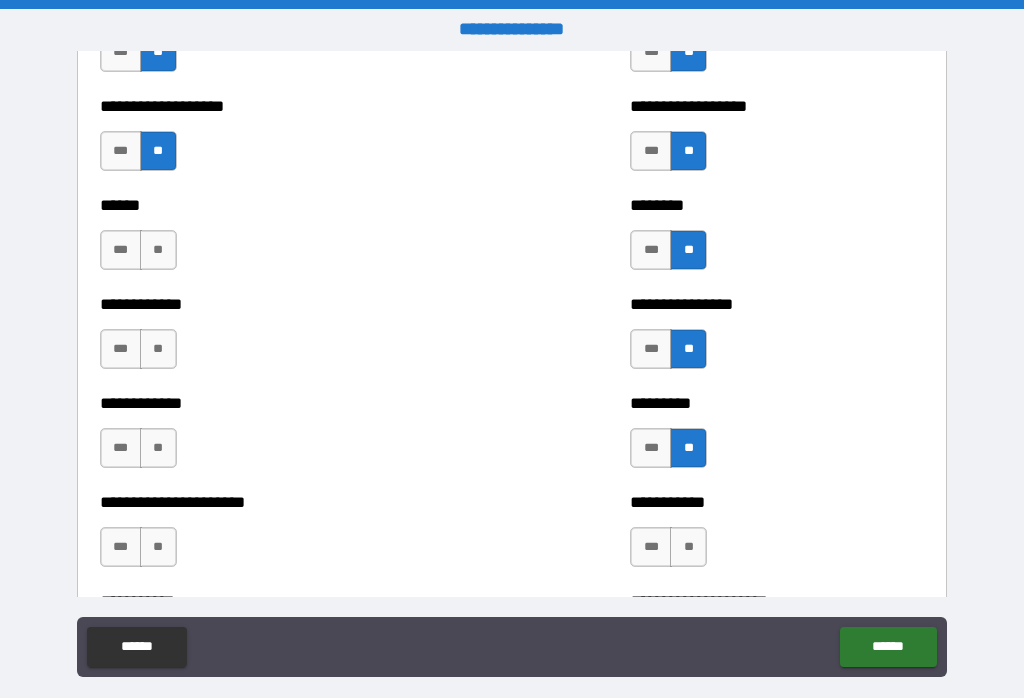 click on "**" at bounding box center (688, 547) 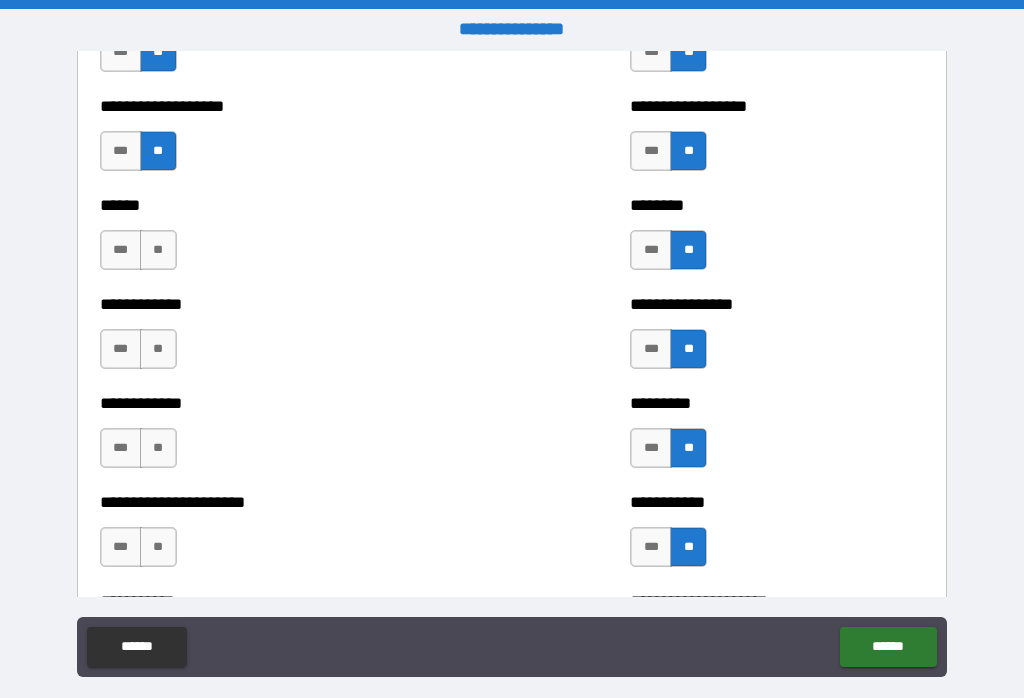 click on "**" at bounding box center (158, 547) 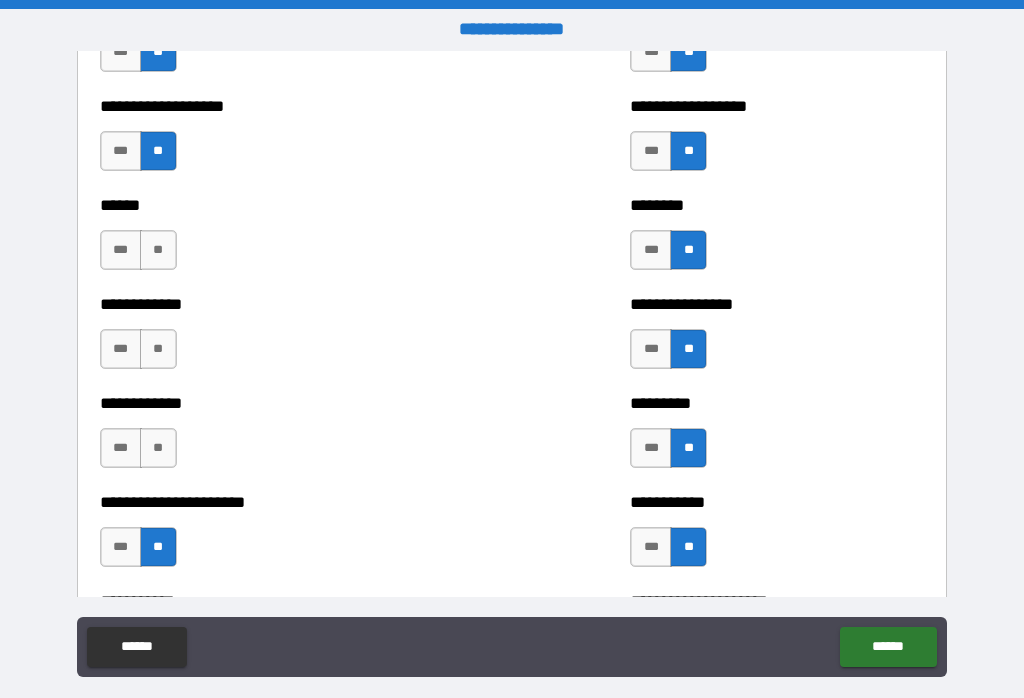 click on "**" at bounding box center (158, 448) 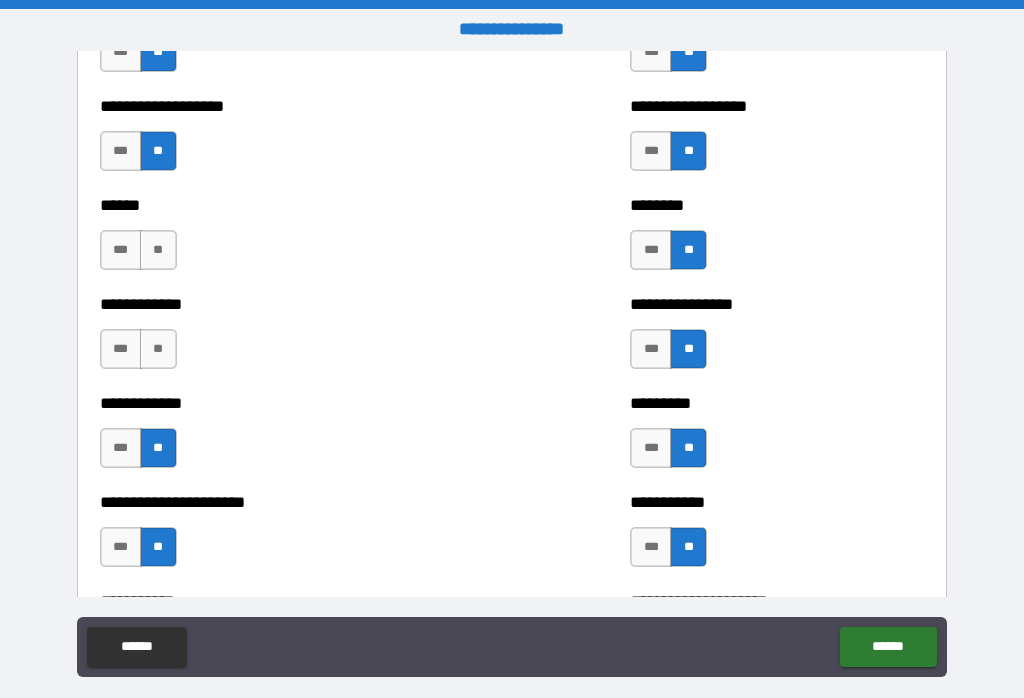 click on "**" at bounding box center [158, 349] 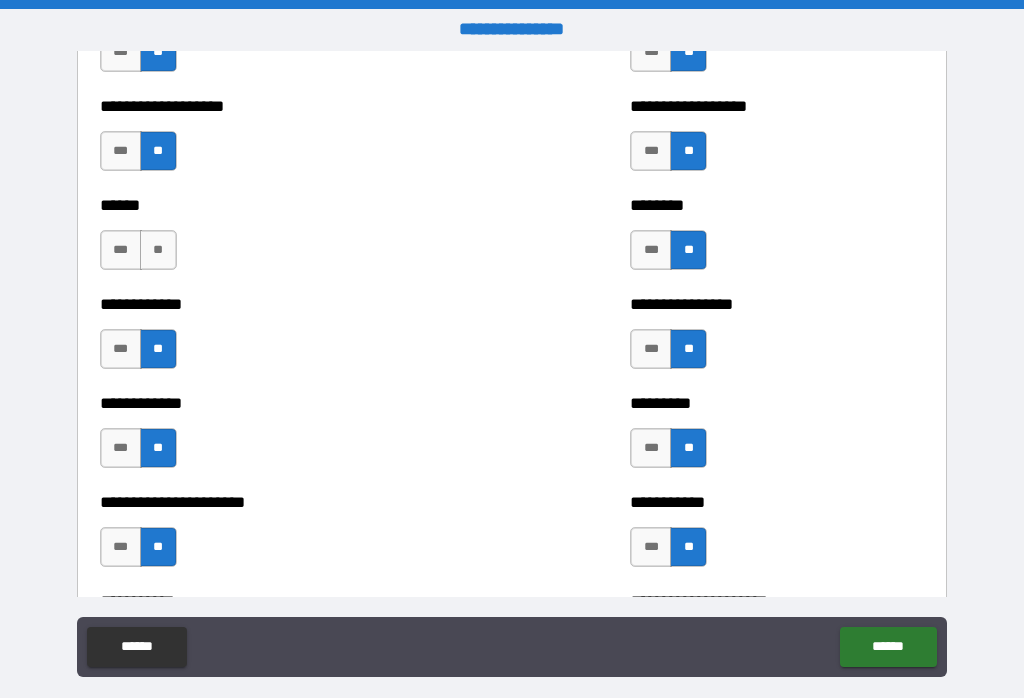 click on "**" at bounding box center (158, 250) 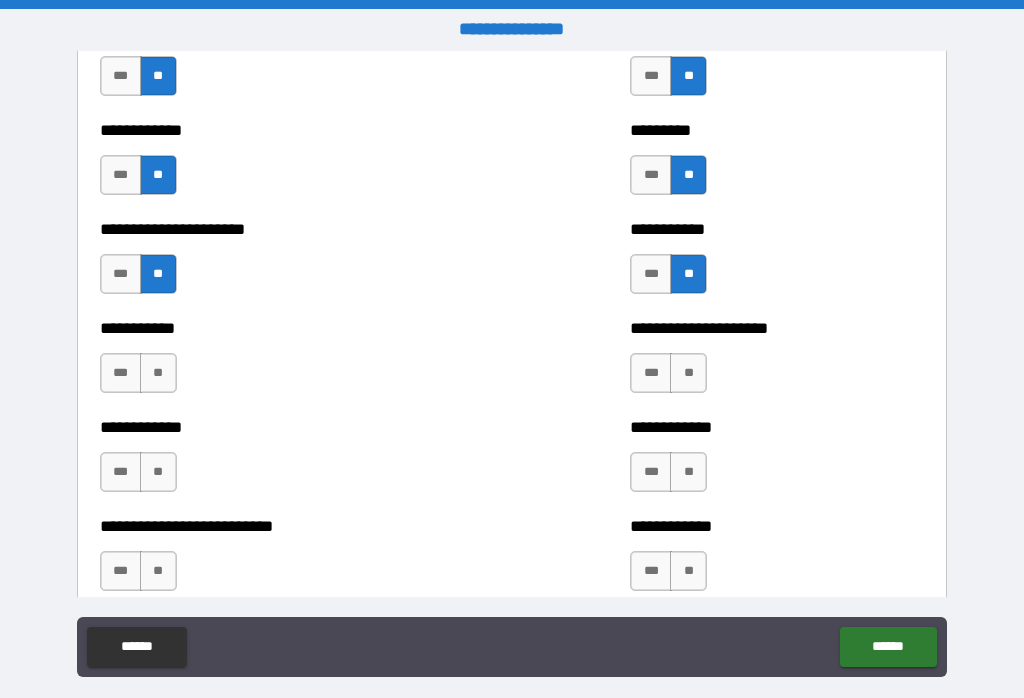 scroll, scrollTop: 5128, scrollLeft: 0, axis: vertical 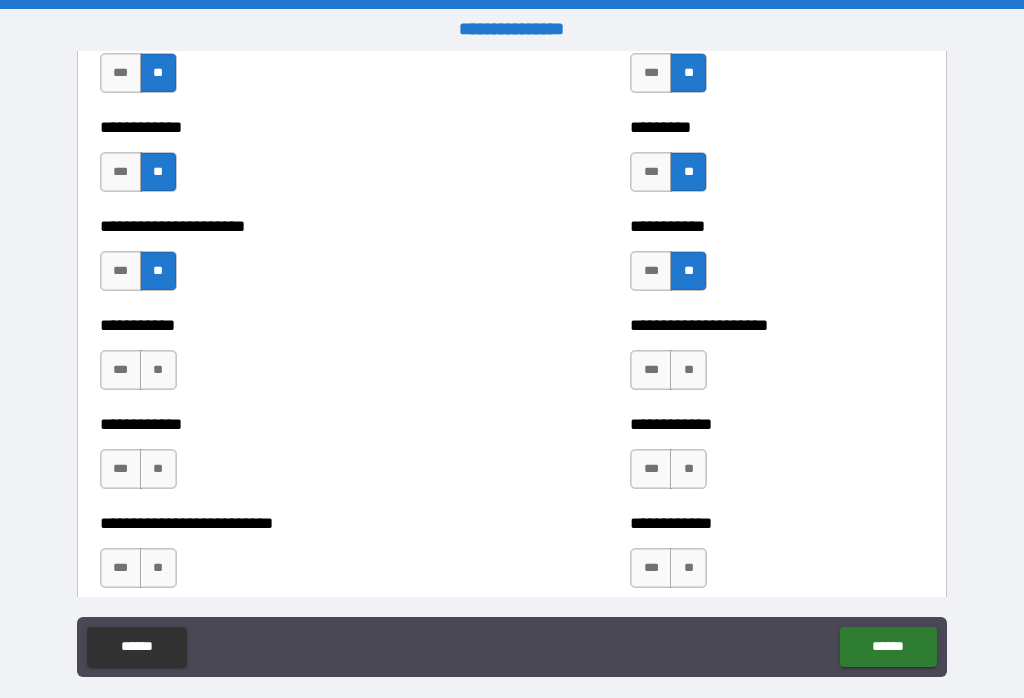 click on "**" at bounding box center (688, 370) 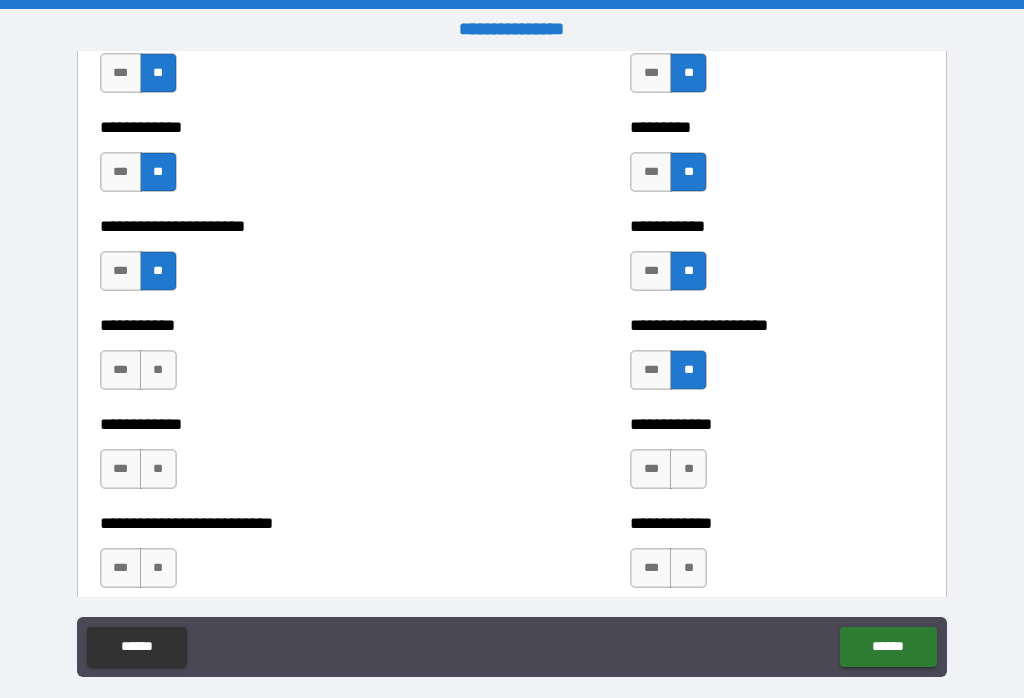 click on "**" at bounding box center [688, 469] 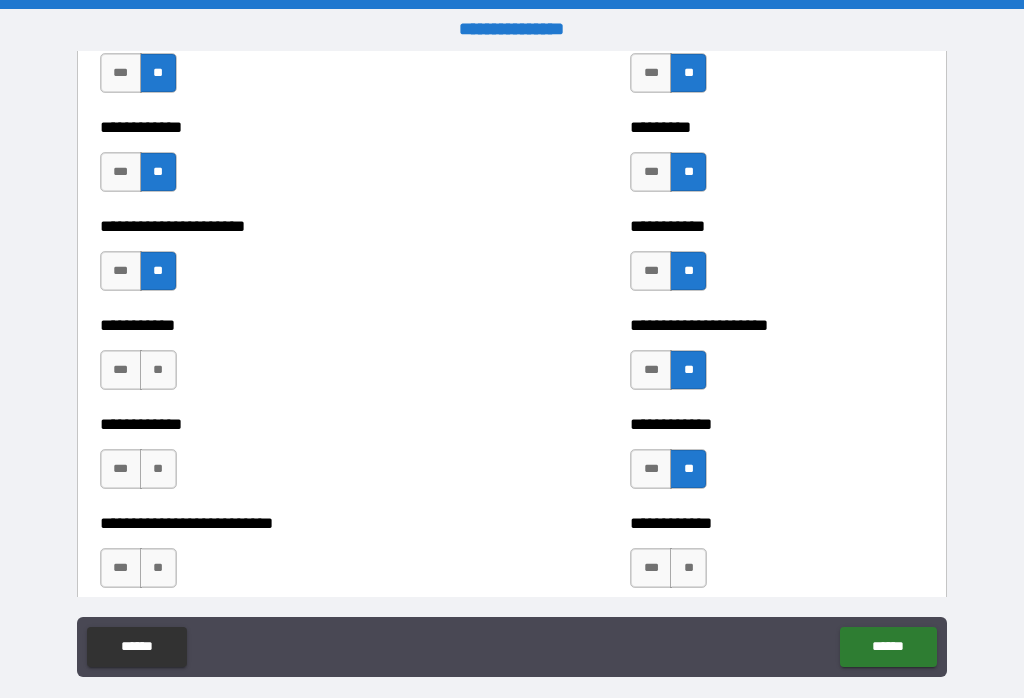click on "**" at bounding box center [688, 568] 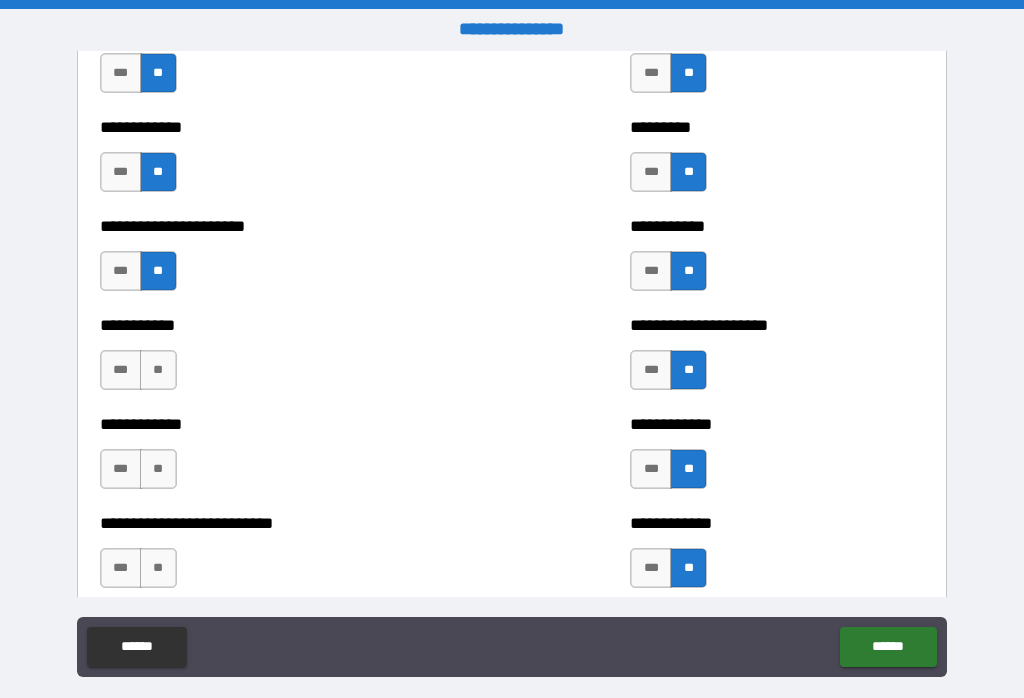 click on "**" at bounding box center (158, 370) 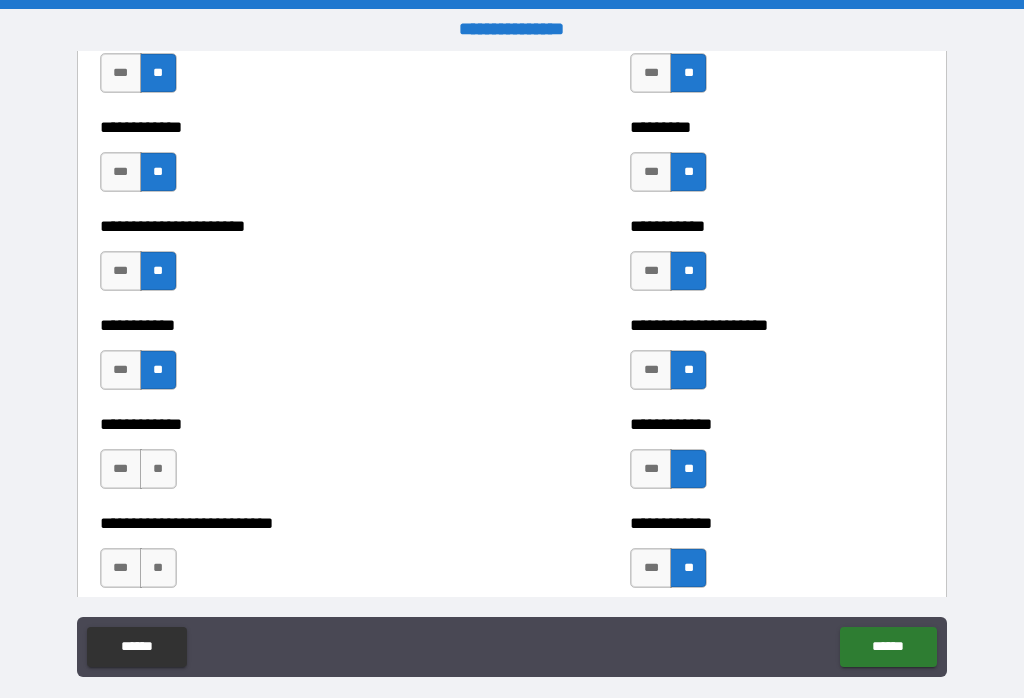 click on "**" at bounding box center (158, 469) 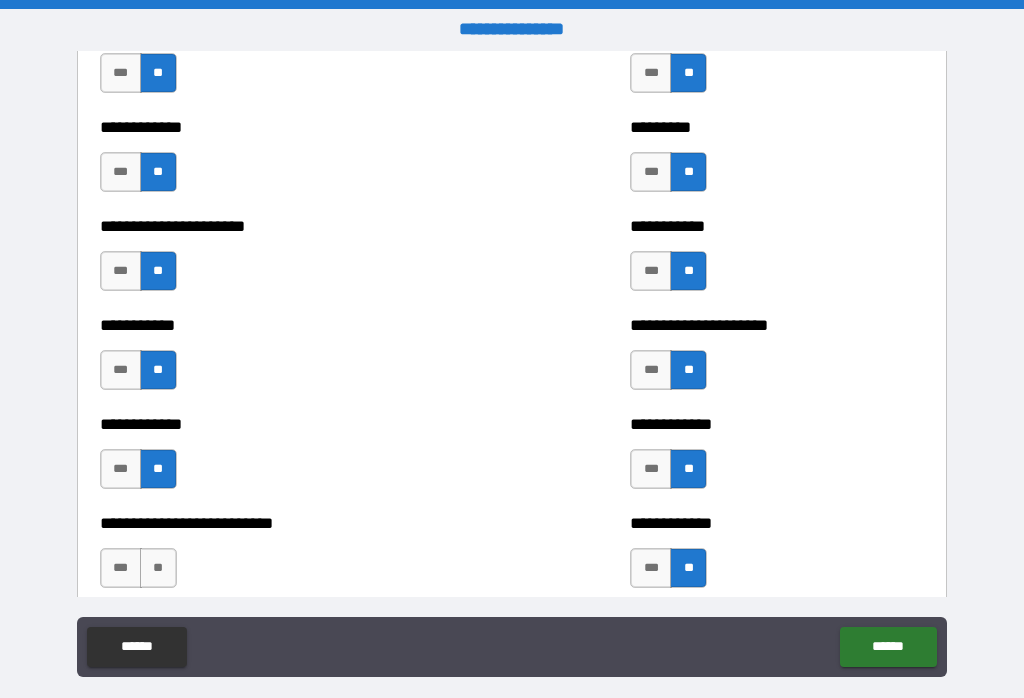 click on "**" at bounding box center (158, 568) 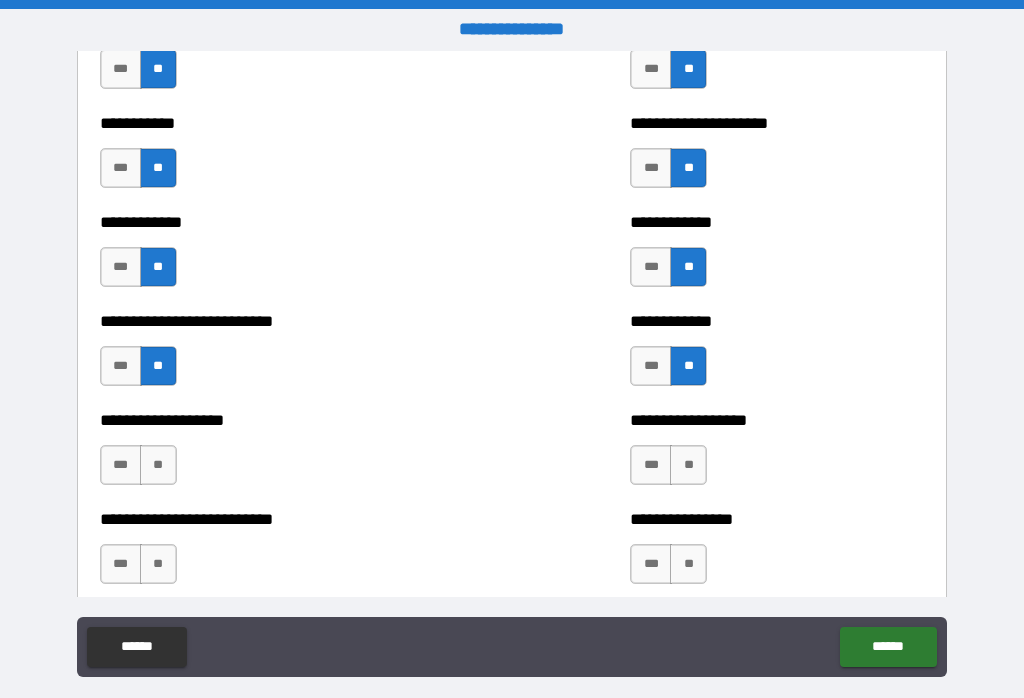 scroll, scrollTop: 5331, scrollLeft: 0, axis: vertical 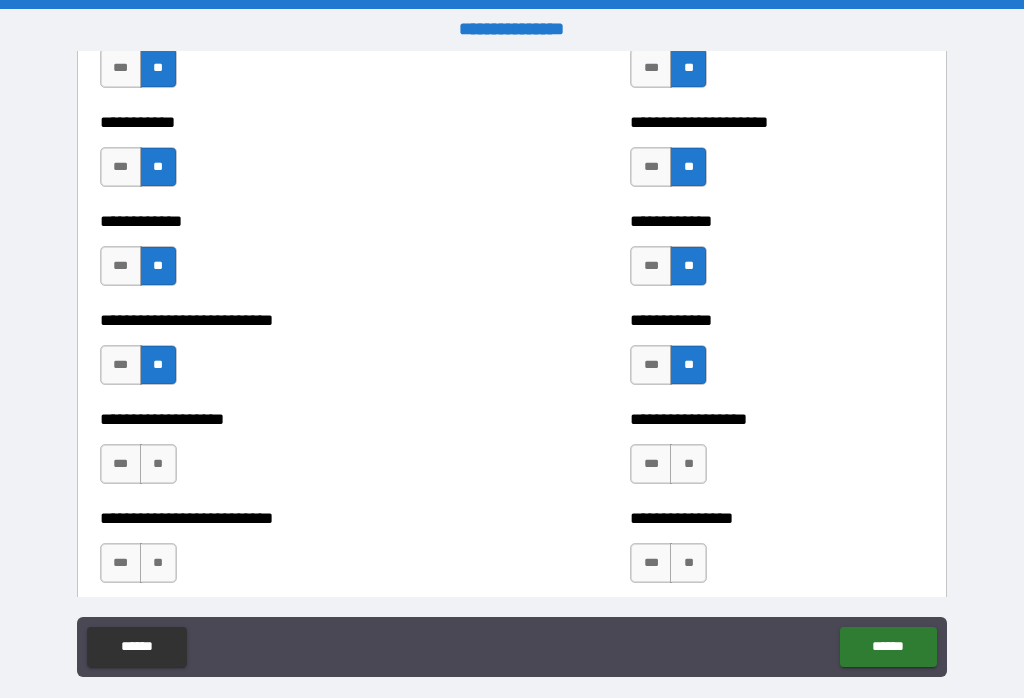 click on "**" at bounding box center [688, 464] 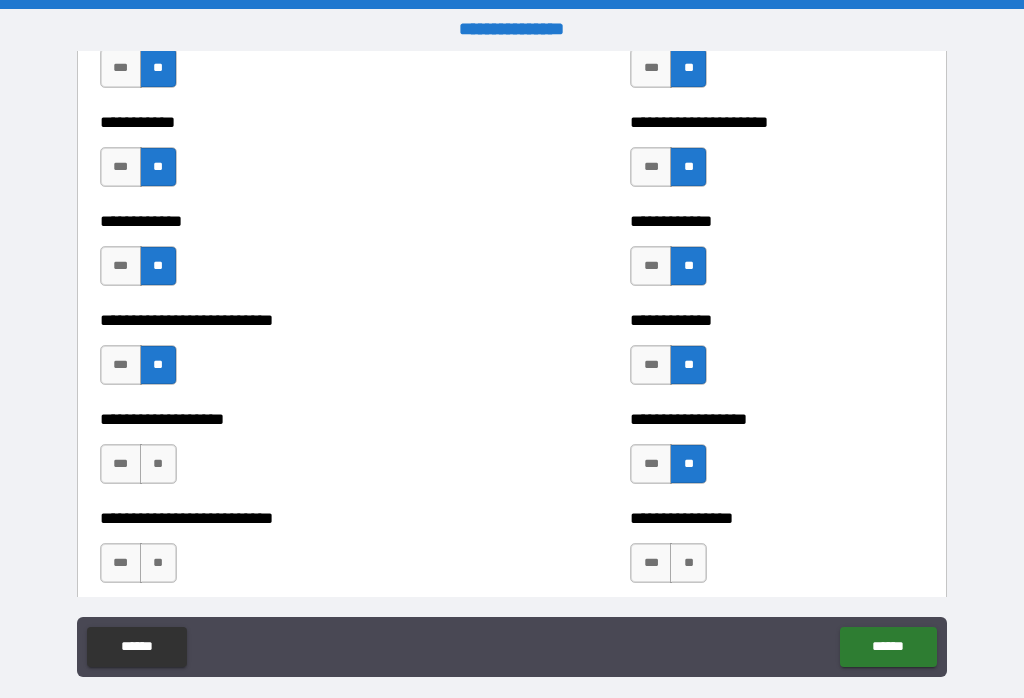 click on "**" at bounding box center [688, 563] 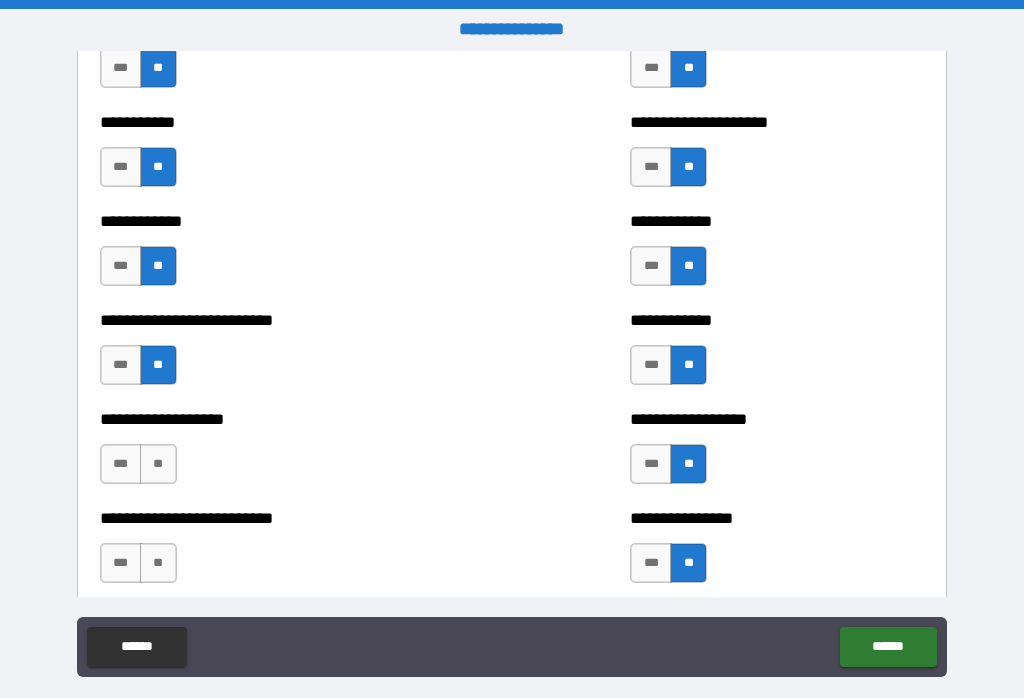 click on "**" at bounding box center [158, 563] 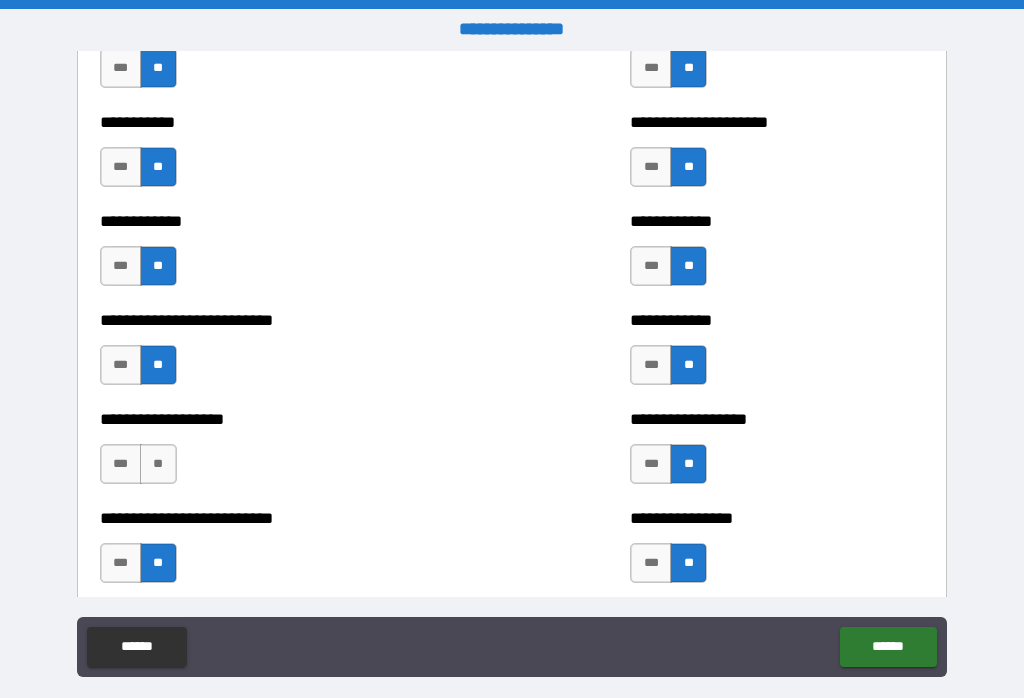 click on "**" at bounding box center [158, 464] 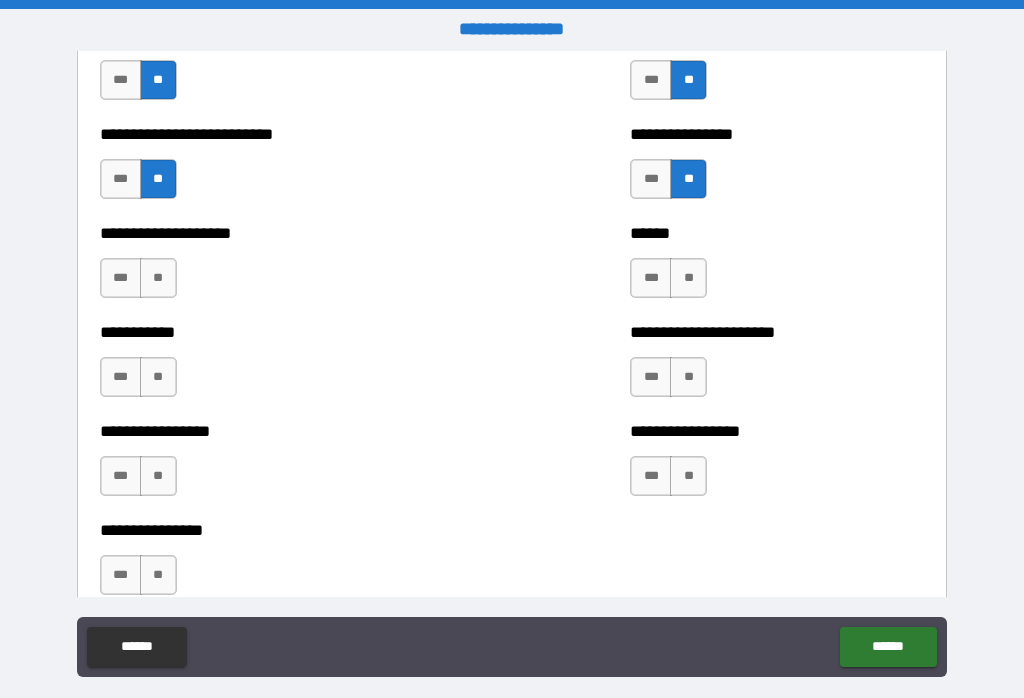 scroll, scrollTop: 5741, scrollLeft: 0, axis: vertical 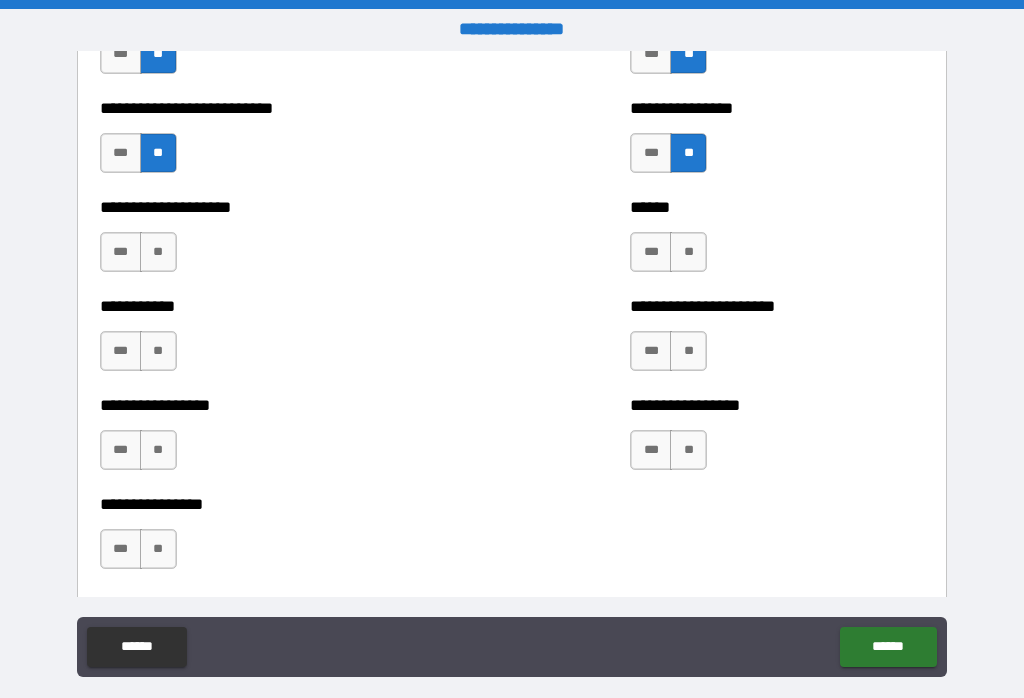 click on "**" at bounding box center [688, 252] 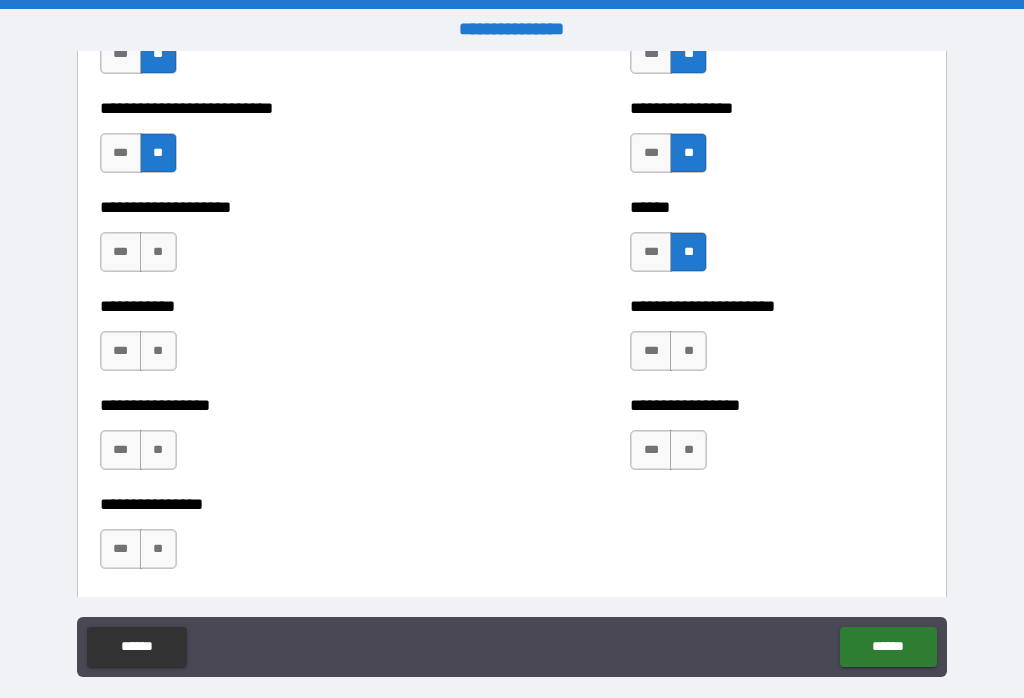click on "**" at bounding box center (688, 351) 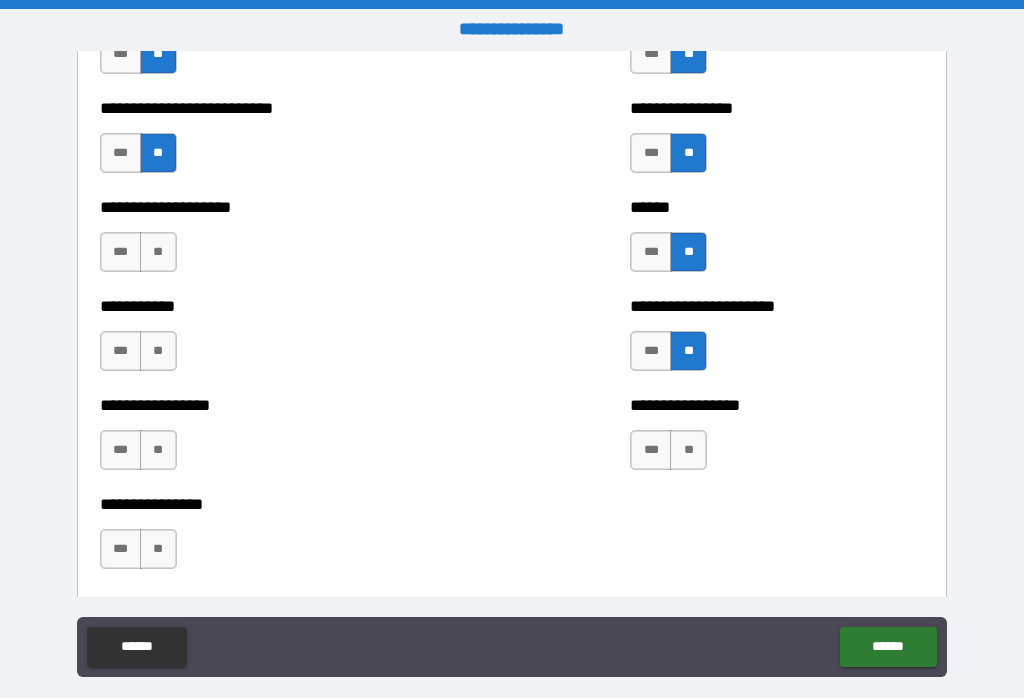 click on "**" at bounding box center [688, 450] 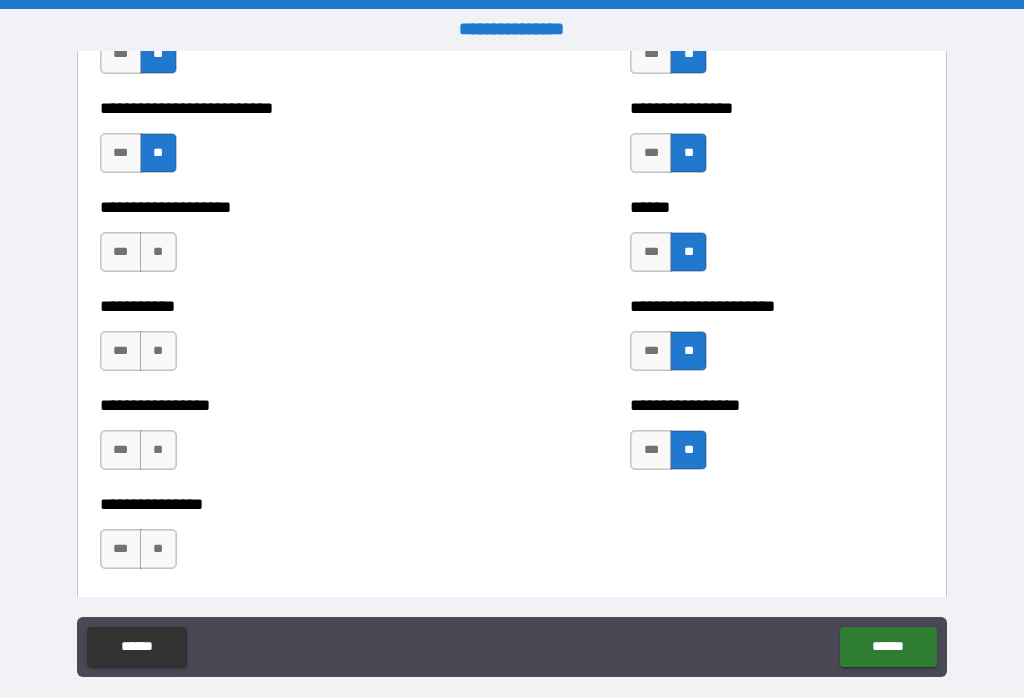 click on "**" at bounding box center [158, 549] 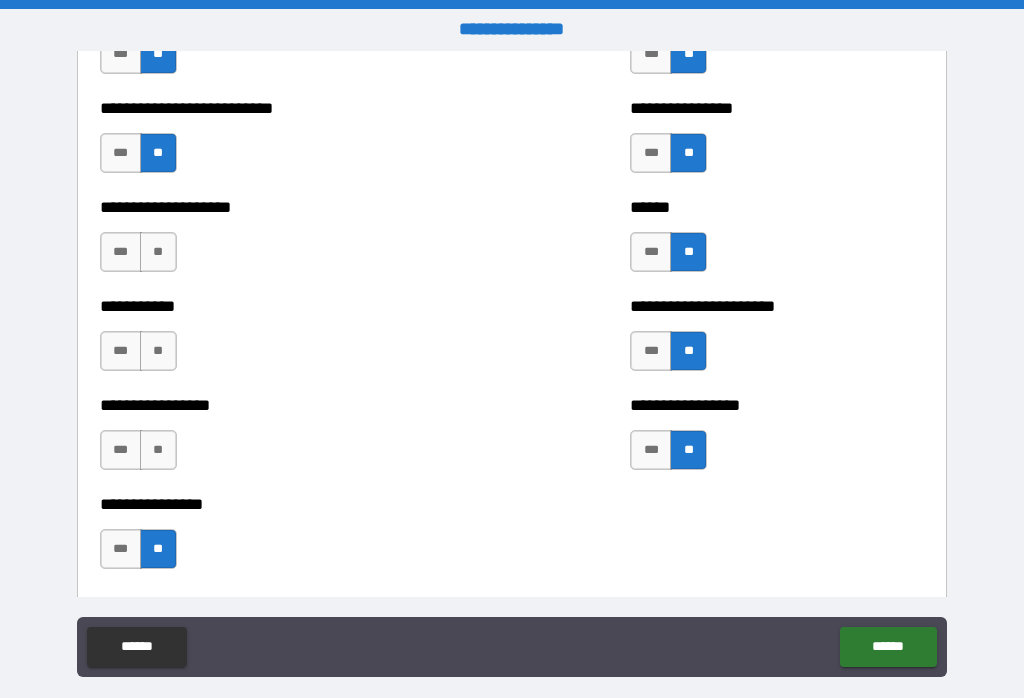 click on "**" at bounding box center [158, 450] 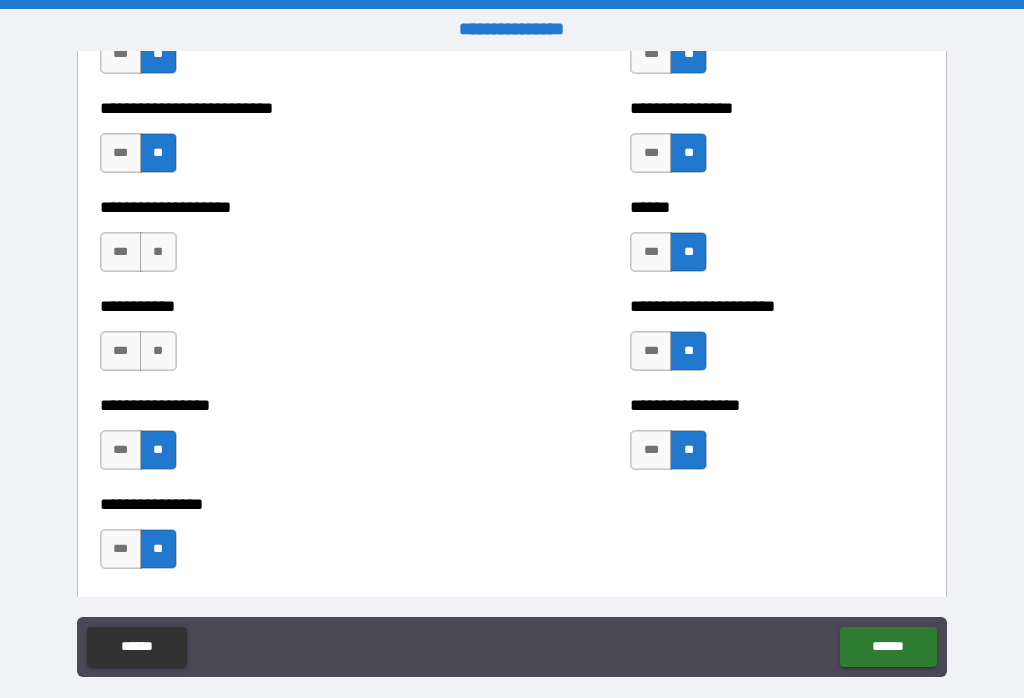 click on "**" at bounding box center (158, 351) 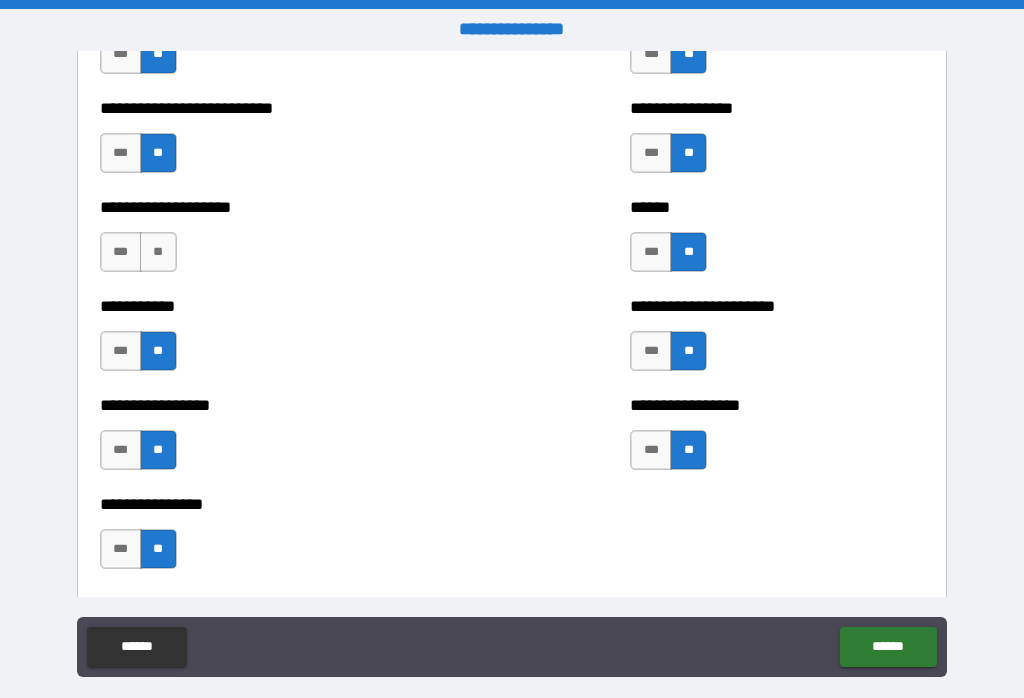 click on "**" at bounding box center [158, 252] 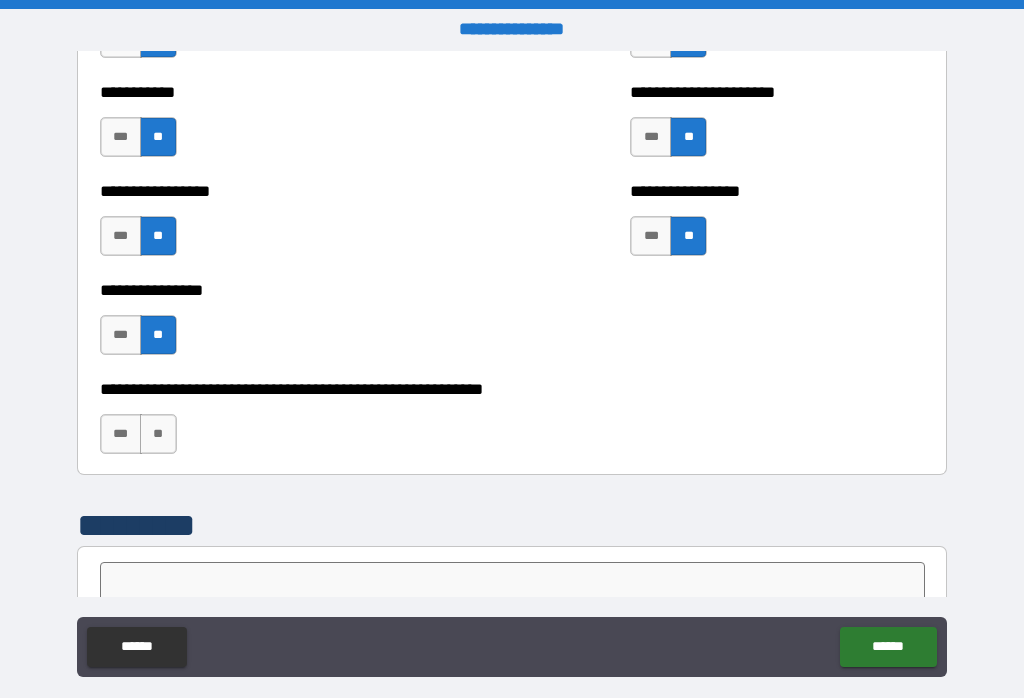 scroll, scrollTop: 5956, scrollLeft: 0, axis: vertical 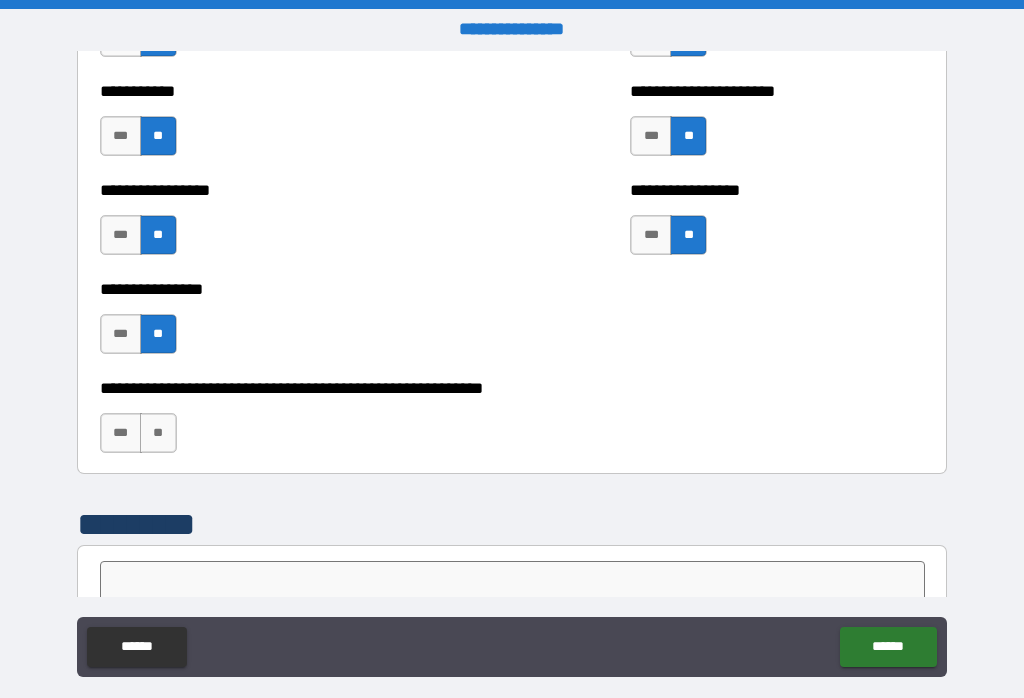 click on "**" at bounding box center (158, 433) 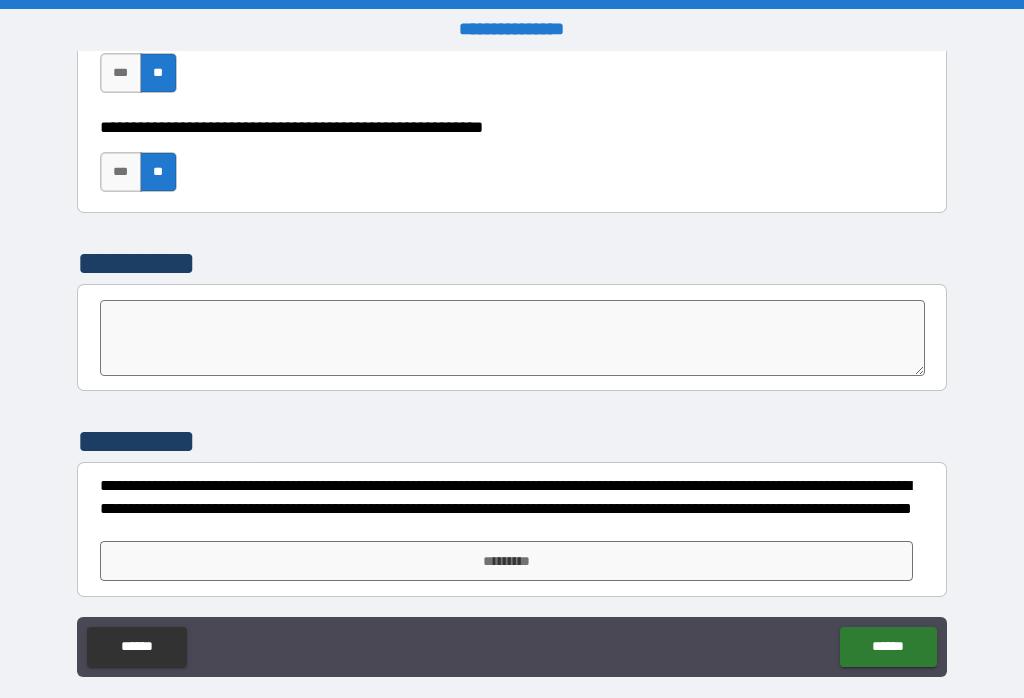 scroll, scrollTop: 6212, scrollLeft: 0, axis: vertical 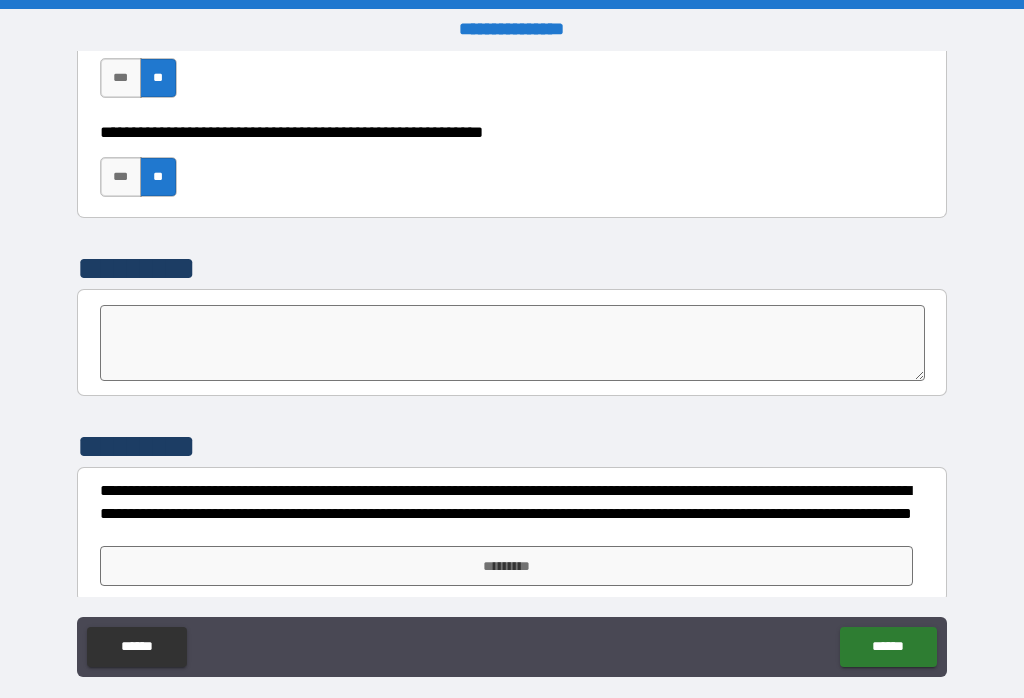 click on "*********" at bounding box center [507, 566] 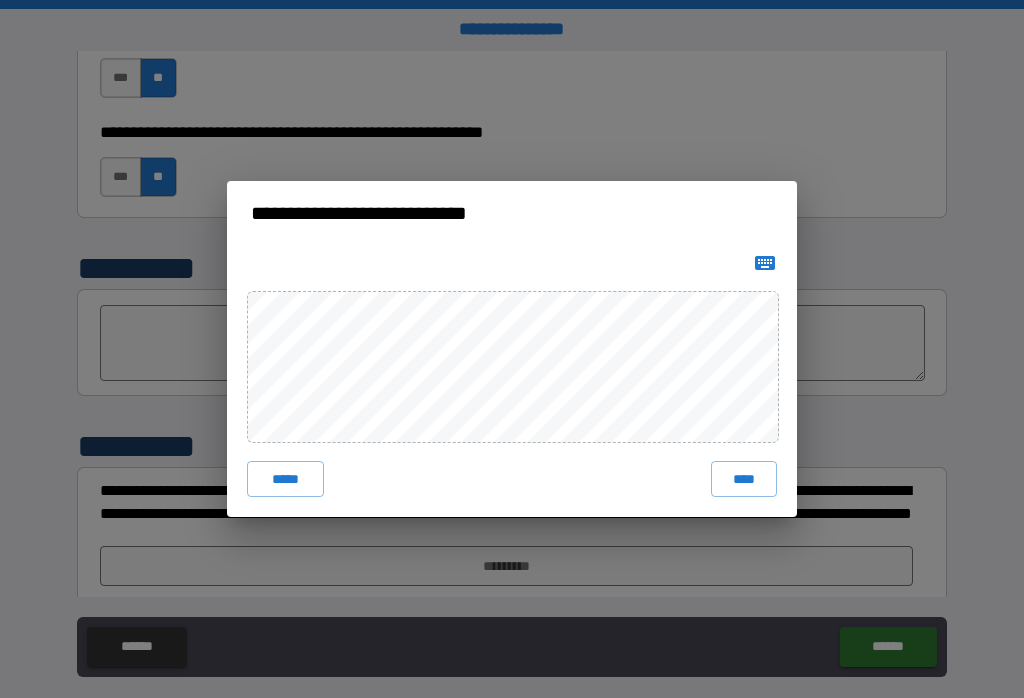 click on "****" at bounding box center [744, 479] 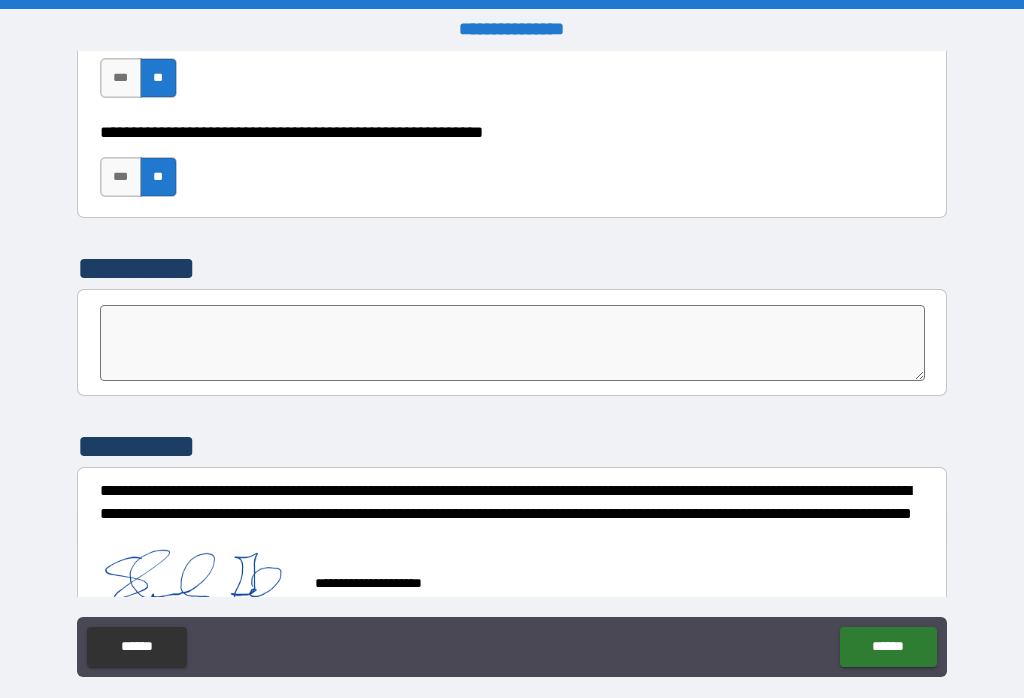 scroll, scrollTop: 6239, scrollLeft: 0, axis: vertical 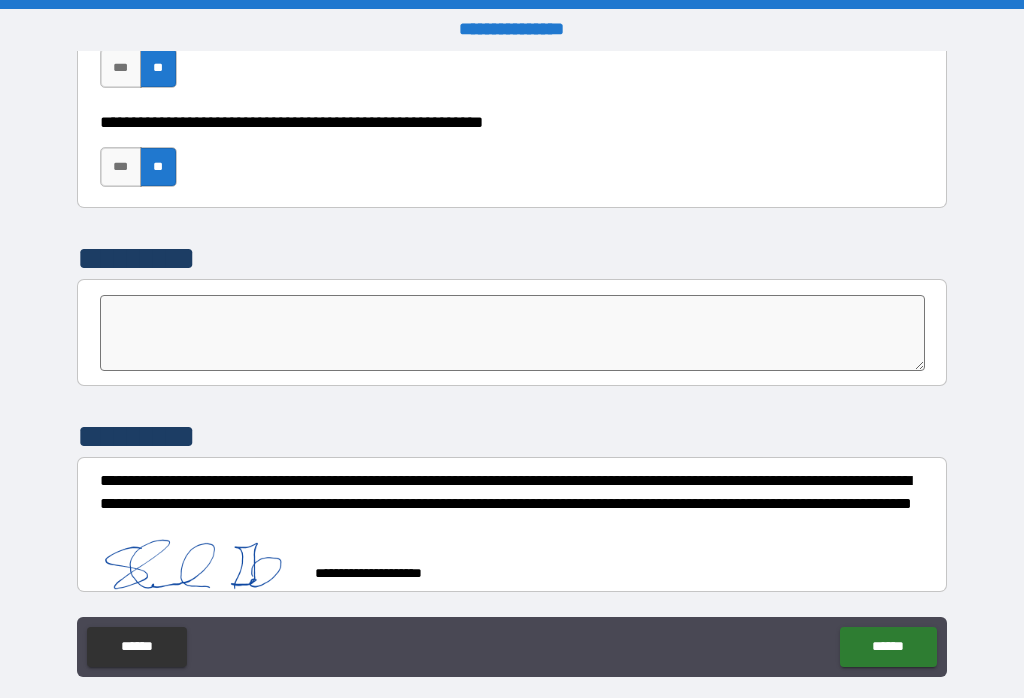 click on "******" at bounding box center [888, 647] 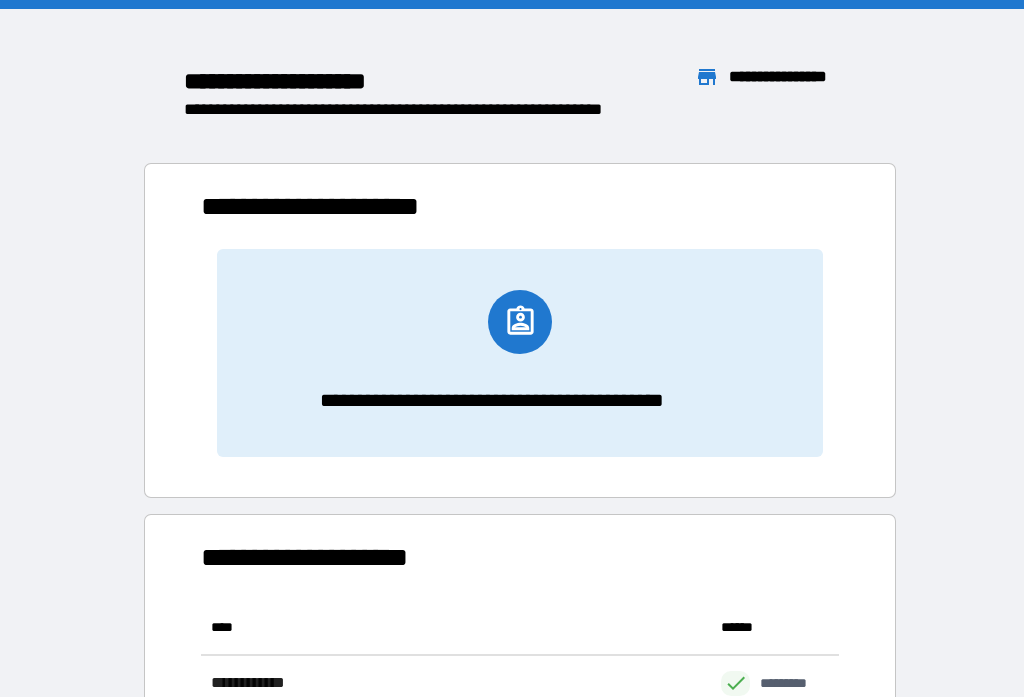 scroll, scrollTop: 1, scrollLeft: 1, axis: both 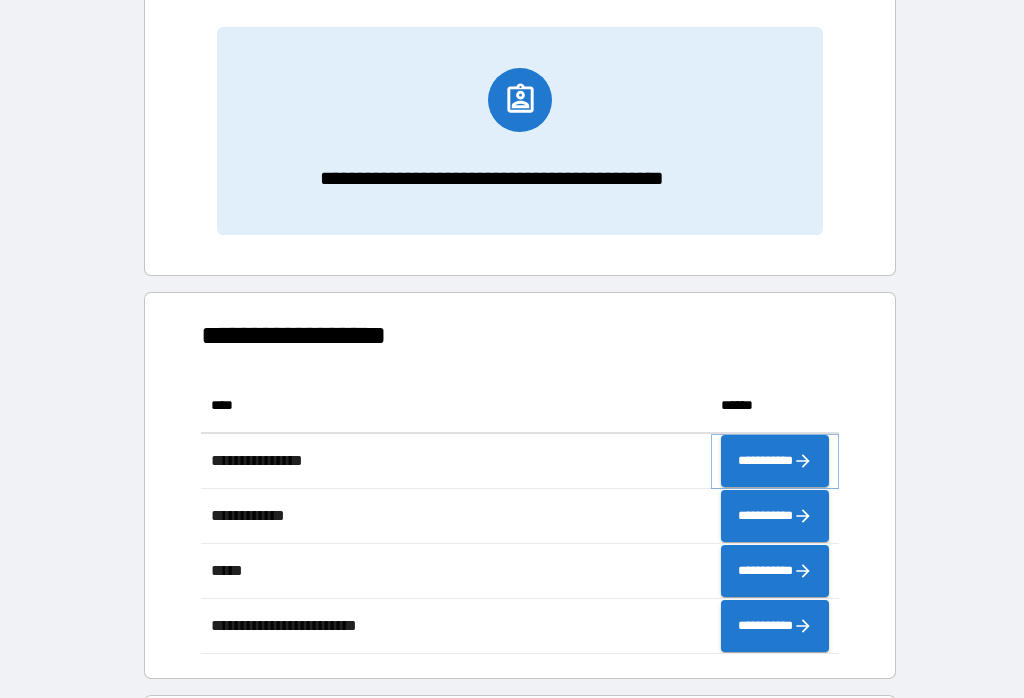 click on "**********" at bounding box center (775, 461) 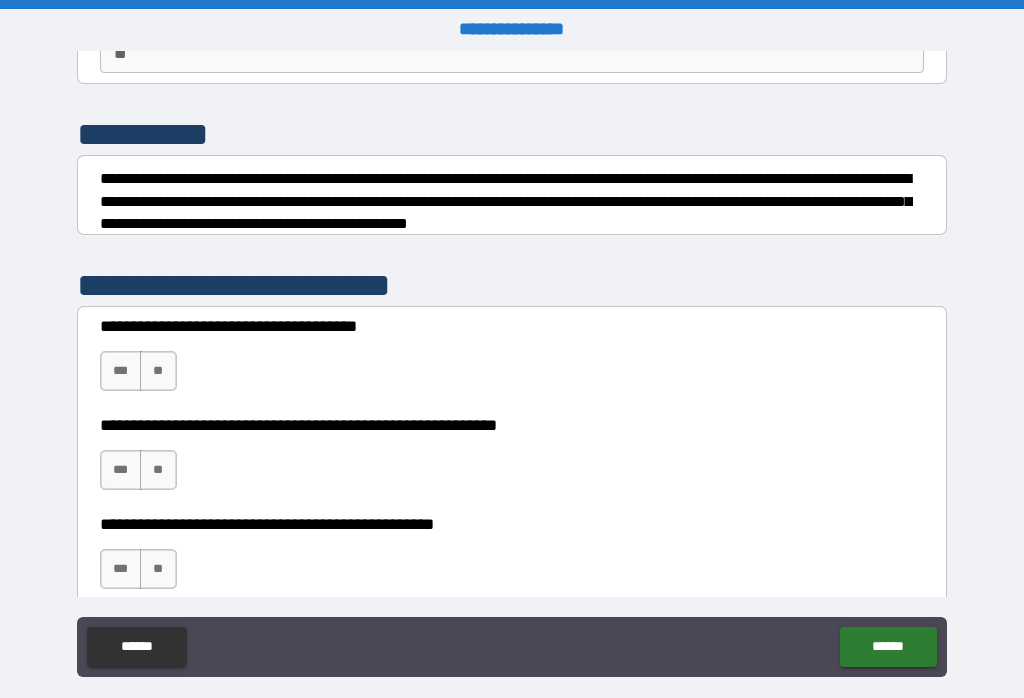 scroll, scrollTop: 227, scrollLeft: 0, axis: vertical 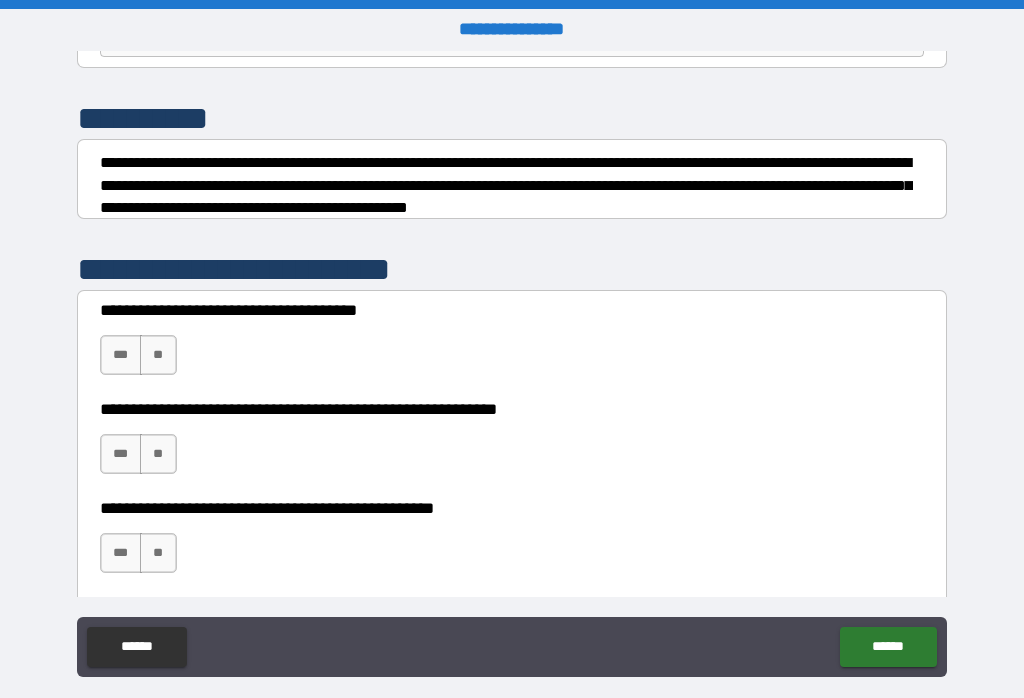 click on "**" at bounding box center (158, 355) 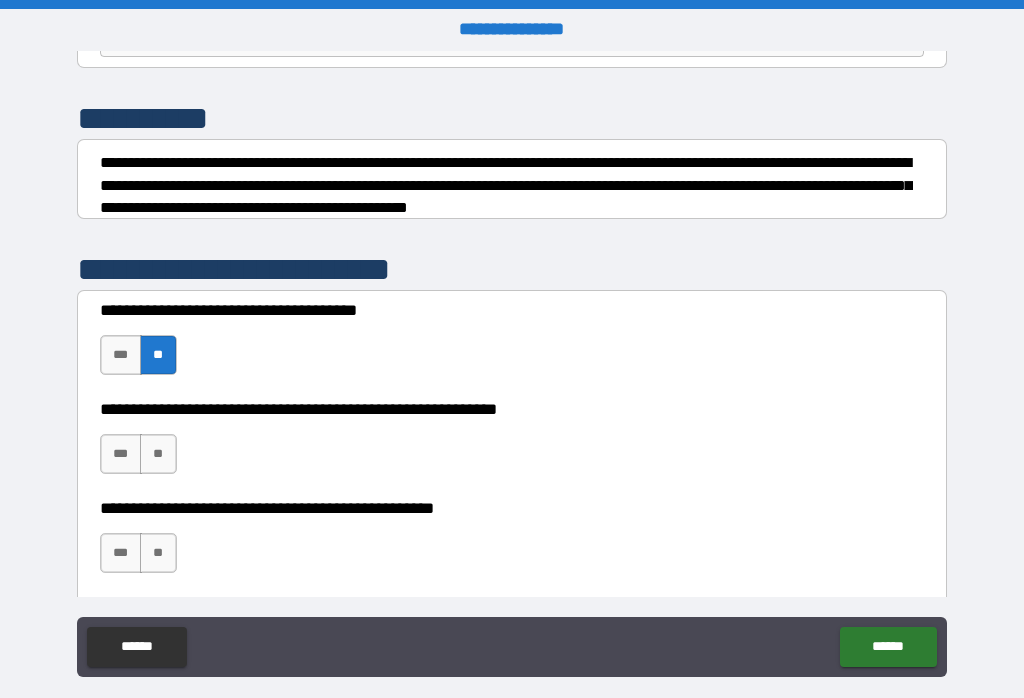 click on "**" at bounding box center [158, 454] 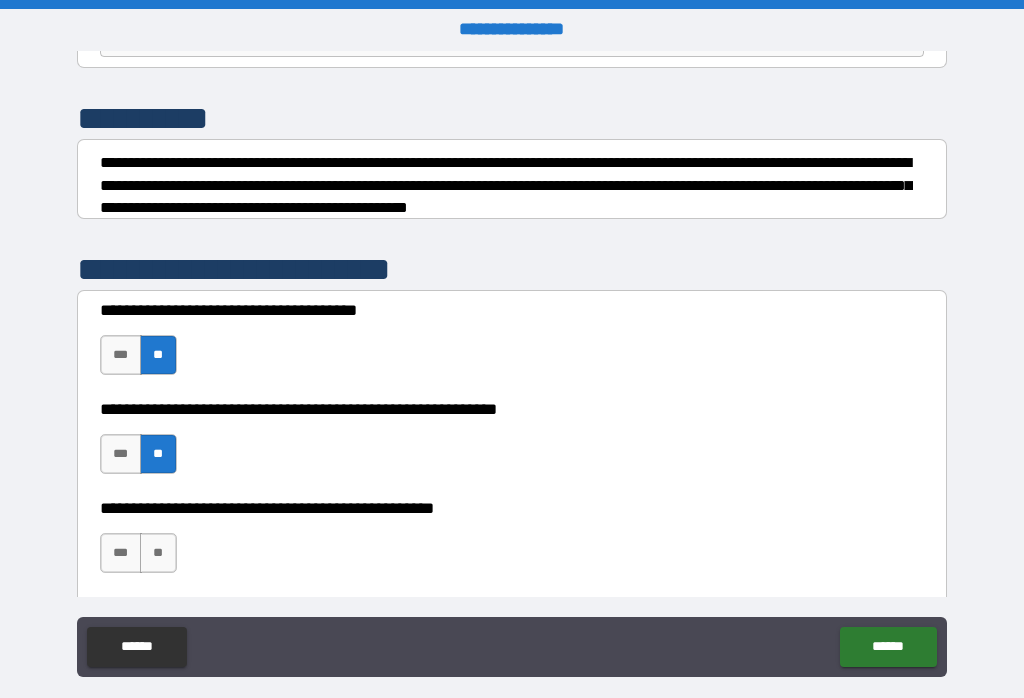 click on "**" at bounding box center (158, 553) 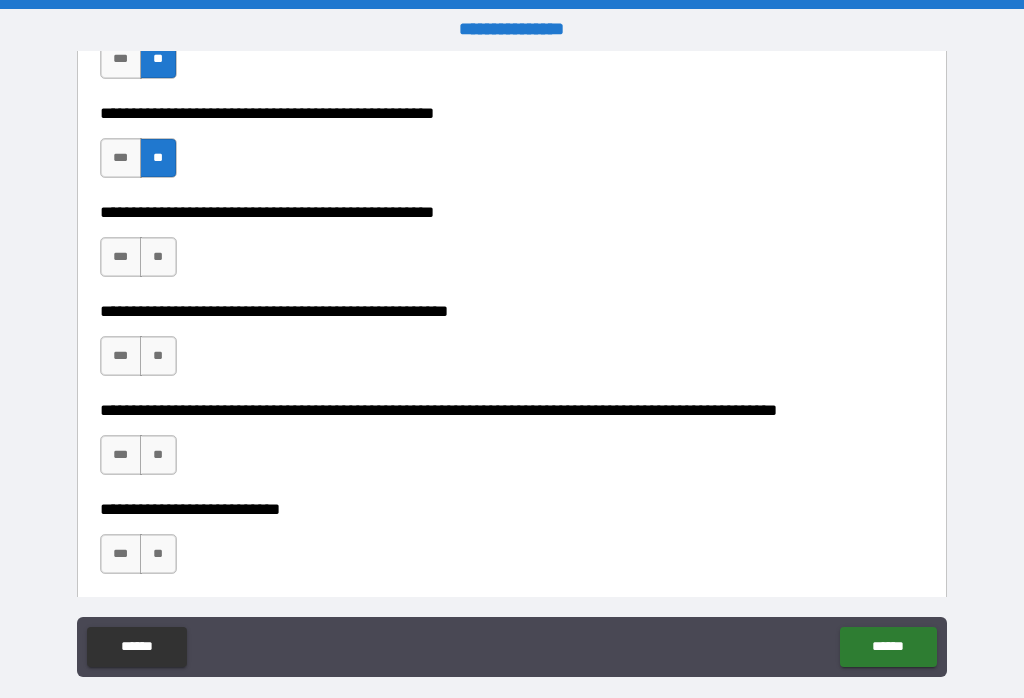 scroll, scrollTop: 626, scrollLeft: 0, axis: vertical 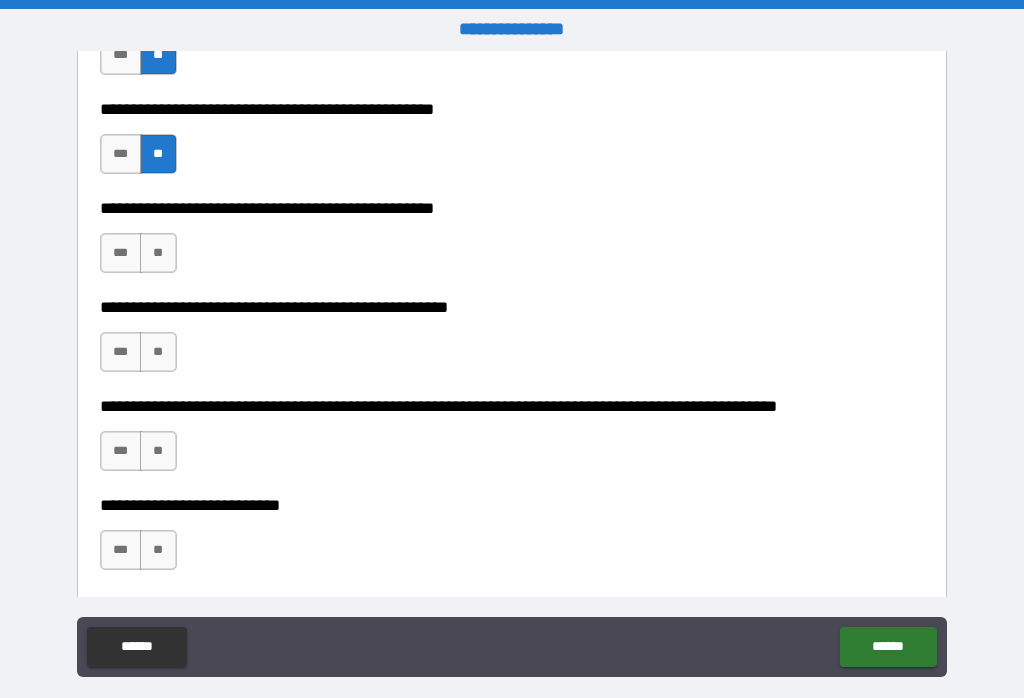 click on "**" at bounding box center [158, 253] 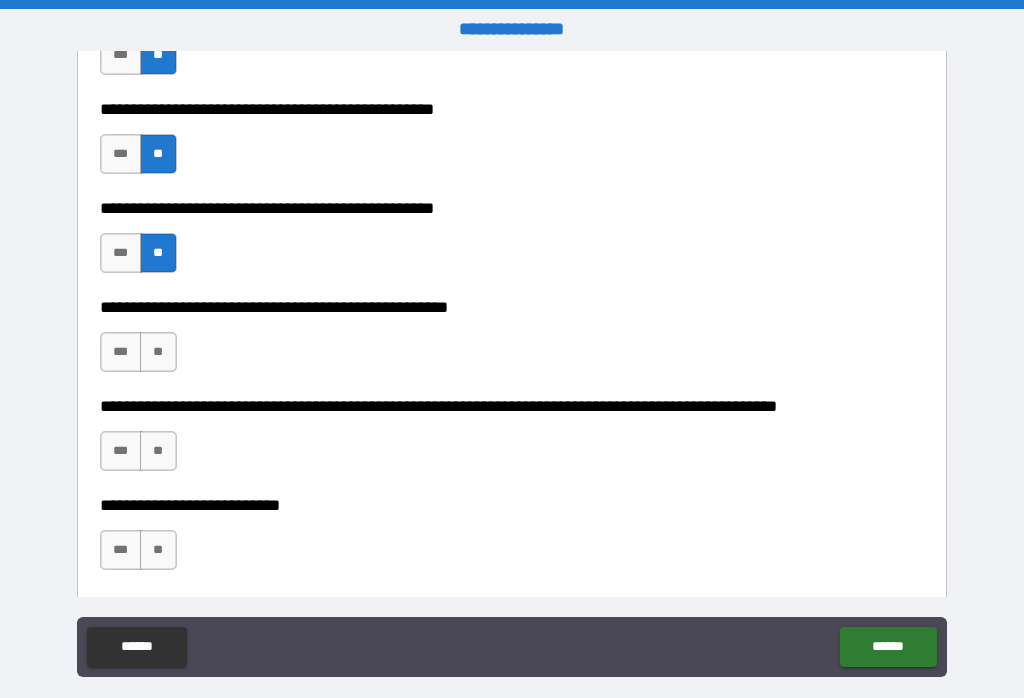 click on "**" at bounding box center (158, 352) 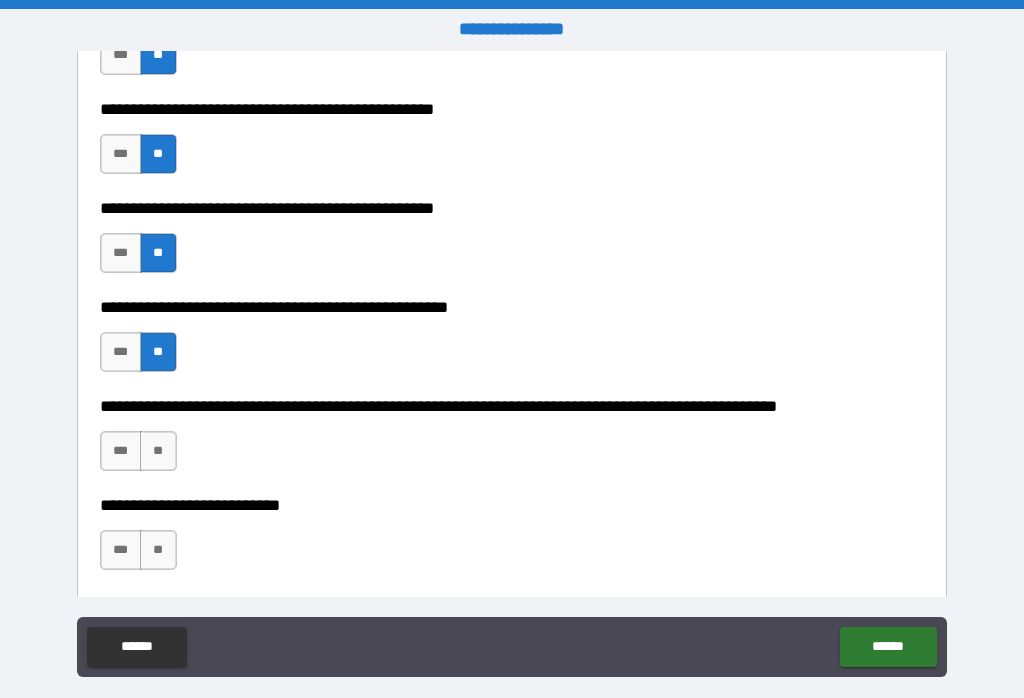 click on "**" at bounding box center (158, 550) 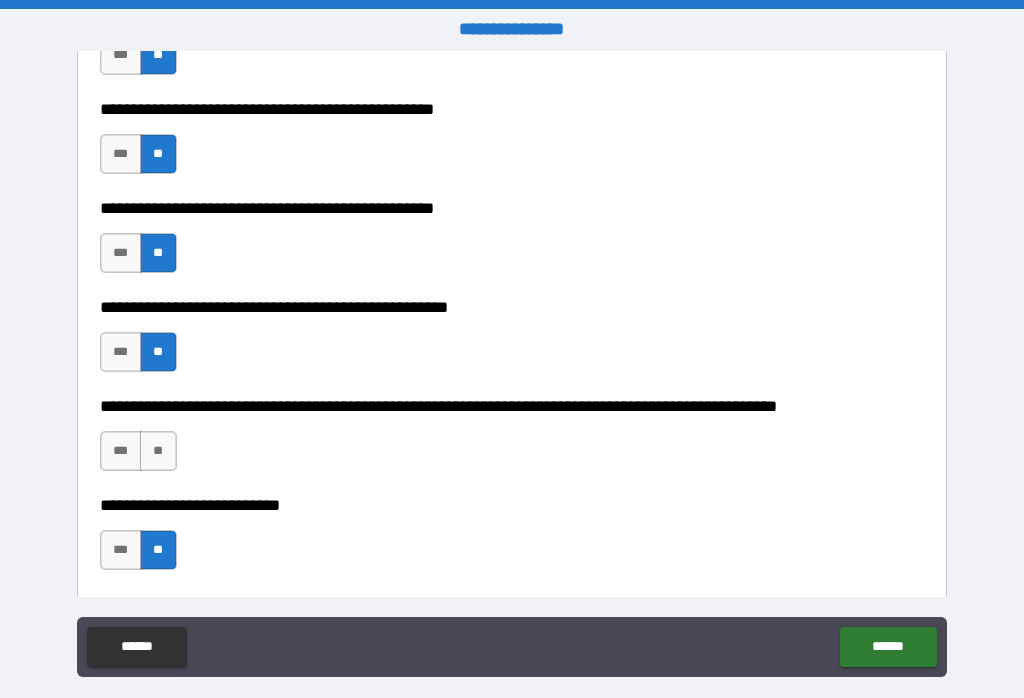 click on "**" at bounding box center (158, 451) 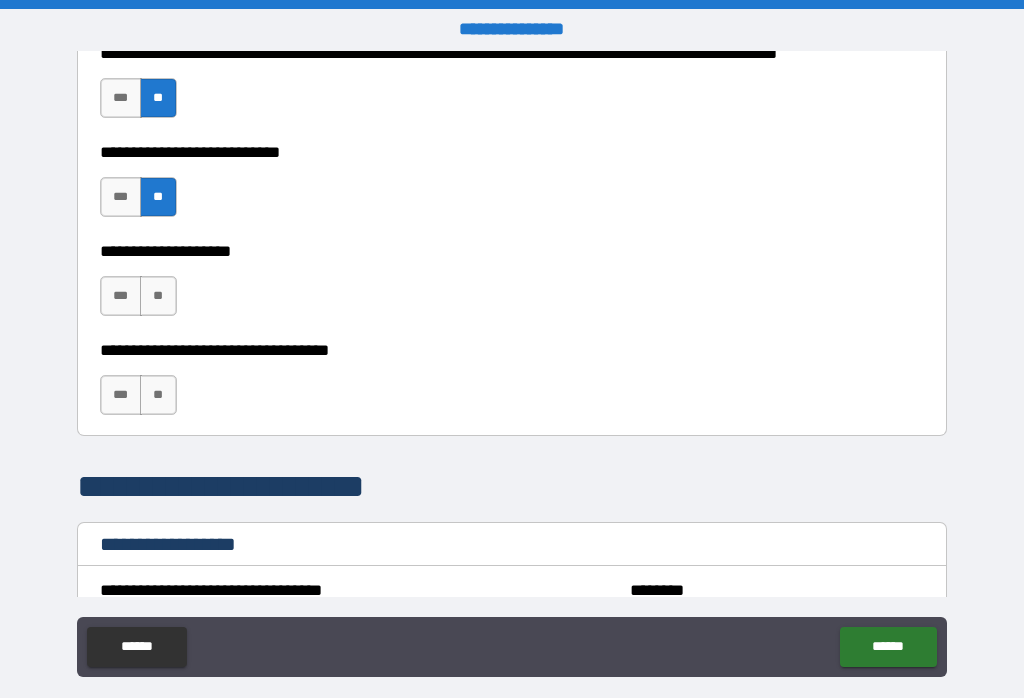 scroll, scrollTop: 982, scrollLeft: 0, axis: vertical 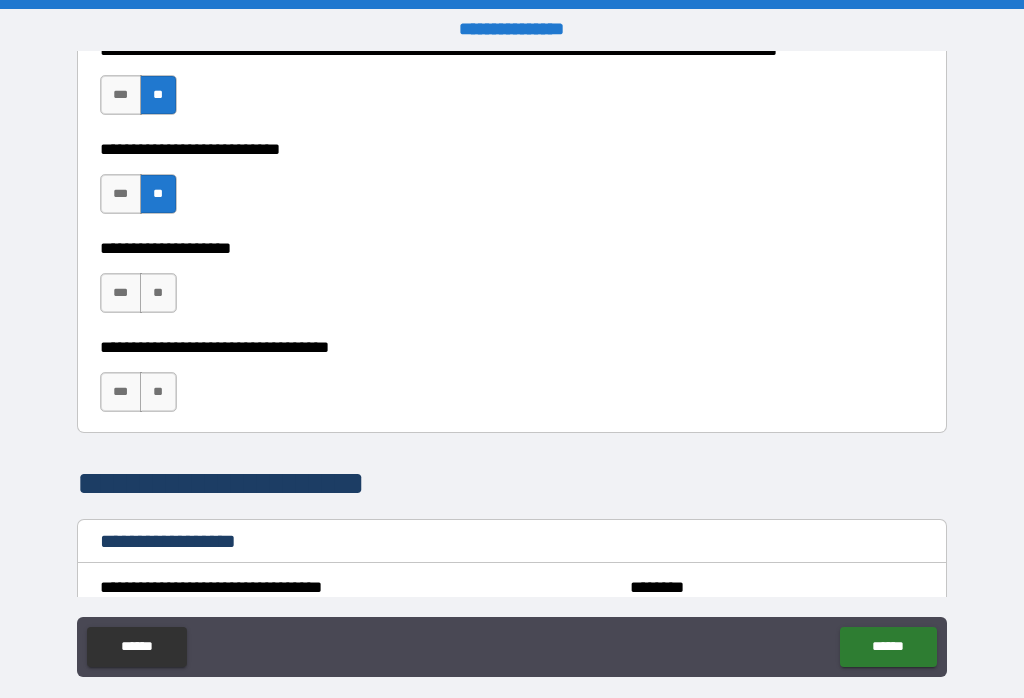 click on "**" at bounding box center (158, 293) 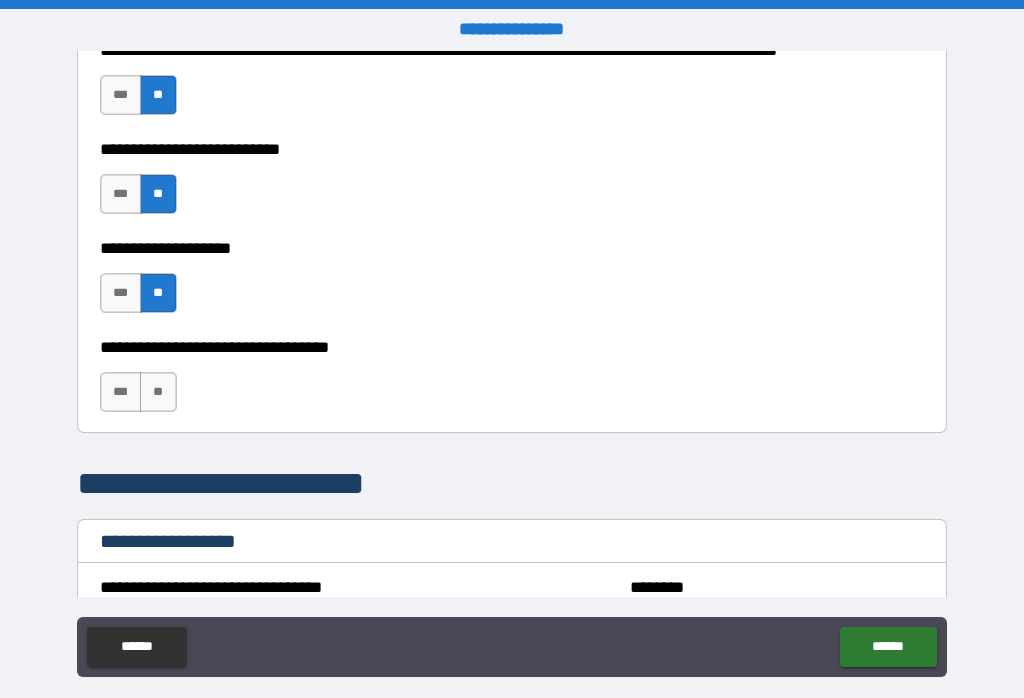 click on "**" at bounding box center (158, 392) 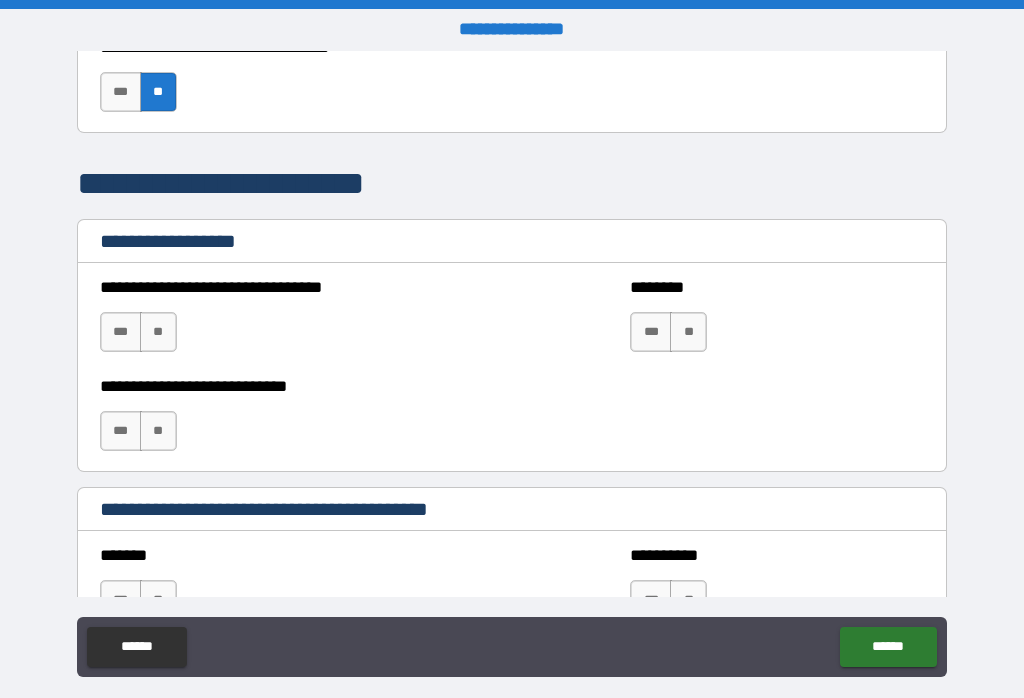 scroll, scrollTop: 1314, scrollLeft: 0, axis: vertical 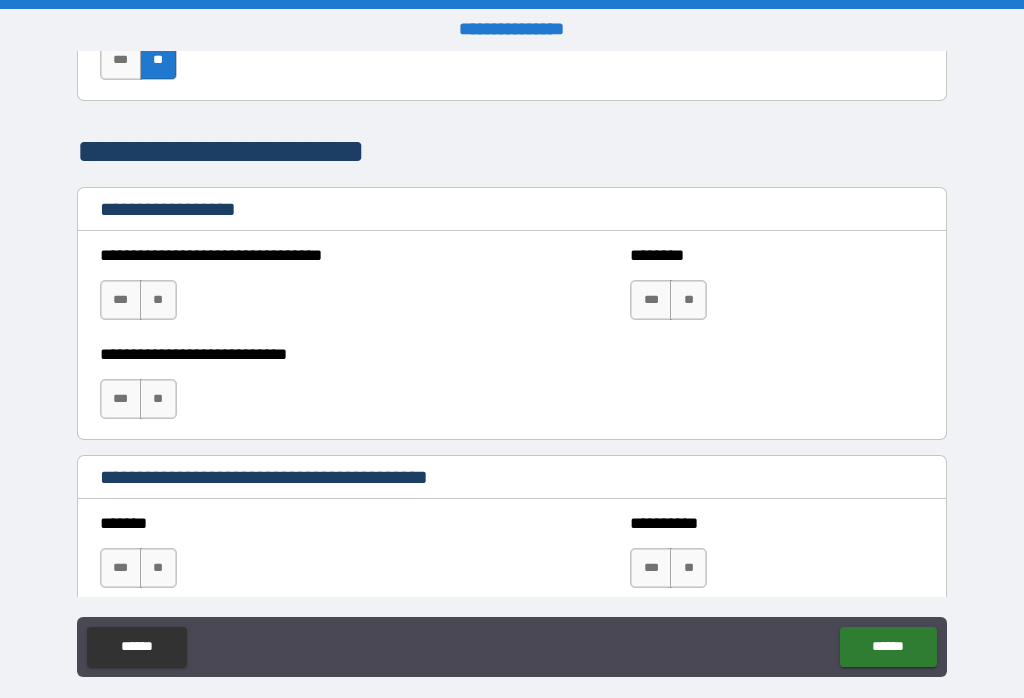 click on "**" at bounding box center (688, 300) 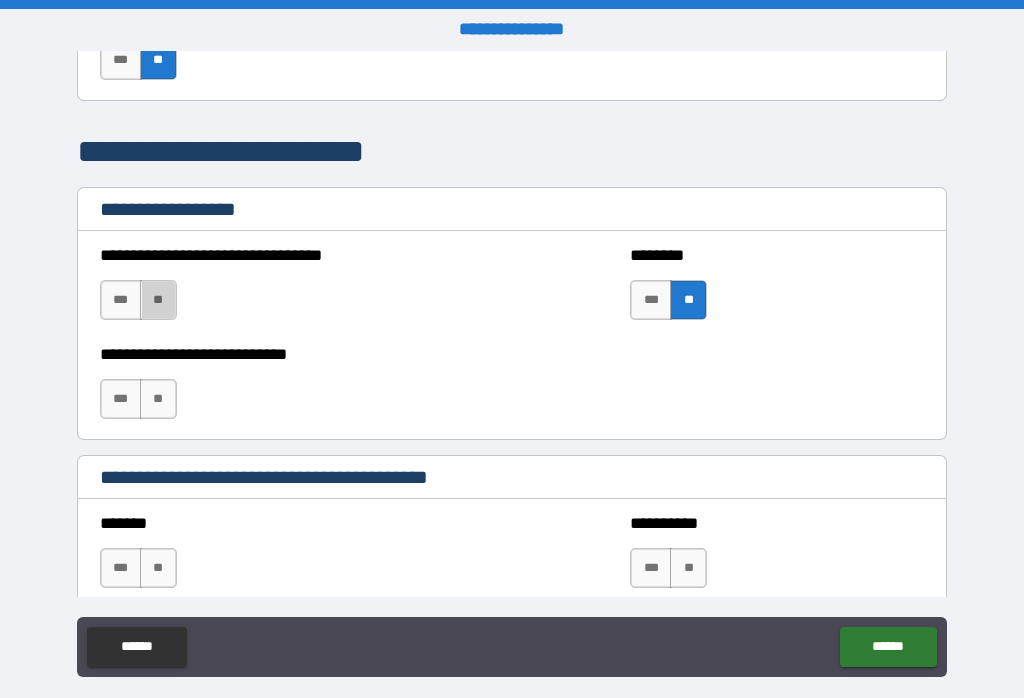 click on "**" at bounding box center [158, 300] 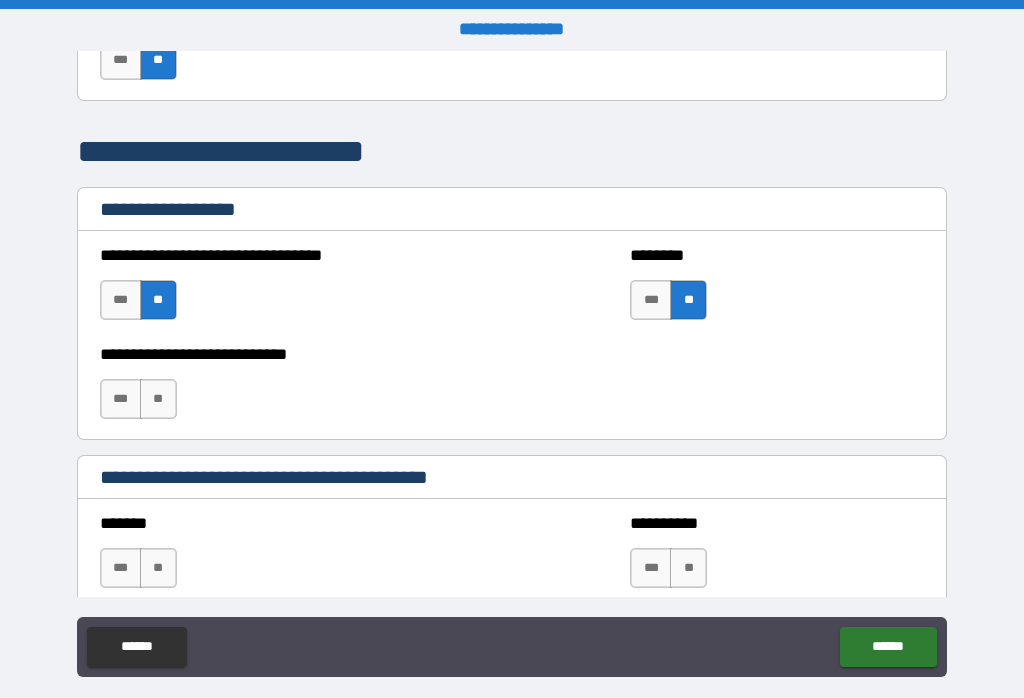 click on "**" at bounding box center [158, 399] 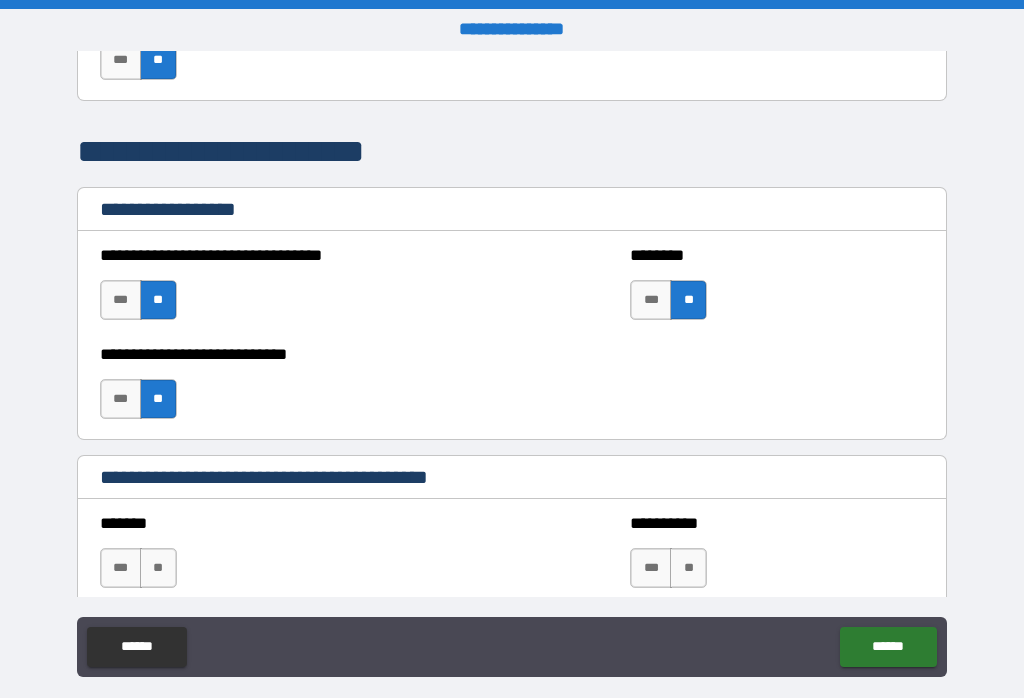 click on "**" at bounding box center (688, 568) 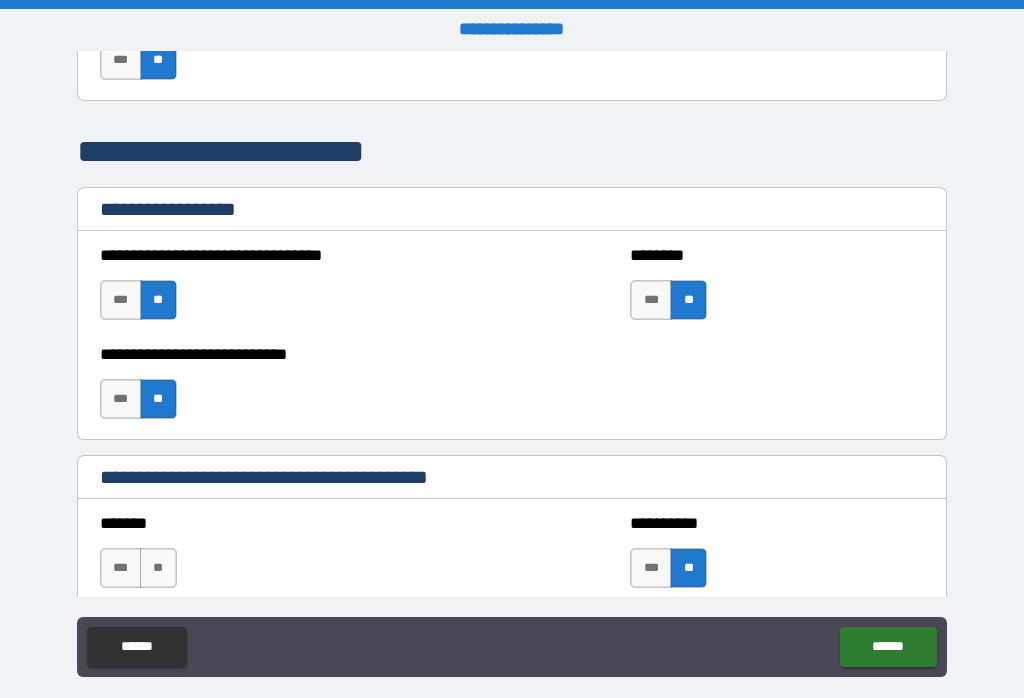 scroll, scrollTop: 1321, scrollLeft: 0, axis: vertical 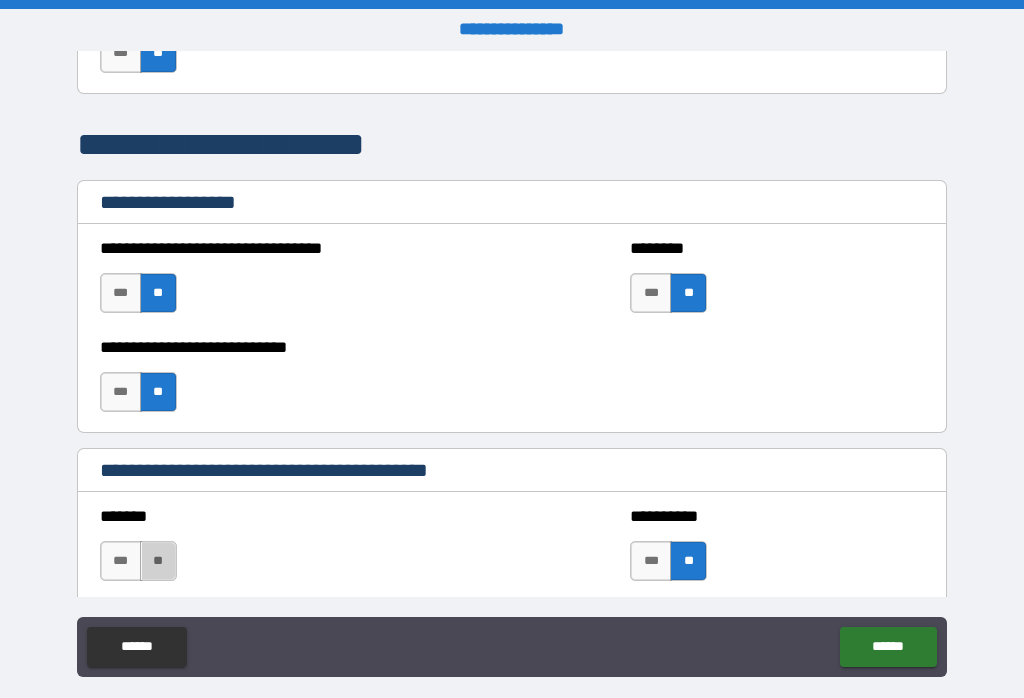 click on "**" at bounding box center (158, 561) 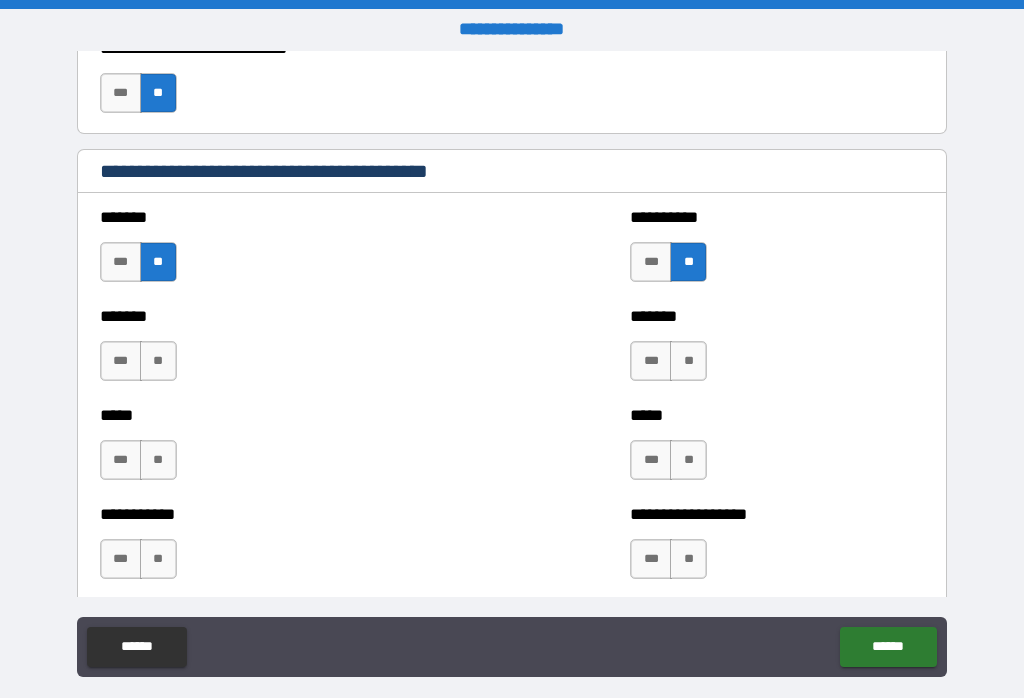 scroll, scrollTop: 1647, scrollLeft: 0, axis: vertical 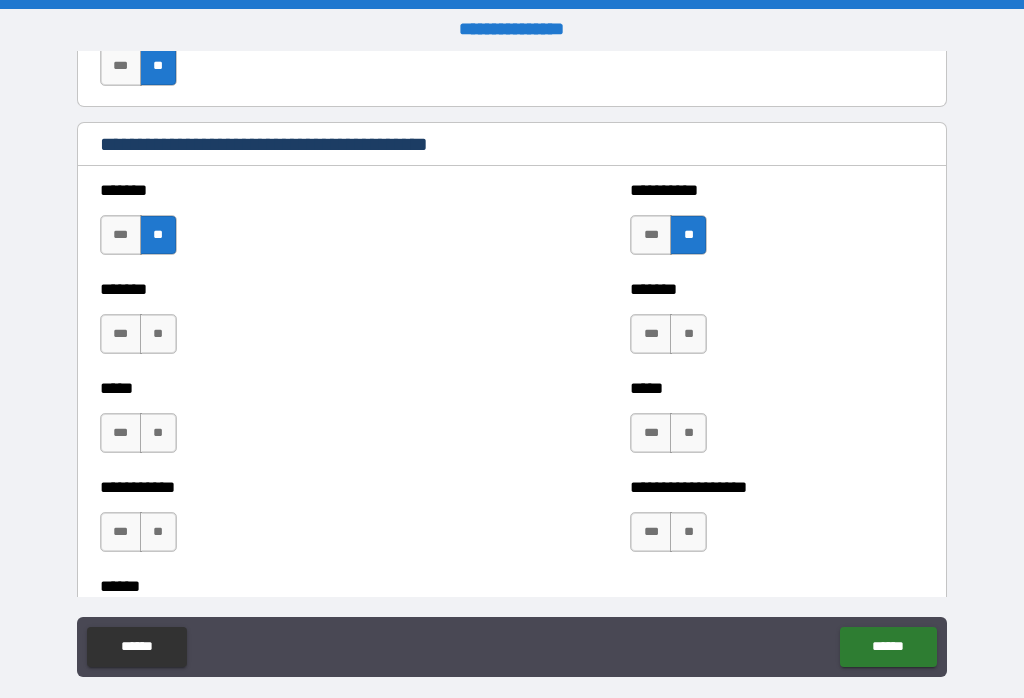 click on "**" at bounding box center [688, 334] 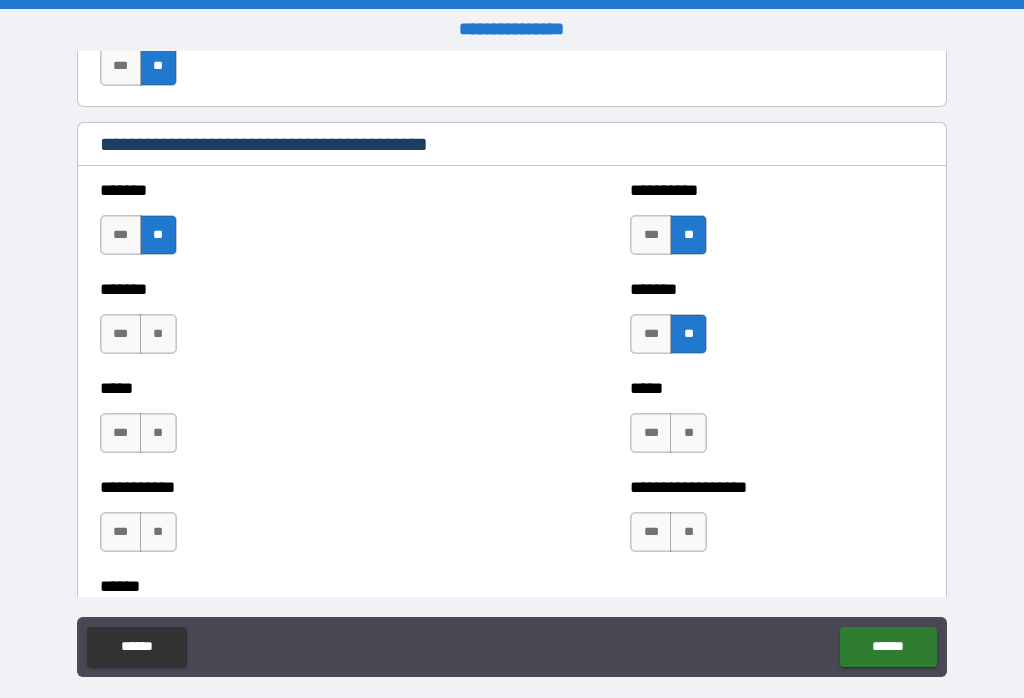 click on "**" at bounding box center [688, 532] 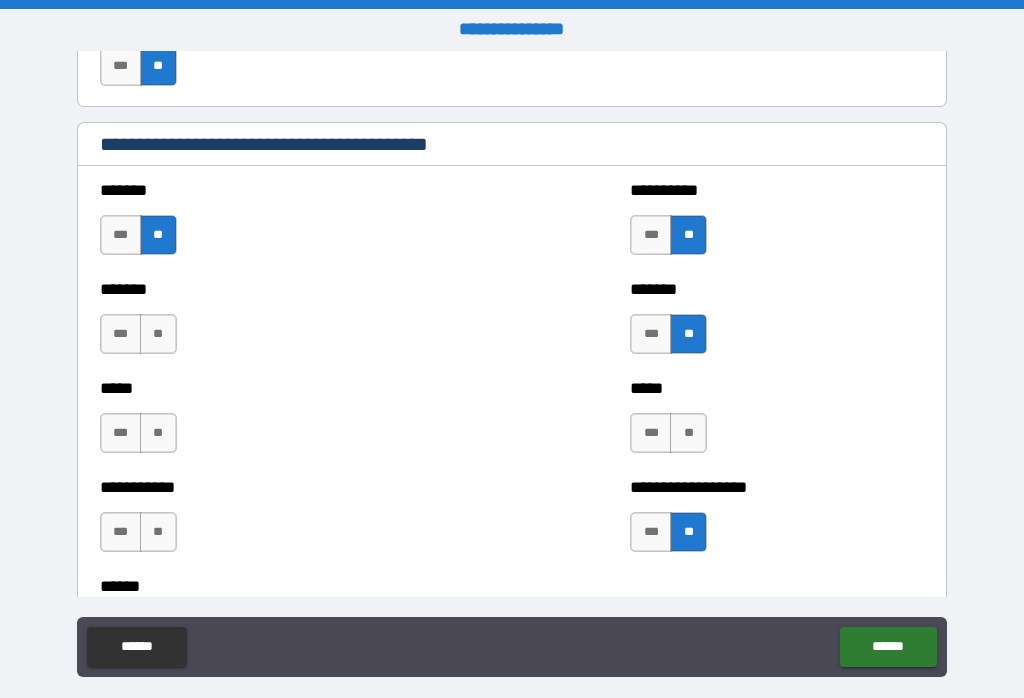click on "**" at bounding box center (688, 433) 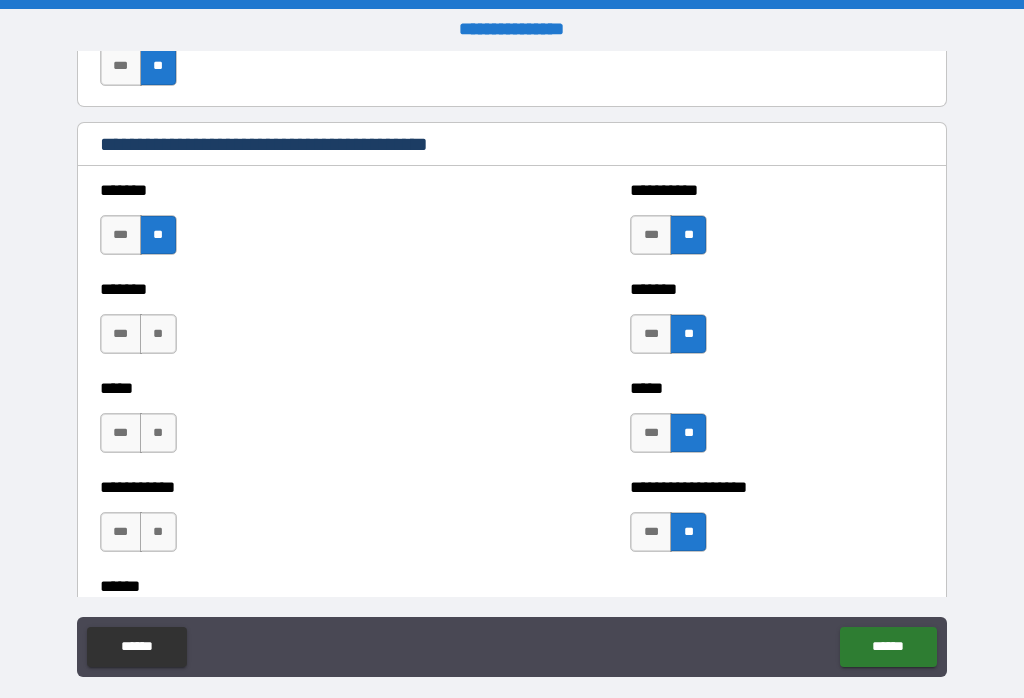 click on "**" at bounding box center (158, 334) 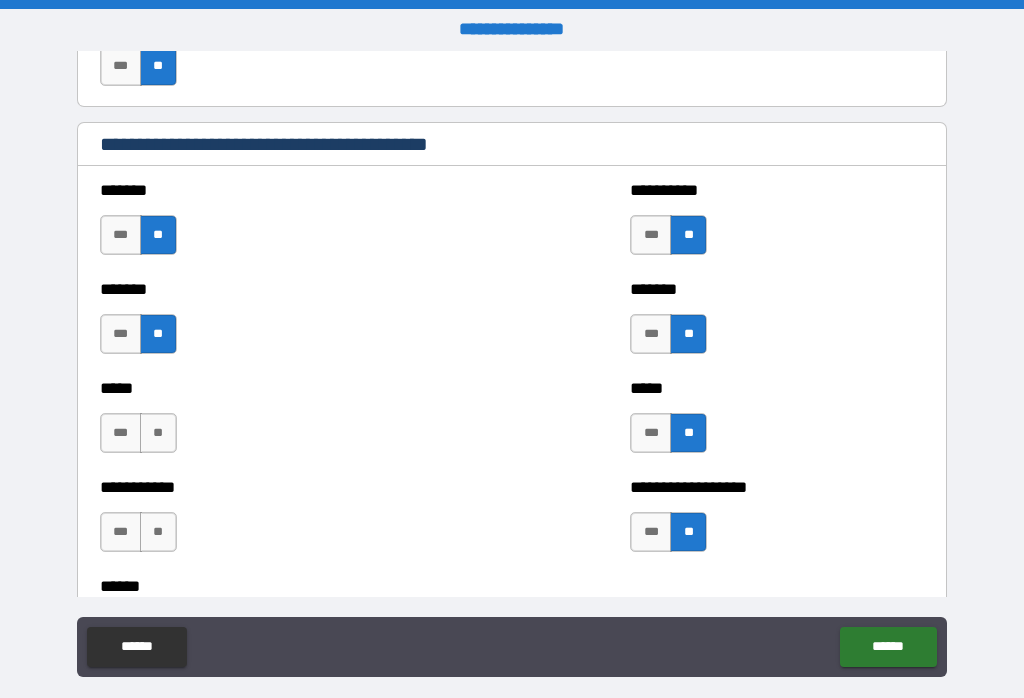 click on "**" at bounding box center (158, 532) 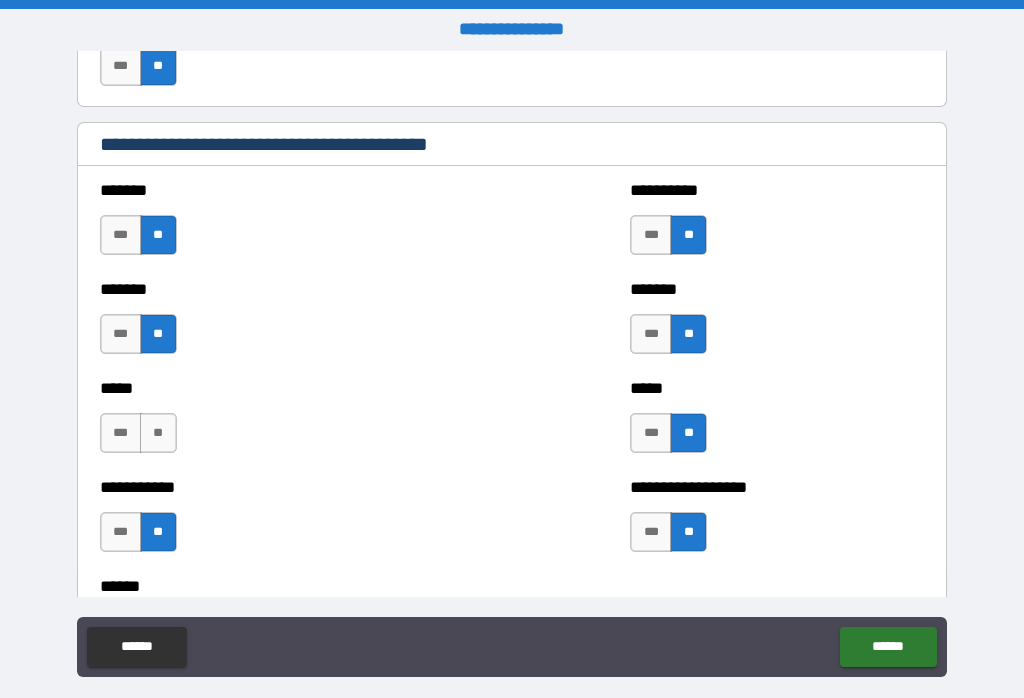 click on "**" at bounding box center [158, 433] 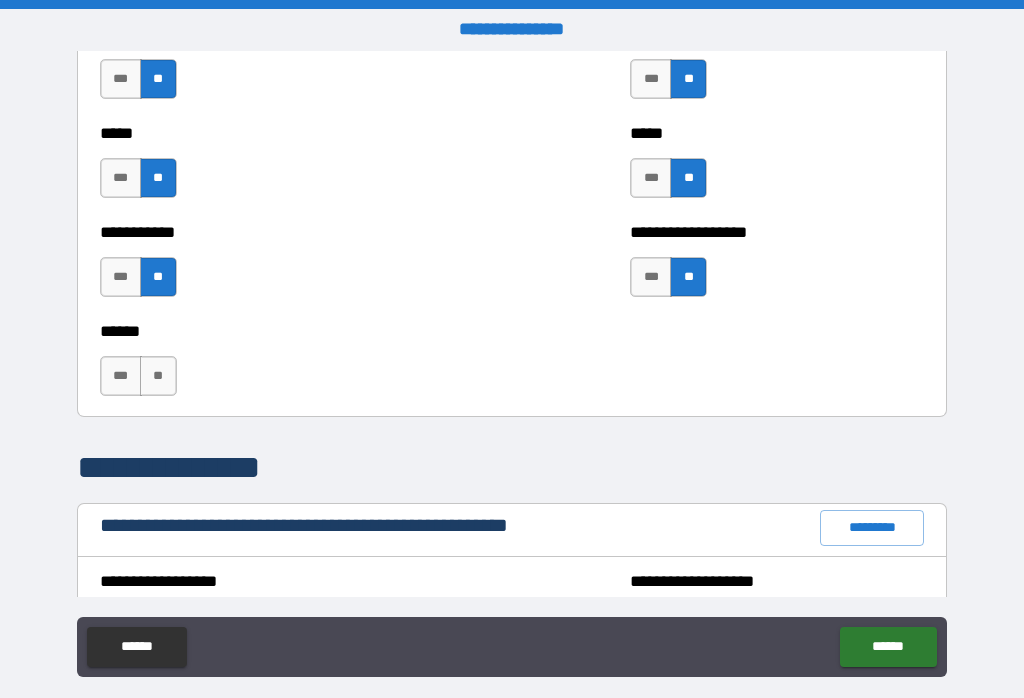 scroll, scrollTop: 1906, scrollLeft: 0, axis: vertical 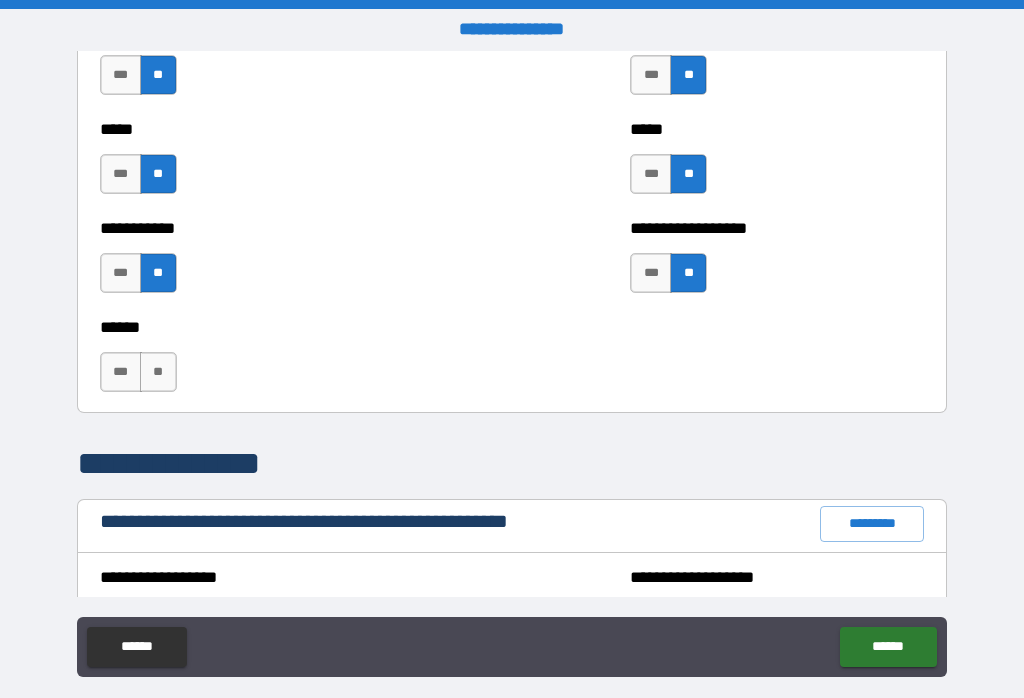 click on "**" at bounding box center (158, 372) 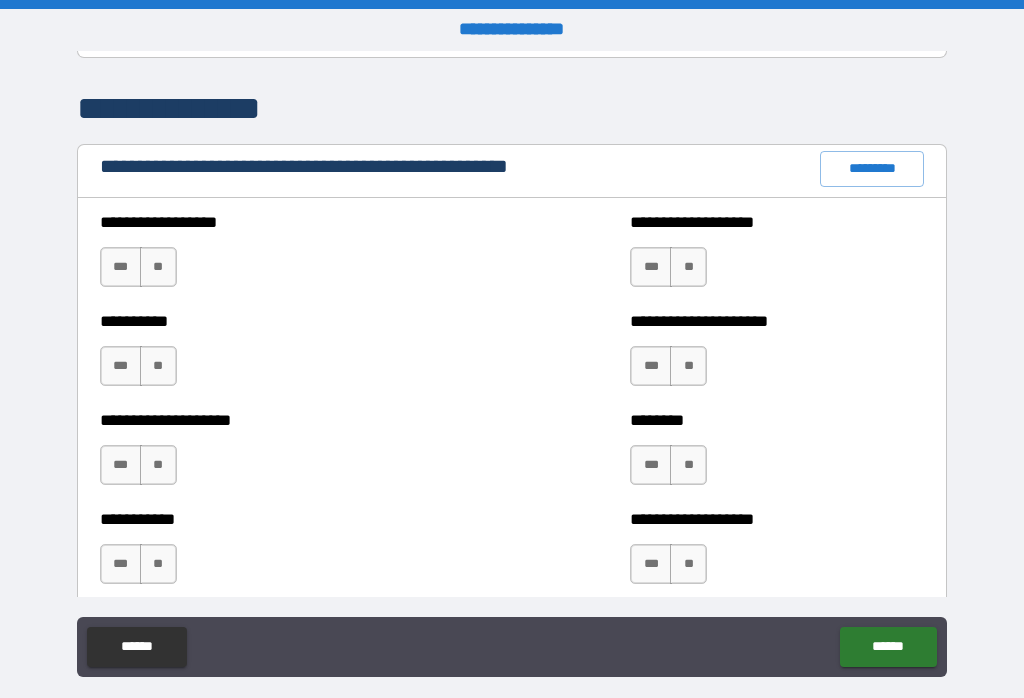 scroll, scrollTop: 2268, scrollLeft: 0, axis: vertical 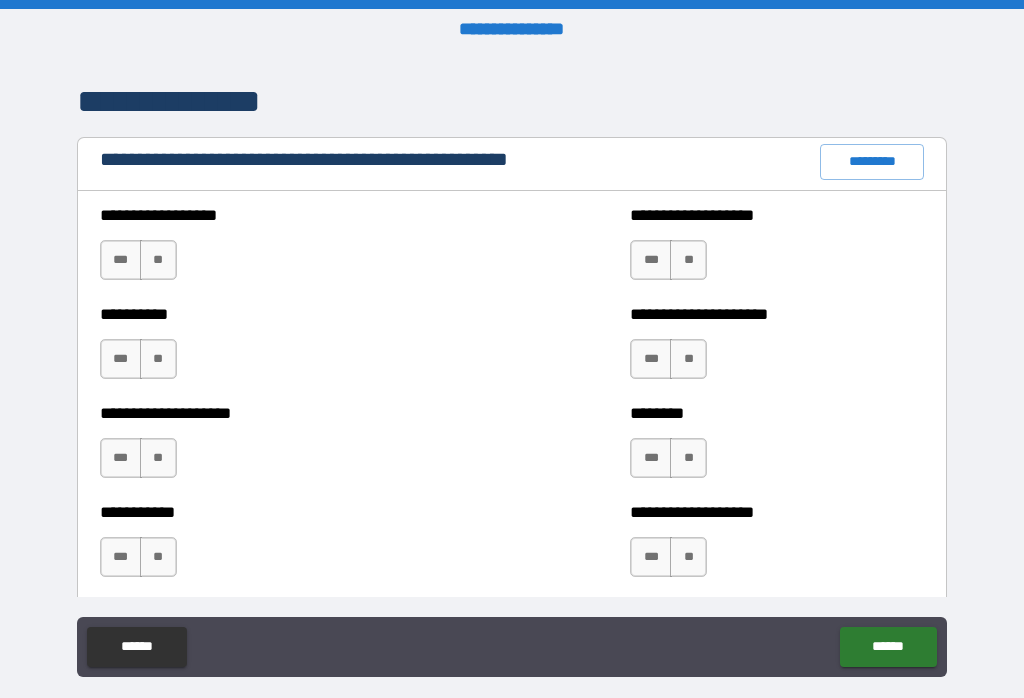 click on "**" at bounding box center (688, 260) 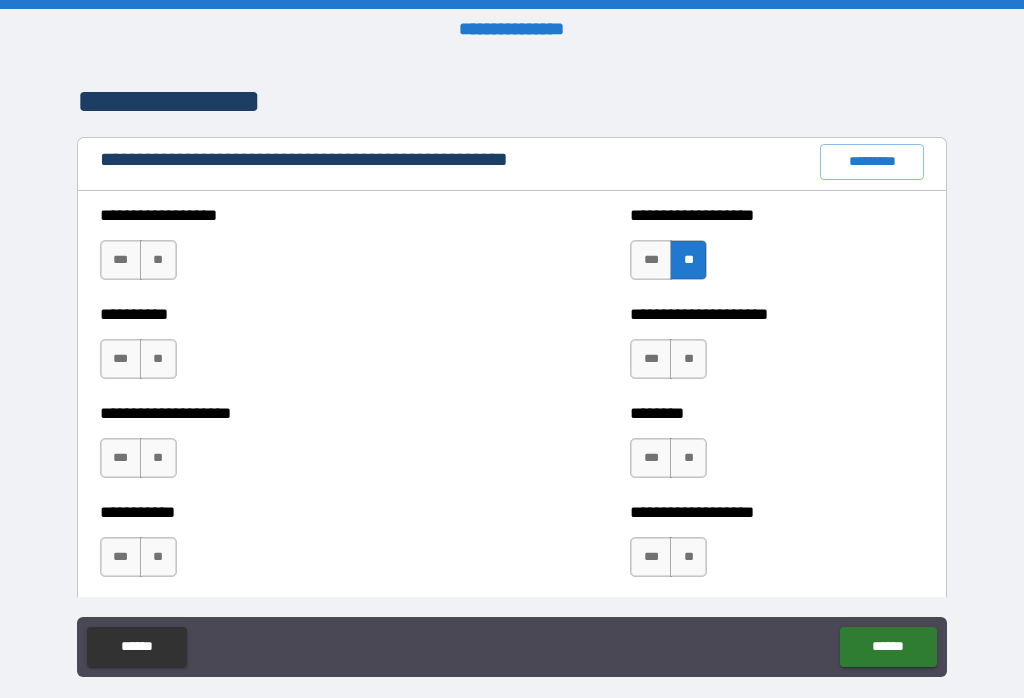click on "**" at bounding box center (688, 458) 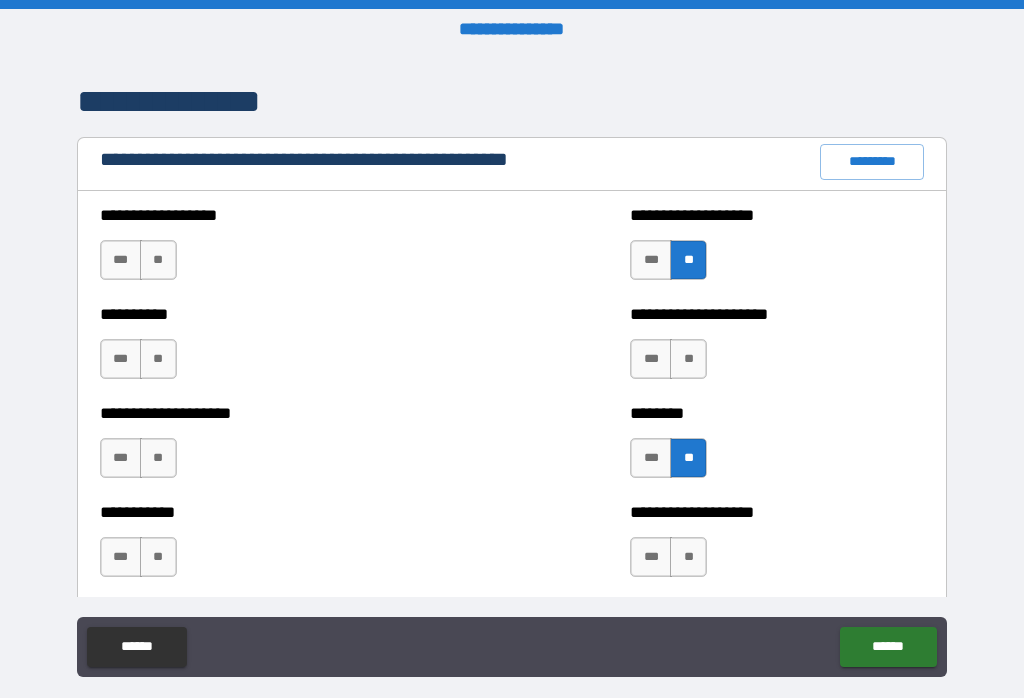 click on "**" at bounding box center [688, 557] 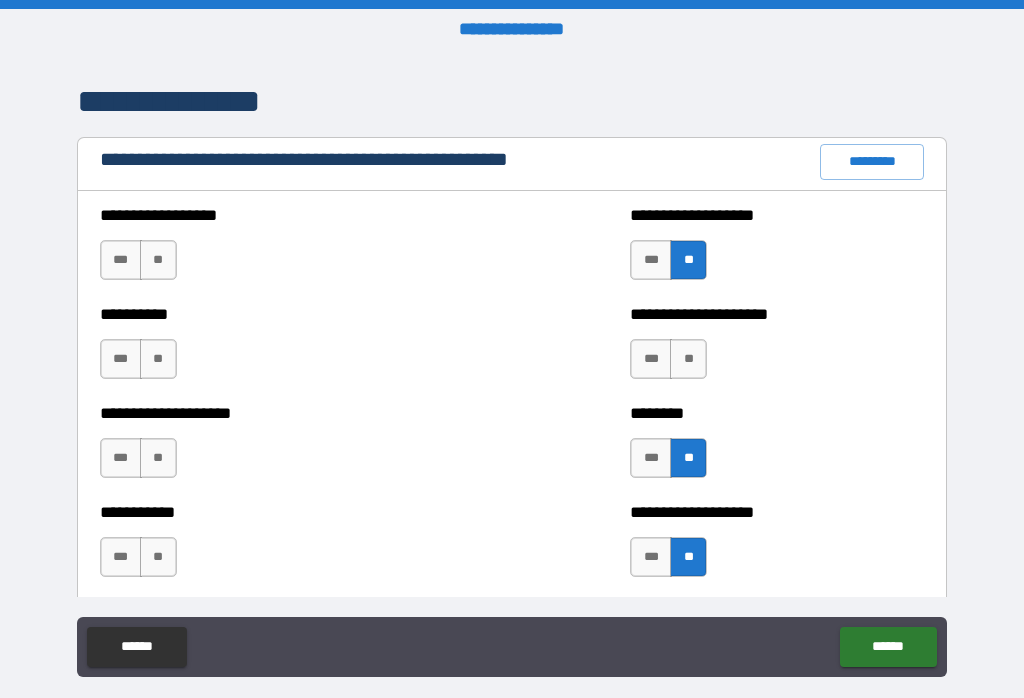 click on "**" at bounding box center (688, 359) 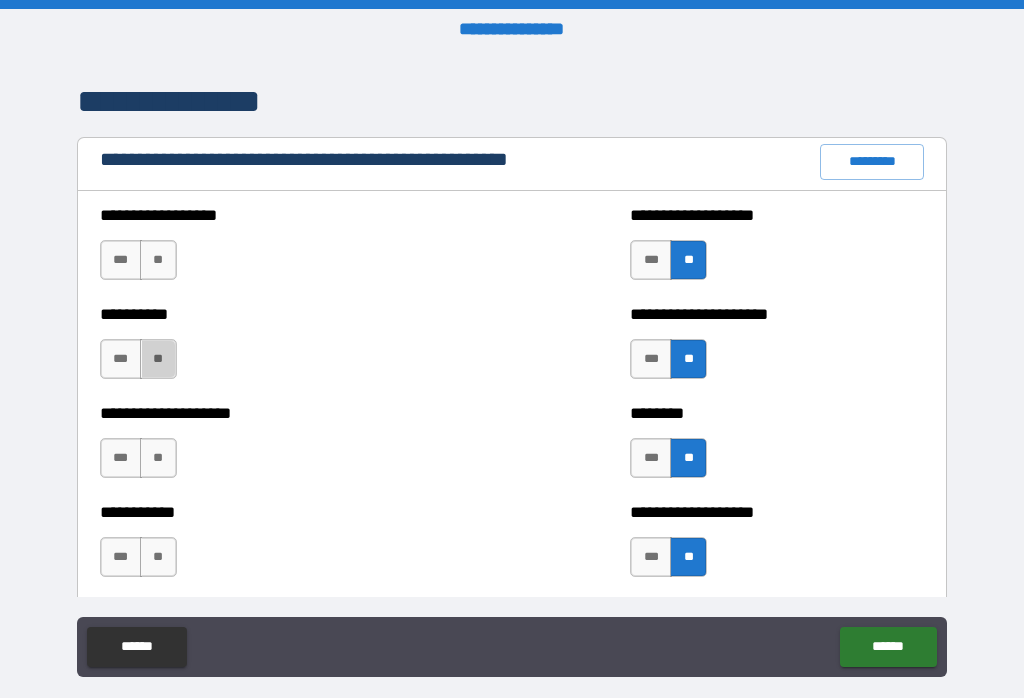 click on "**" at bounding box center (158, 359) 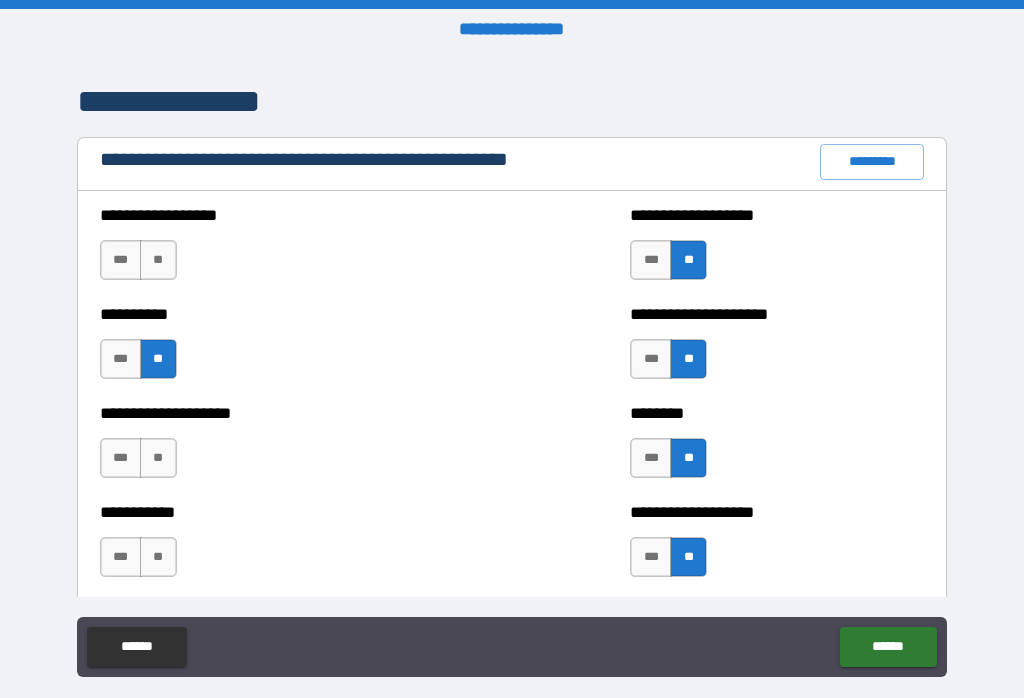 click on "**" at bounding box center (158, 557) 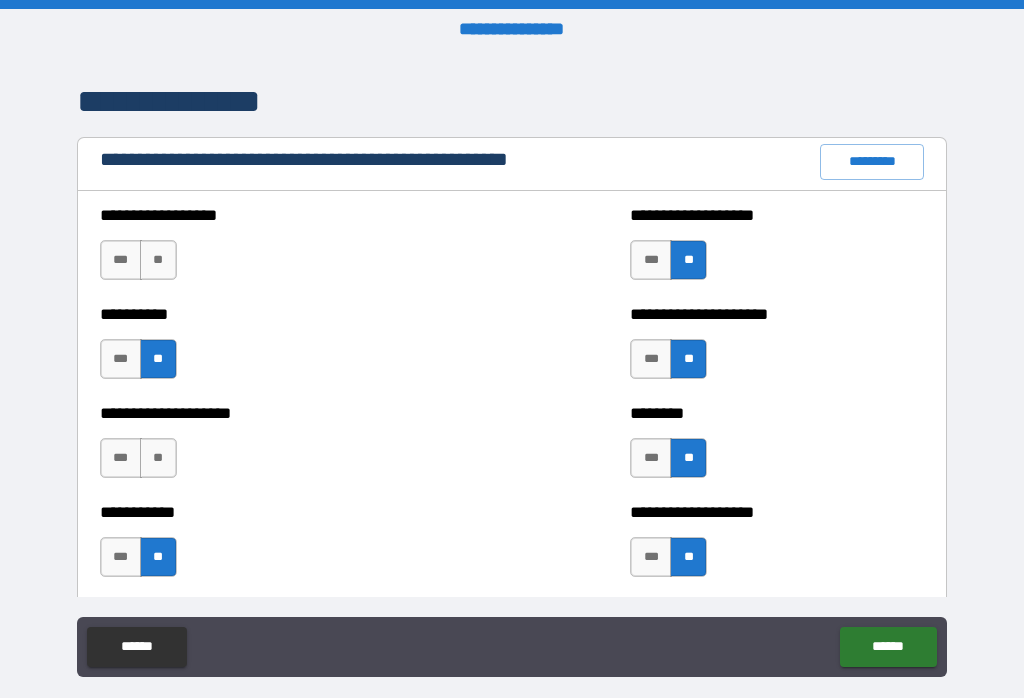 click on "******" 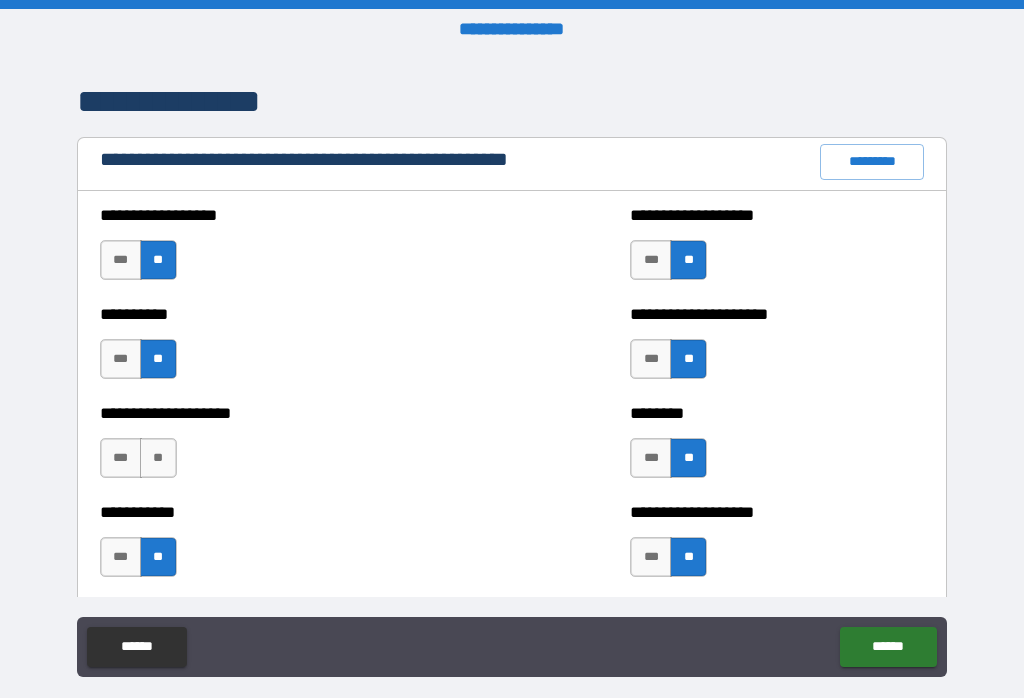 click on "**" at bounding box center (158, 458) 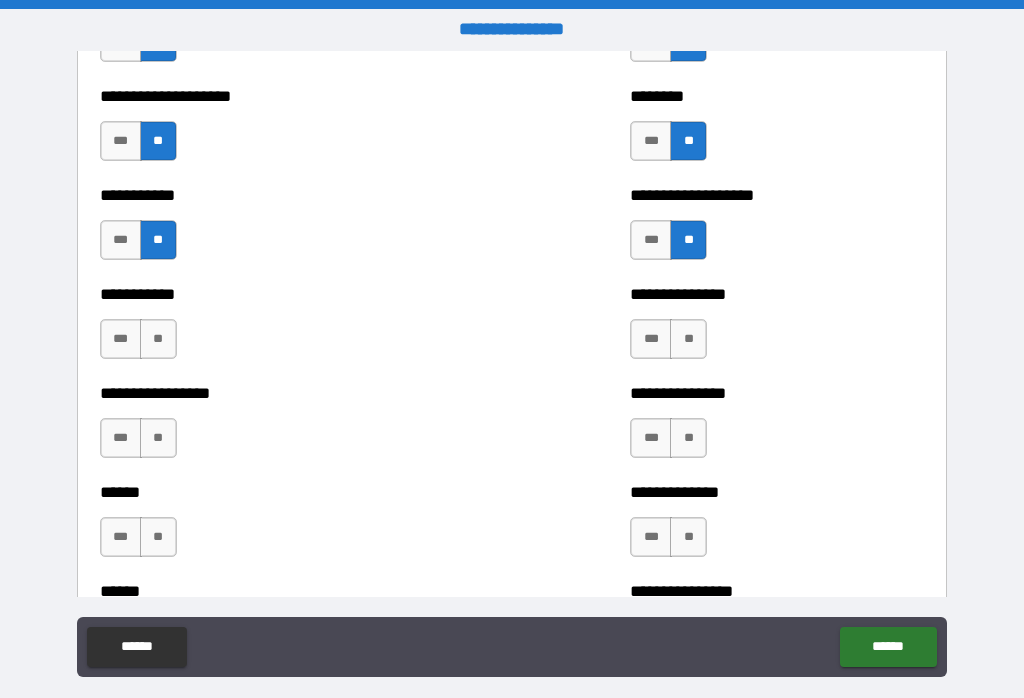 scroll, scrollTop: 2591, scrollLeft: 0, axis: vertical 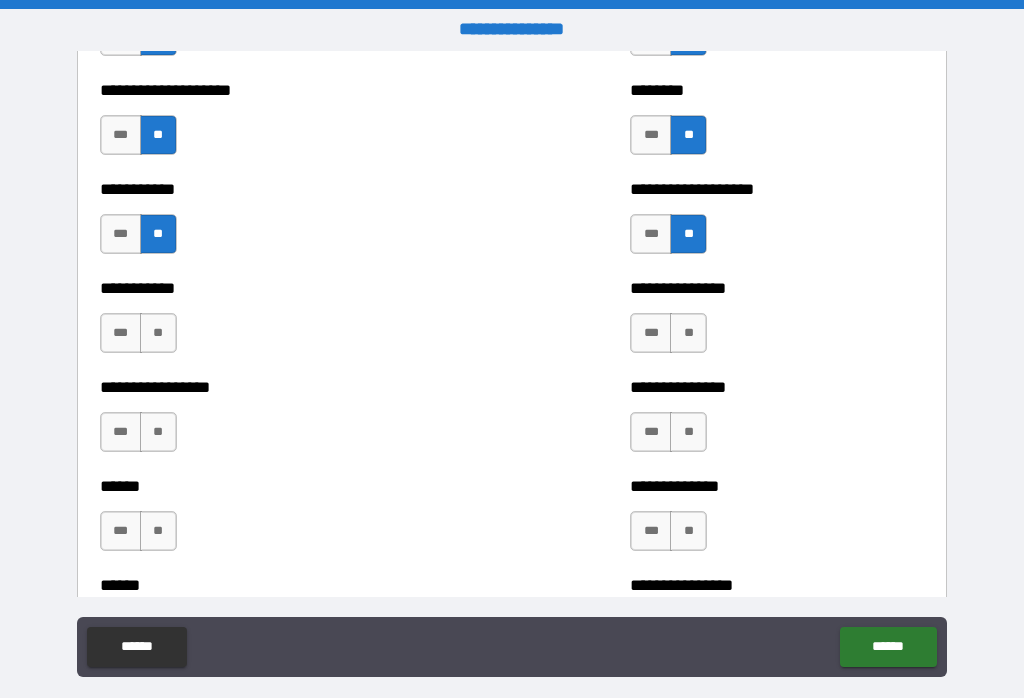 click on "**" at bounding box center [688, 333] 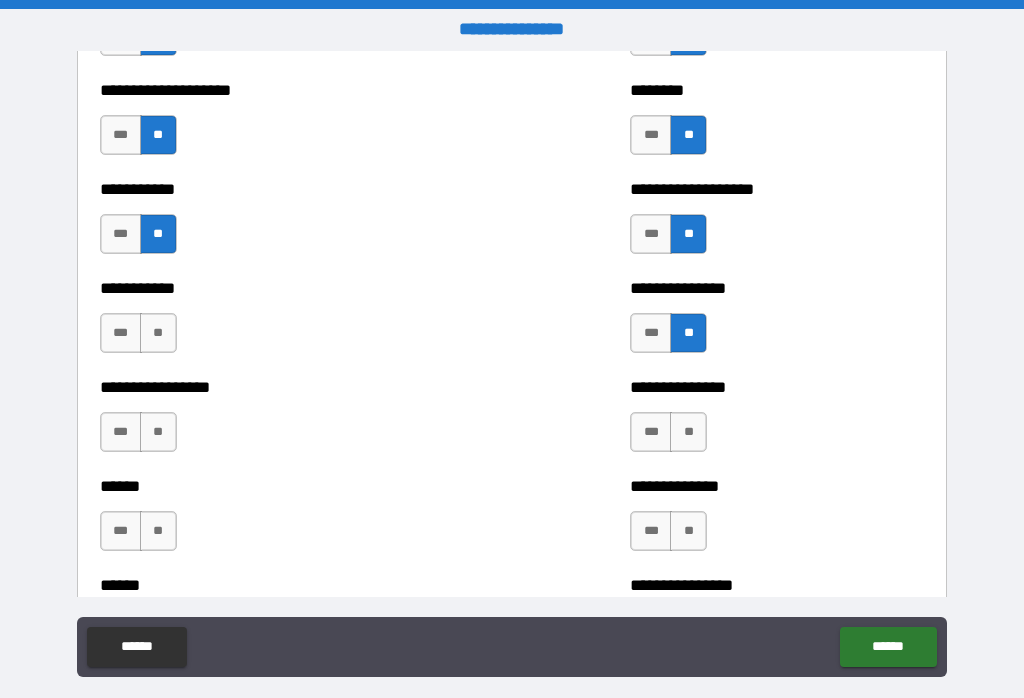 click on "**" at bounding box center (688, 432) 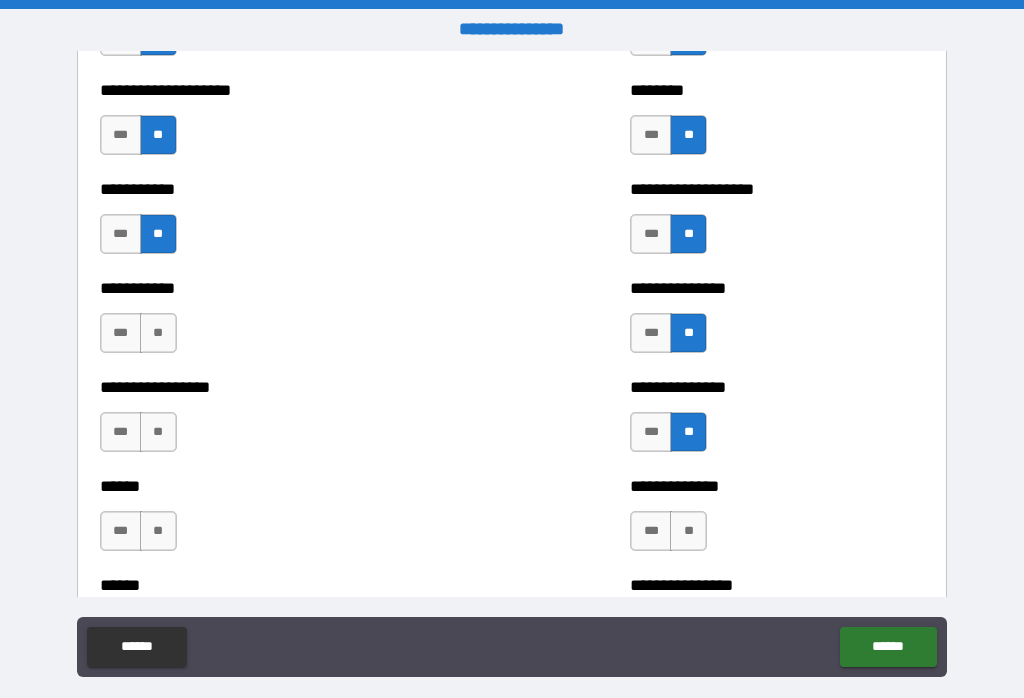 click on "**" at bounding box center [688, 531] 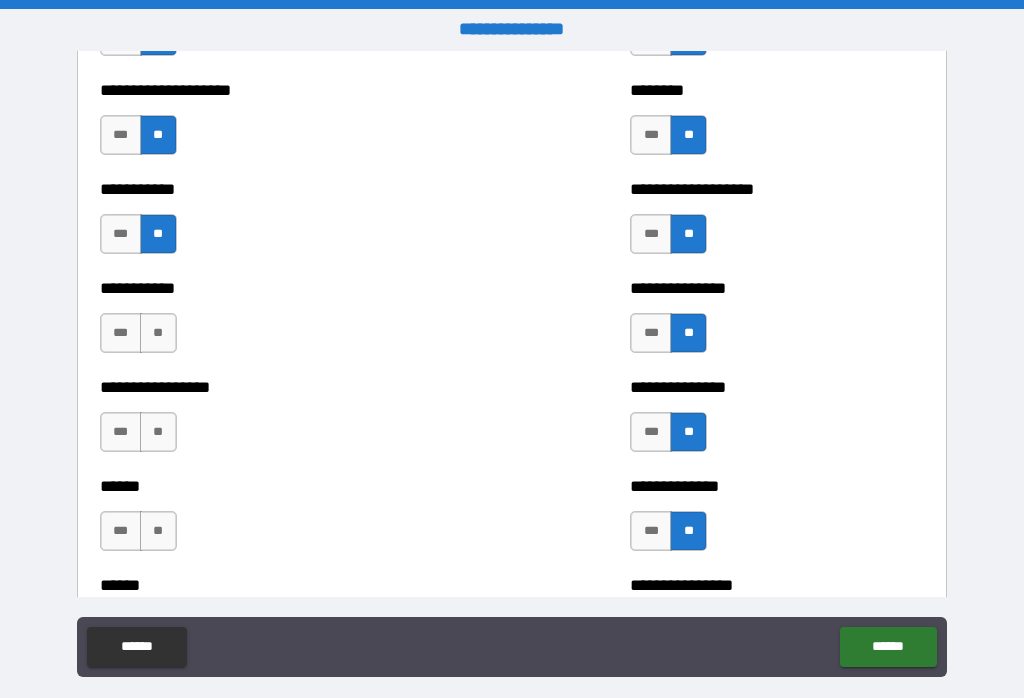 click on "**" at bounding box center [158, 531] 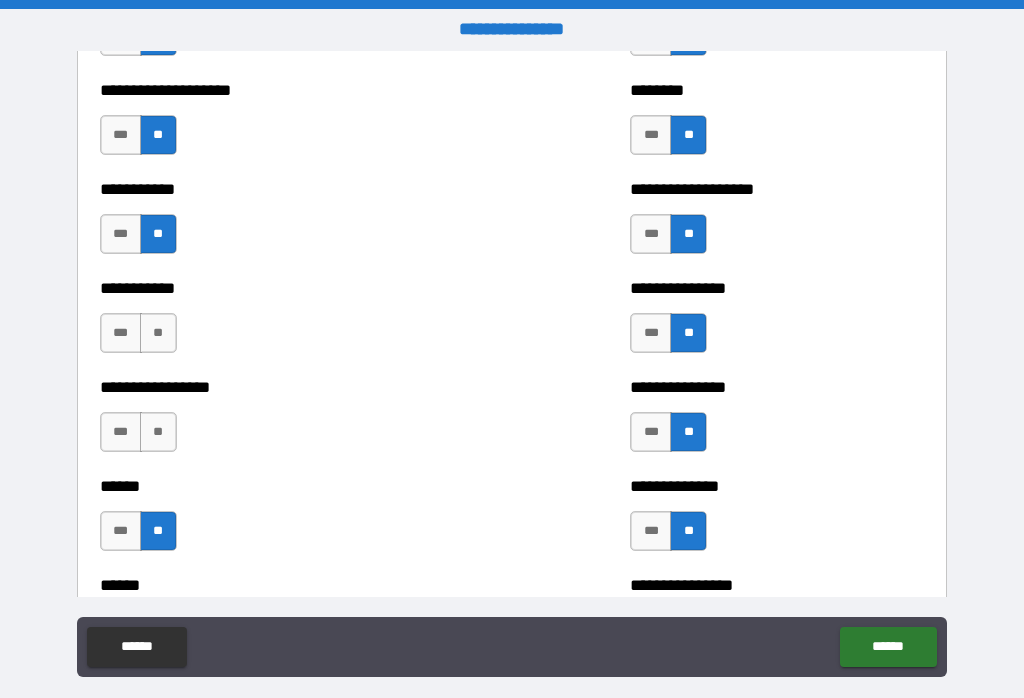 click on "**" at bounding box center [158, 432] 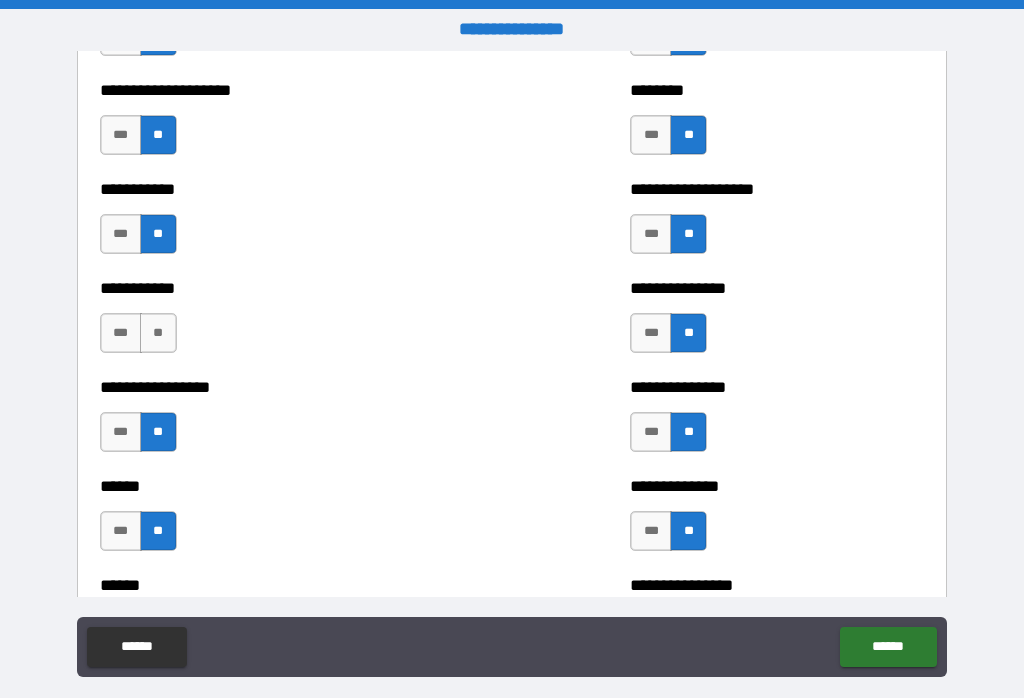 click on "**" at bounding box center (158, 333) 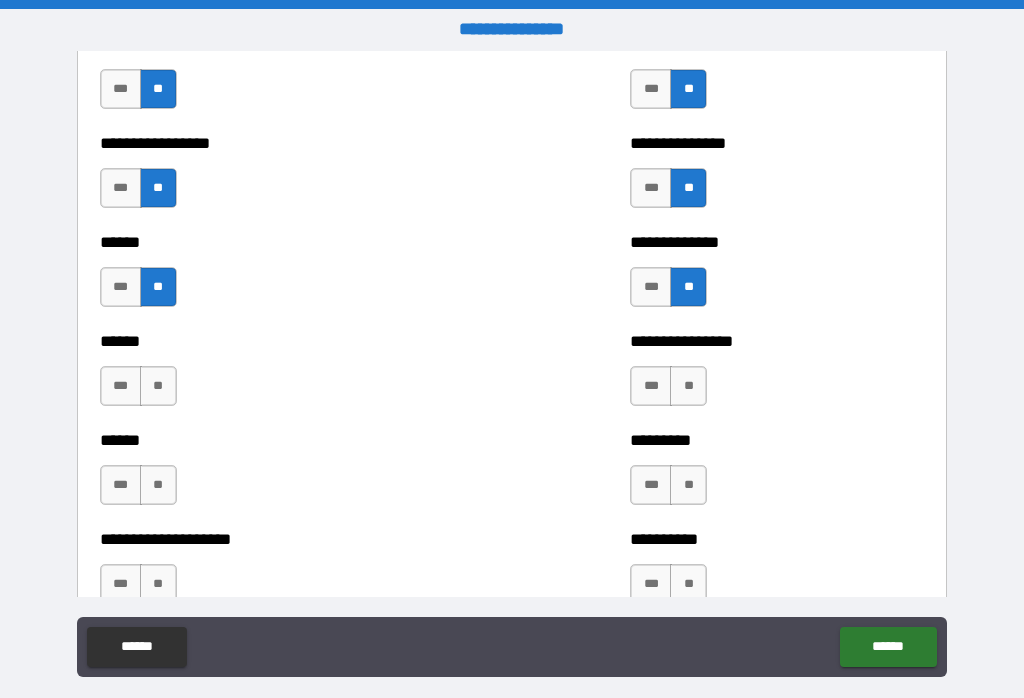 scroll, scrollTop: 2846, scrollLeft: 0, axis: vertical 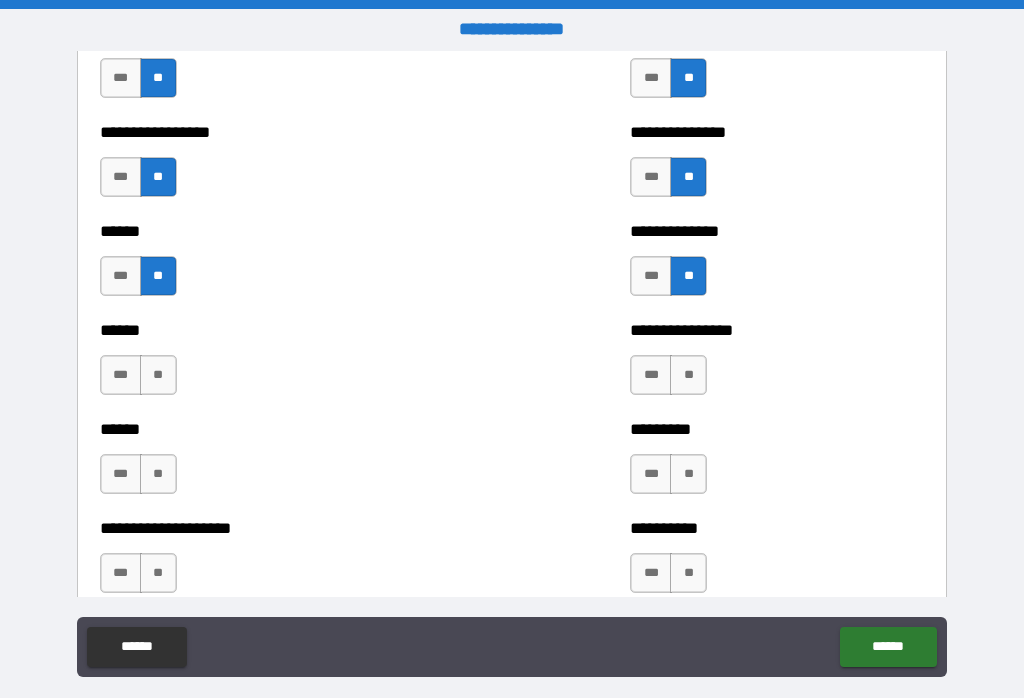 click on "**" at bounding box center (688, 375) 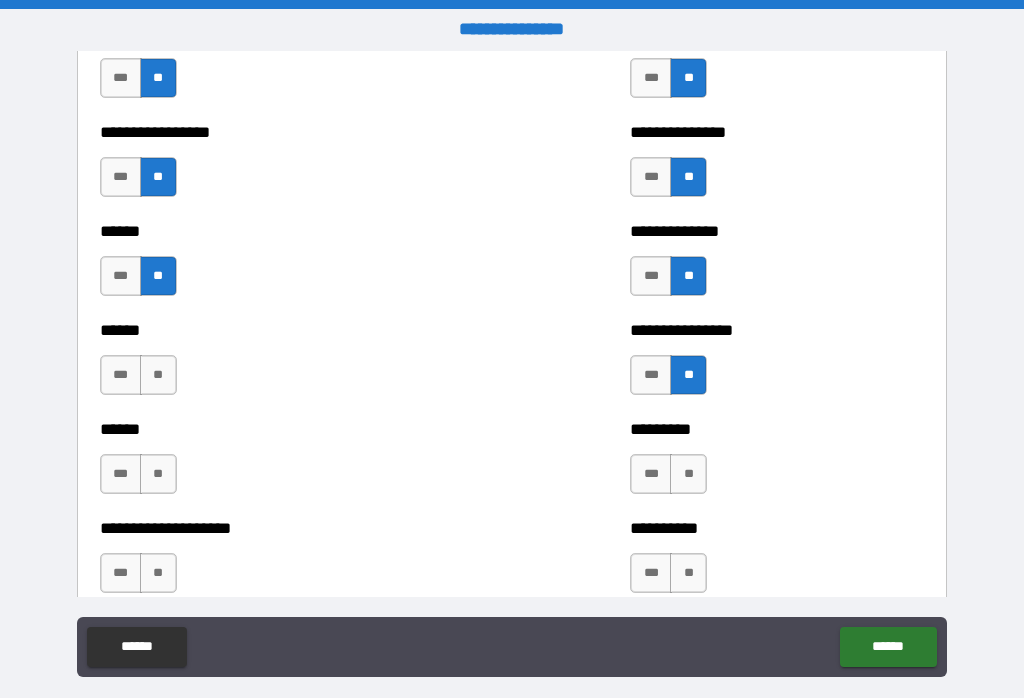 click on "**" at bounding box center (688, 474) 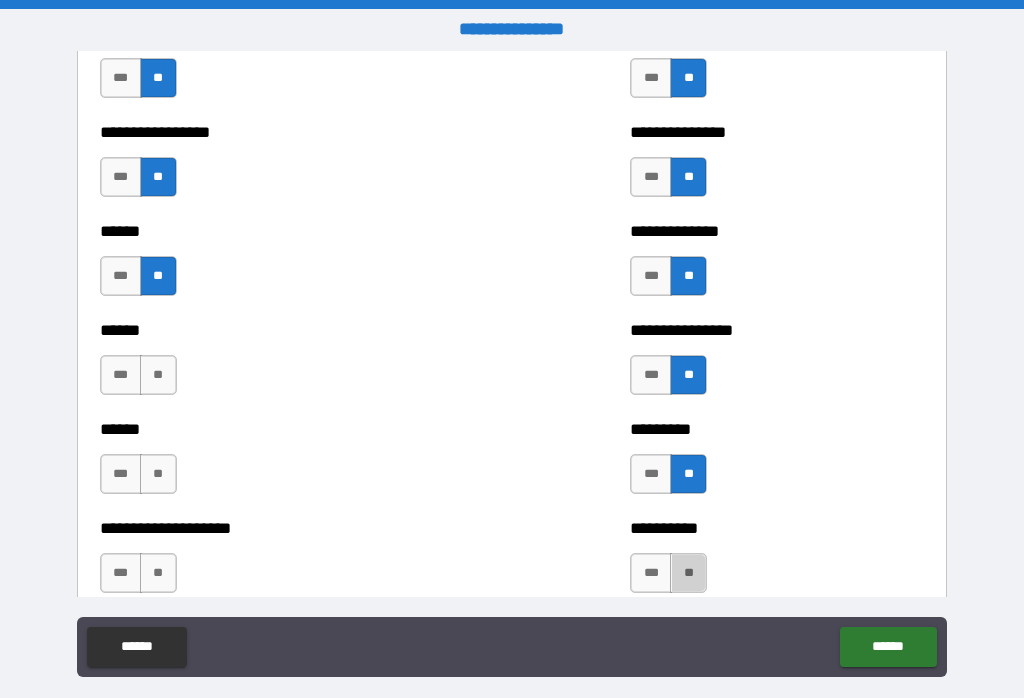 click on "**" at bounding box center [688, 573] 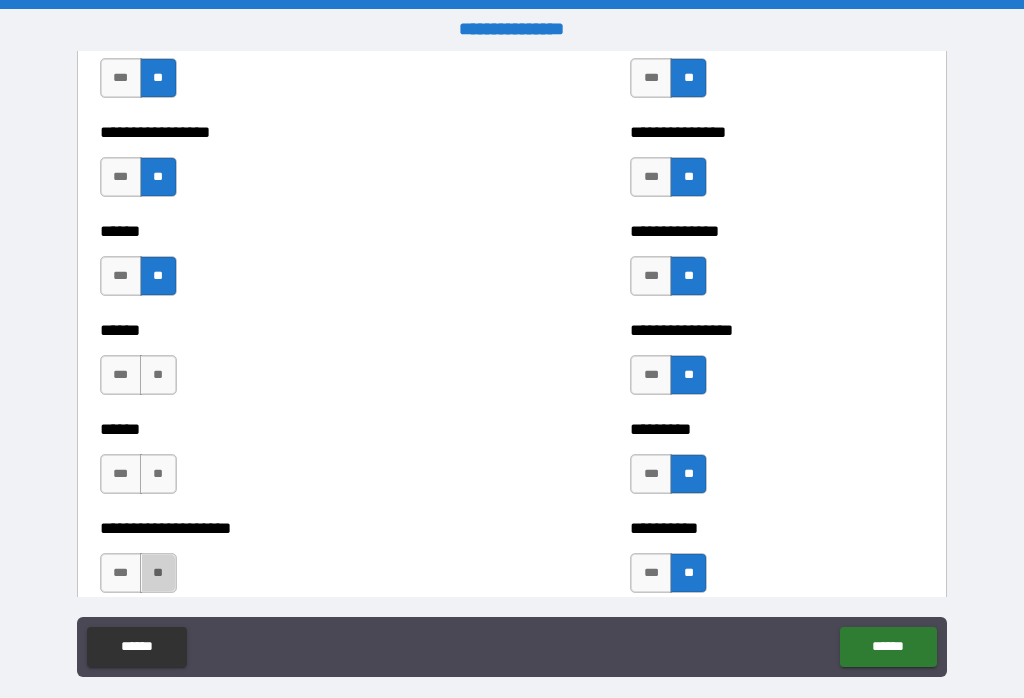 click on "**" at bounding box center [158, 573] 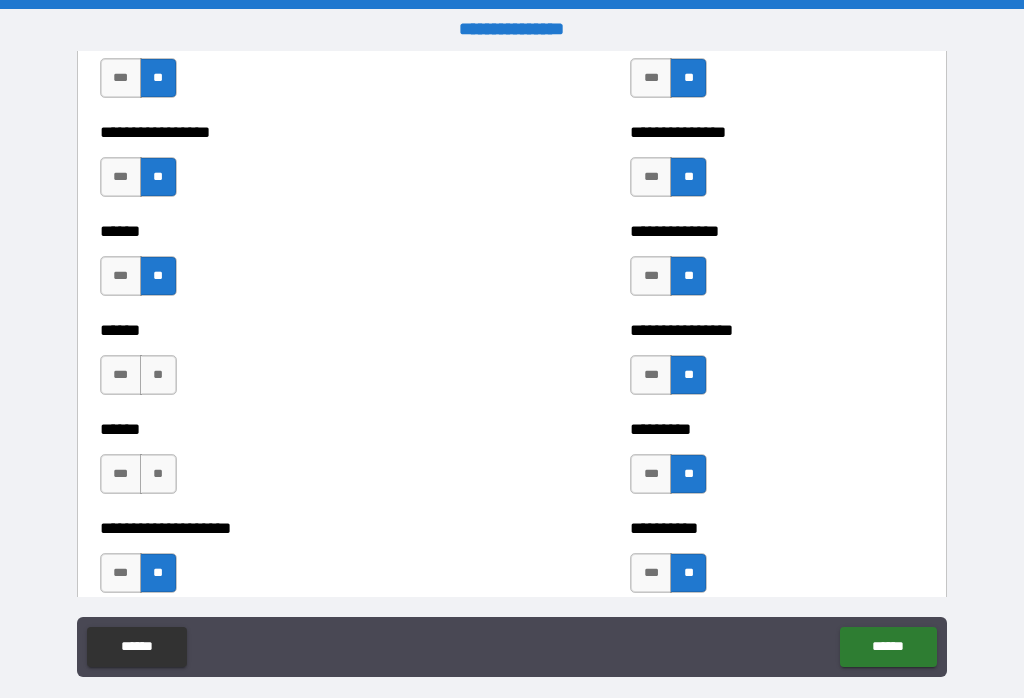click on "**" at bounding box center [158, 375] 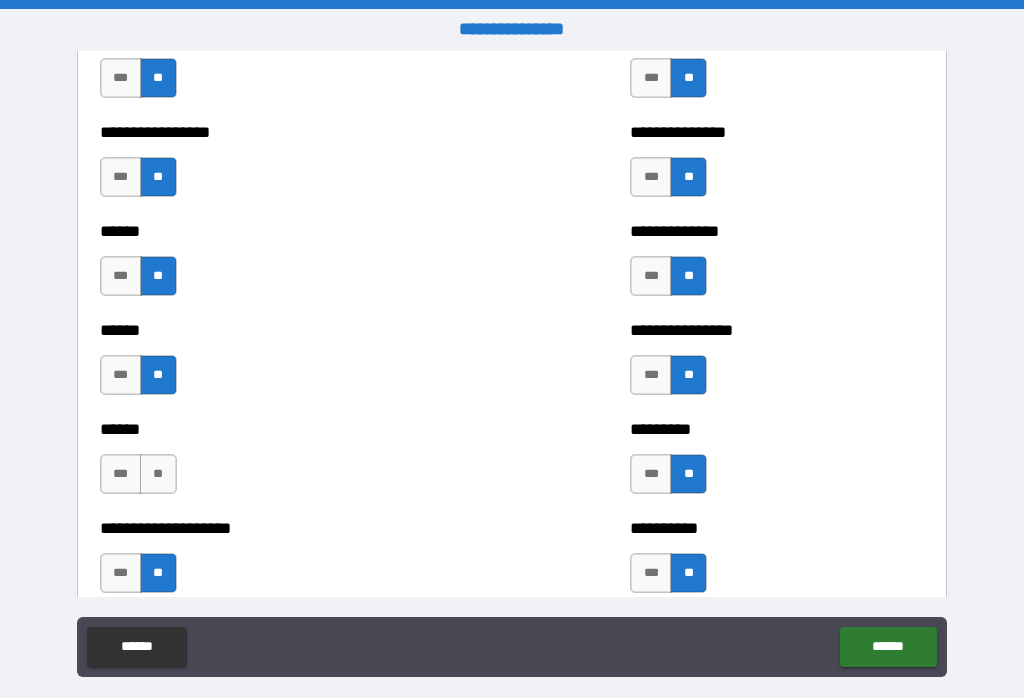 click on "**" at bounding box center [158, 474] 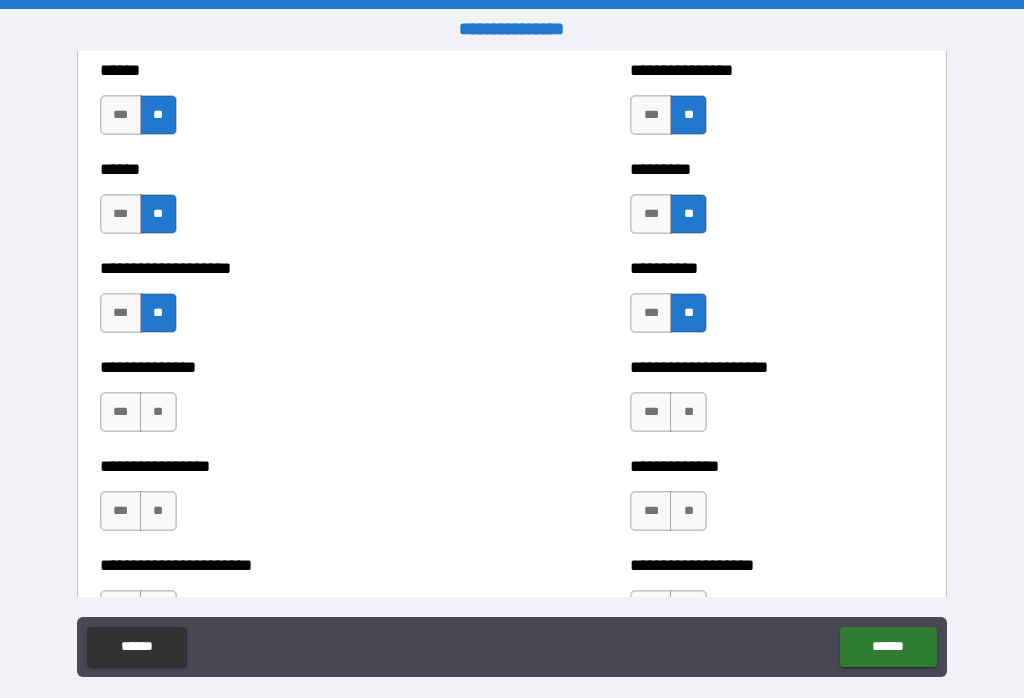 scroll, scrollTop: 3107, scrollLeft: 0, axis: vertical 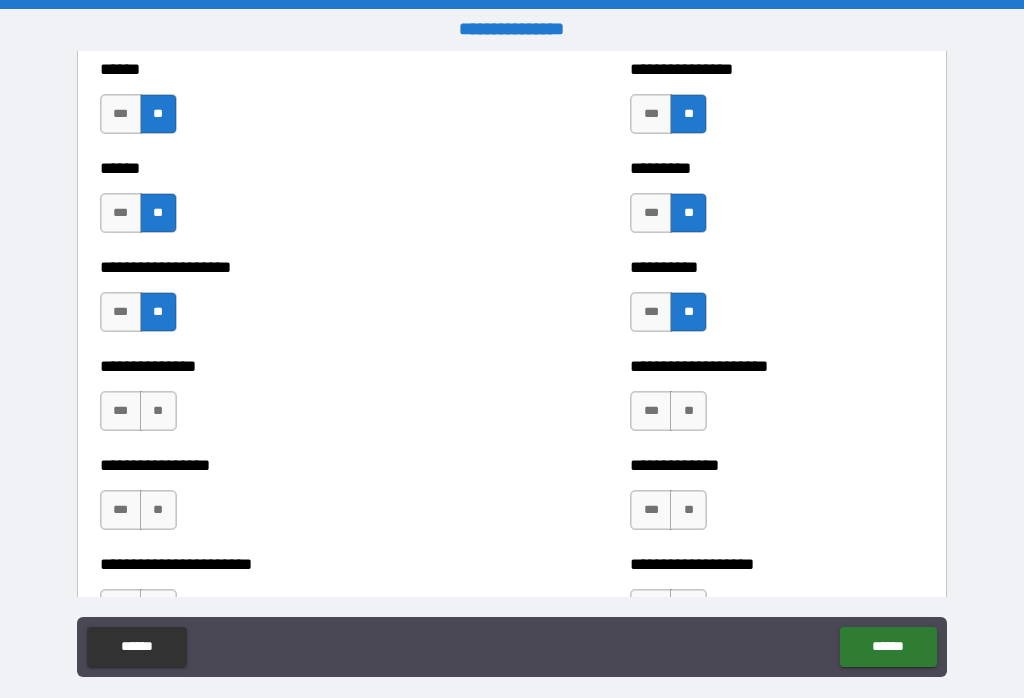 click on "**" at bounding box center [688, 411] 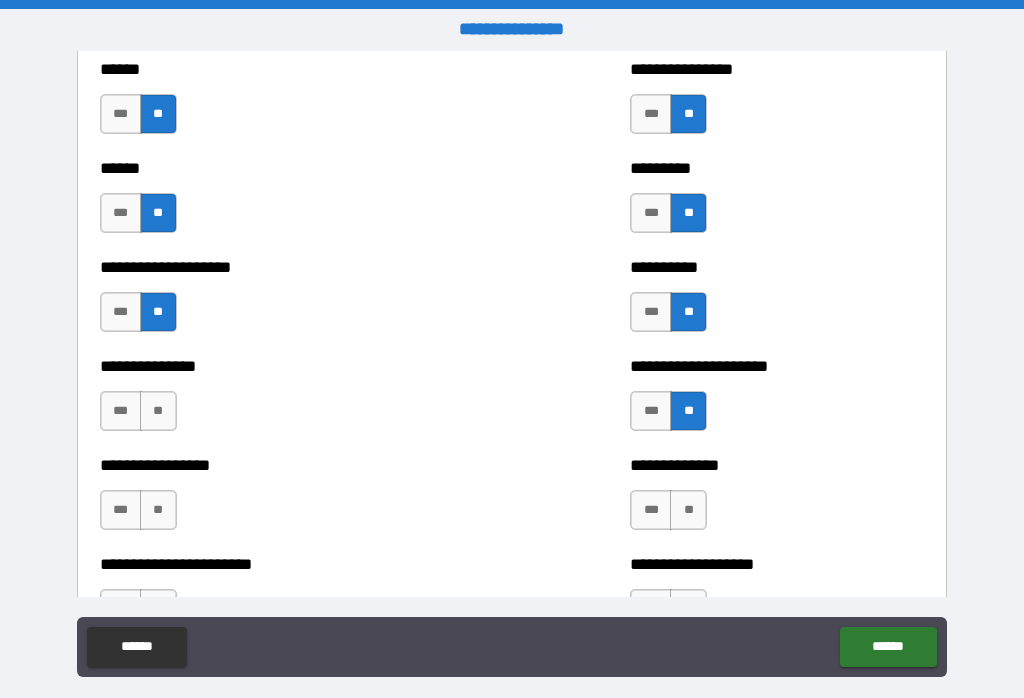click on "**" at bounding box center [688, 510] 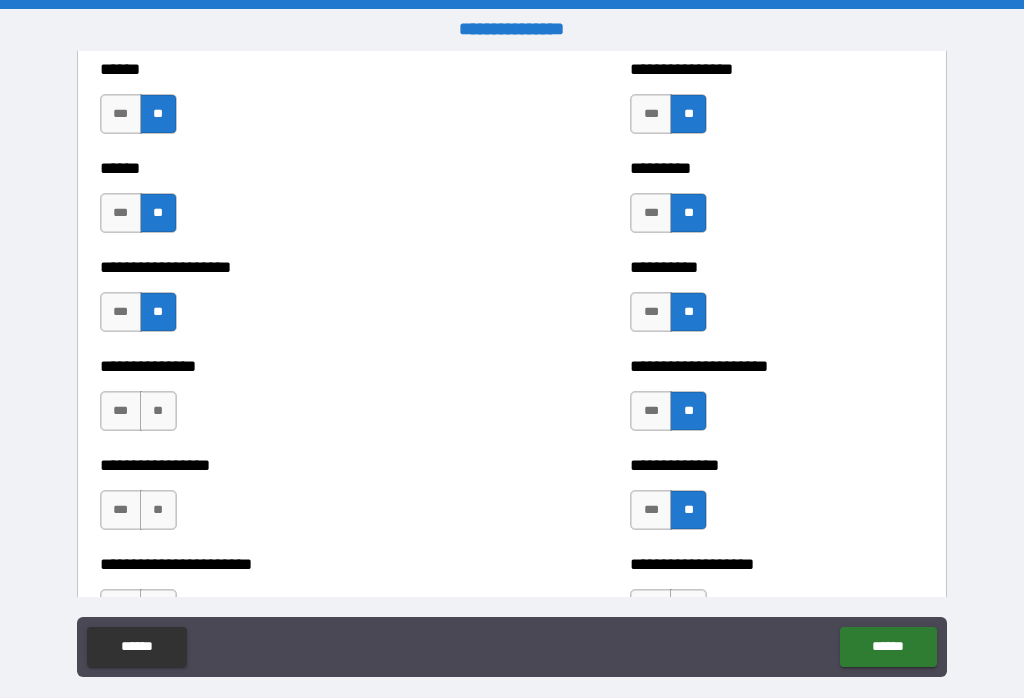 click on "**" at bounding box center [158, 411] 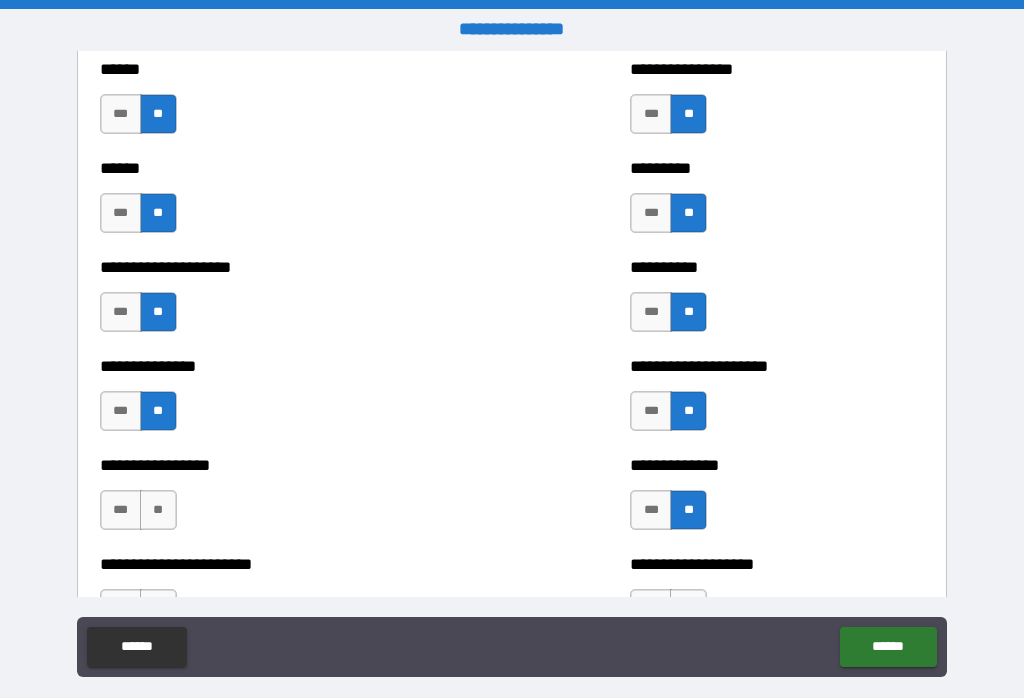 click on "**" at bounding box center (158, 510) 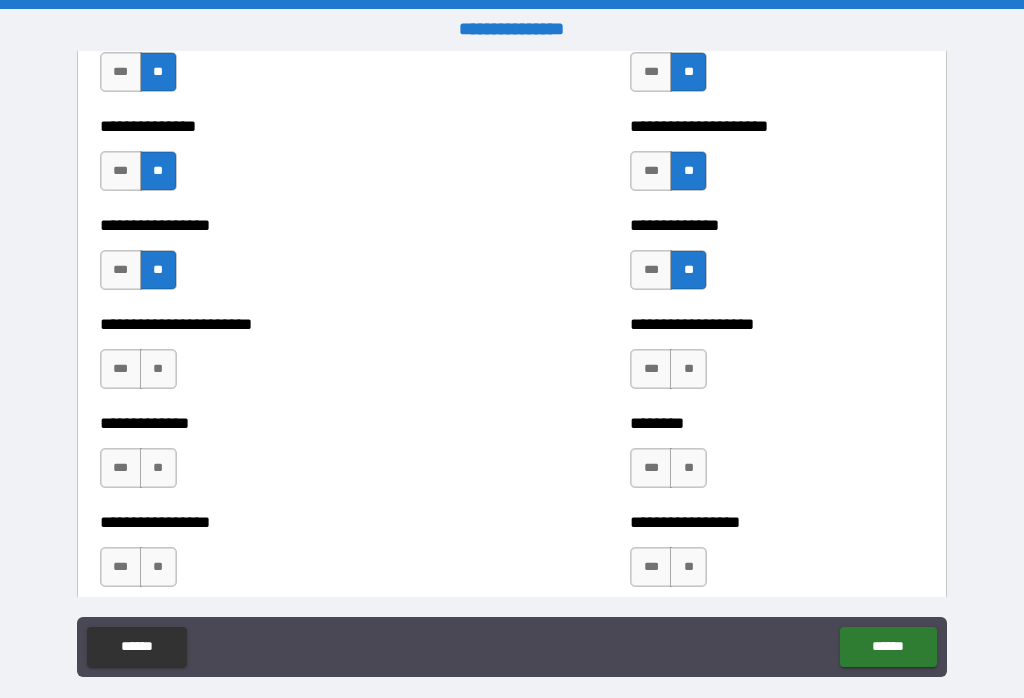 scroll, scrollTop: 3348, scrollLeft: 0, axis: vertical 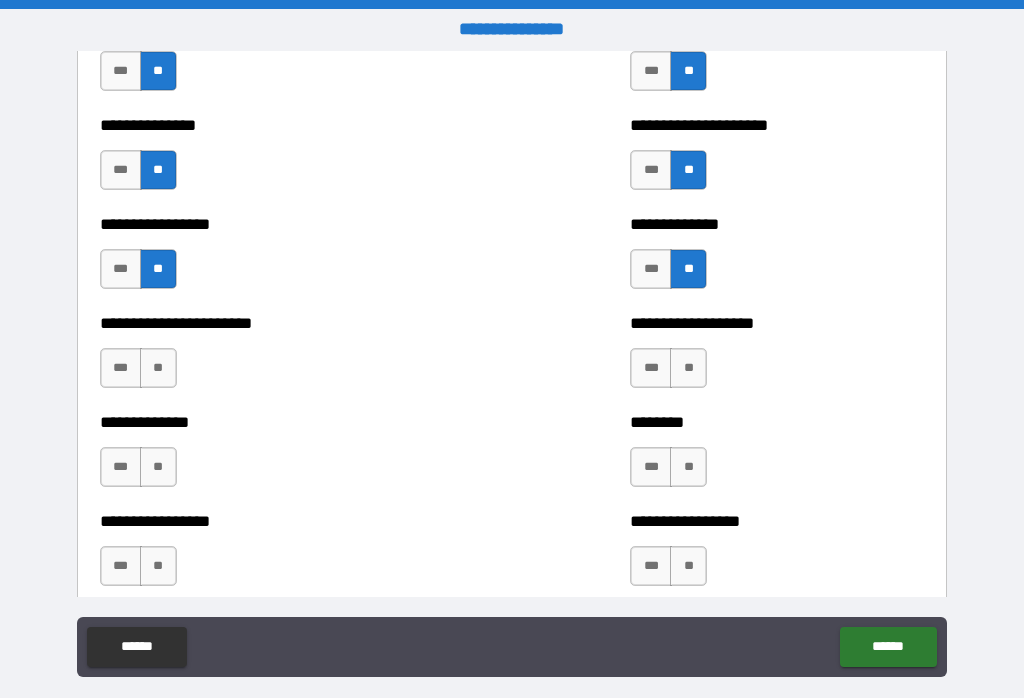 click on "**" at bounding box center (688, 368) 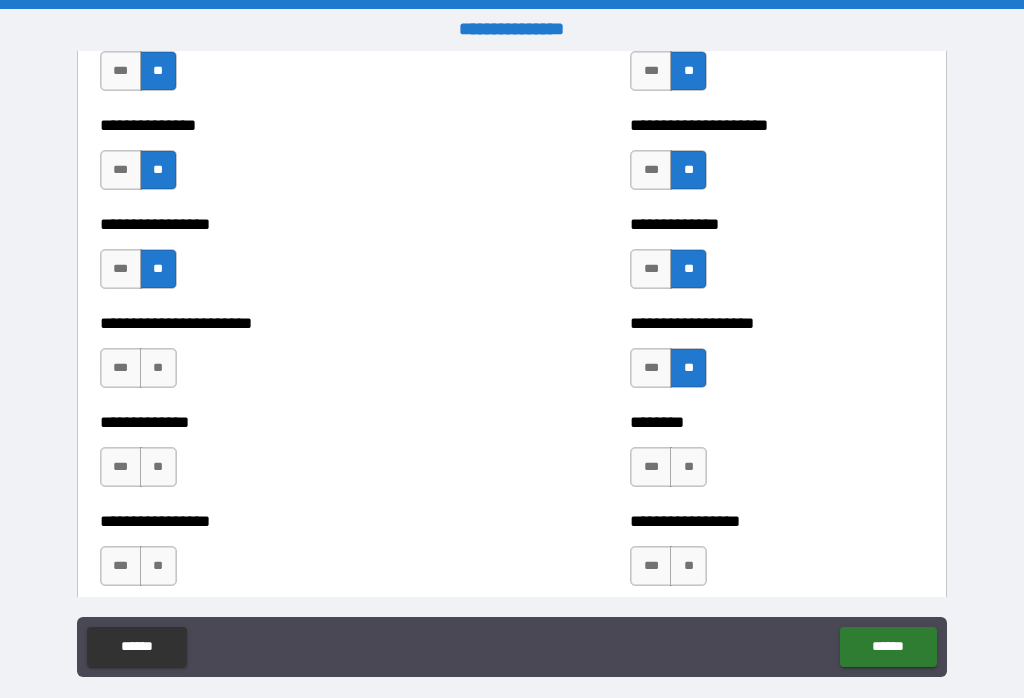 click on "**" at bounding box center [688, 566] 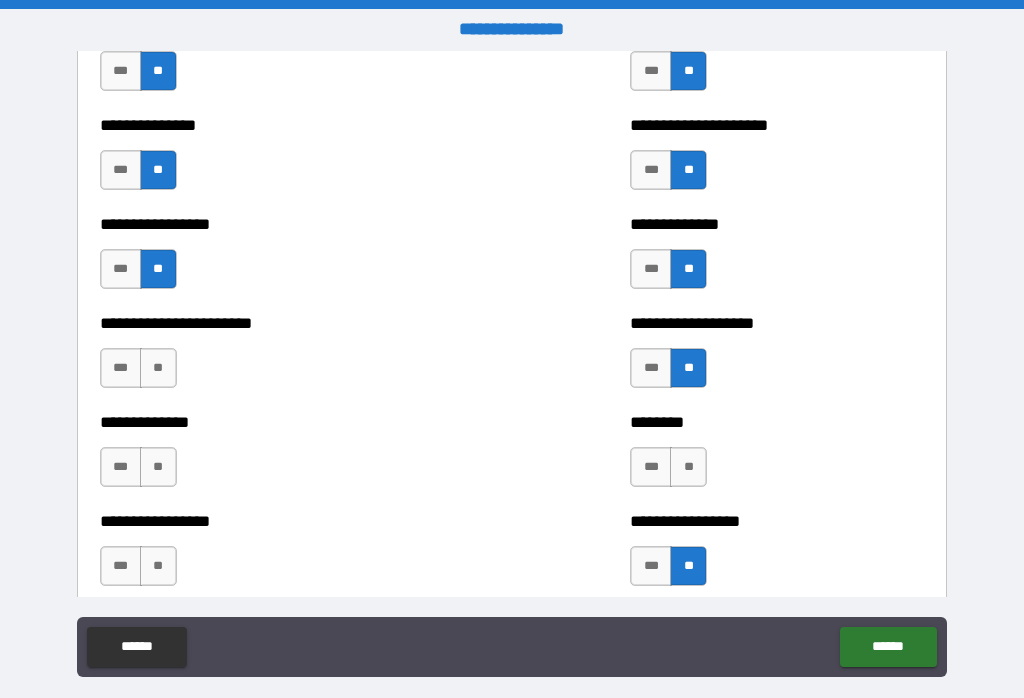 click on "**" at bounding box center [688, 467] 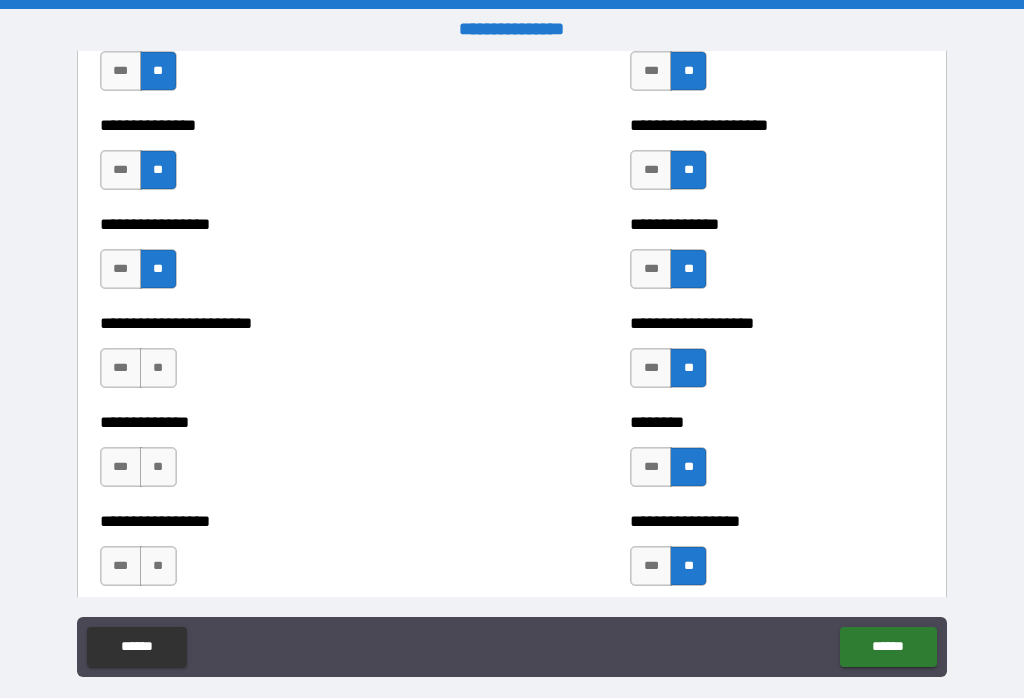 click on "**" at bounding box center (158, 368) 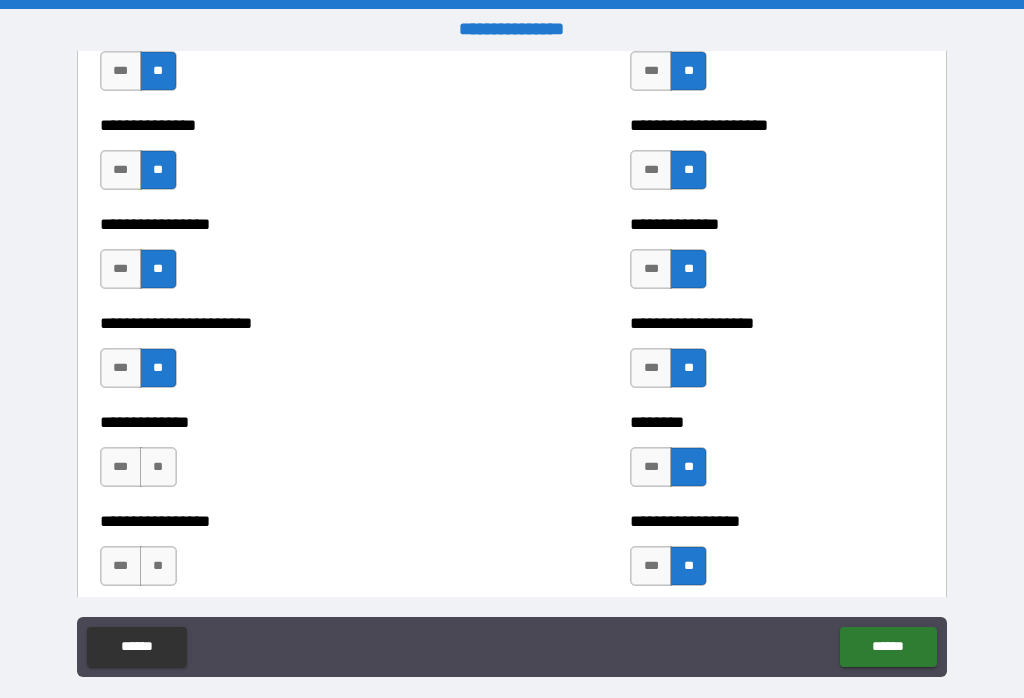 click on "**" at bounding box center [158, 566] 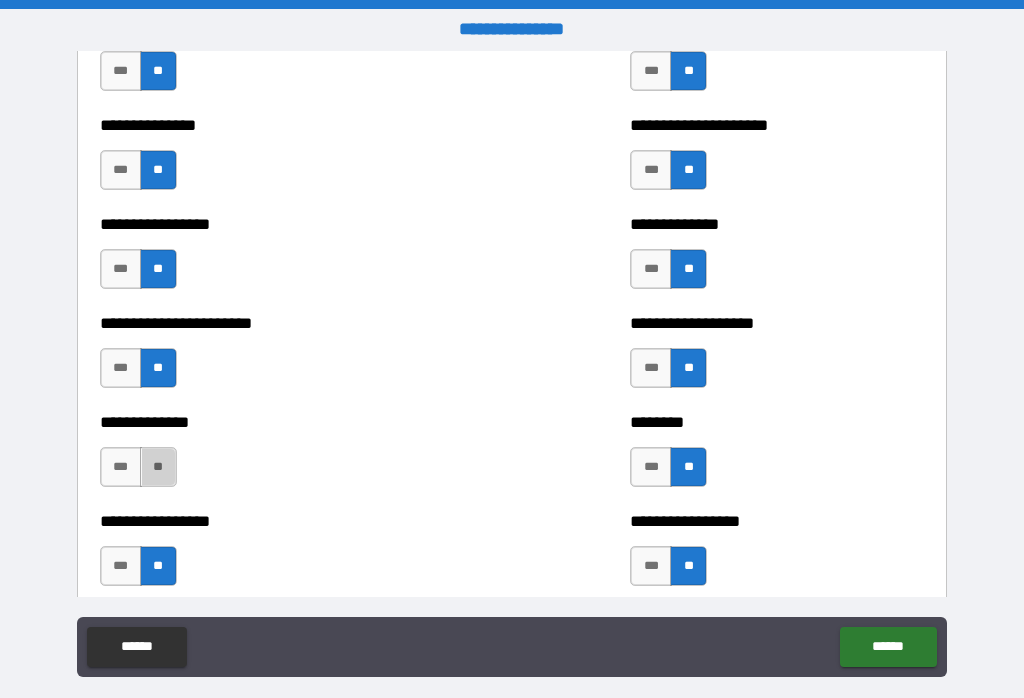 click on "**" at bounding box center [158, 467] 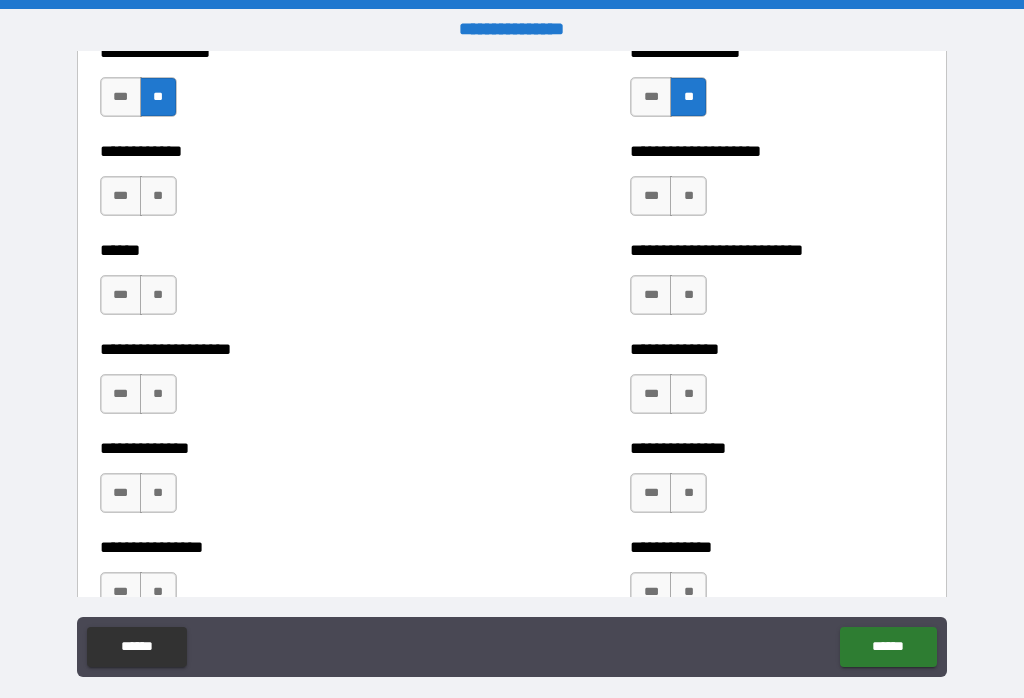 scroll, scrollTop: 3820, scrollLeft: 0, axis: vertical 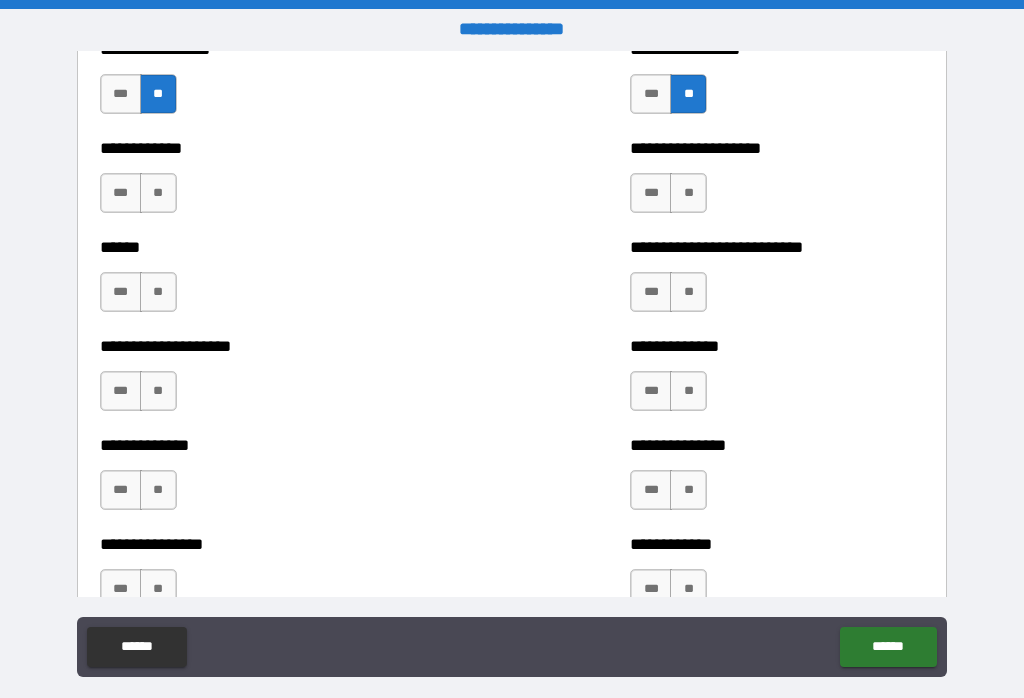 click on "**" at bounding box center (688, 193) 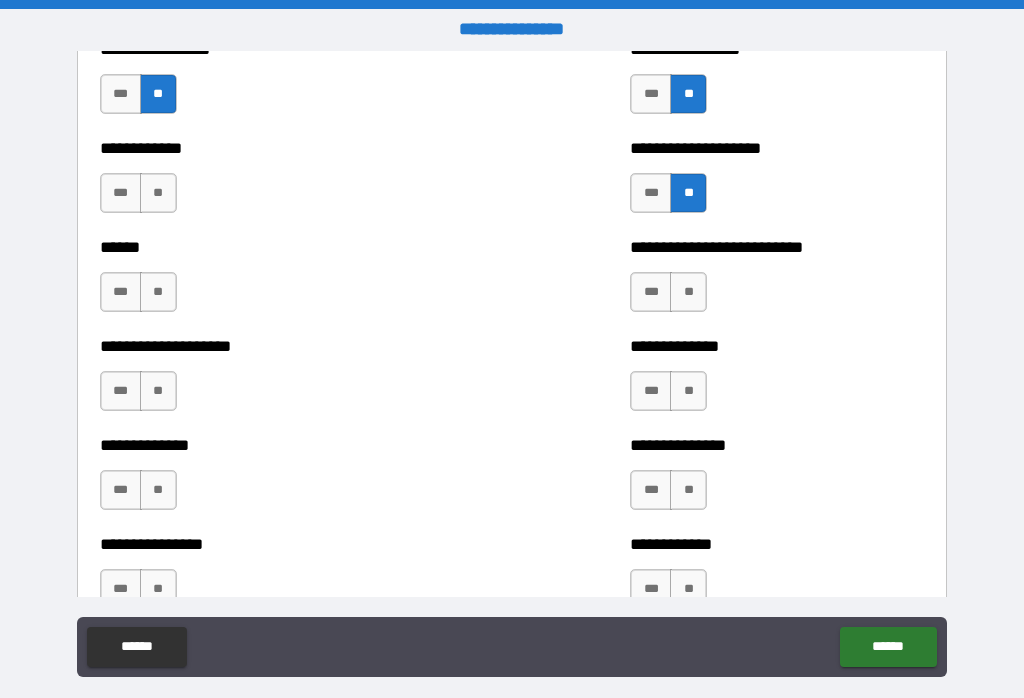 click on "**" at bounding box center [688, 292] 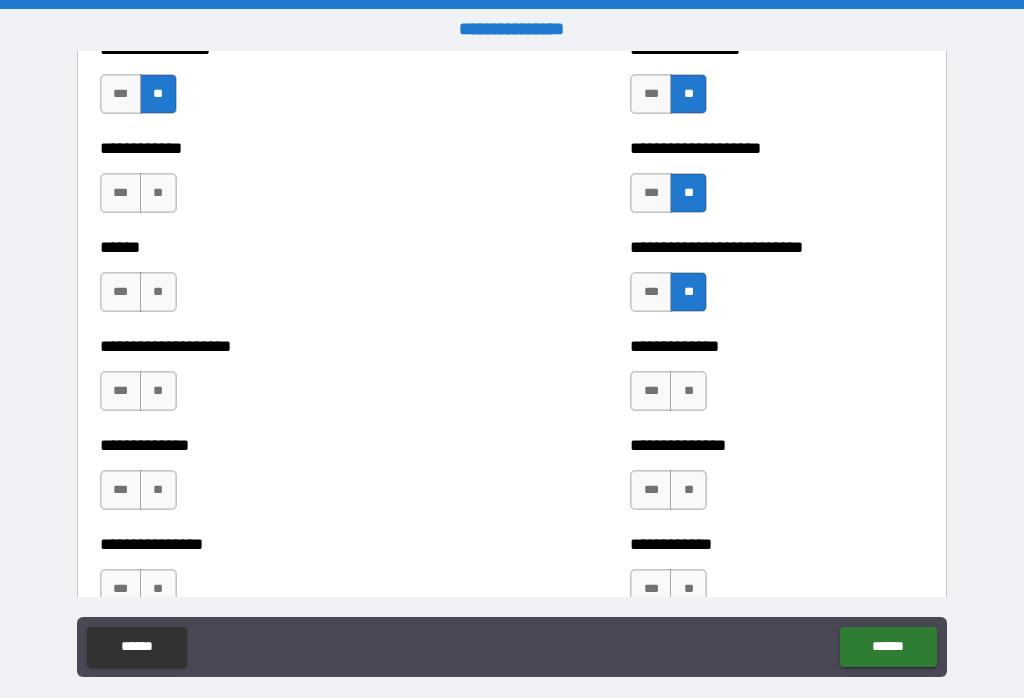 click on "**" at bounding box center [688, 490] 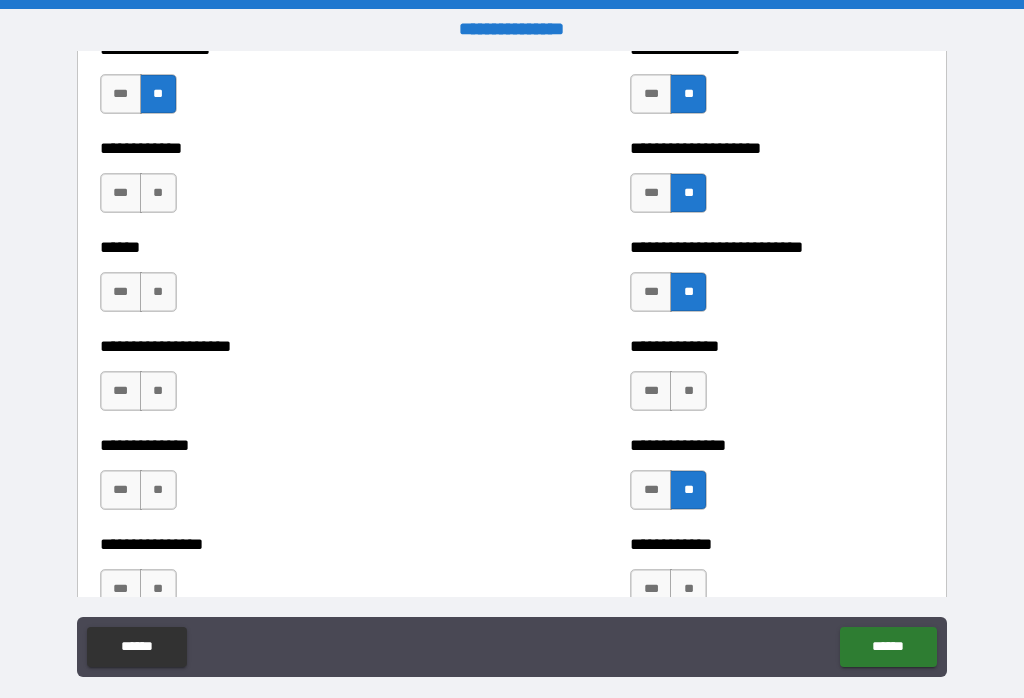 click on "**" at bounding box center (688, 391) 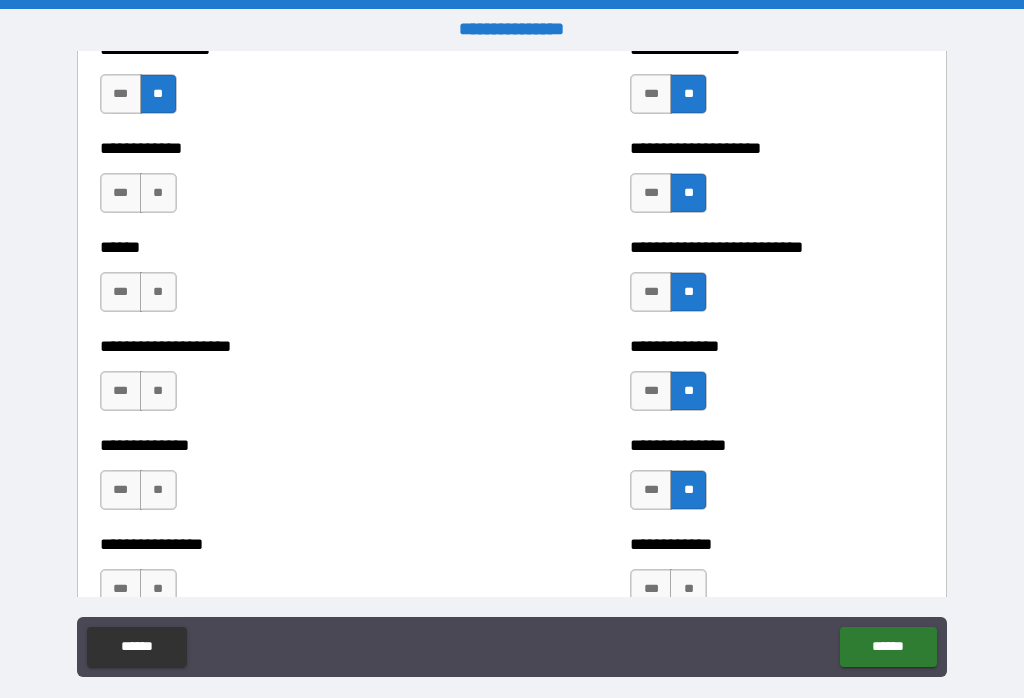 click on "**" at bounding box center [688, 589] 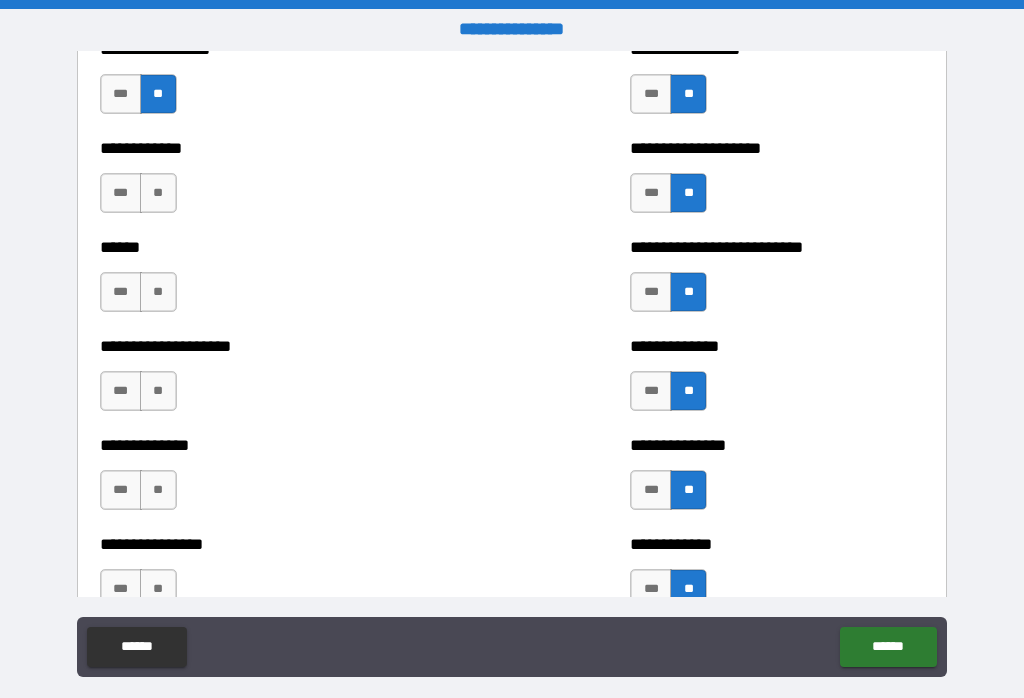 click on "**" at bounding box center [158, 193] 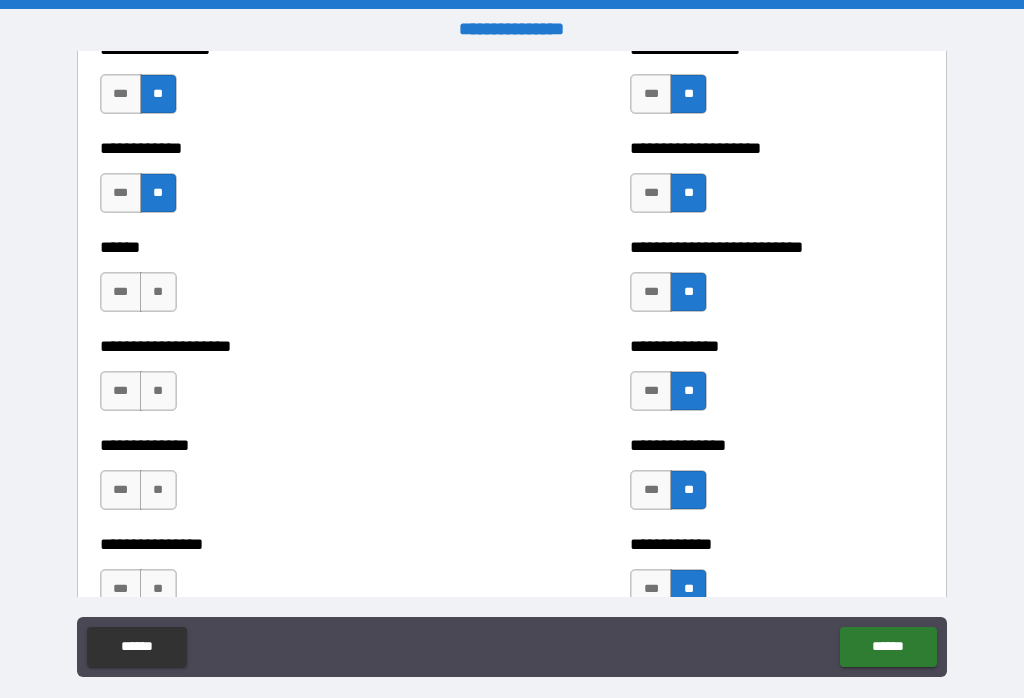 click on "**" at bounding box center (158, 391) 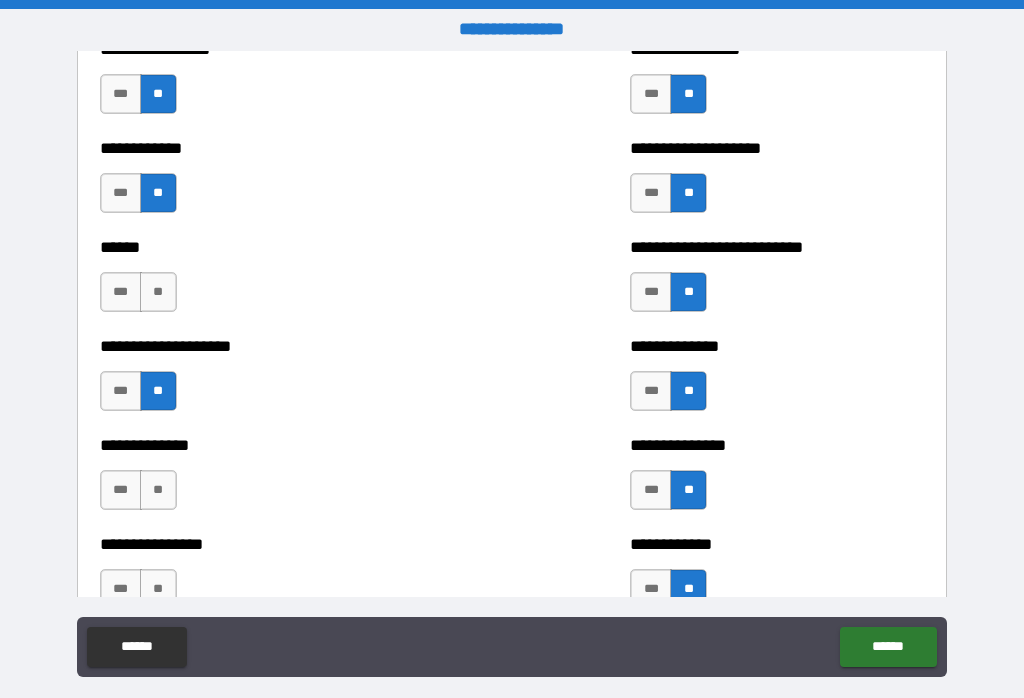 click on "**" at bounding box center (158, 490) 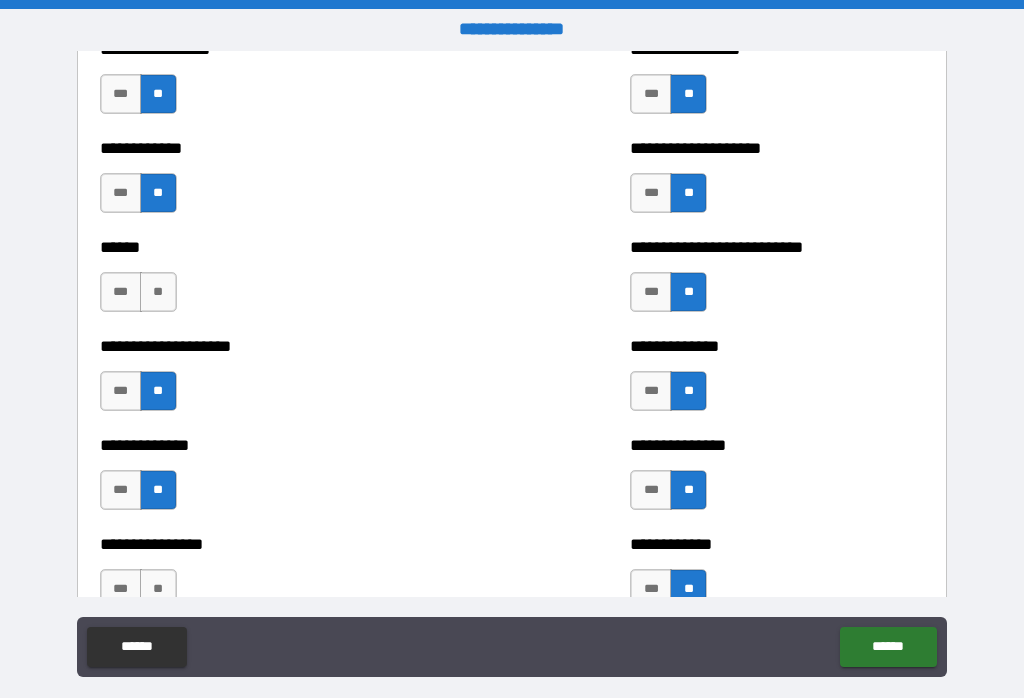 click on "**" at bounding box center [158, 589] 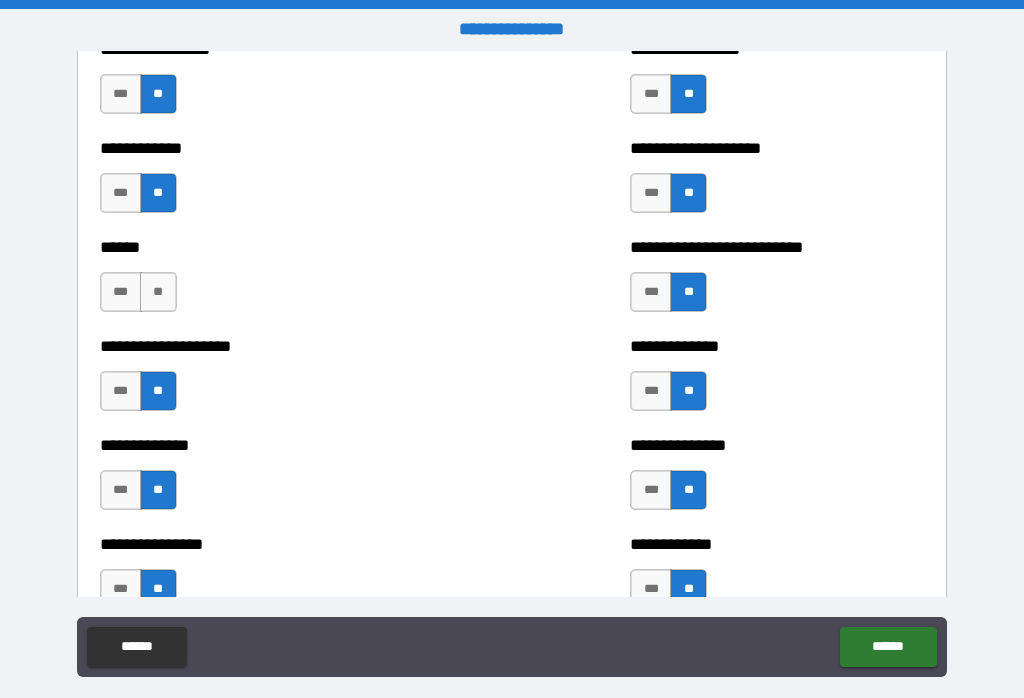 click on "**" at bounding box center [158, 292] 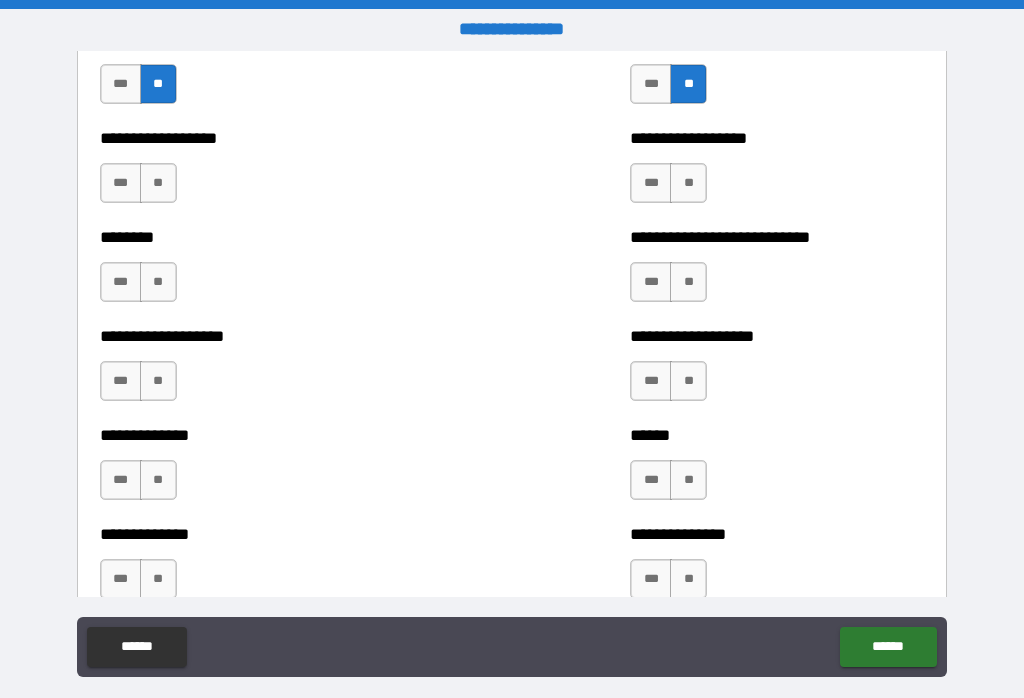 scroll, scrollTop: 4338, scrollLeft: 0, axis: vertical 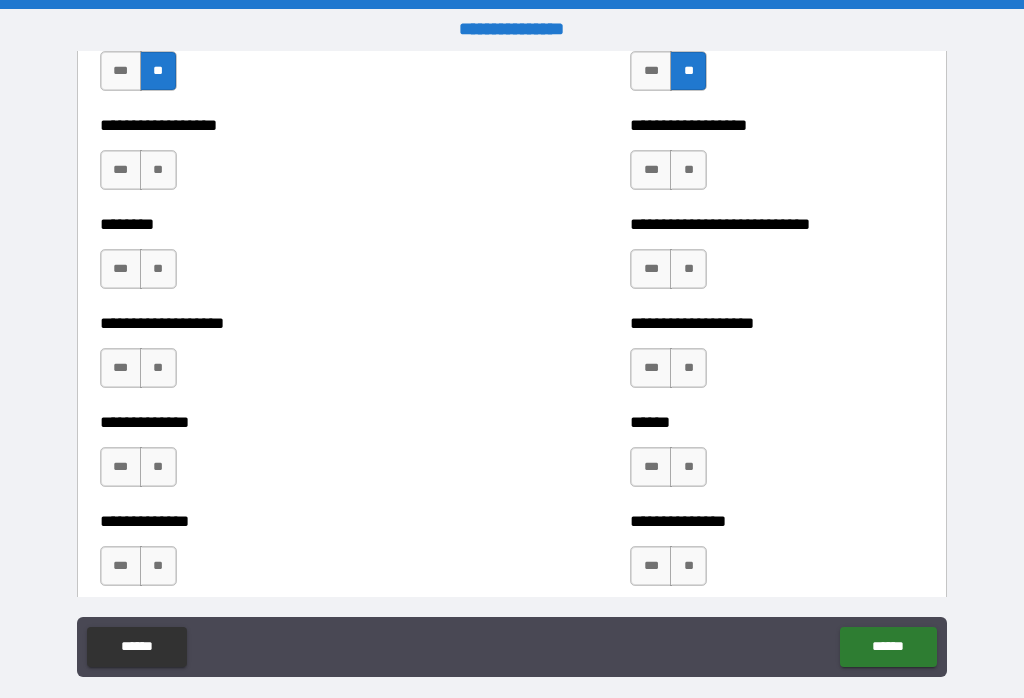 click on "**" at bounding box center (158, 170) 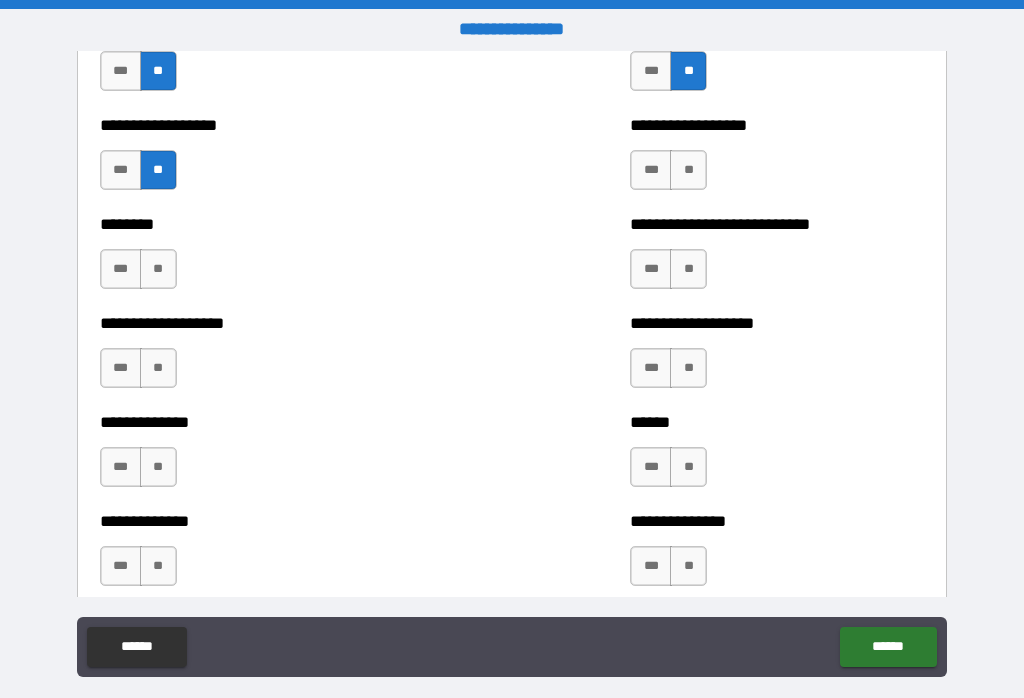 click on "**" at bounding box center [158, 269] 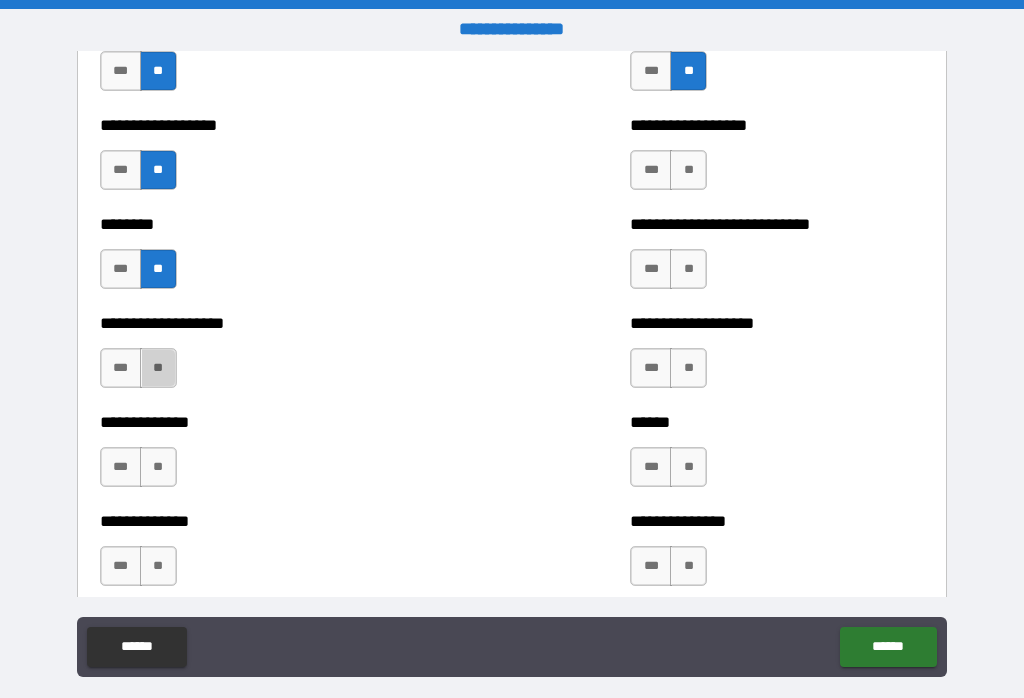 click on "**" at bounding box center (158, 467) 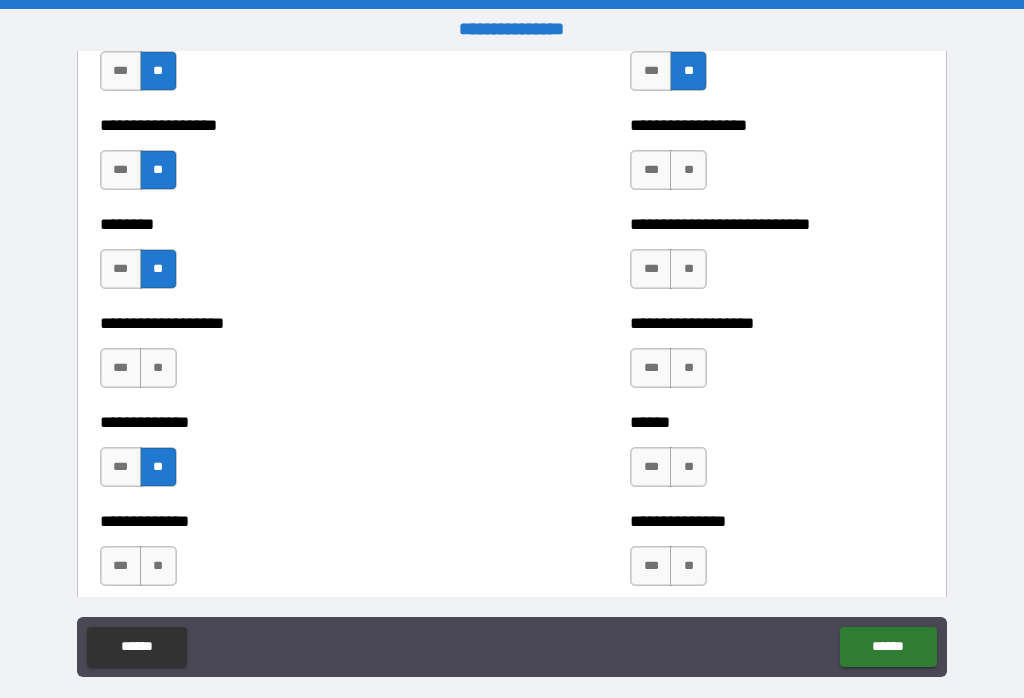 click on "**" at bounding box center (158, 566) 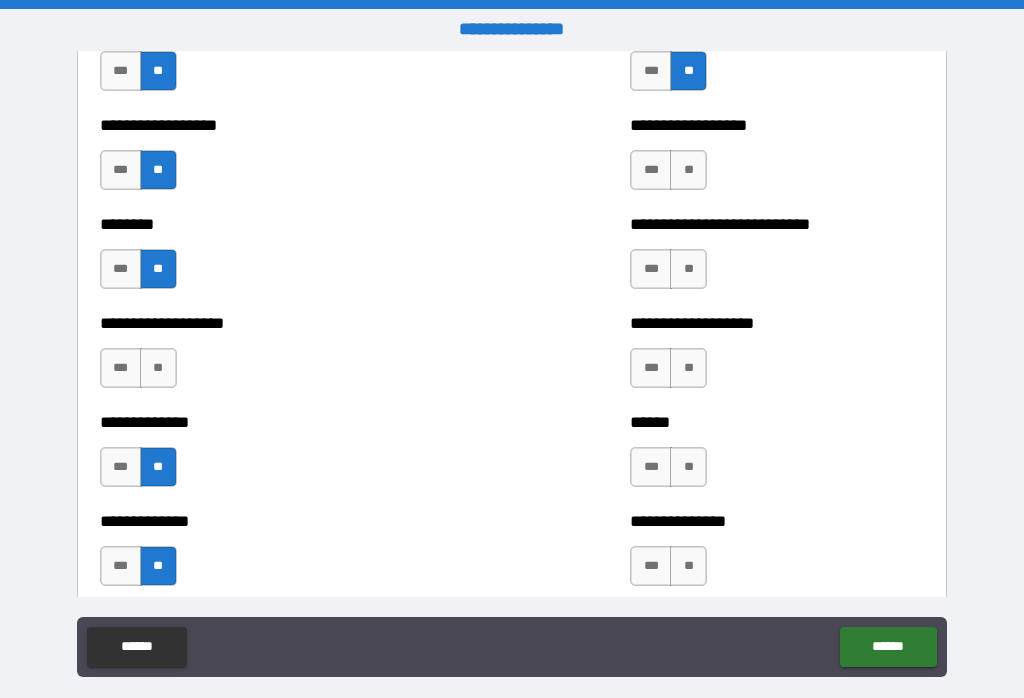click on "**" at bounding box center [158, 368] 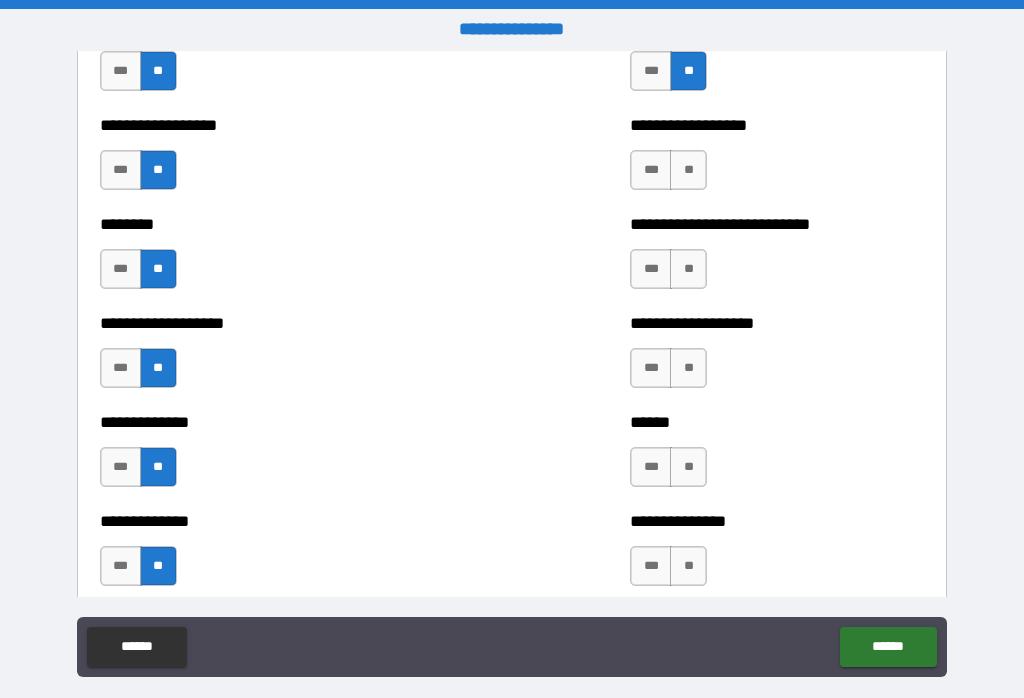 click on "**" at bounding box center [688, 170] 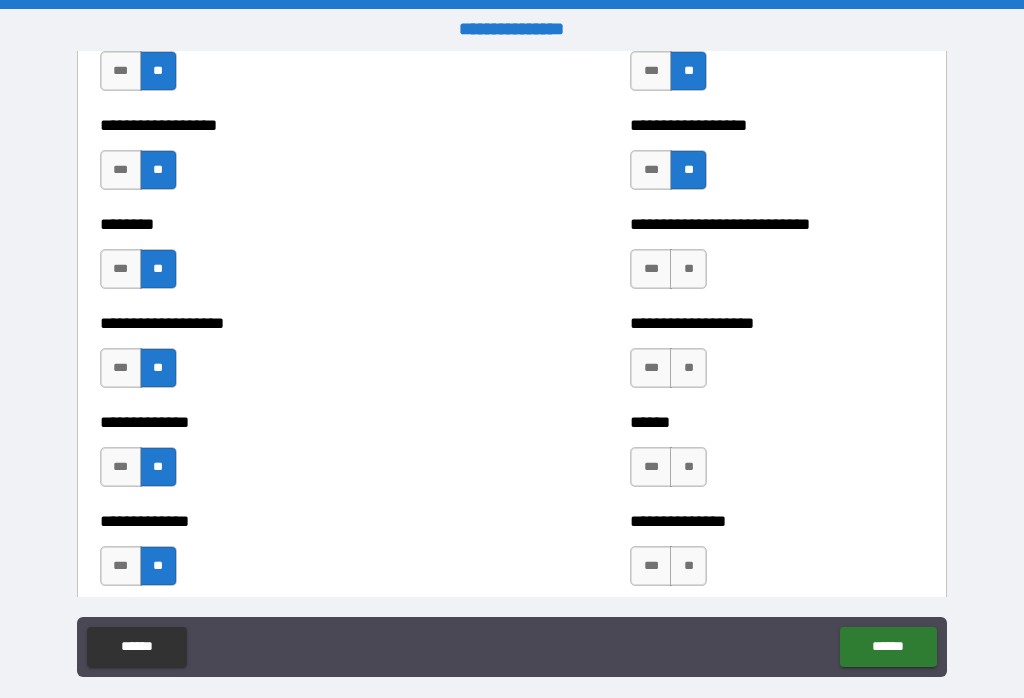 click on "**" at bounding box center [688, 368] 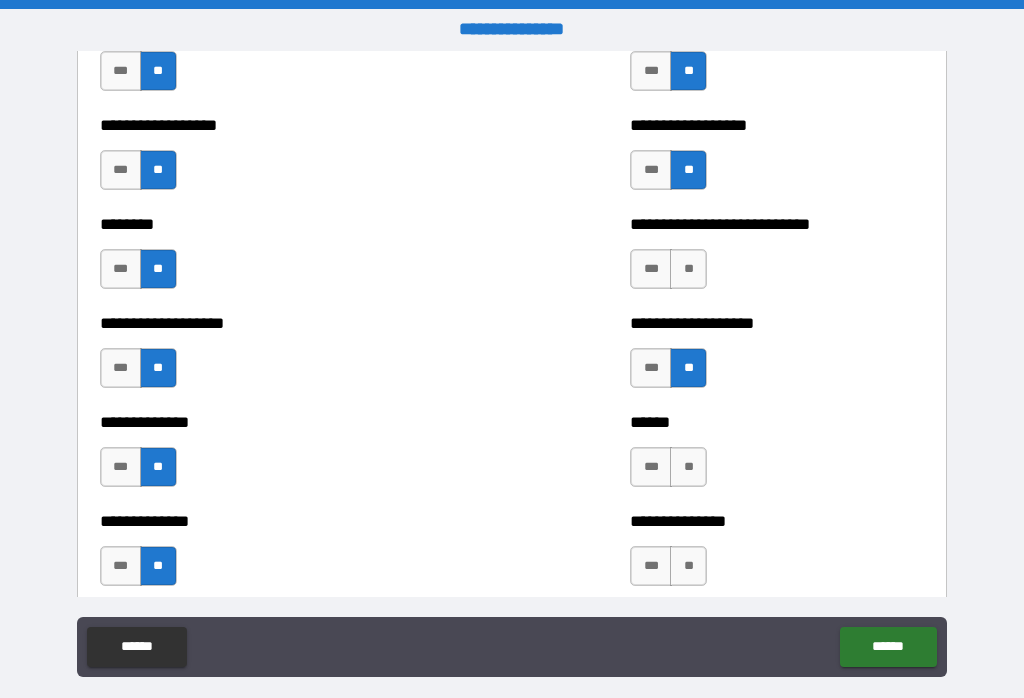 click on "**" at bounding box center (688, 566) 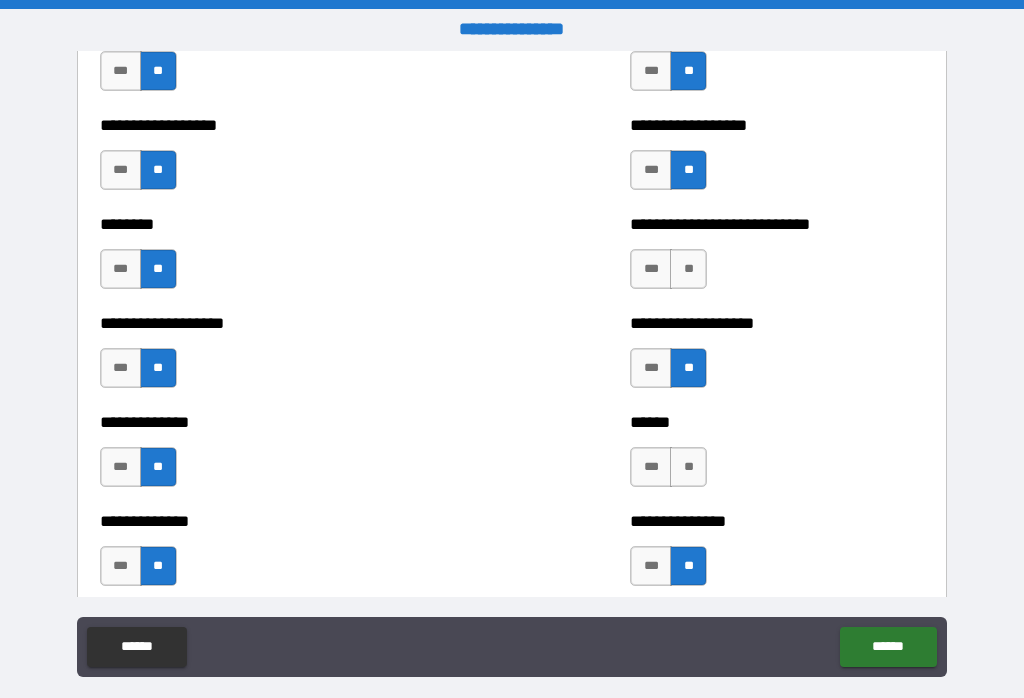click on "**" at bounding box center (688, 269) 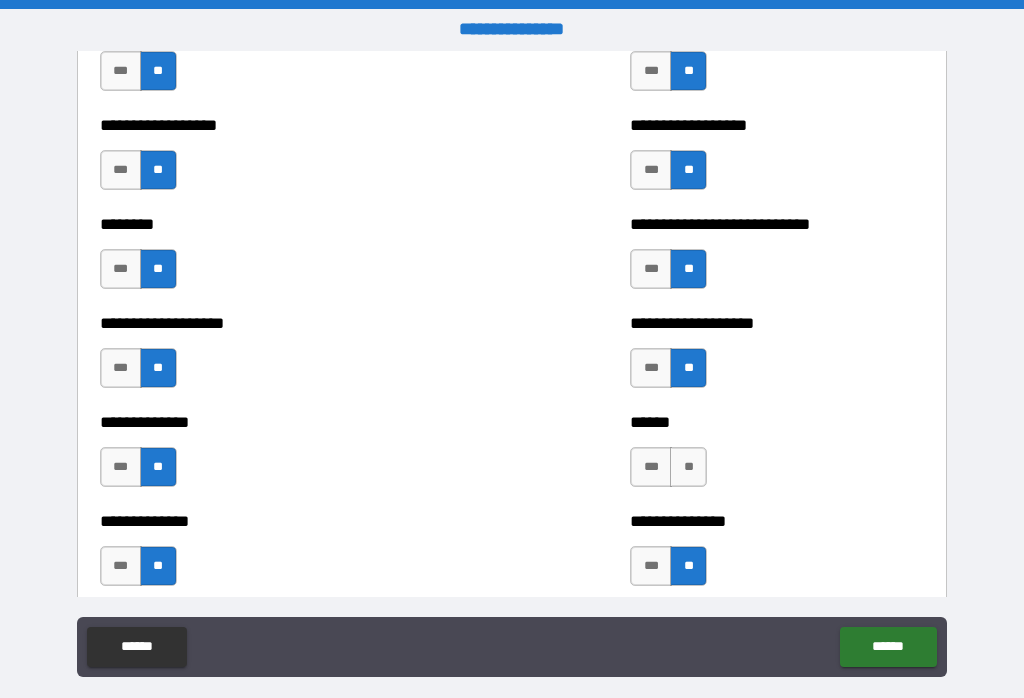 click on "**" at bounding box center [688, 467] 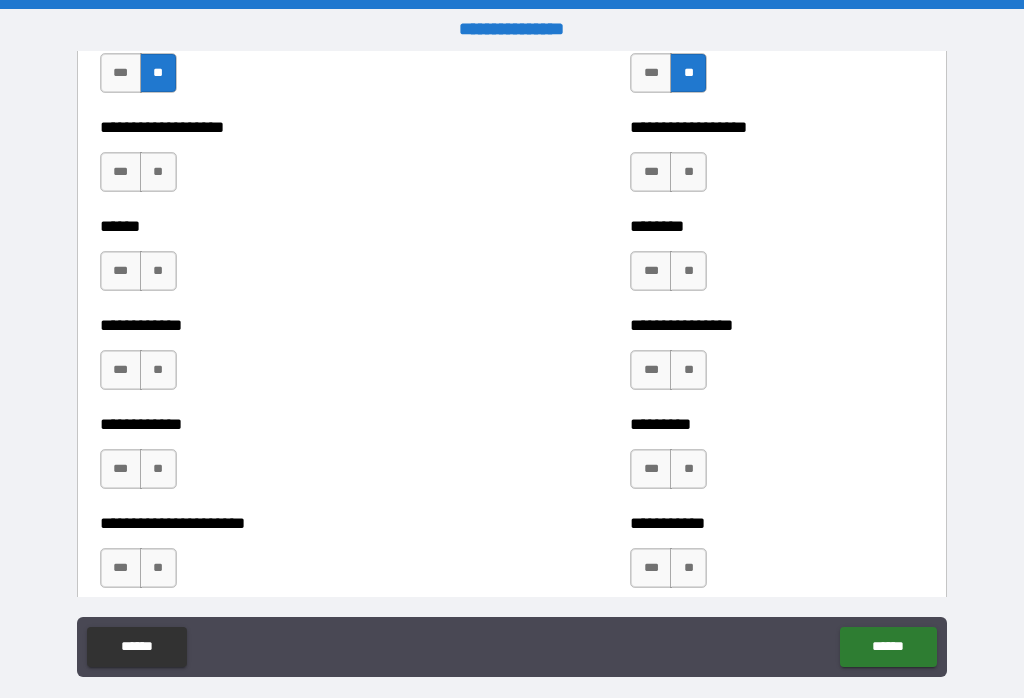 scroll, scrollTop: 4832, scrollLeft: 0, axis: vertical 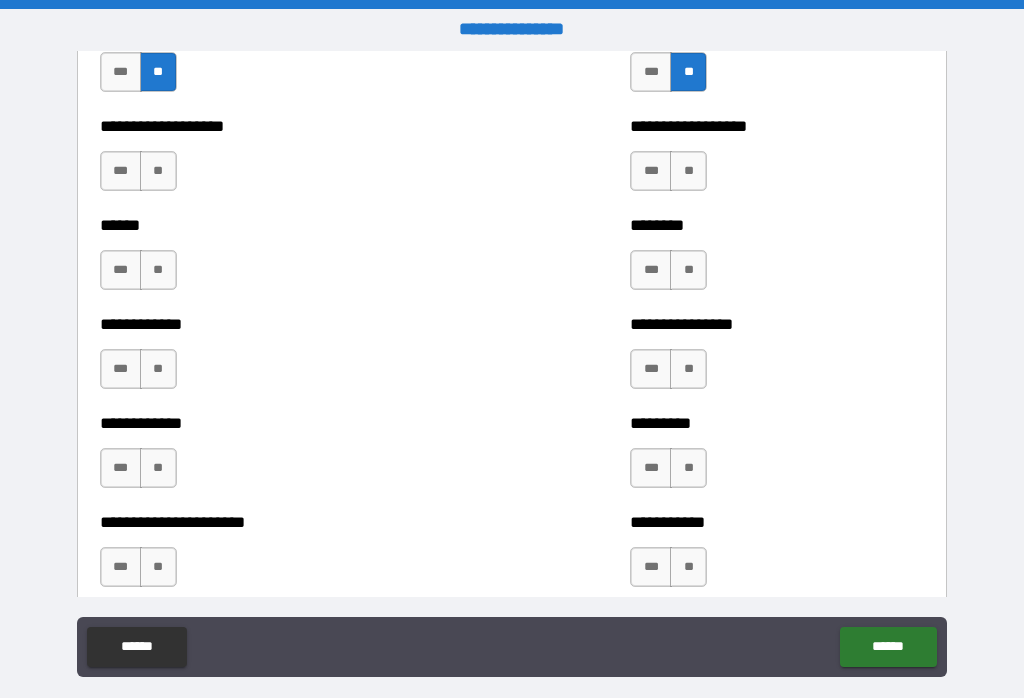 click on "**" at bounding box center (688, 171) 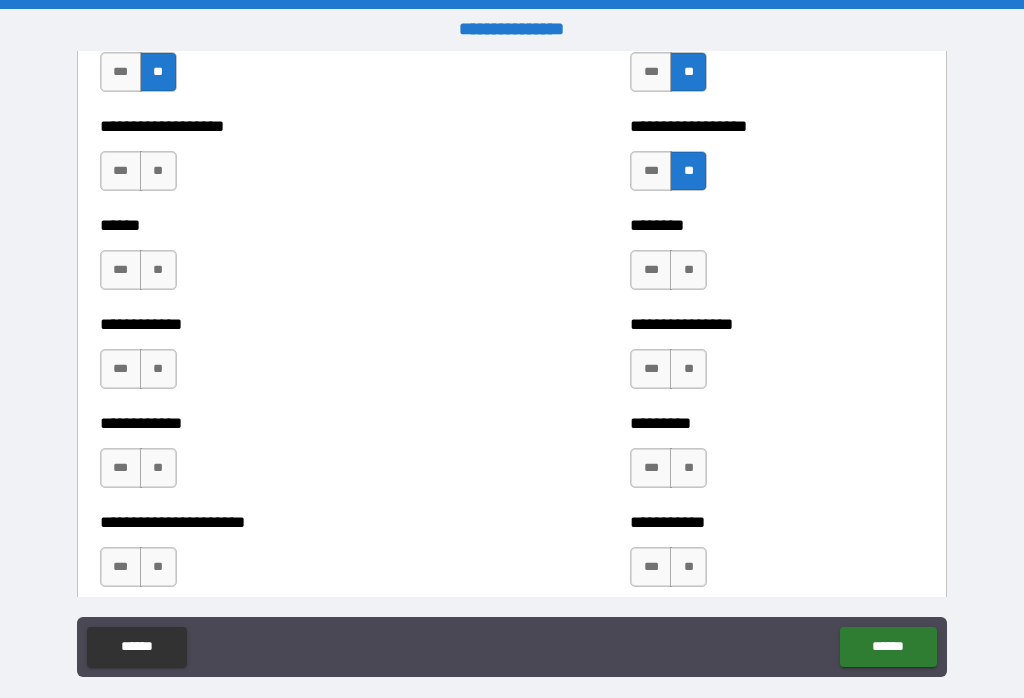 click on "**" at bounding box center (688, 270) 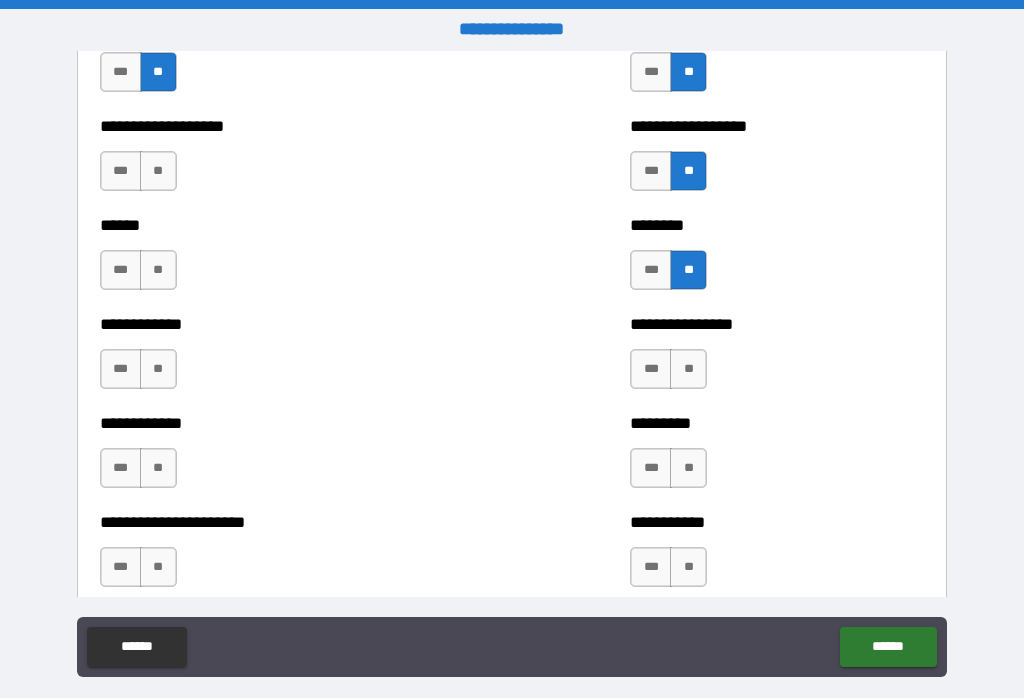 click on "**" at bounding box center [688, 468] 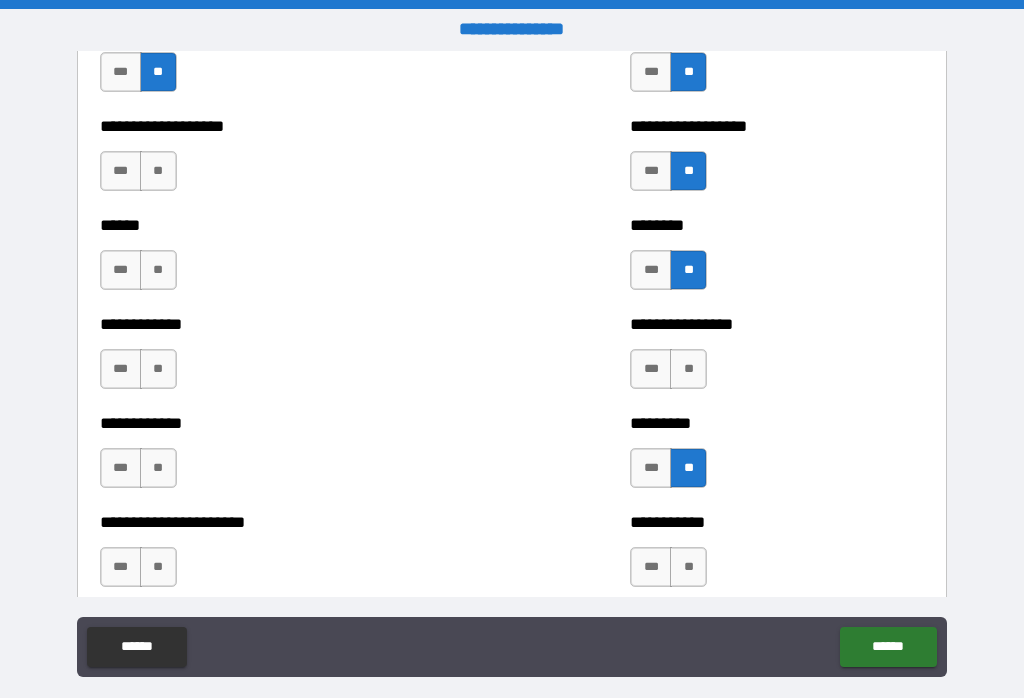 click on "**" at bounding box center [688, 567] 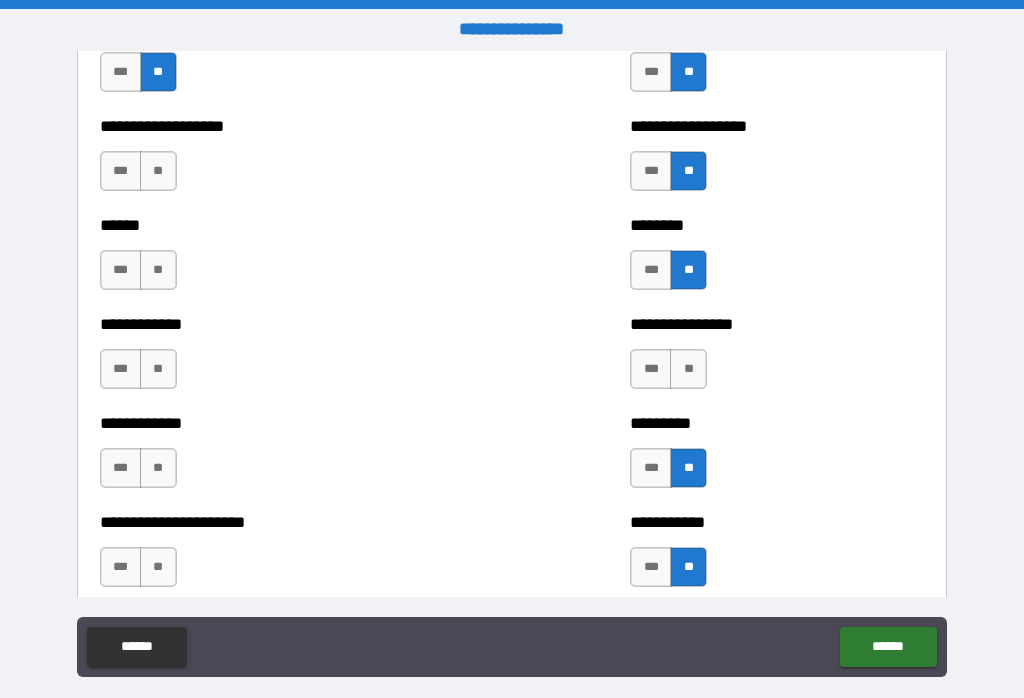 click on "**" at bounding box center (158, 567) 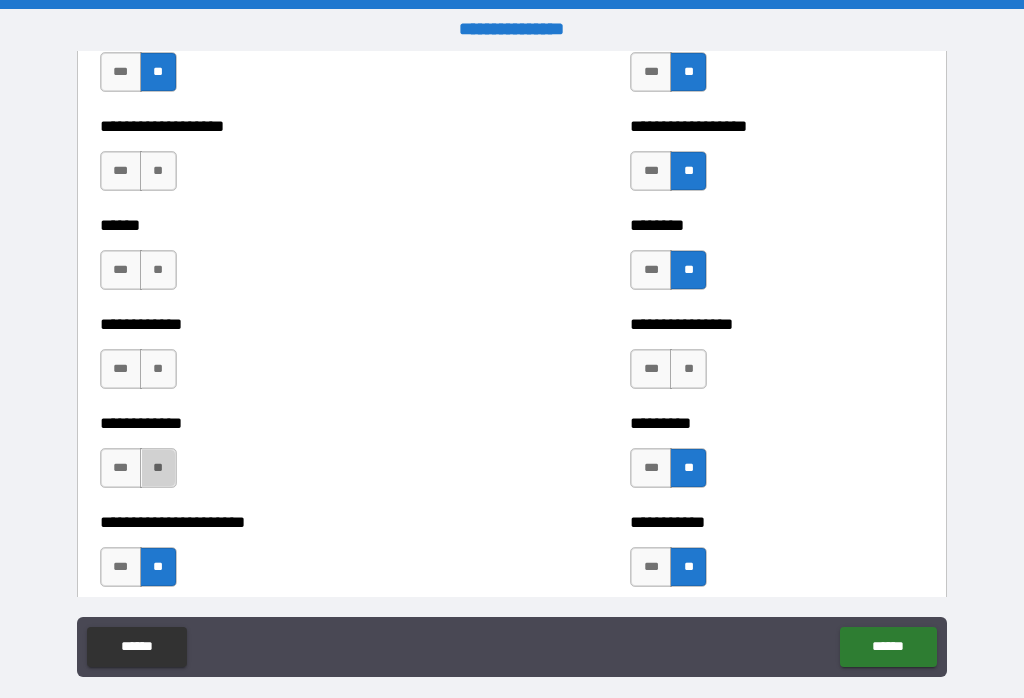 click on "**" at bounding box center (158, 369) 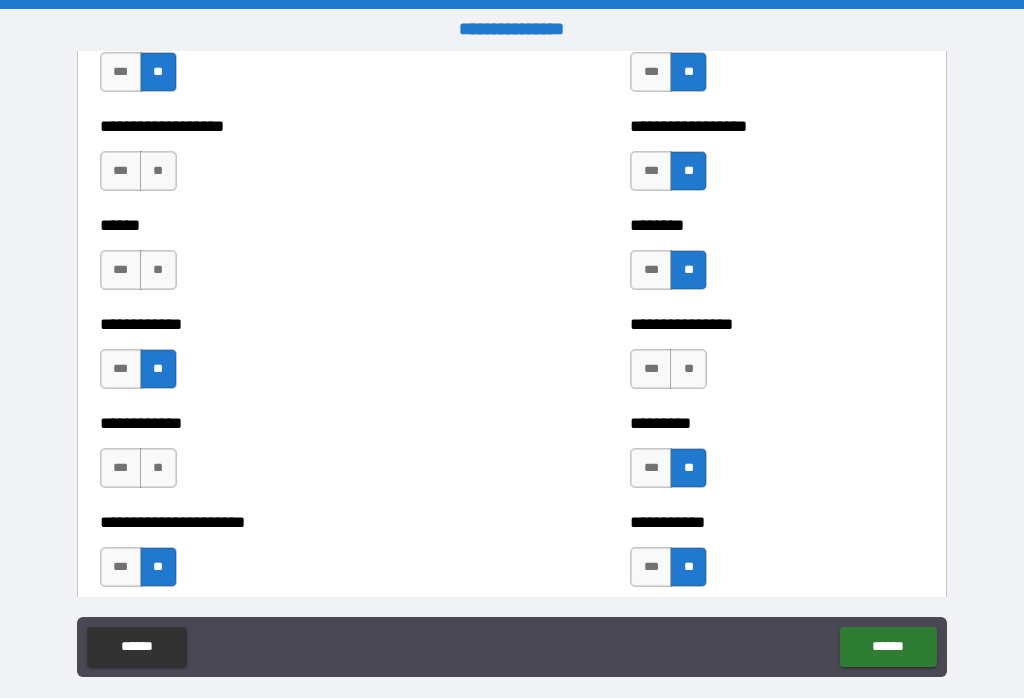 click on "**" at bounding box center (158, 171) 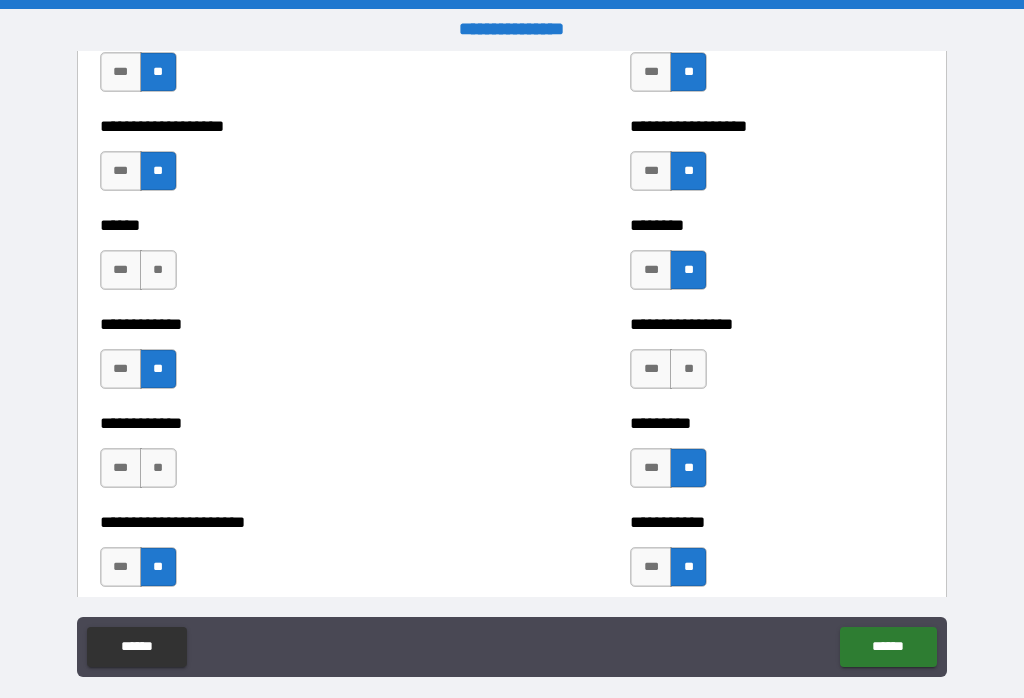 click on "**" at bounding box center (688, 369) 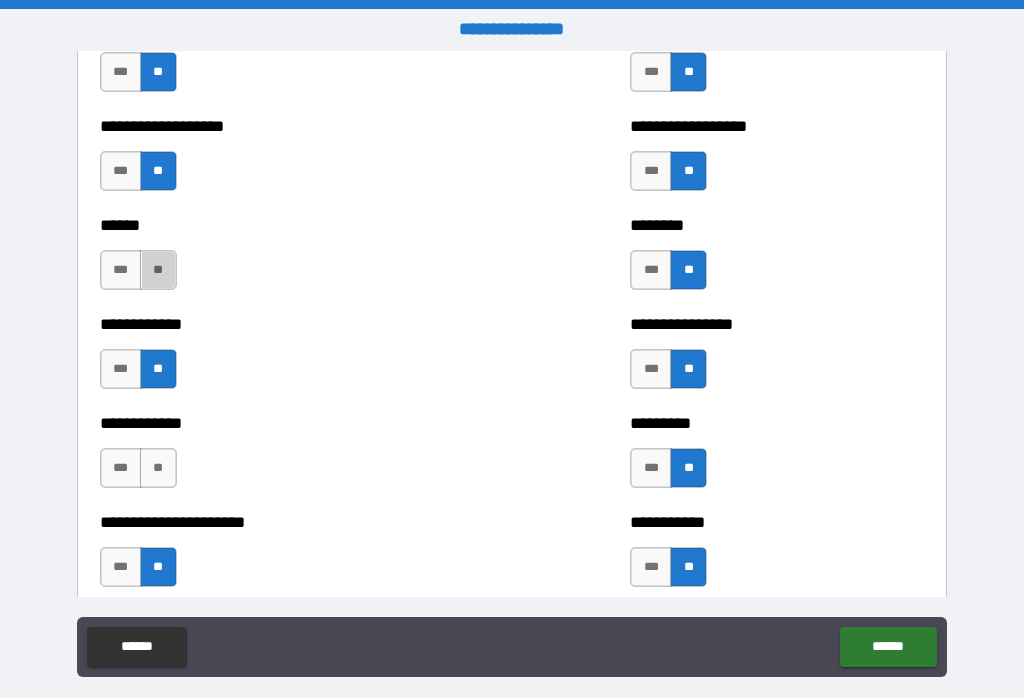 click on "**" at bounding box center [158, 270] 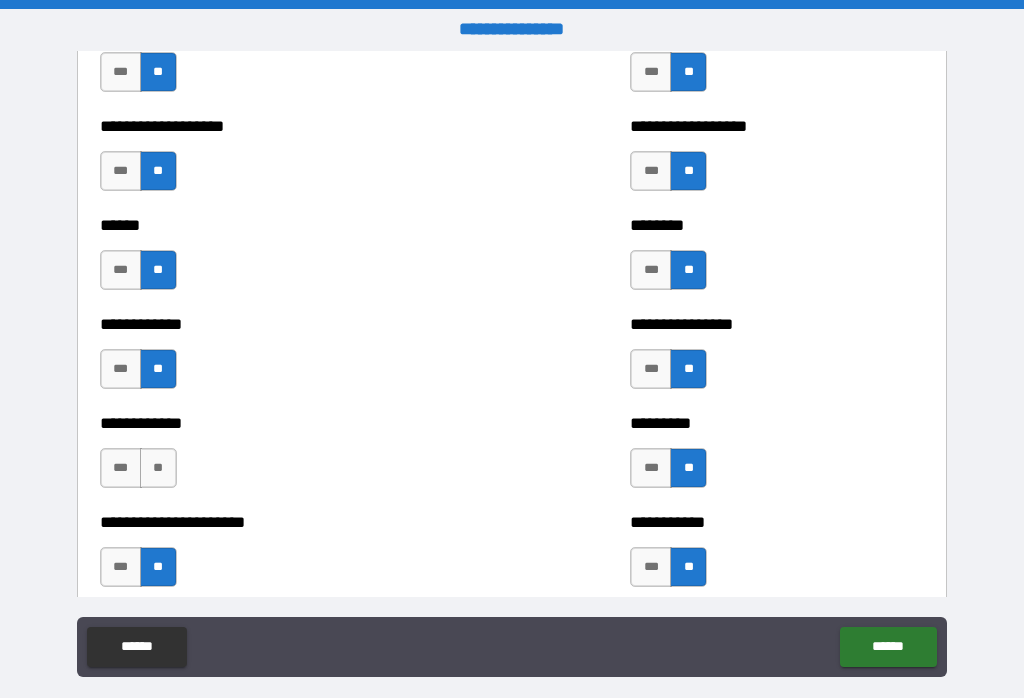click on "**" at bounding box center [158, 468] 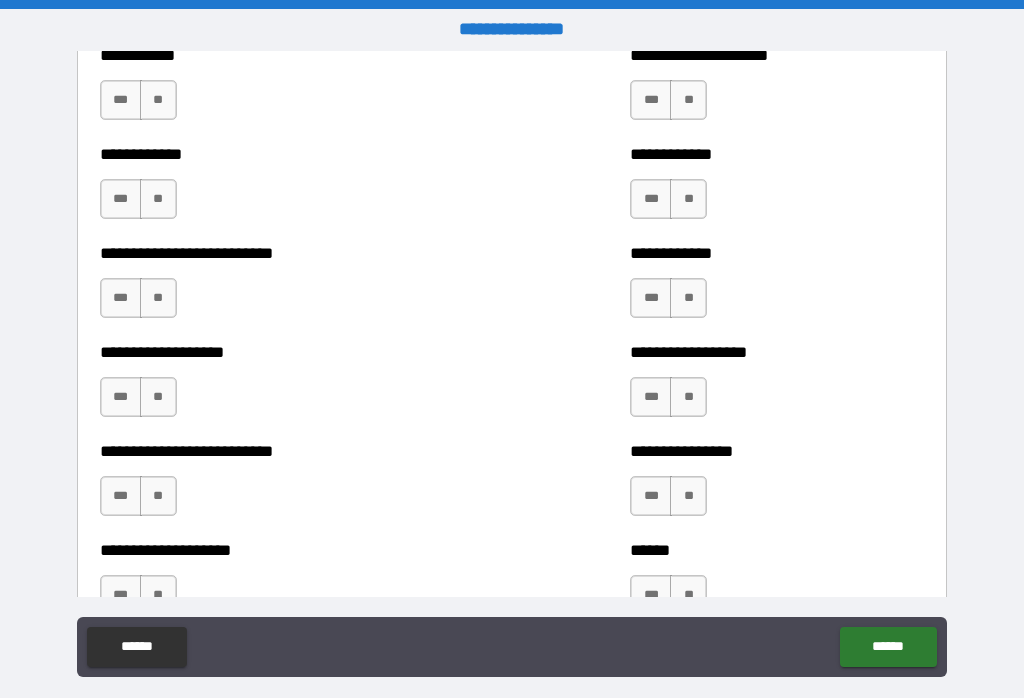 scroll, scrollTop: 5412, scrollLeft: 0, axis: vertical 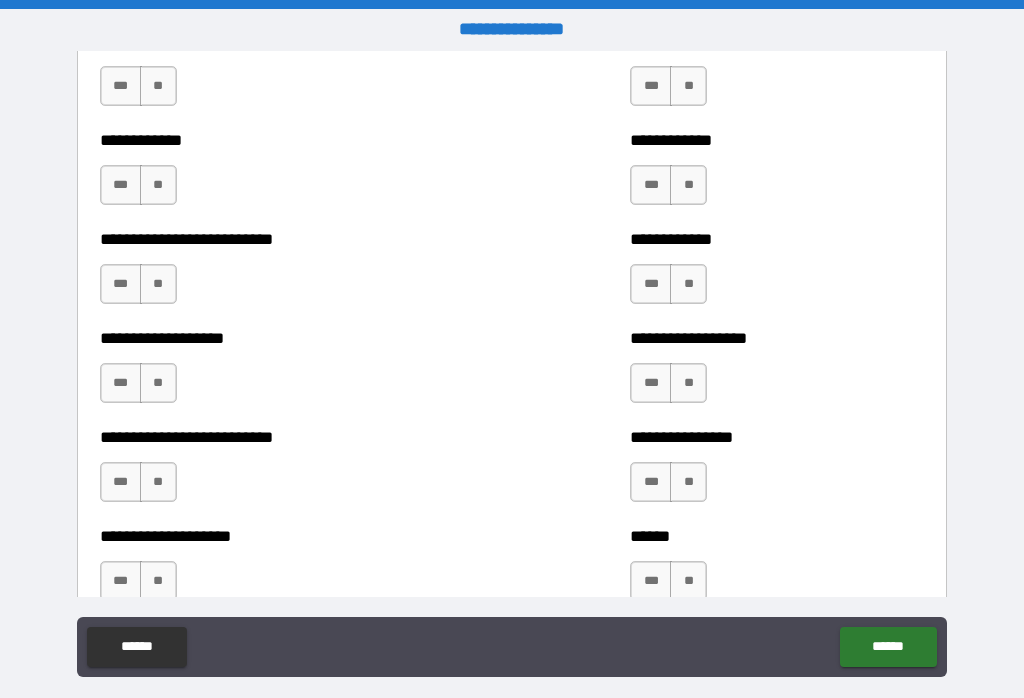 click on "**" at bounding box center (688, 86) 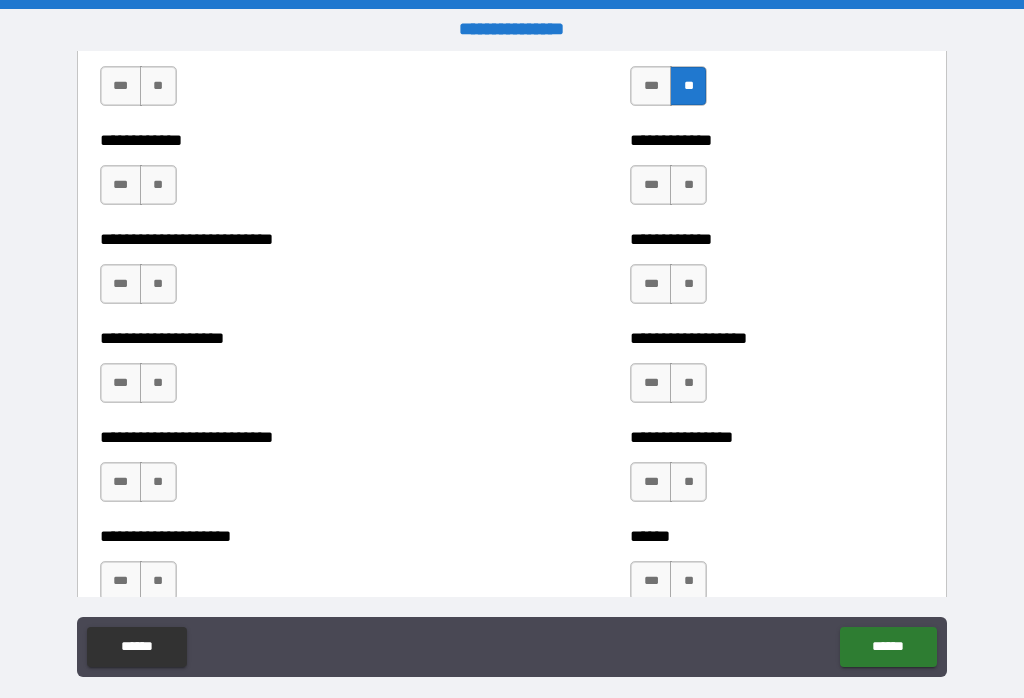 click on "**" at bounding box center (688, 185) 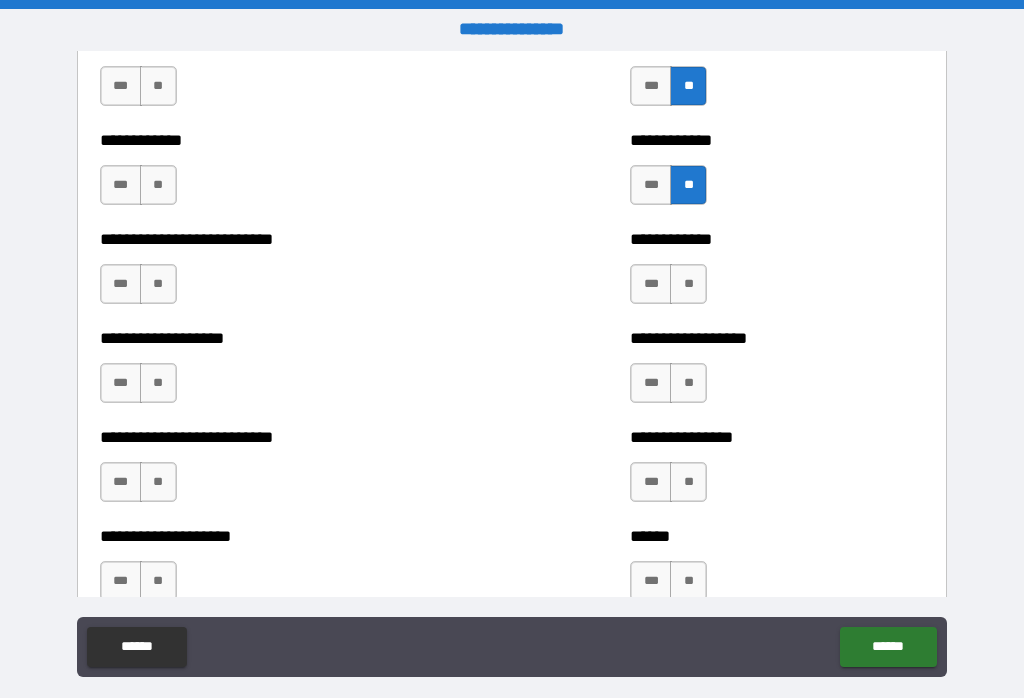 click on "**" at bounding box center [688, 284] 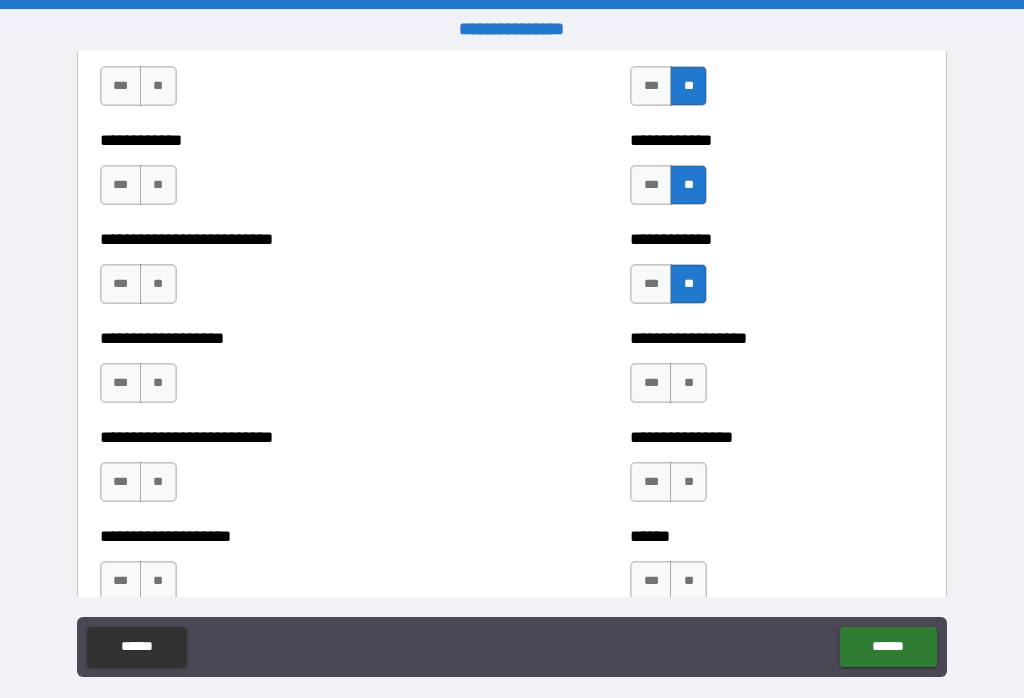 click on "**" at bounding box center (688, 482) 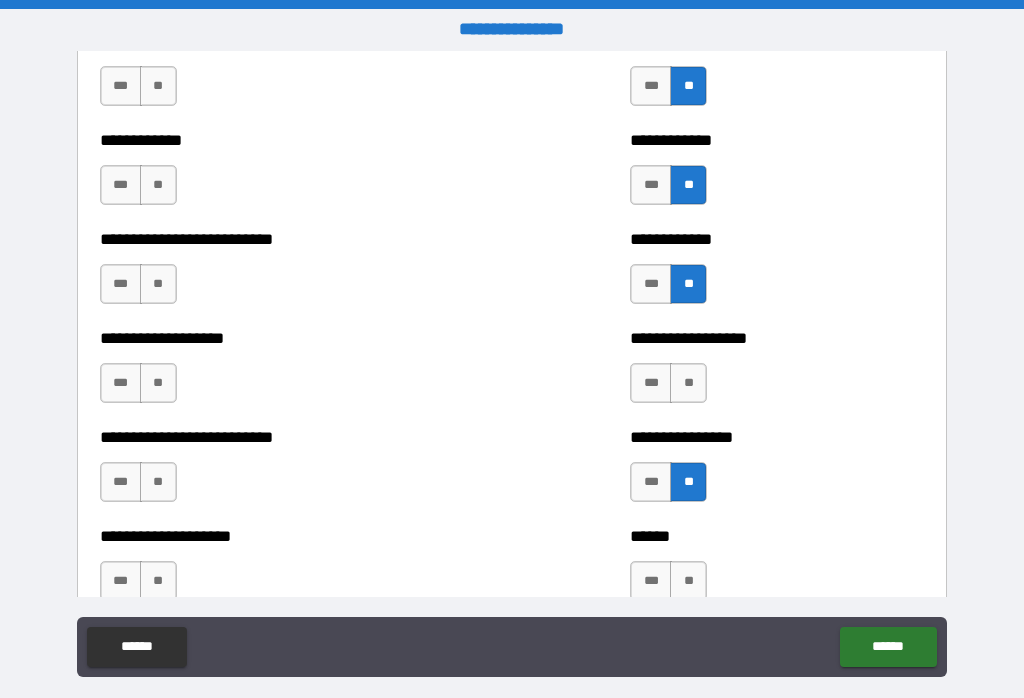 click on "**" at bounding box center [688, 581] 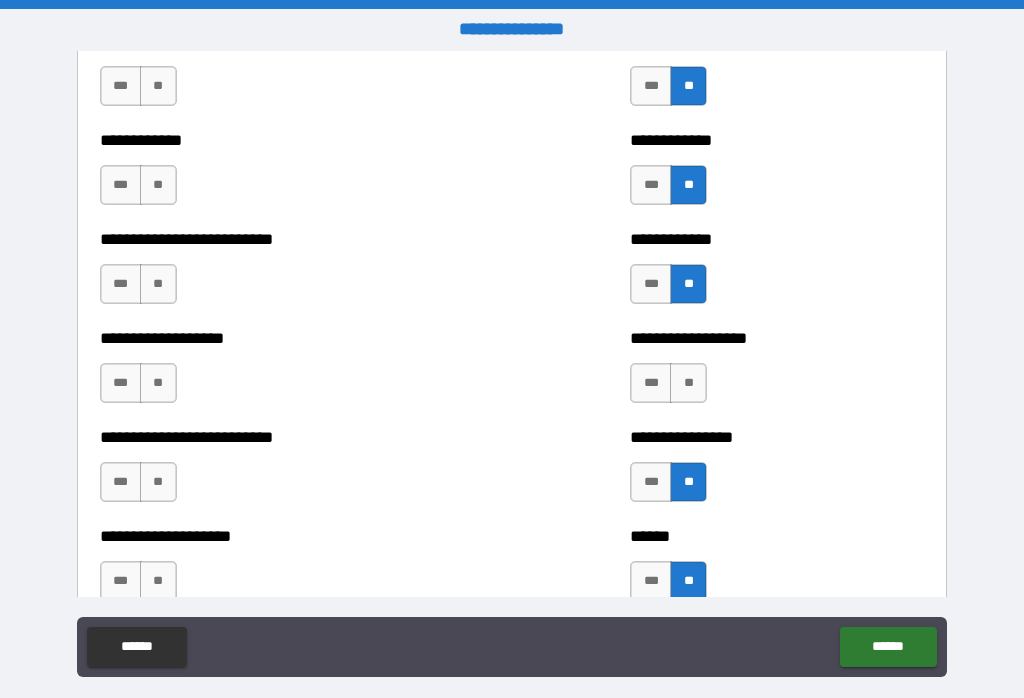 click on "**" at bounding box center (158, 581) 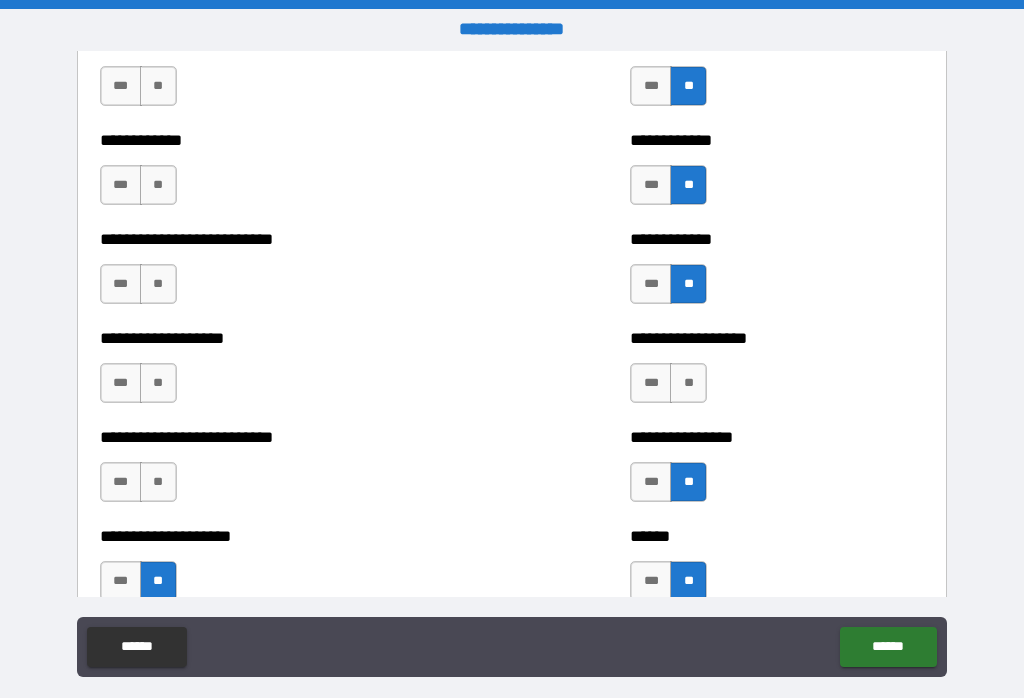 click on "**" at bounding box center (158, 383) 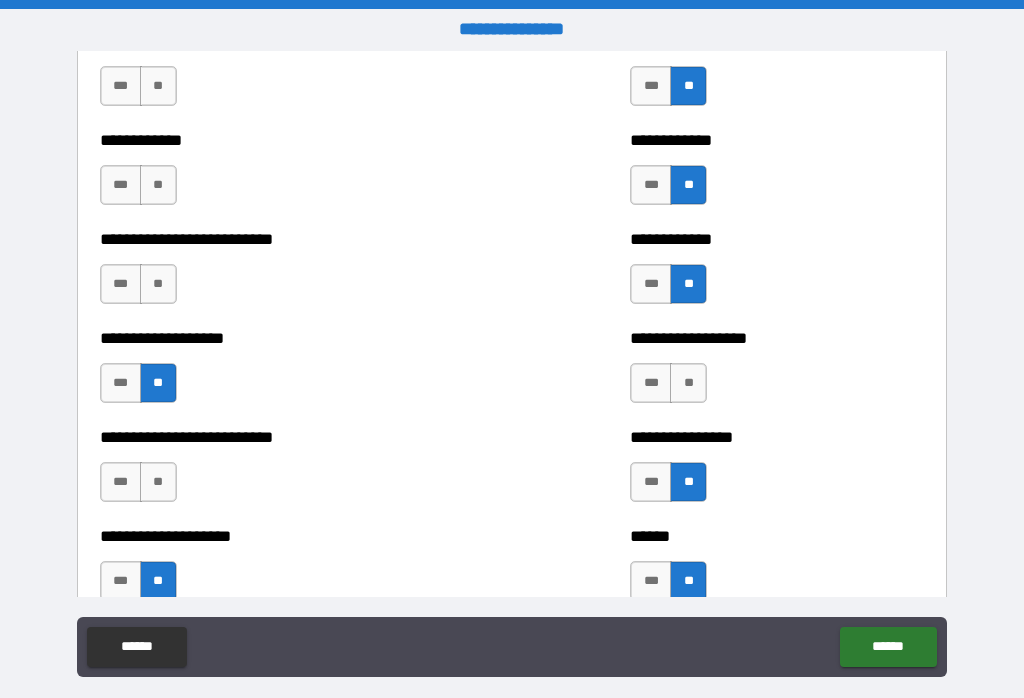 click on "**" at bounding box center (158, 185) 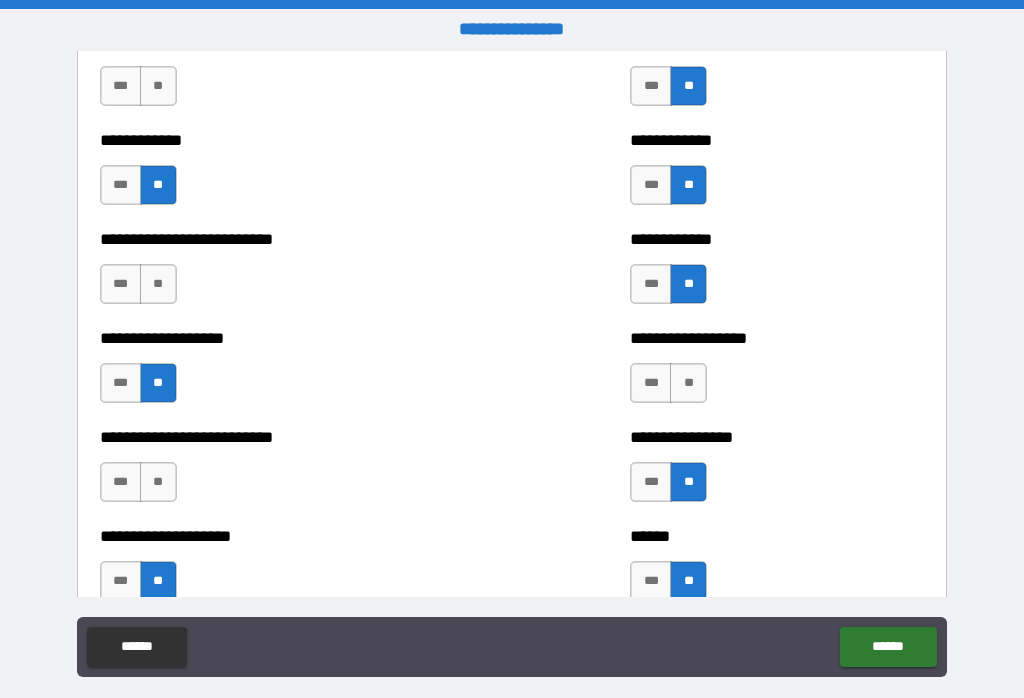 click on "**" at bounding box center [158, 86] 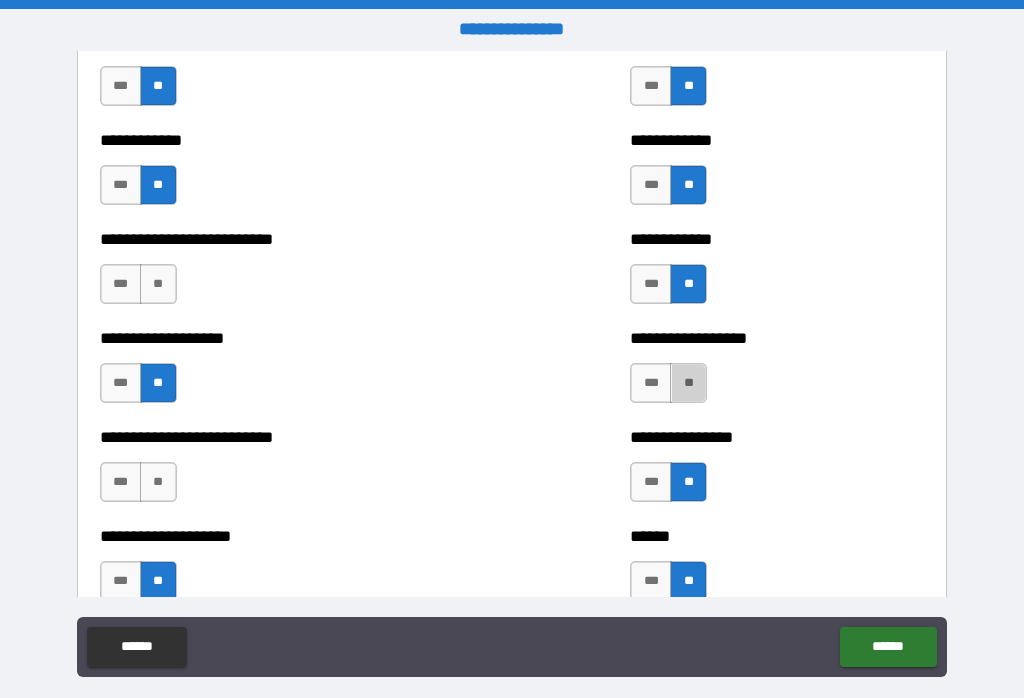 click on "**" at bounding box center (688, 383) 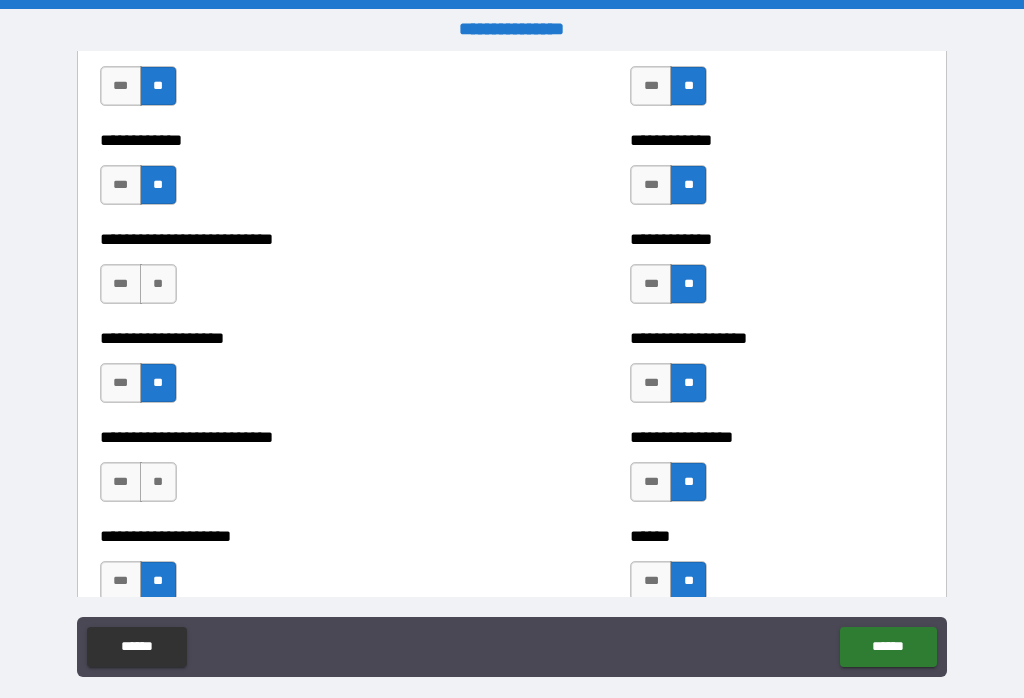 click on "**" at bounding box center (158, 284) 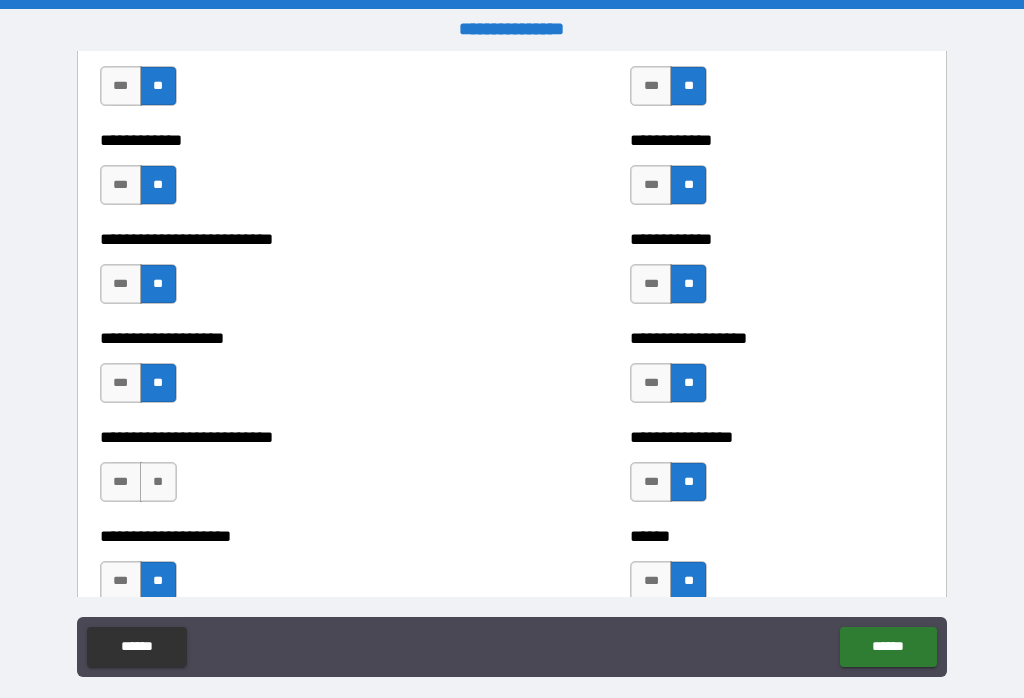 click on "**" at bounding box center [158, 482] 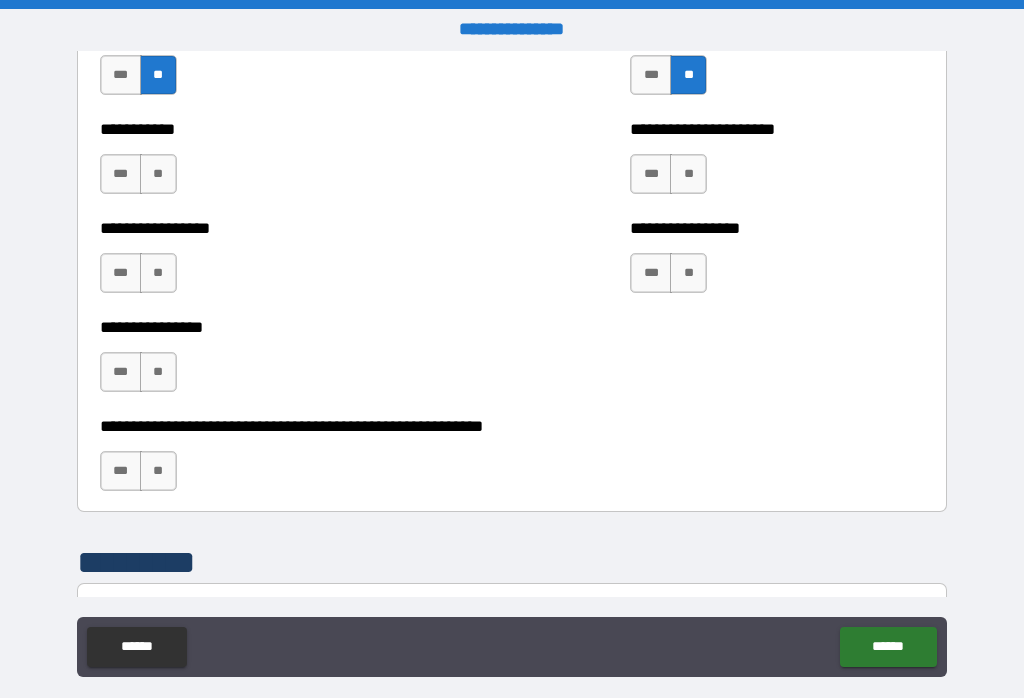 scroll, scrollTop: 5927, scrollLeft: 0, axis: vertical 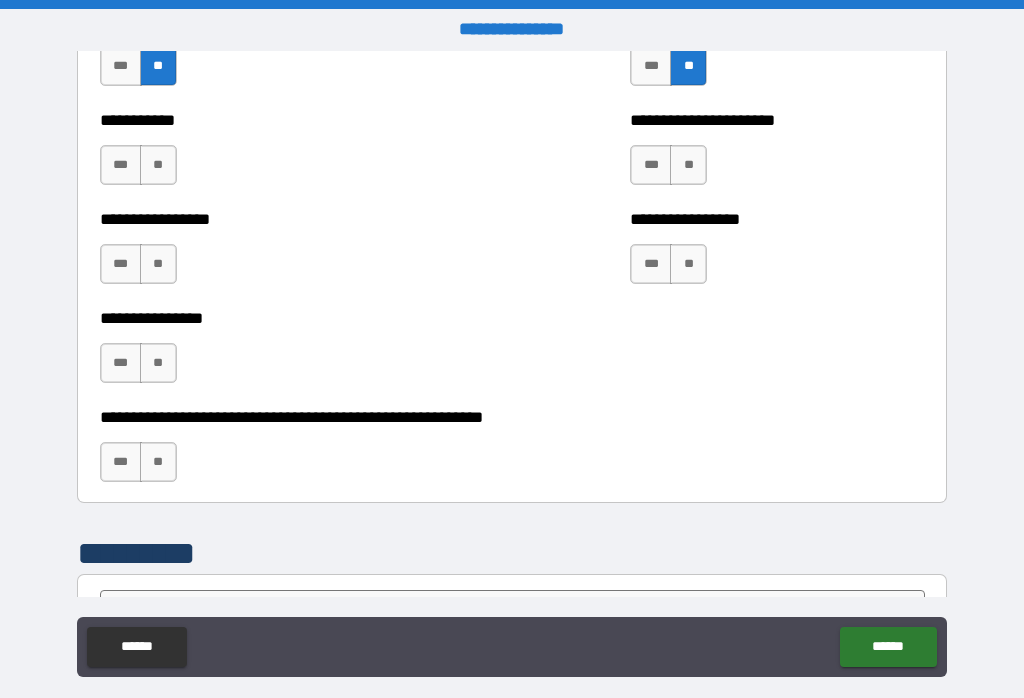 click on "**" at bounding box center [688, 165] 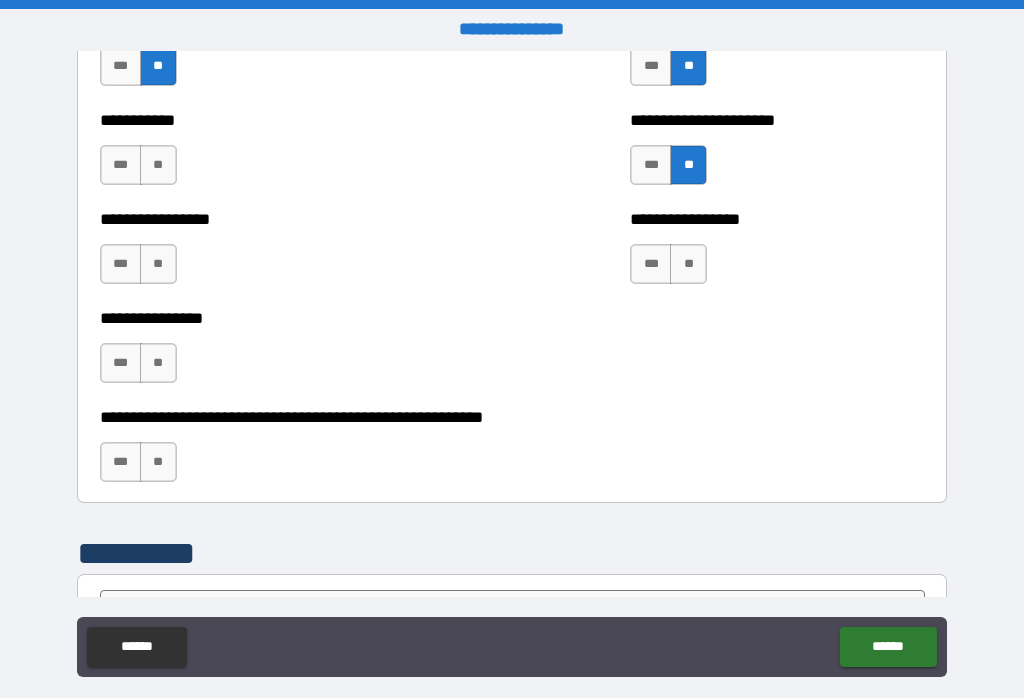 click on "**" at bounding box center (688, 264) 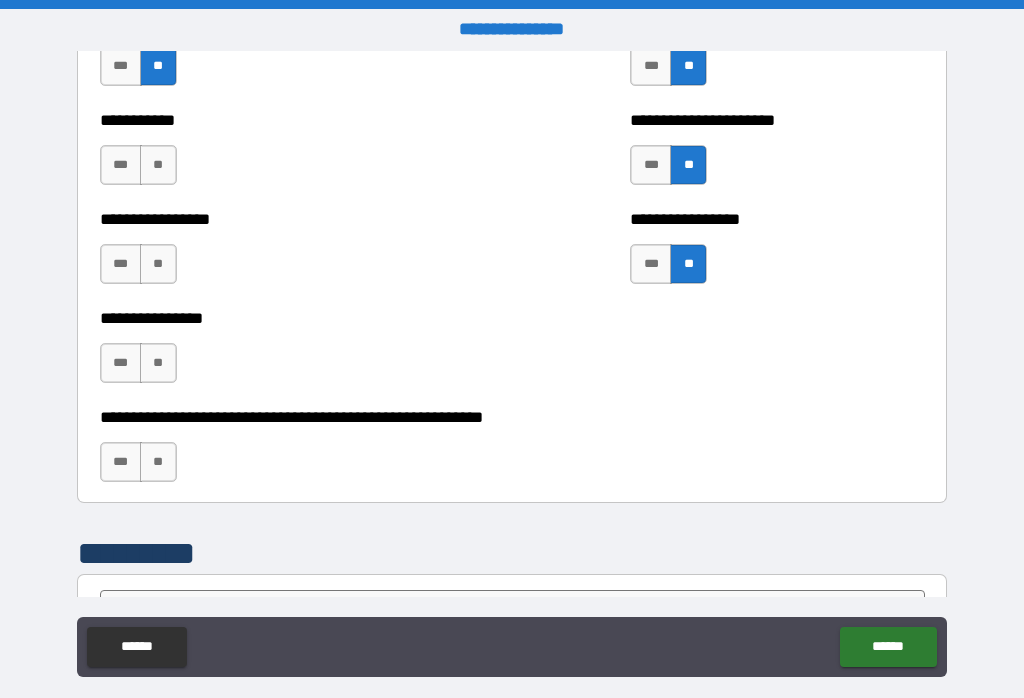 click on "**" at bounding box center (158, 165) 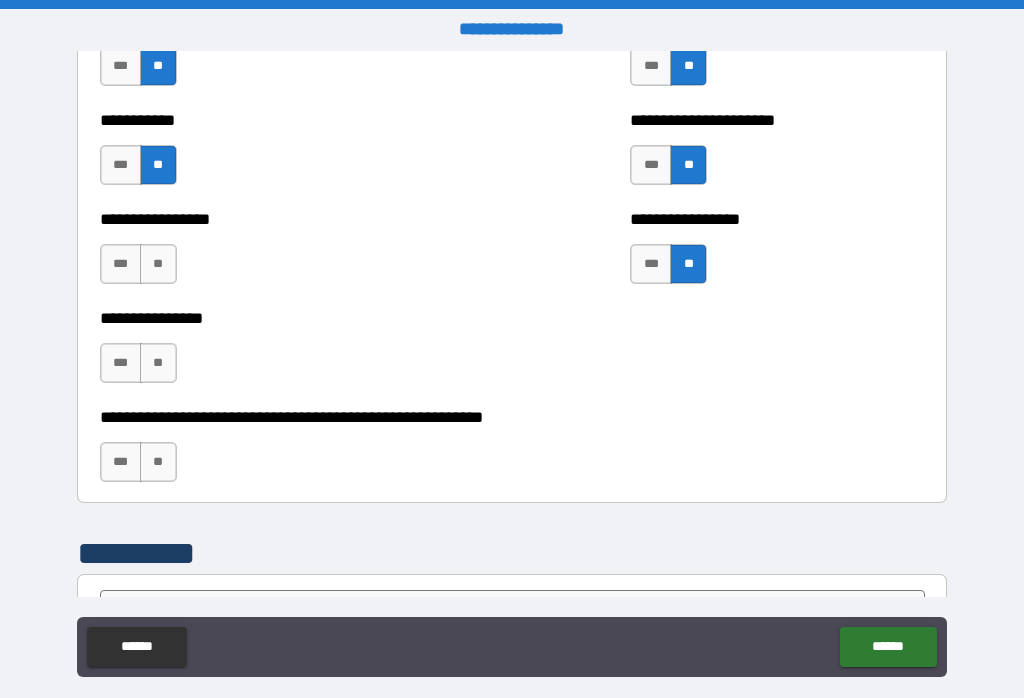 click on "**" at bounding box center [158, 363] 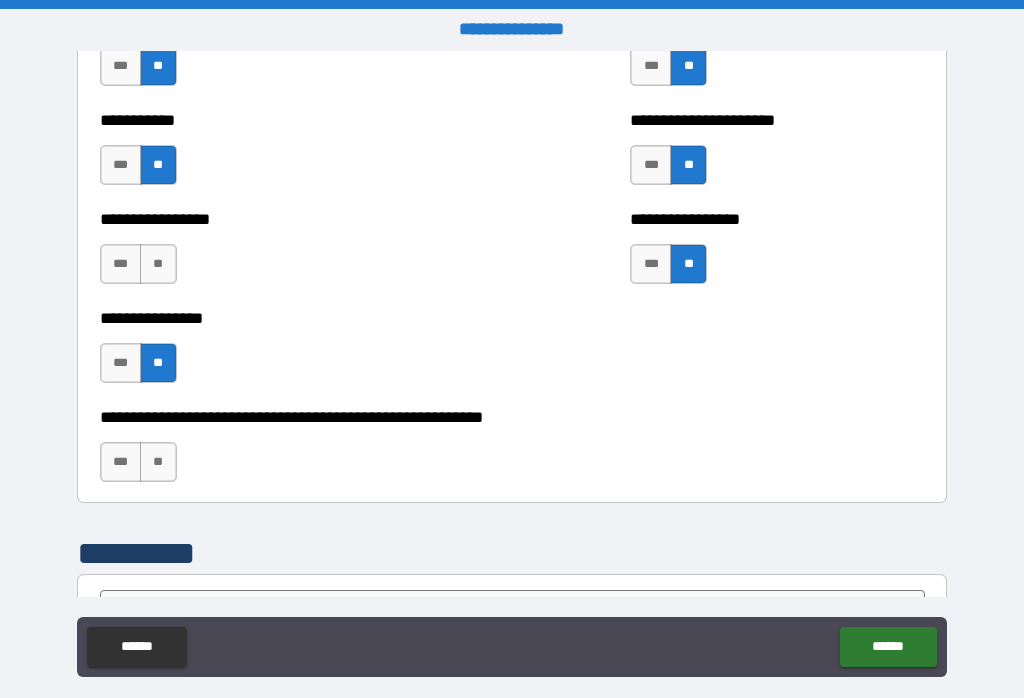 scroll, scrollTop: 5937, scrollLeft: 0, axis: vertical 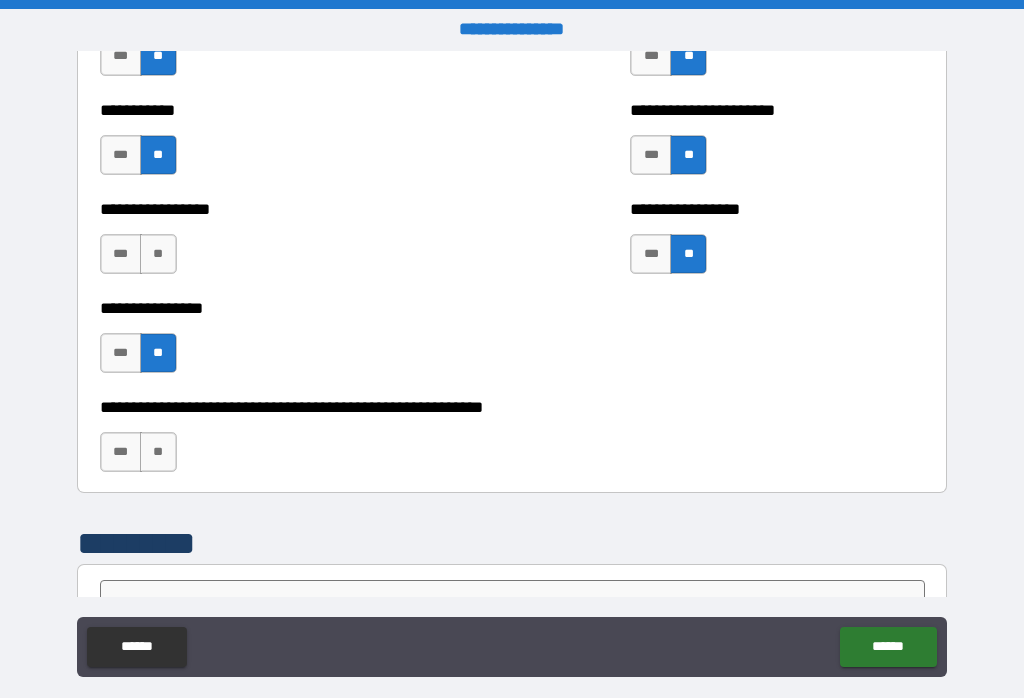 click on "**" at bounding box center (158, 254) 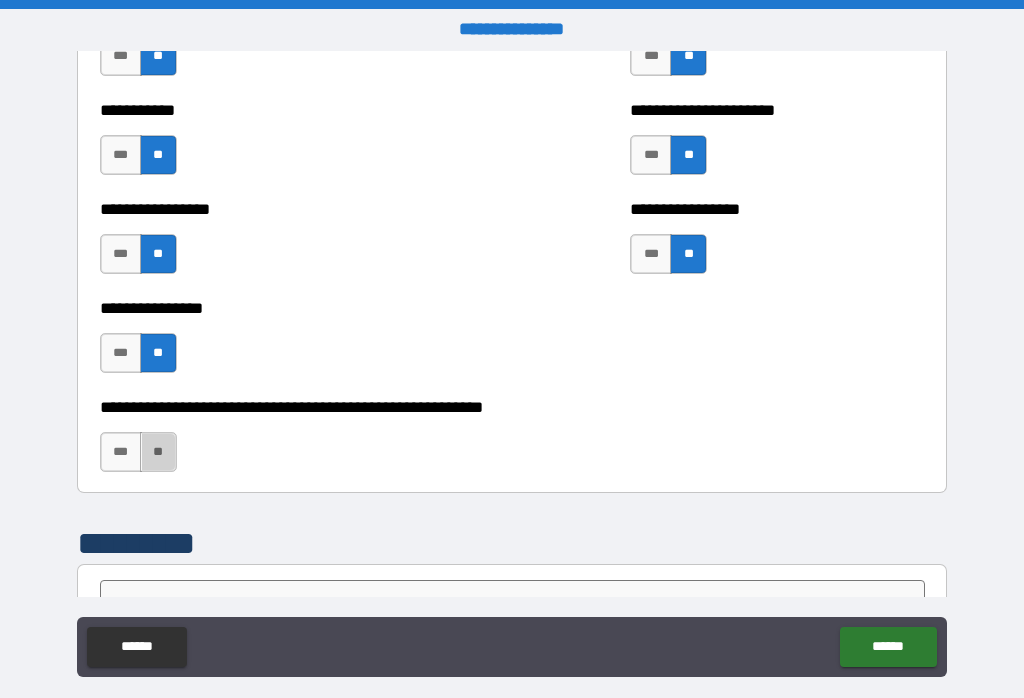 click on "**" at bounding box center (158, 452) 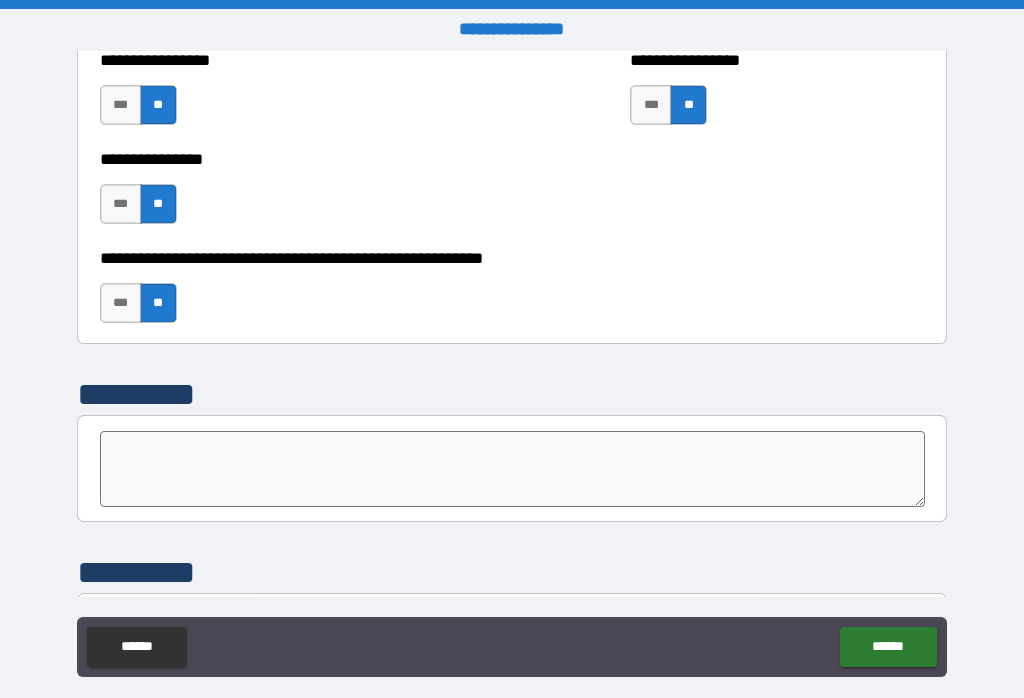 scroll, scrollTop: 6217, scrollLeft: 0, axis: vertical 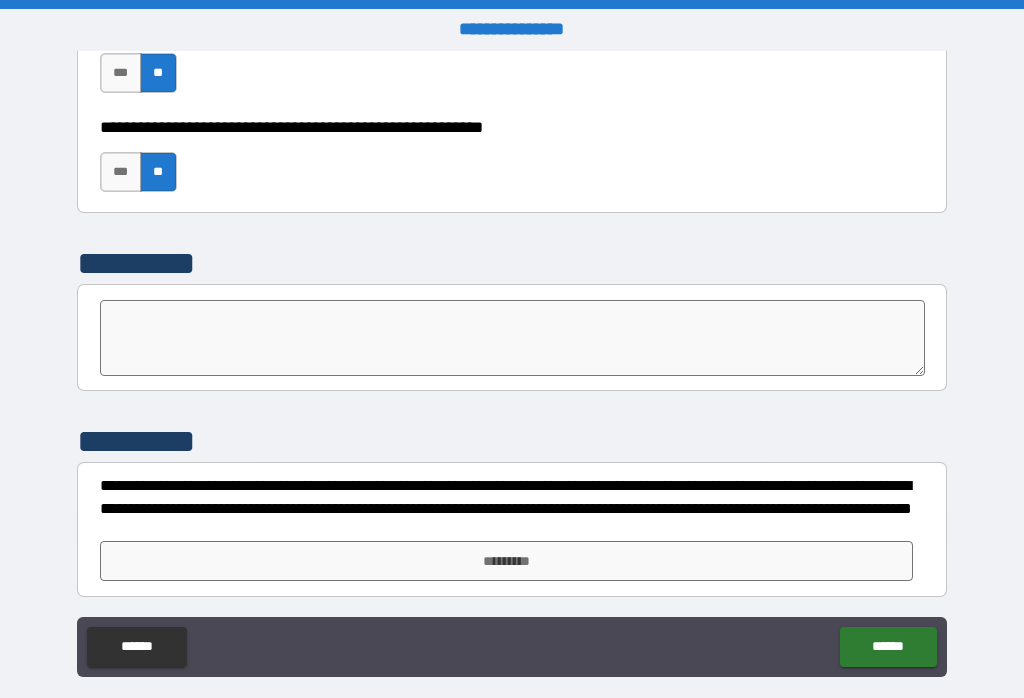 click on "*********" at bounding box center [507, 561] 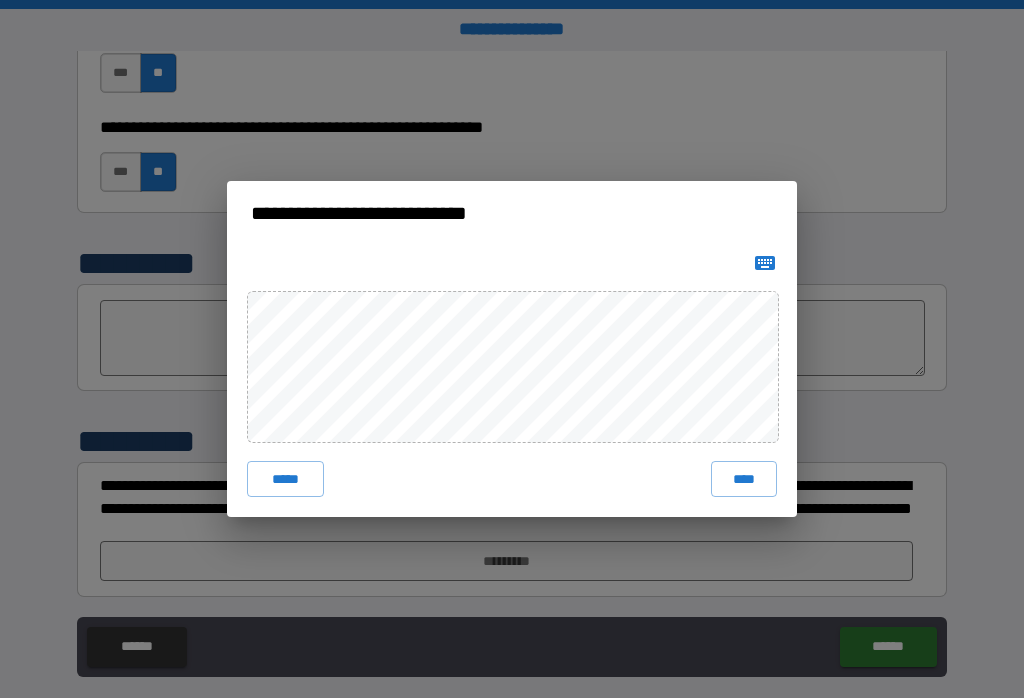 click on "****" at bounding box center (744, 479) 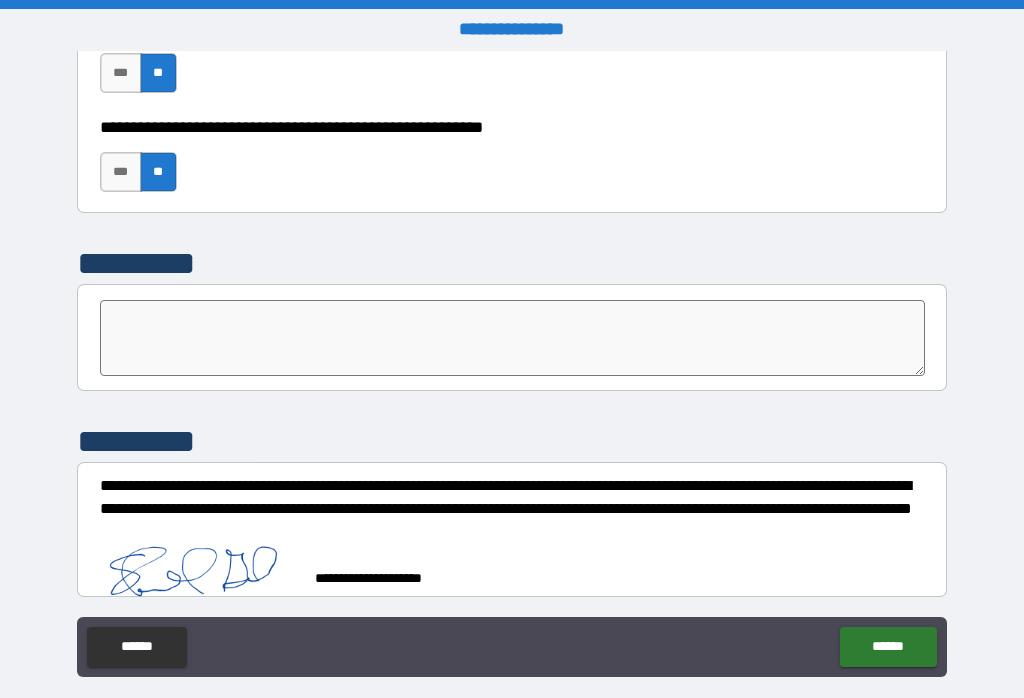 scroll, scrollTop: 6212, scrollLeft: 0, axis: vertical 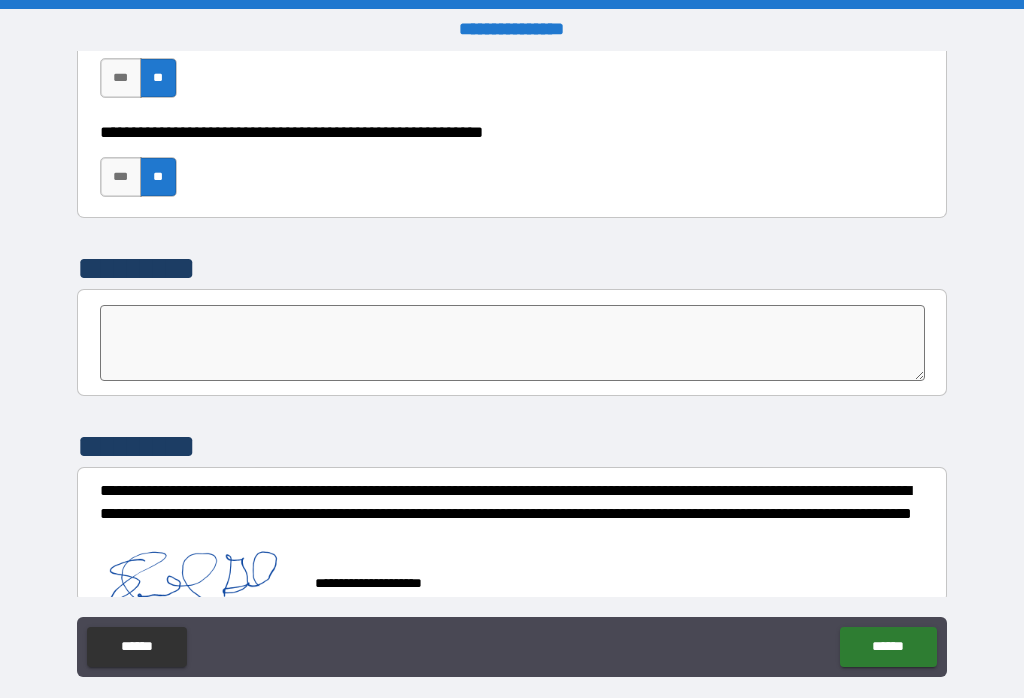 click on "******" at bounding box center [888, 647] 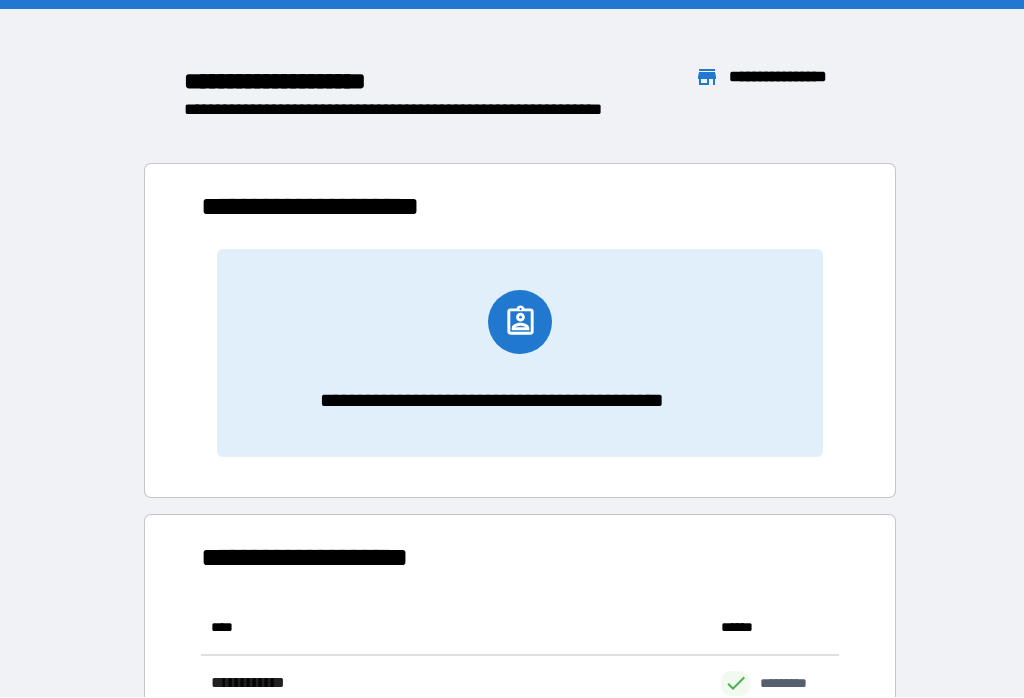 scroll, scrollTop: 1, scrollLeft: 1, axis: both 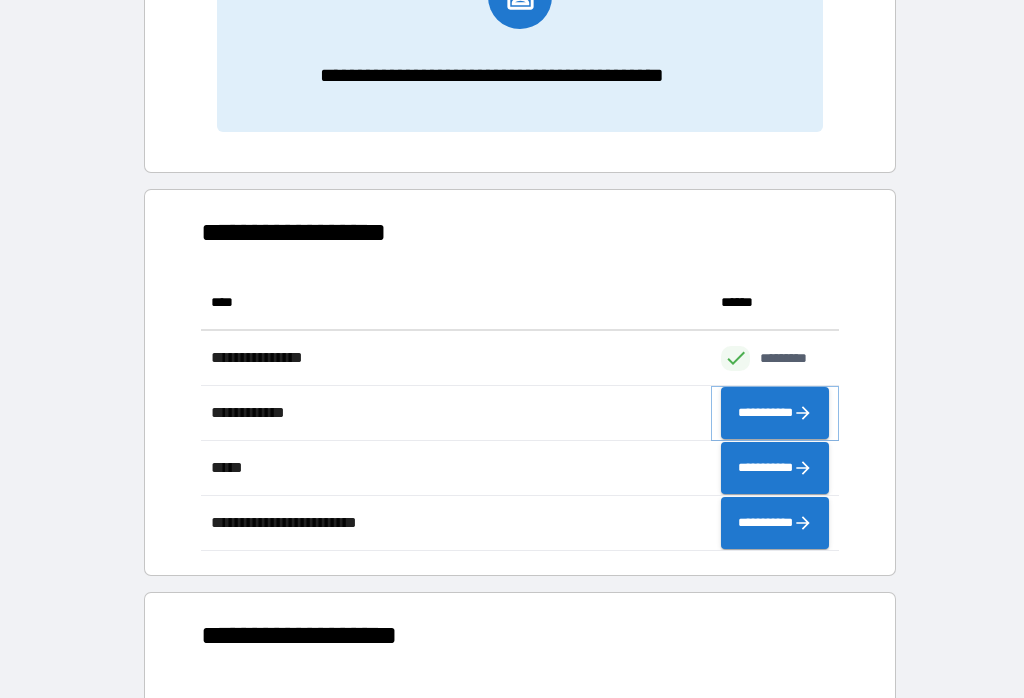 click on "**********" at bounding box center [775, 413] 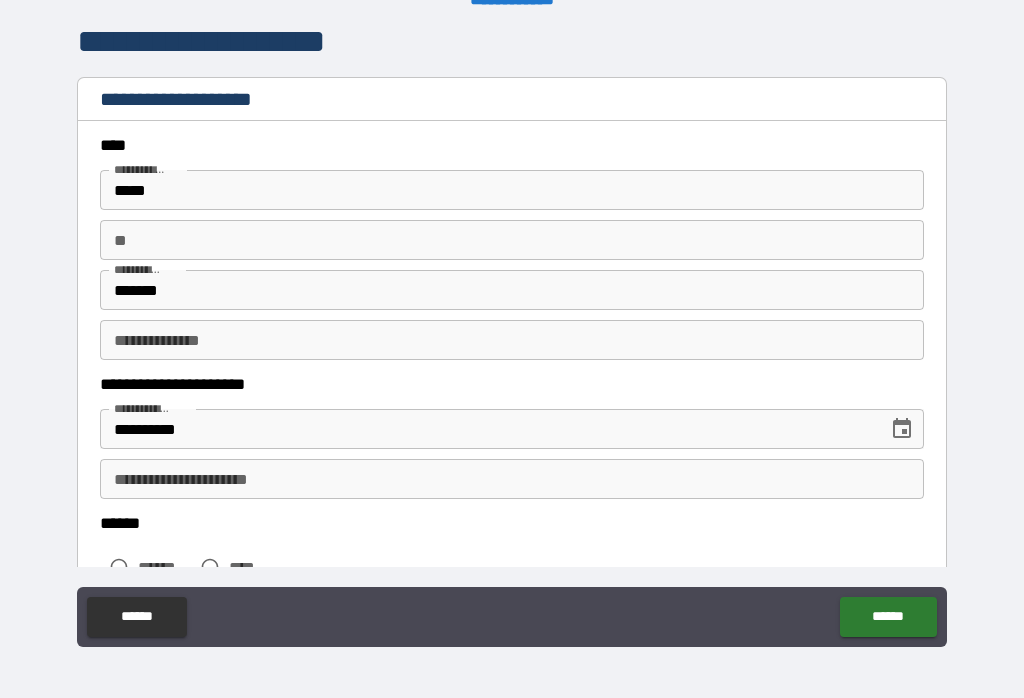 scroll, scrollTop: 41, scrollLeft: 0, axis: vertical 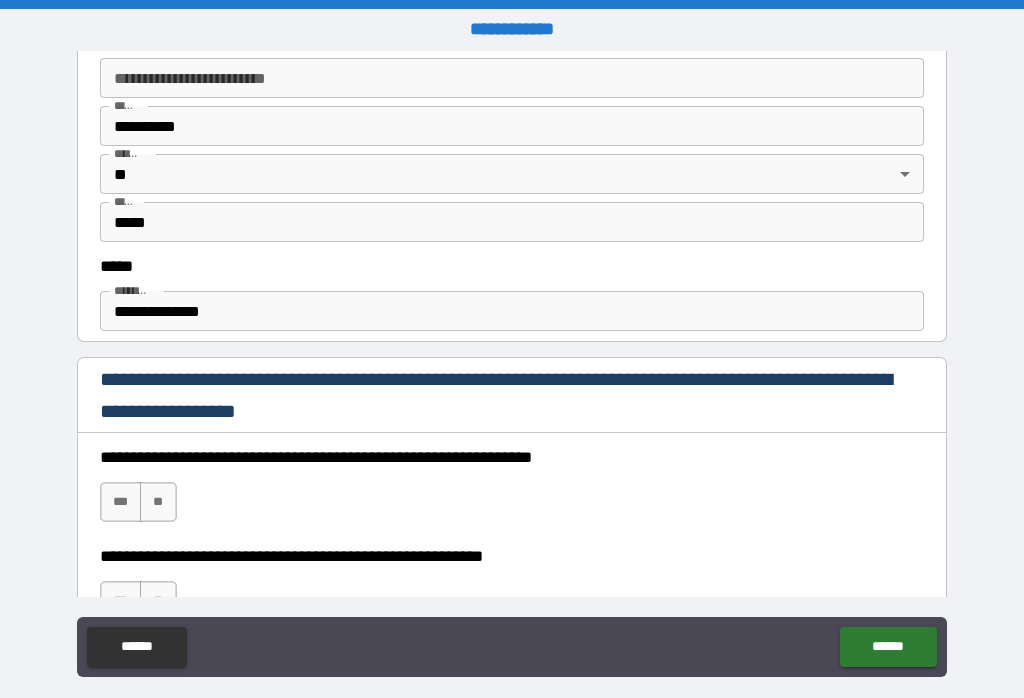 click on "***" at bounding box center [121, 502] 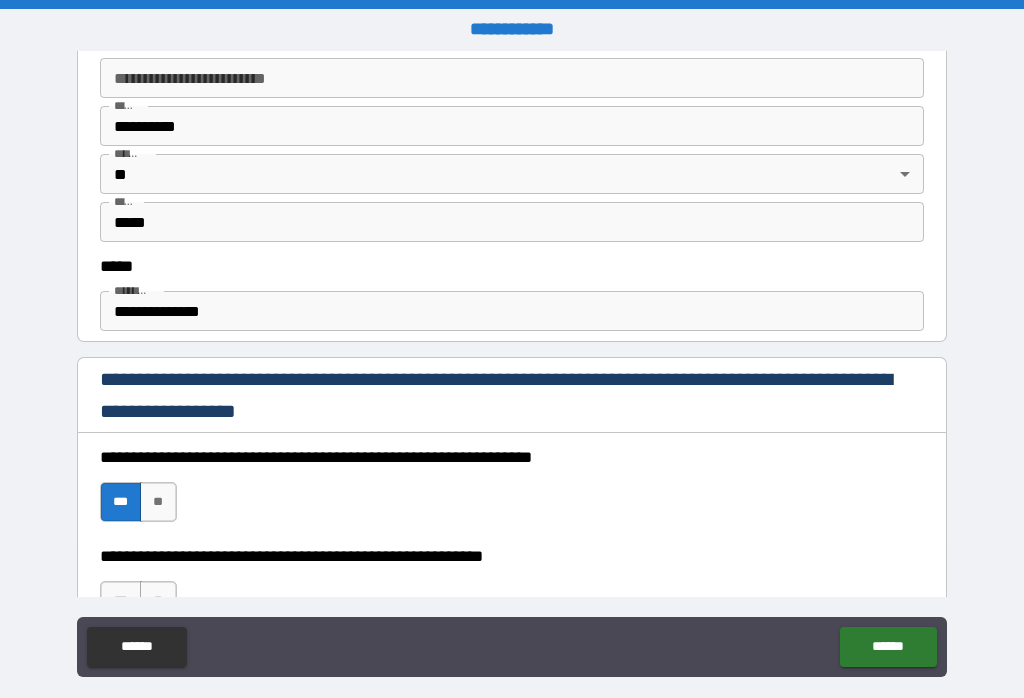 click on "***" at bounding box center [121, 601] 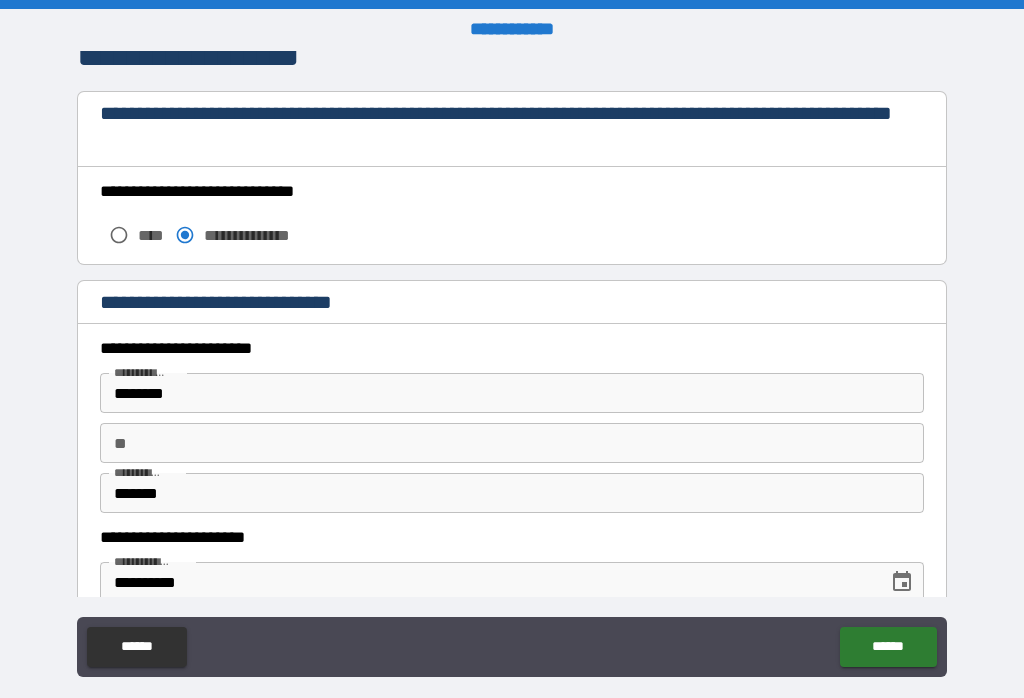 scroll, scrollTop: 1552, scrollLeft: 0, axis: vertical 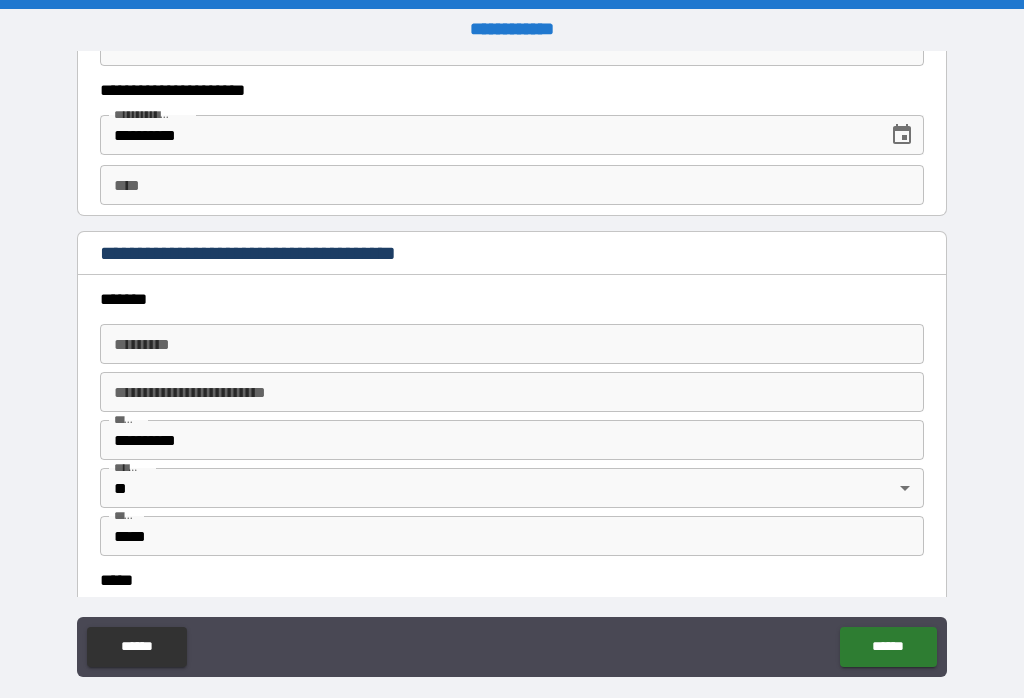 click on "*******   *" at bounding box center (512, 344) 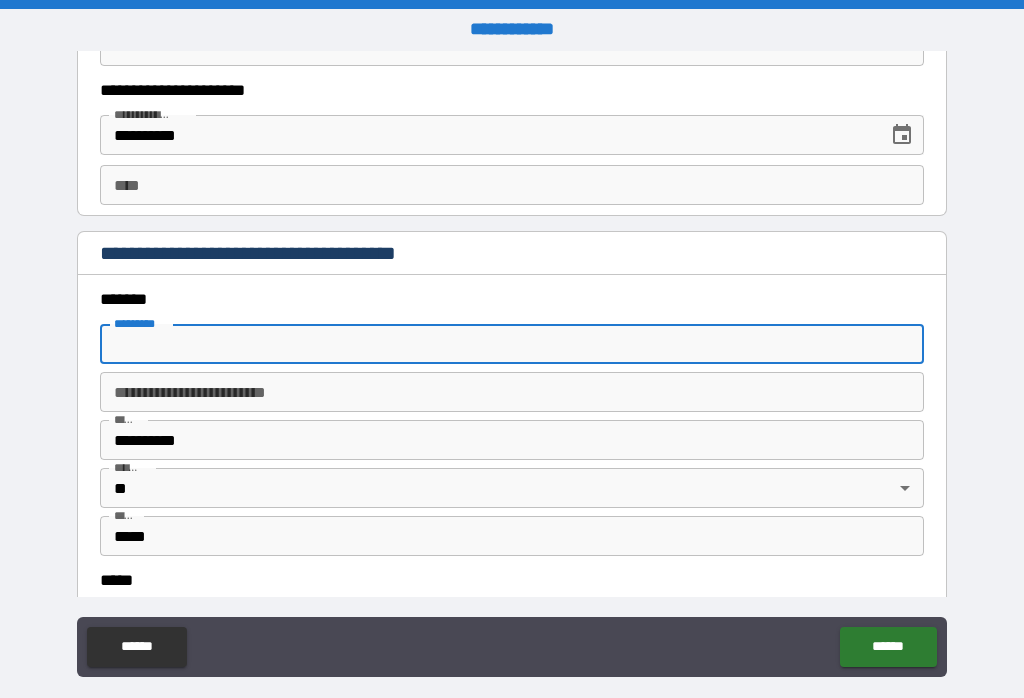 scroll, scrollTop: 180, scrollLeft: 0, axis: vertical 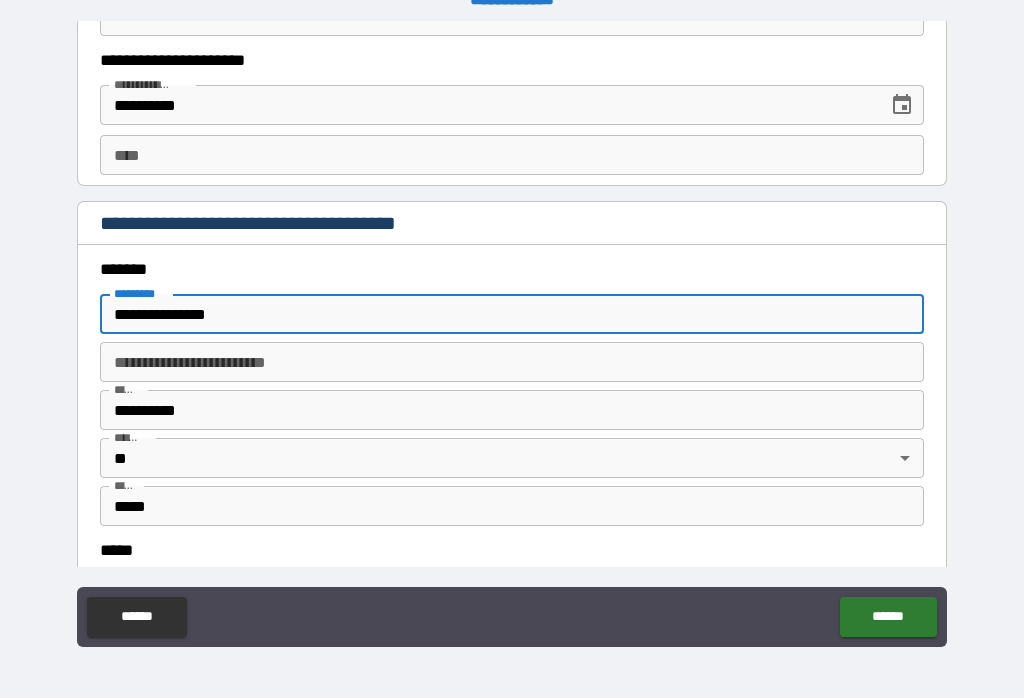 type on "**********" 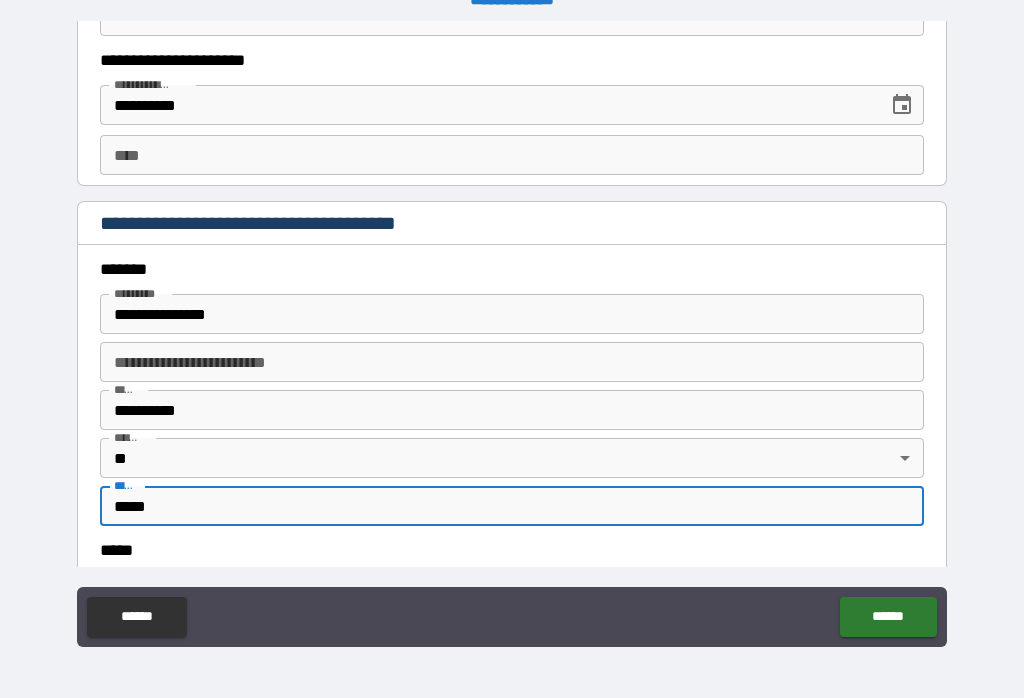 scroll, scrollTop: 372, scrollLeft: 0, axis: vertical 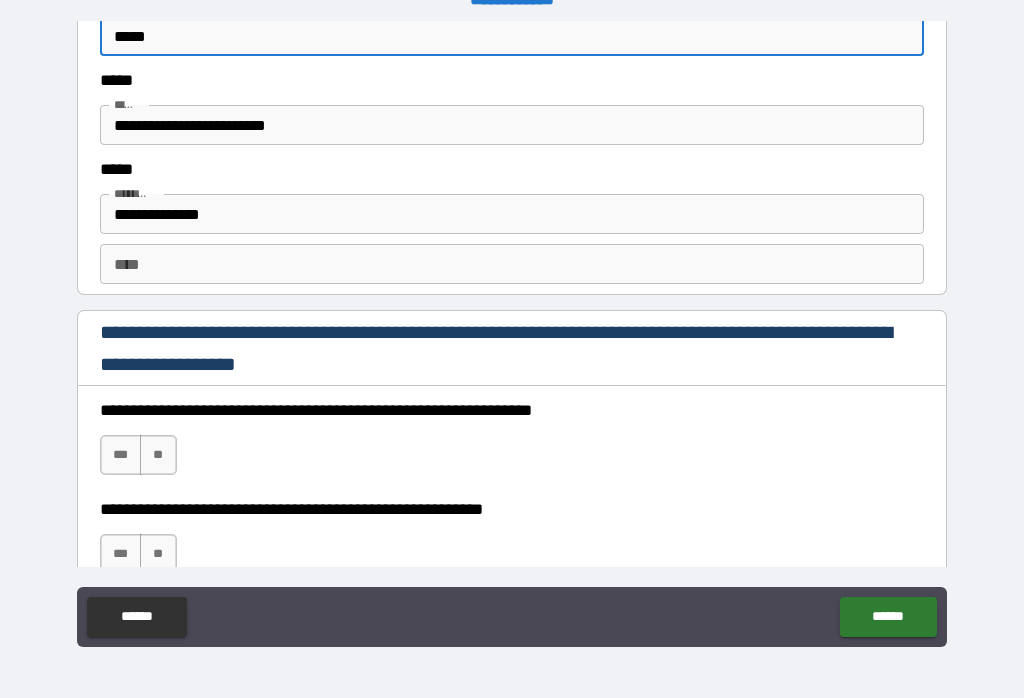 type on "*****" 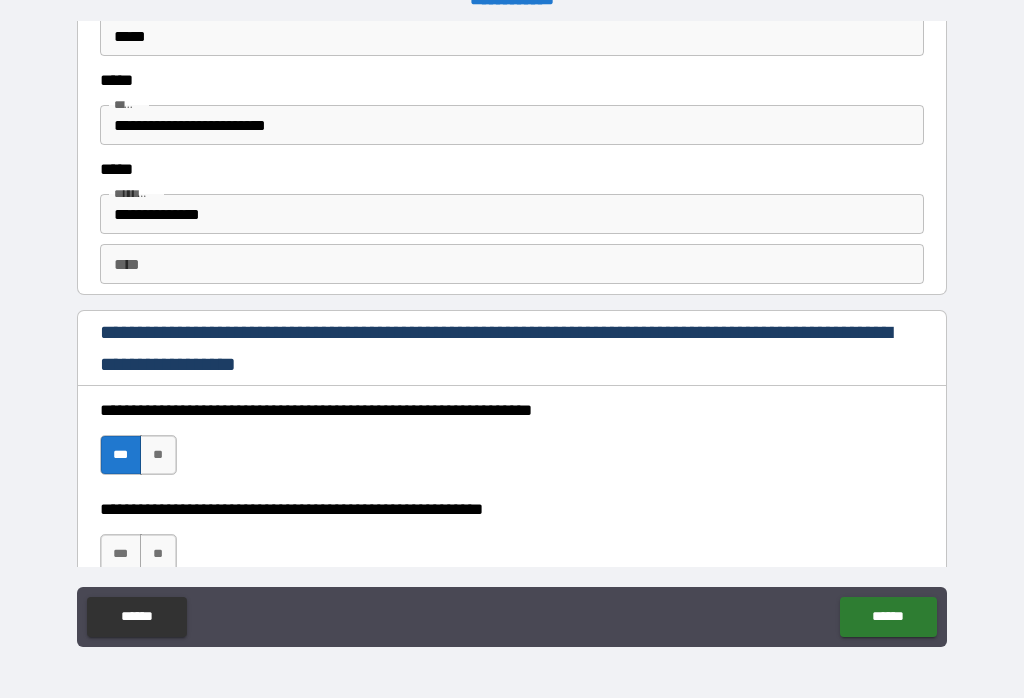 scroll, scrollTop: 1, scrollLeft: 0, axis: vertical 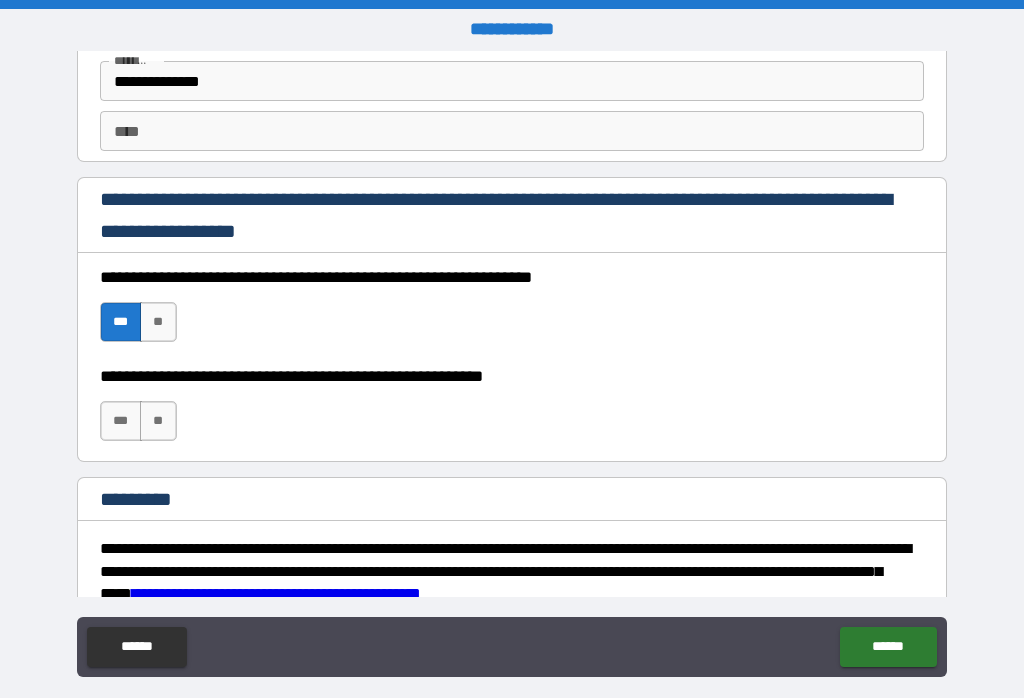 click on "***" at bounding box center [121, 421] 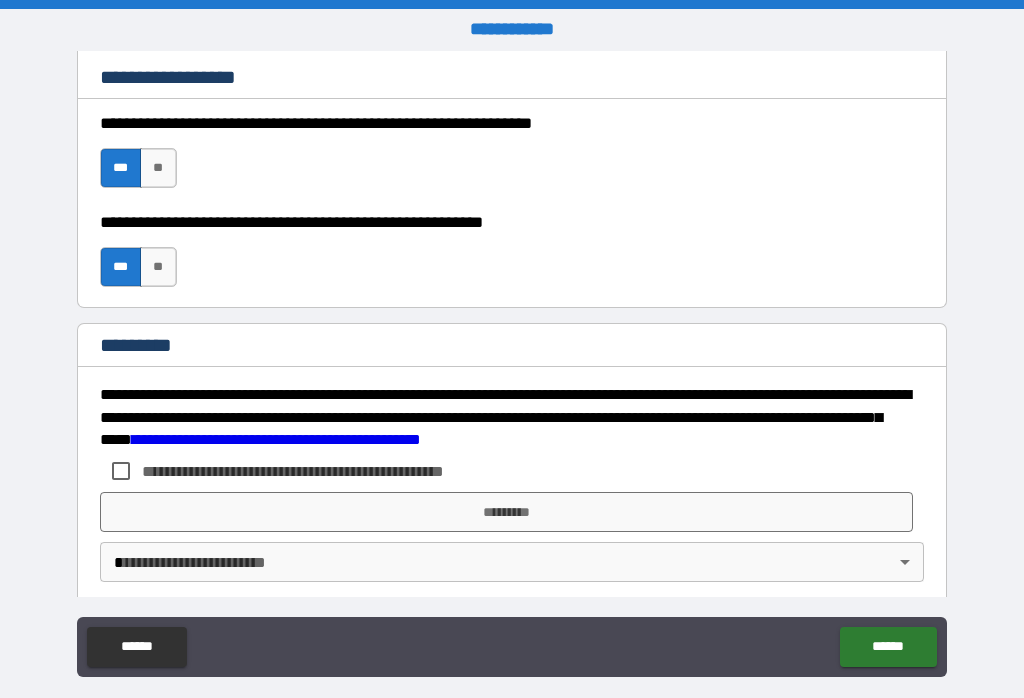 scroll, scrollTop: 2607, scrollLeft: 0, axis: vertical 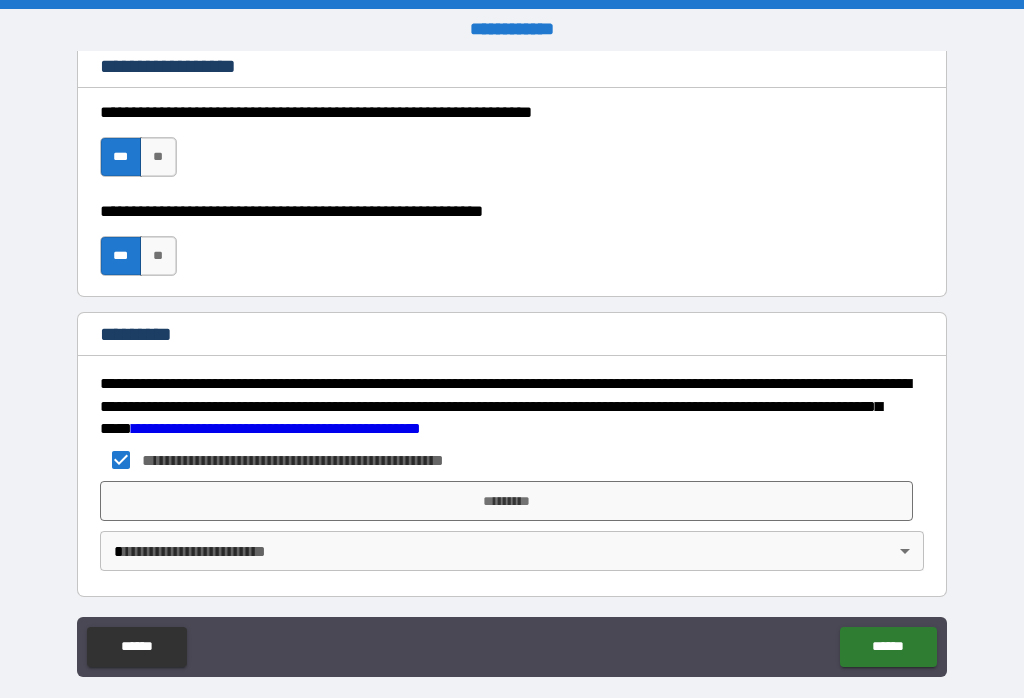 click on "*********" at bounding box center (507, 501) 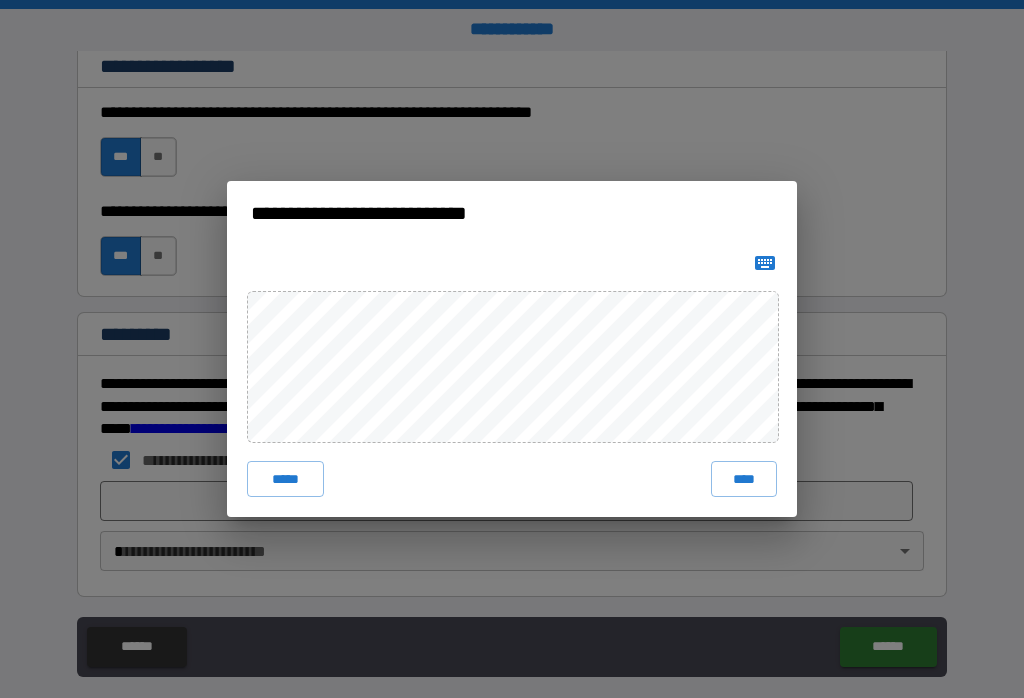 click on "****" at bounding box center [744, 479] 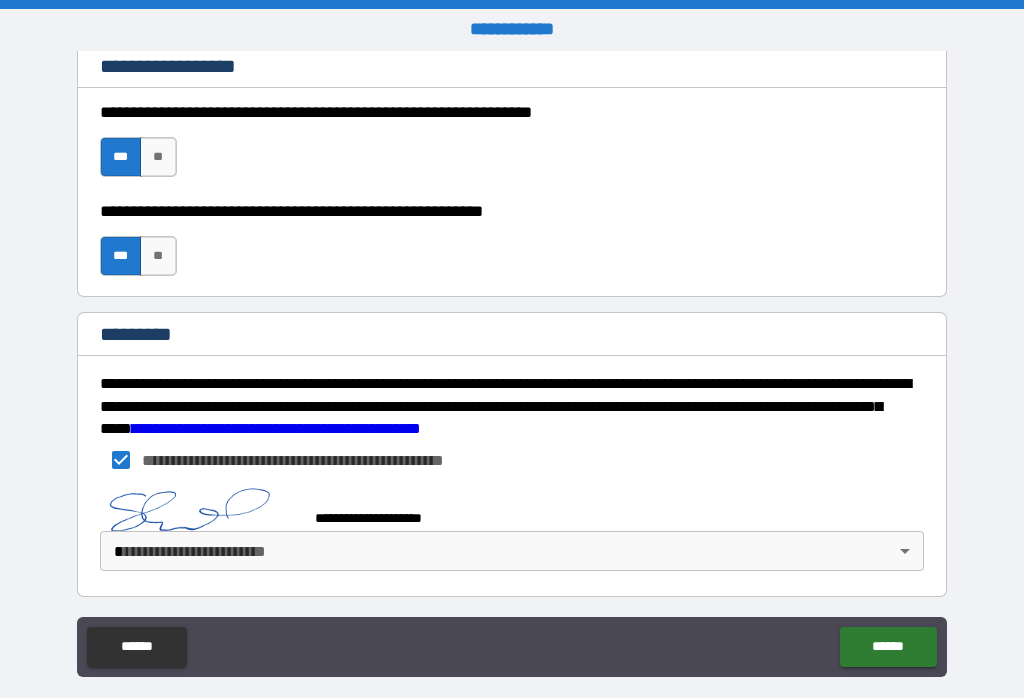 click on "**********" at bounding box center [512, 363] 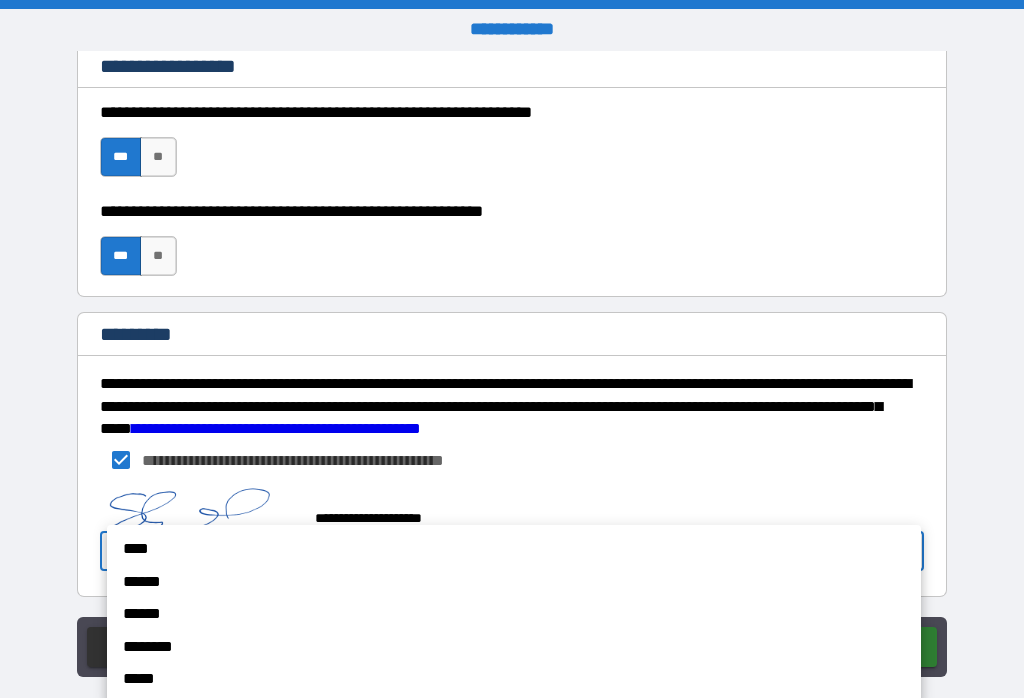 click on "******" at bounding box center (491, 581) 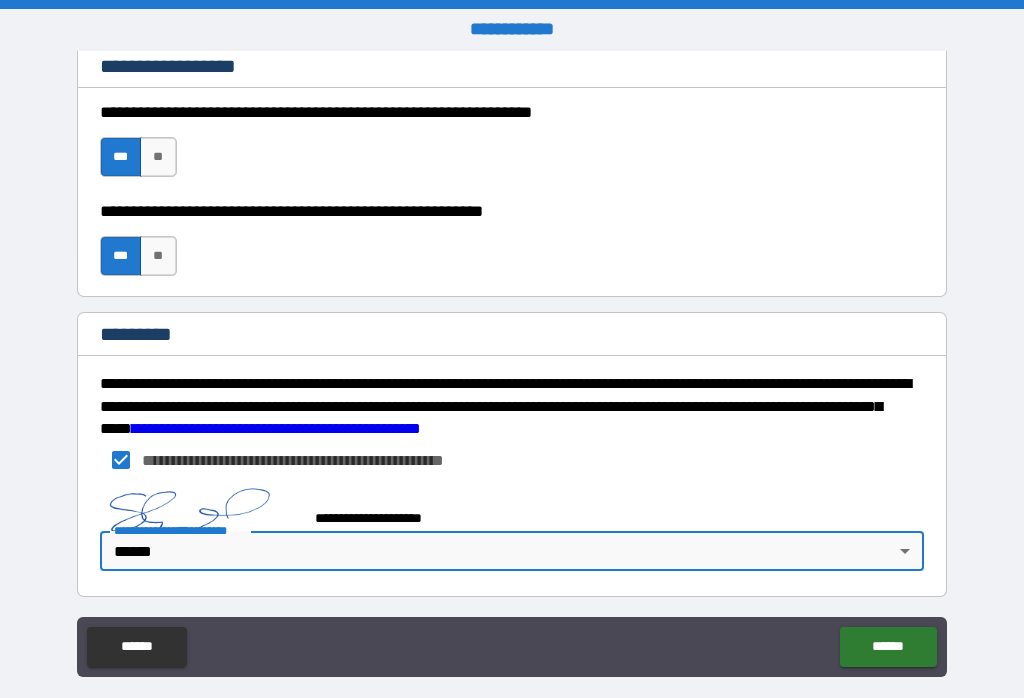 type on "*" 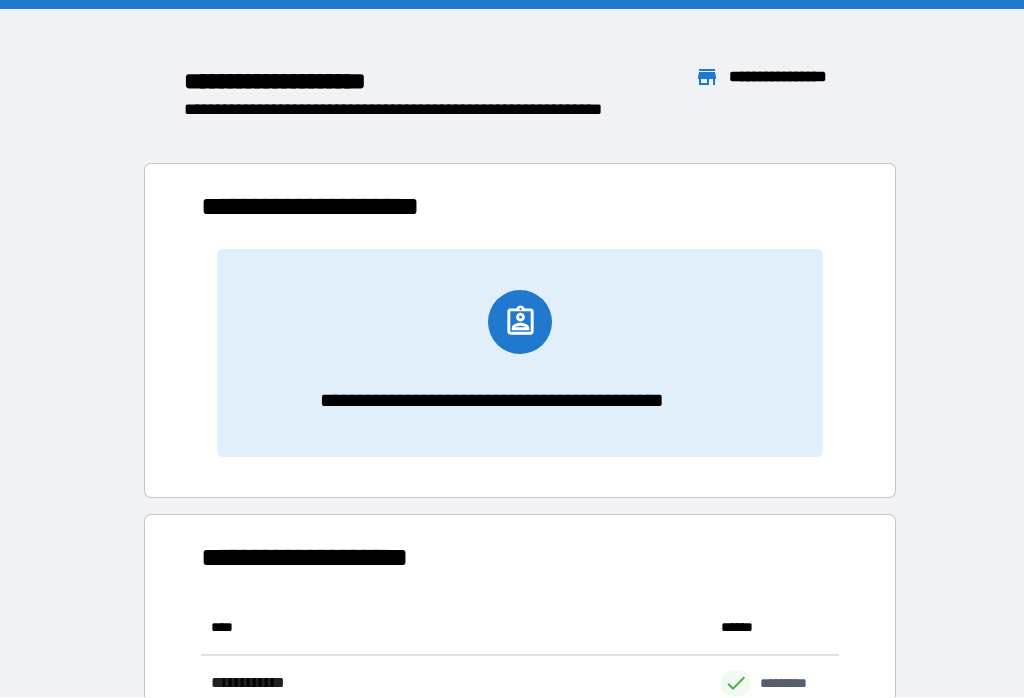 scroll, scrollTop: 1, scrollLeft: 1, axis: both 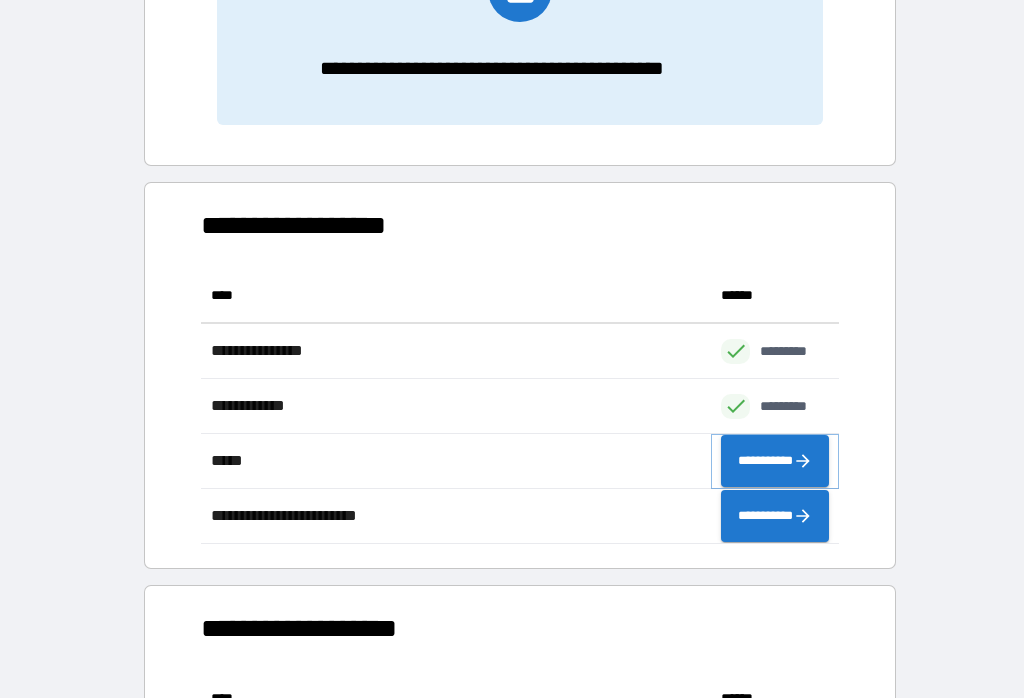 click on "**********" at bounding box center (775, 461) 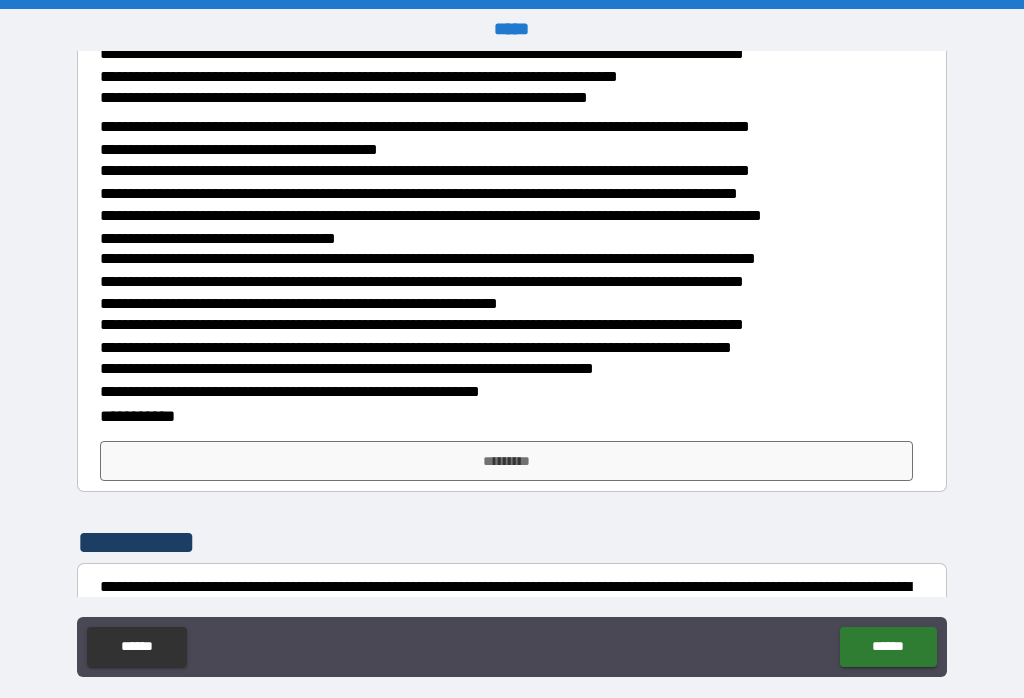 scroll, scrollTop: 560, scrollLeft: 0, axis: vertical 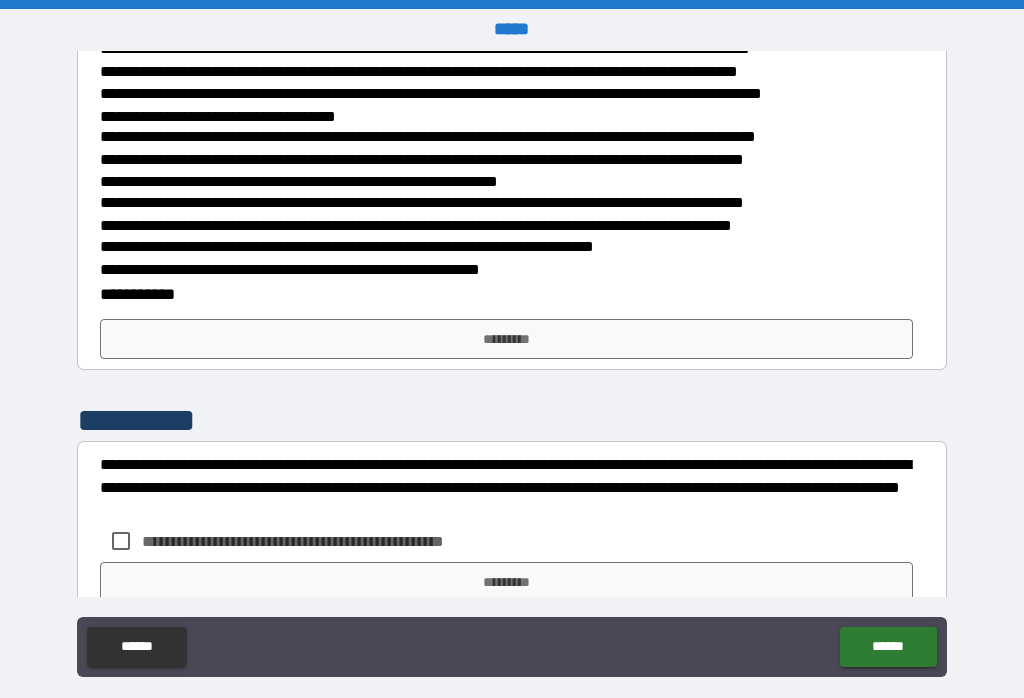 click on "*********" at bounding box center (507, 339) 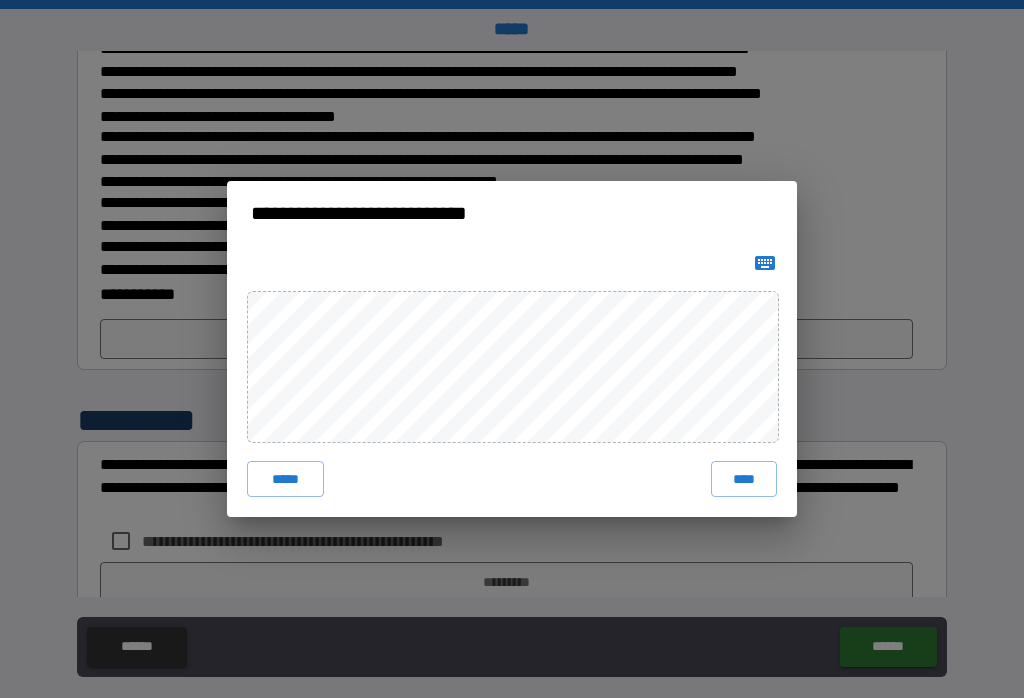 click on "****" at bounding box center (744, 479) 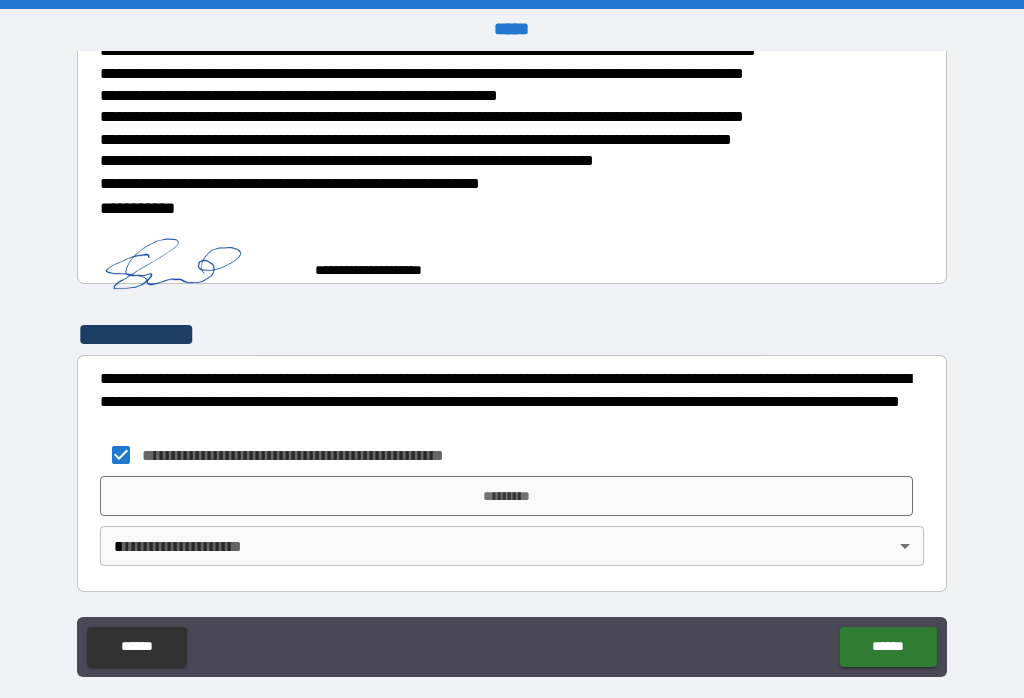scroll, scrollTop: 658, scrollLeft: 0, axis: vertical 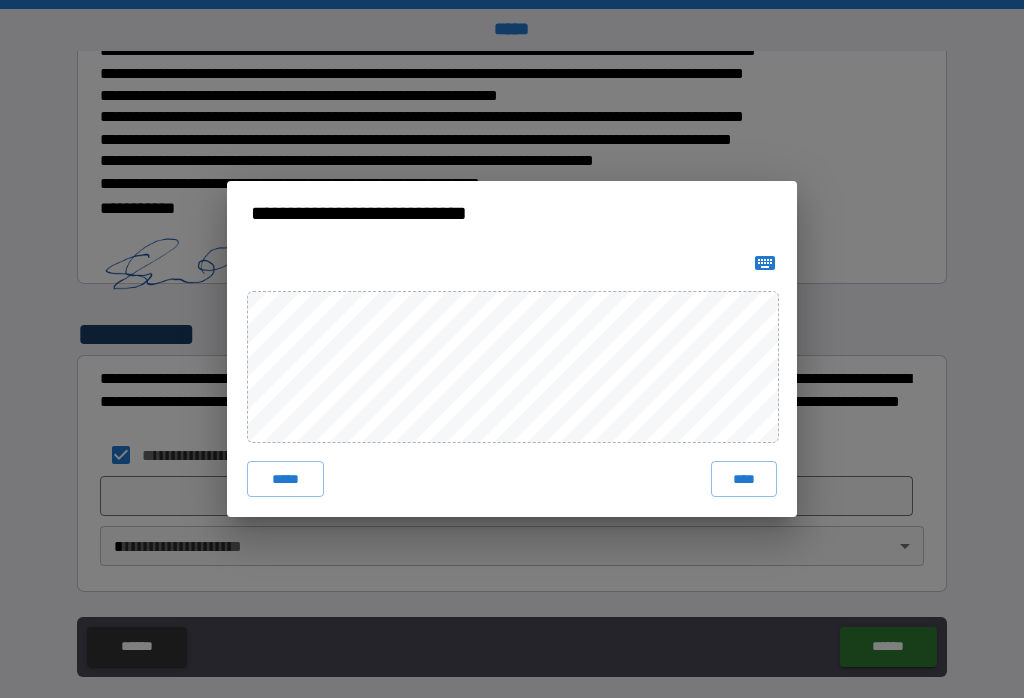 click on "****" at bounding box center [744, 479] 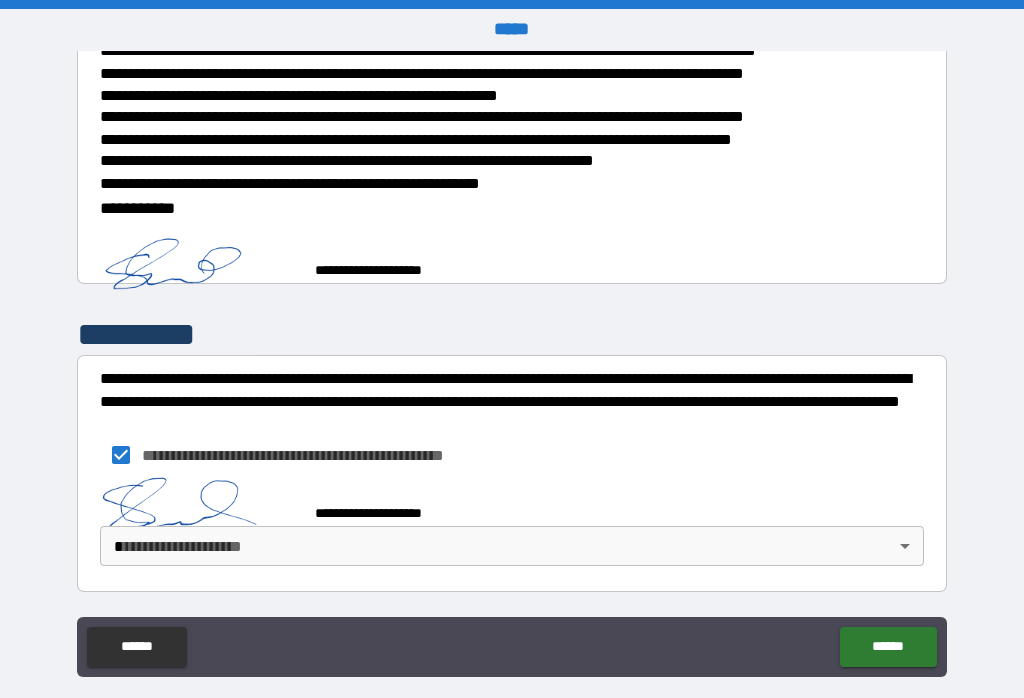 click on "**********" at bounding box center (512, 363) 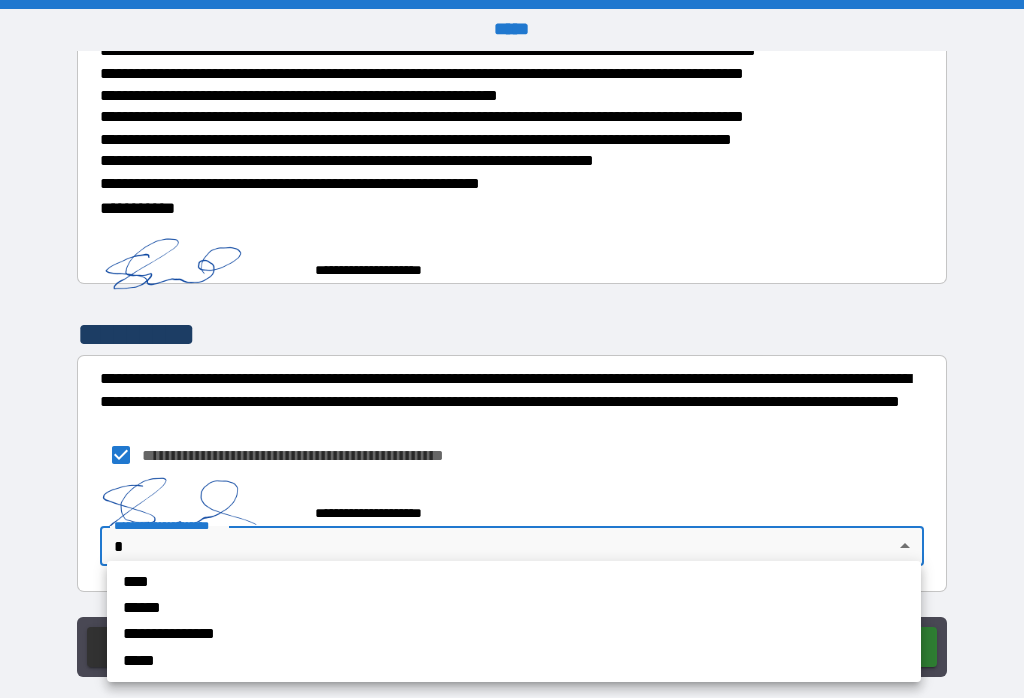 click on "**********" at bounding box center [451, 634] 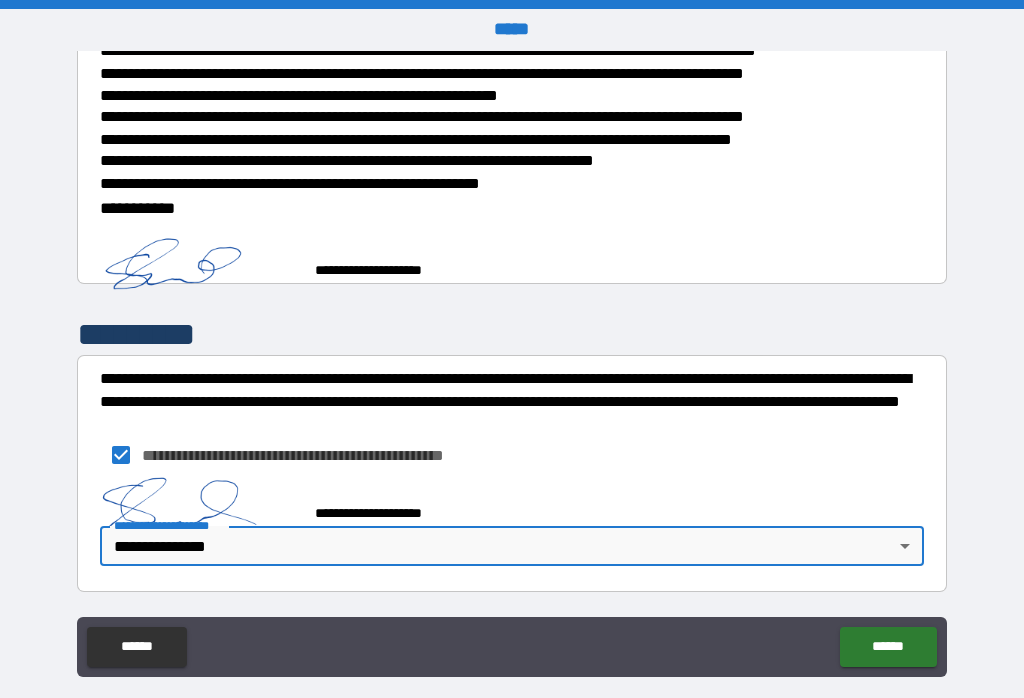 click on "******" at bounding box center (888, 647) 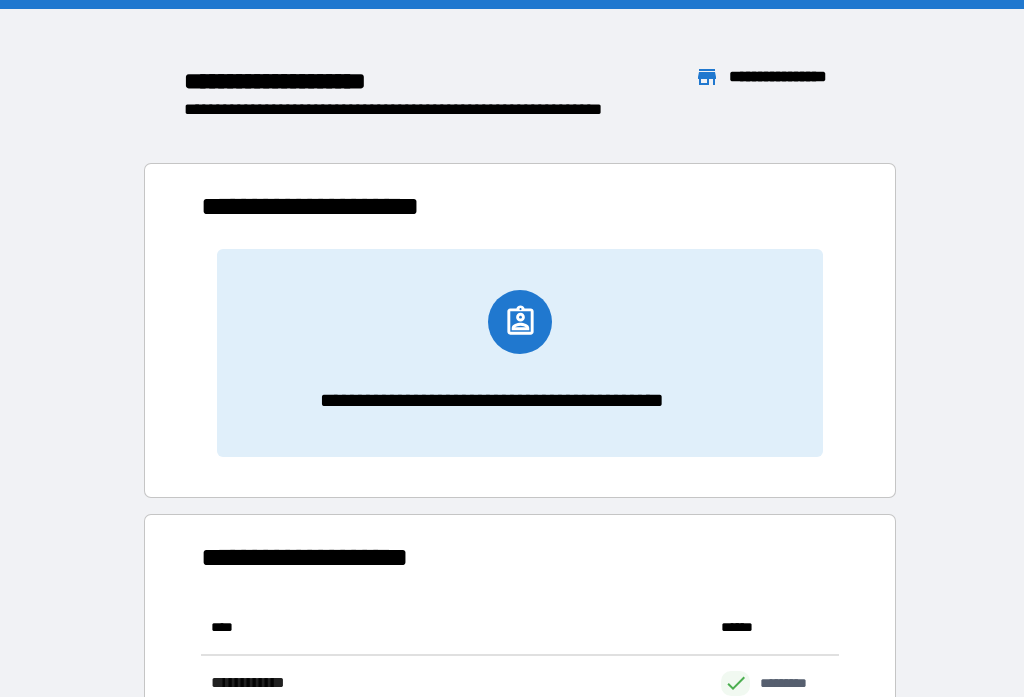 scroll, scrollTop: 1, scrollLeft: 1, axis: both 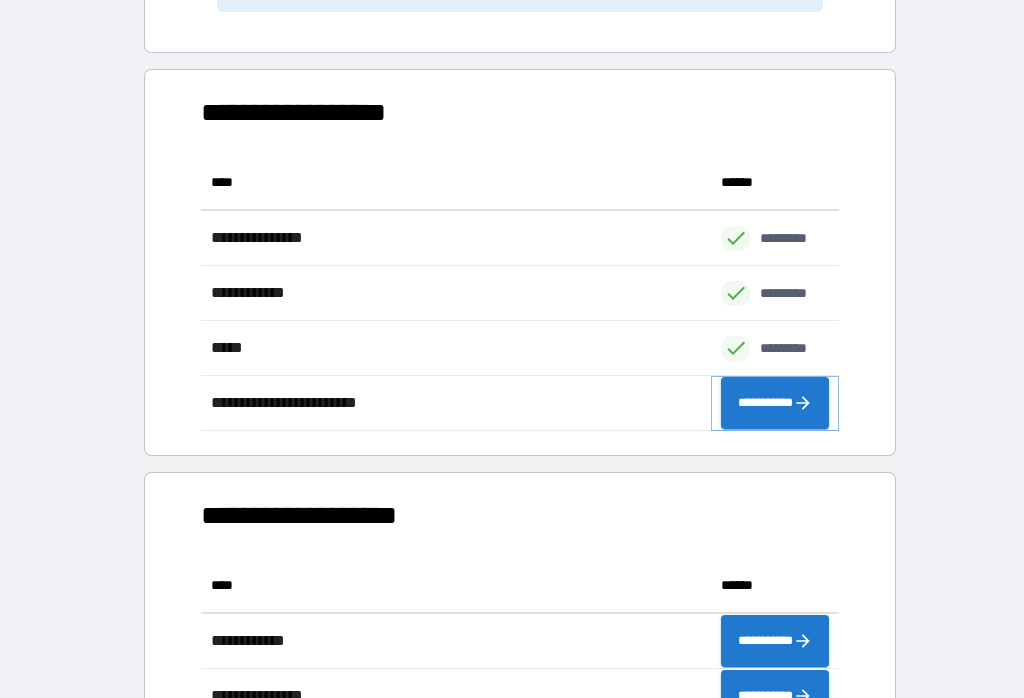 click on "**********" at bounding box center (775, 403) 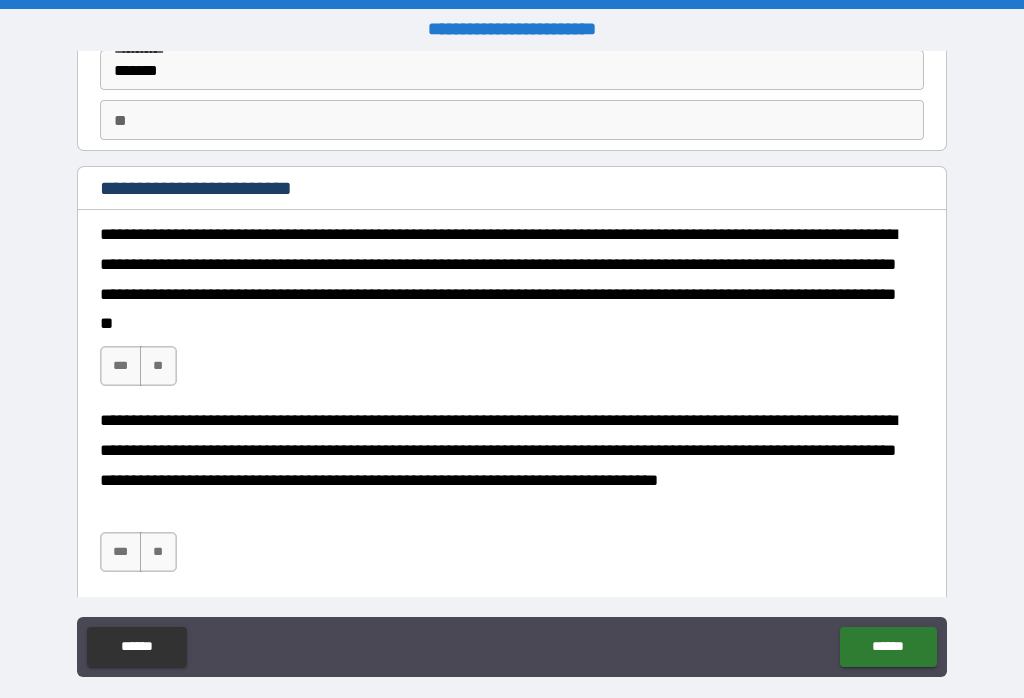 scroll, scrollTop: 236, scrollLeft: 0, axis: vertical 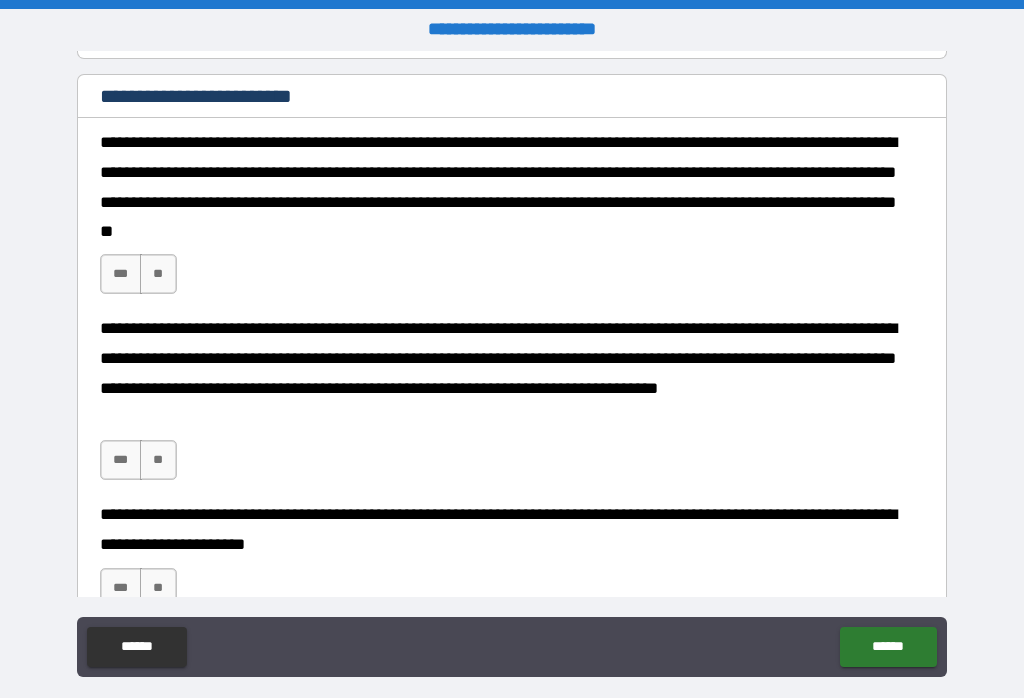 click on "***" at bounding box center [121, 274] 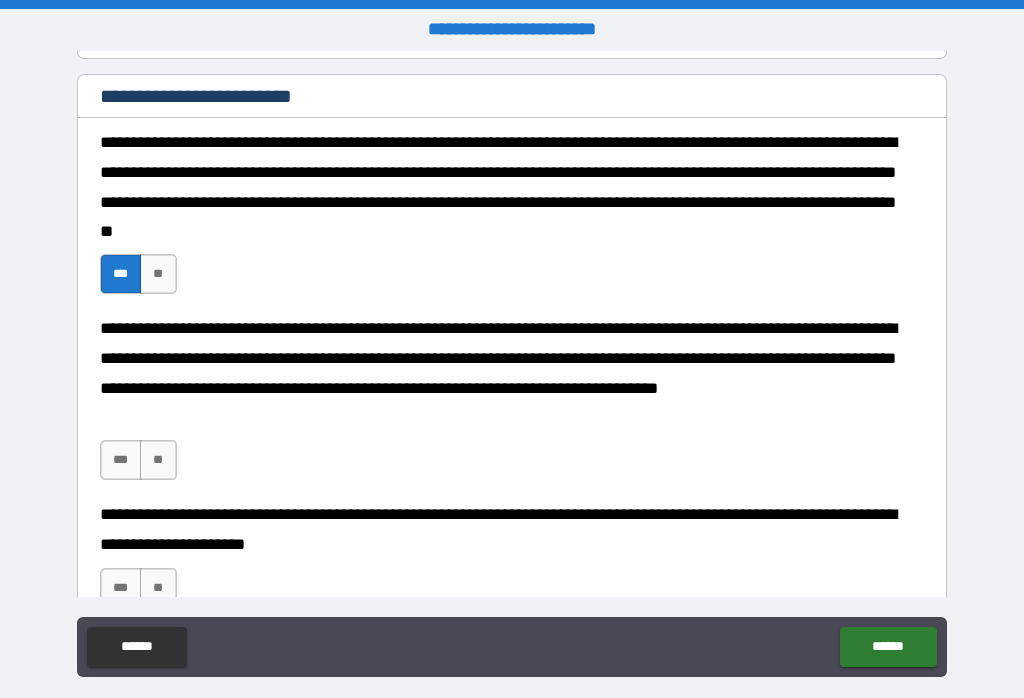 click on "***" at bounding box center (121, 460) 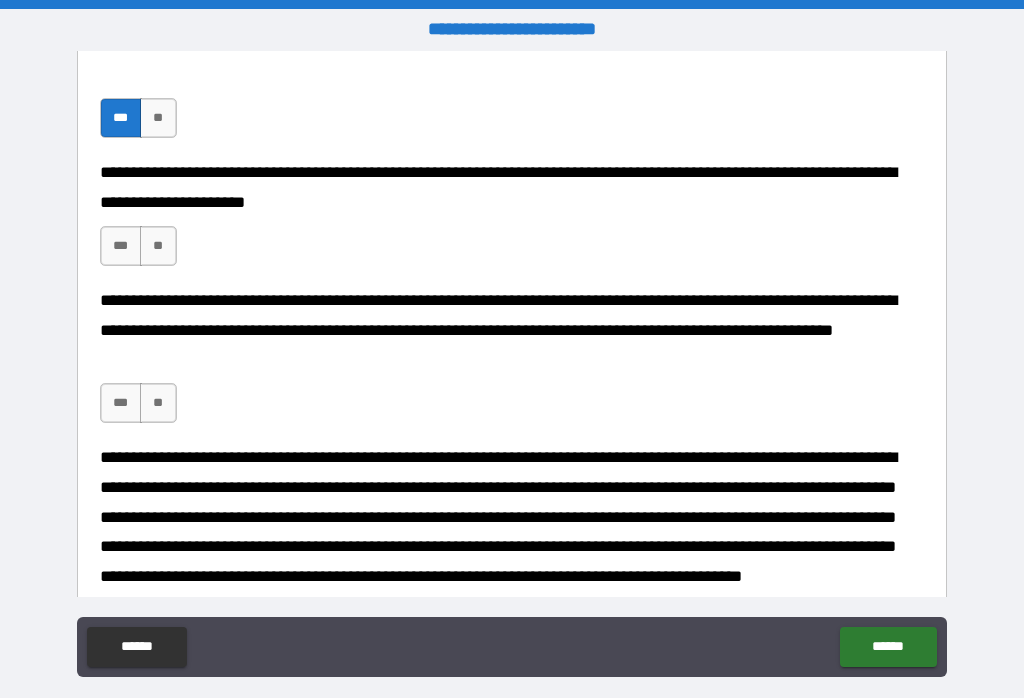 scroll, scrollTop: 573, scrollLeft: 0, axis: vertical 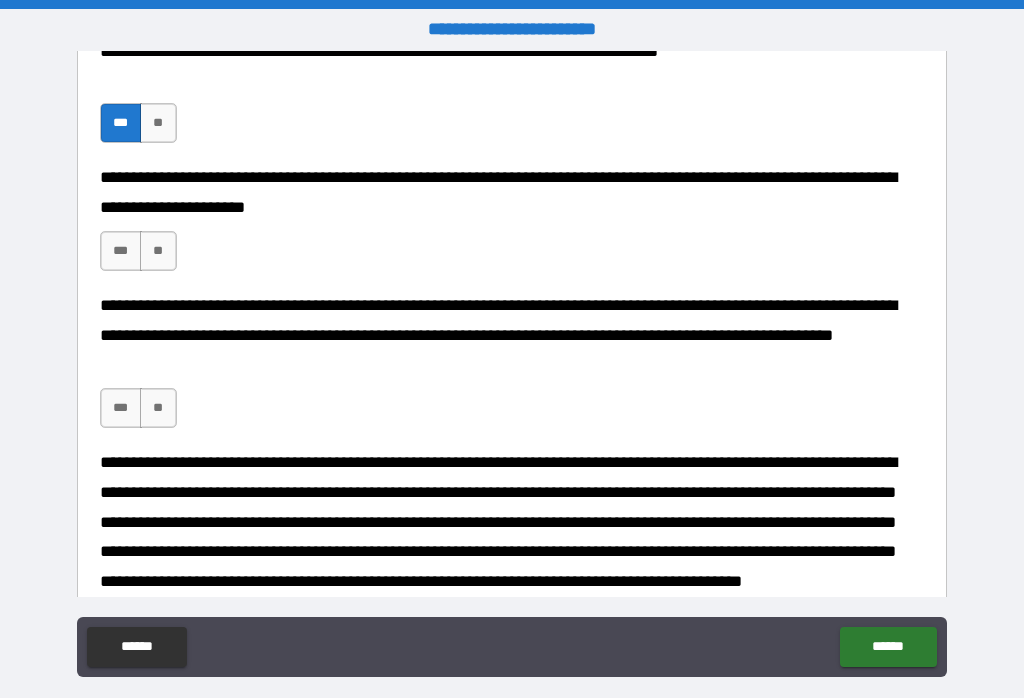 click on "***" at bounding box center [121, 251] 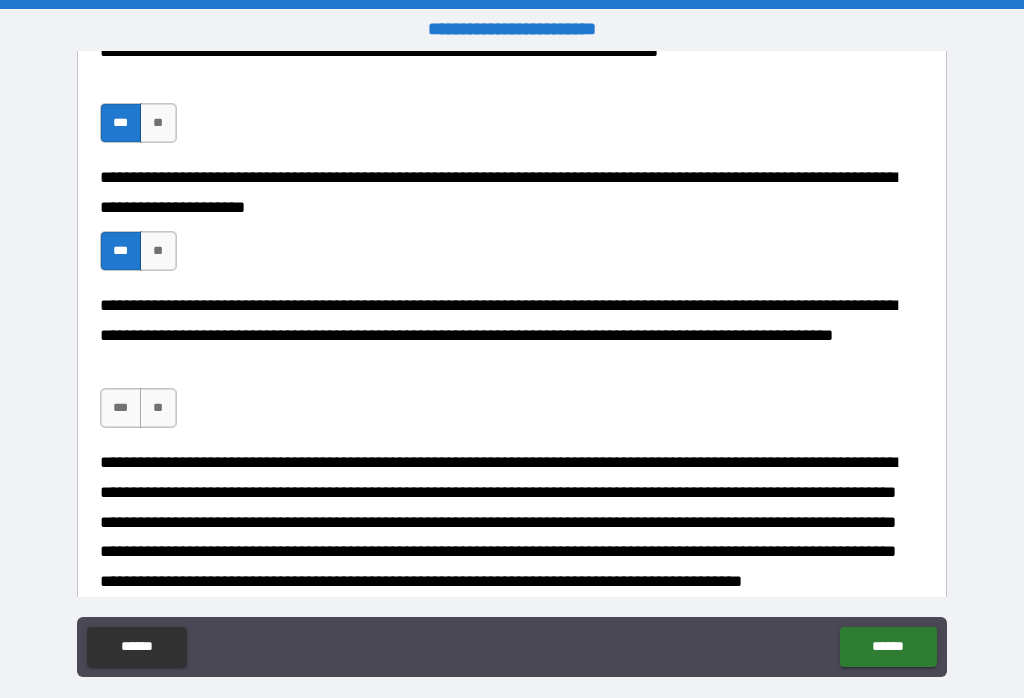 click on "***" at bounding box center (121, 408) 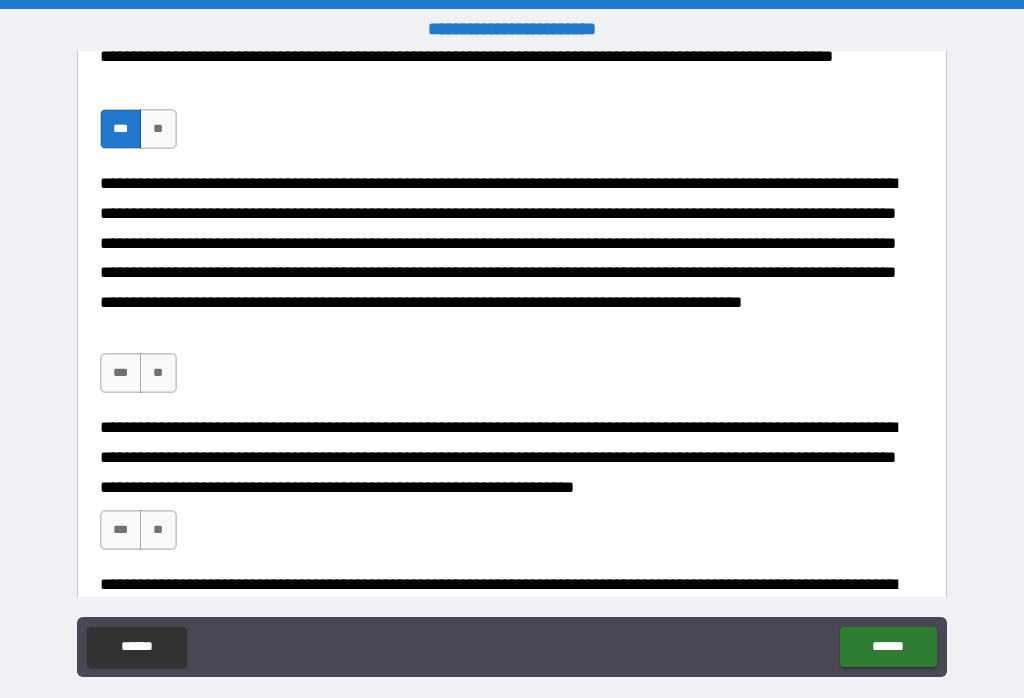scroll, scrollTop: 861, scrollLeft: 0, axis: vertical 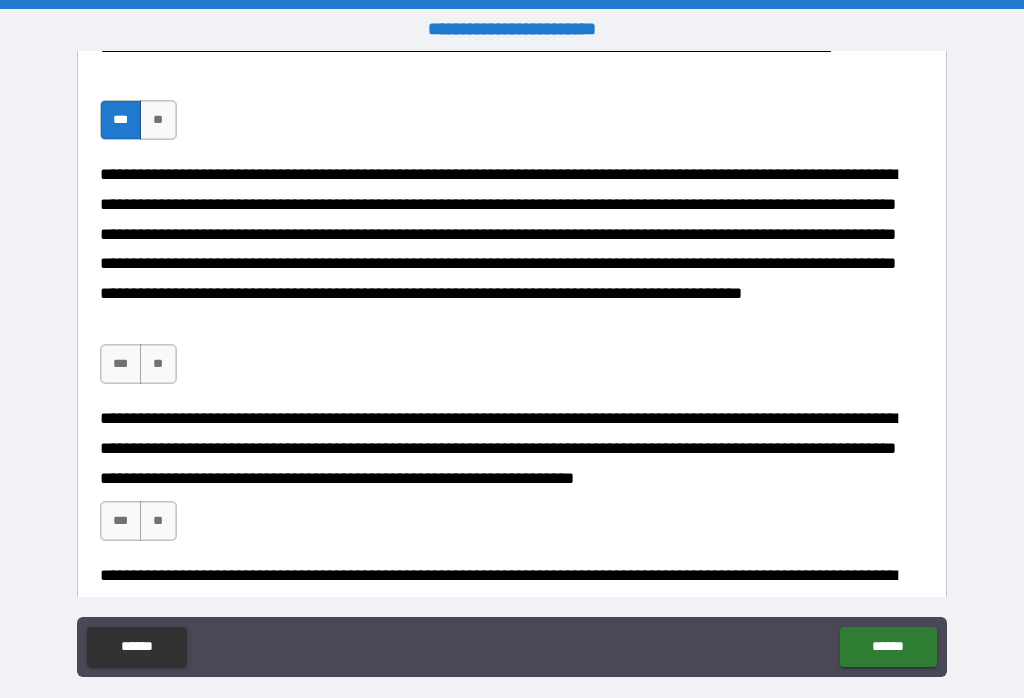 click on "***" at bounding box center [121, 364] 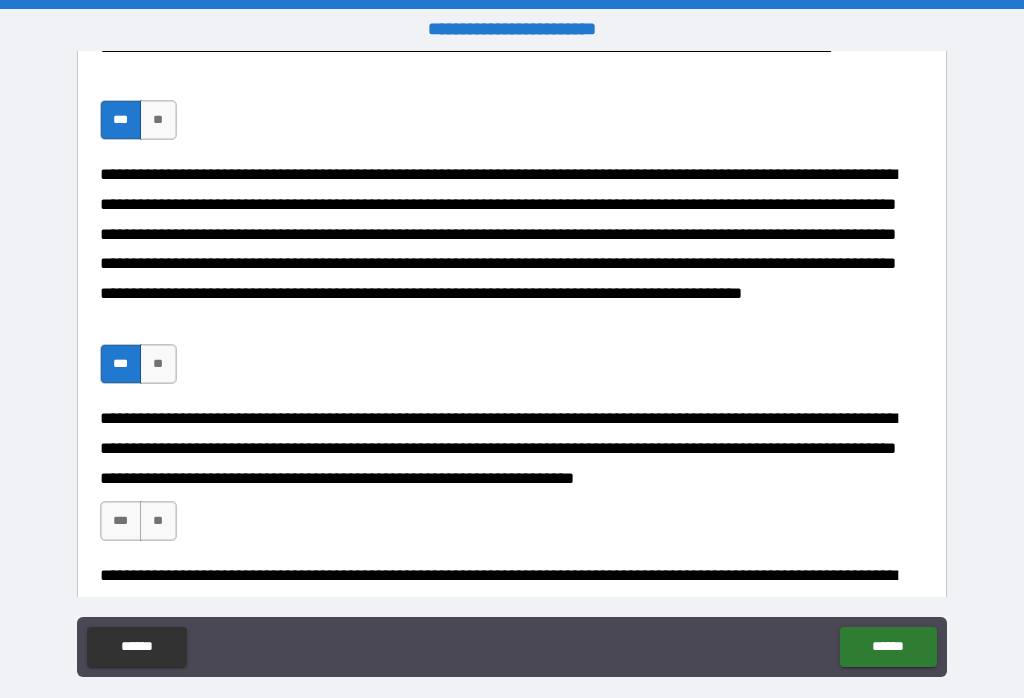 click on "***" at bounding box center [121, 521] 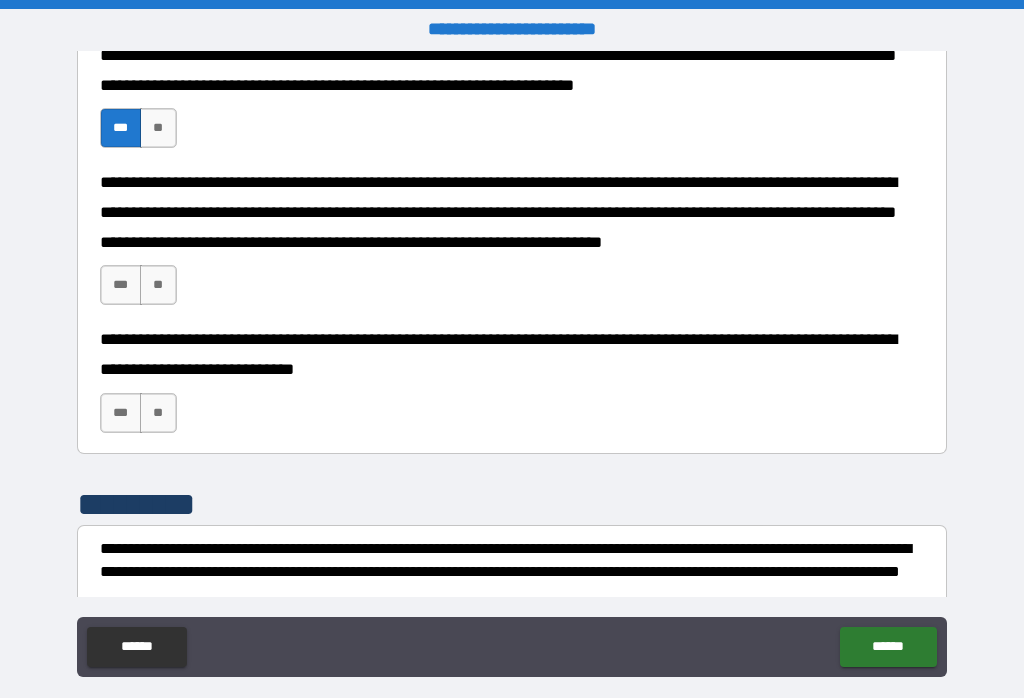 scroll, scrollTop: 1250, scrollLeft: 0, axis: vertical 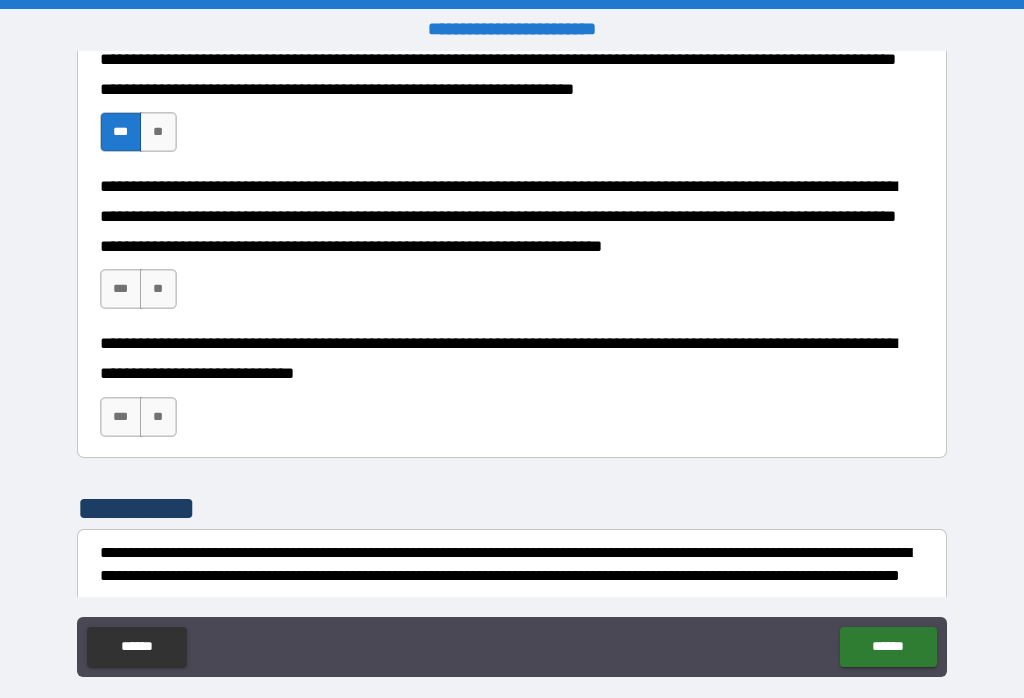 click on "***" at bounding box center (121, 289) 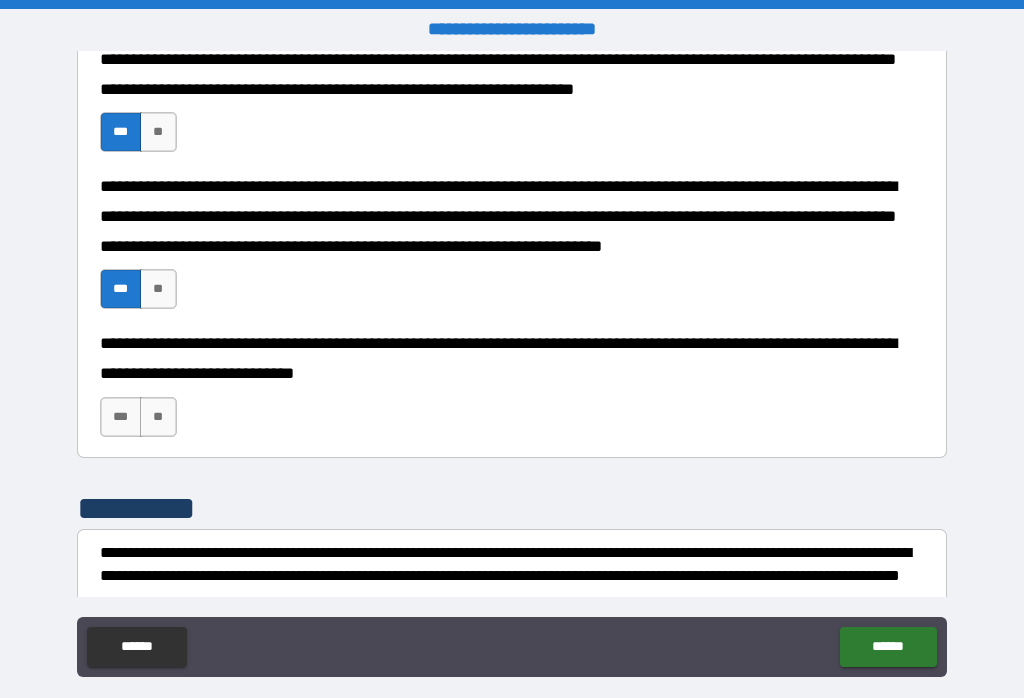click on "***" at bounding box center (121, 417) 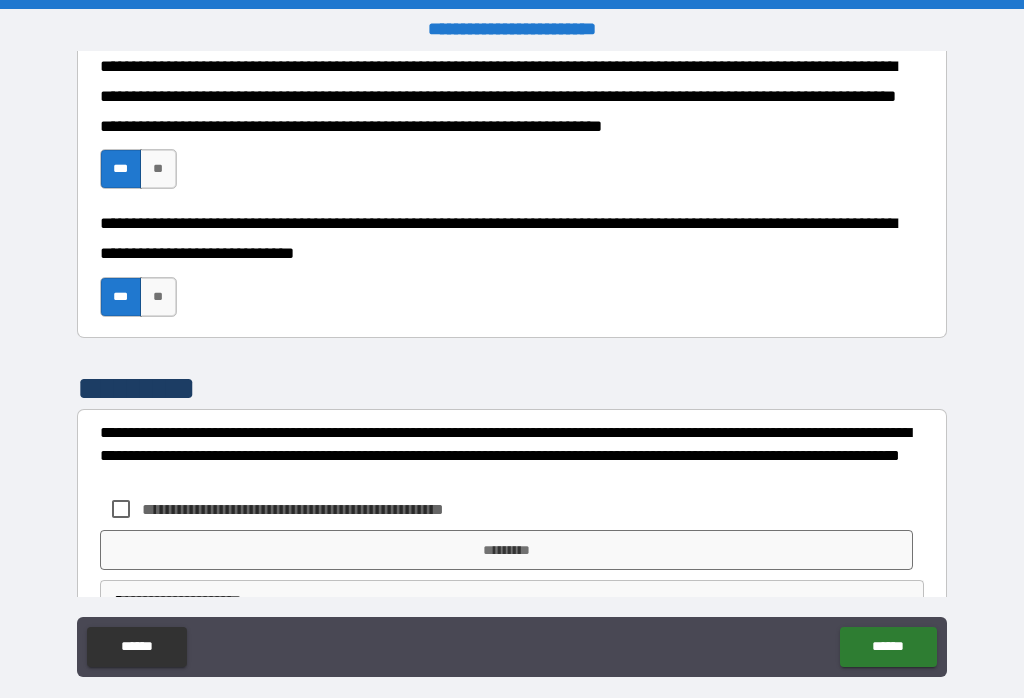 scroll, scrollTop: 1419, scrollLeft: 0, axis: vertical 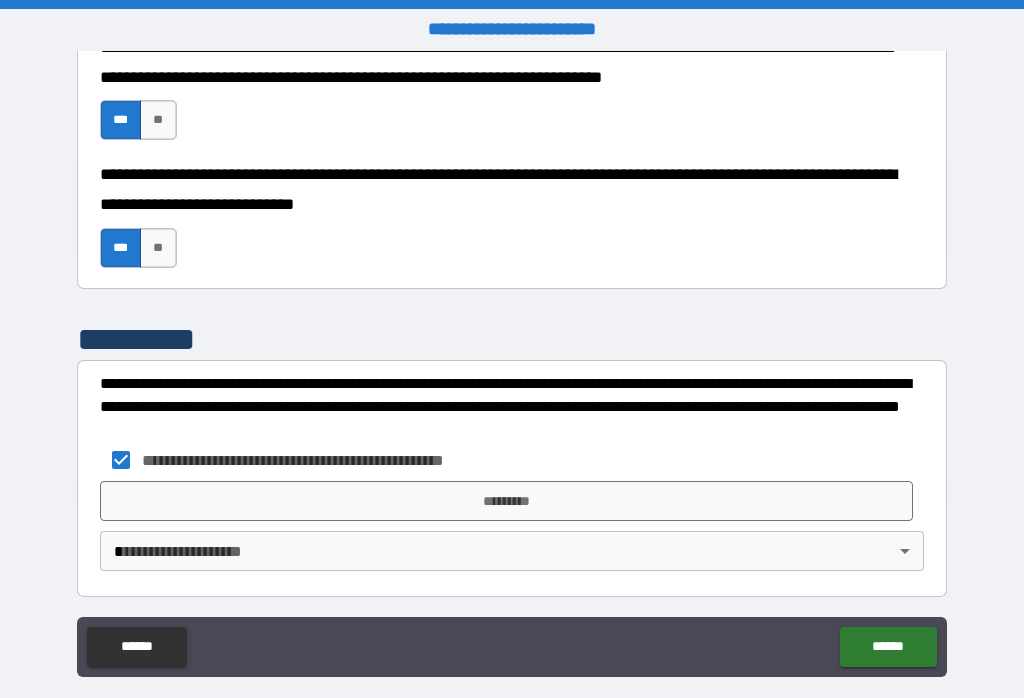 click on "*********" at bounding box center (507, 501) 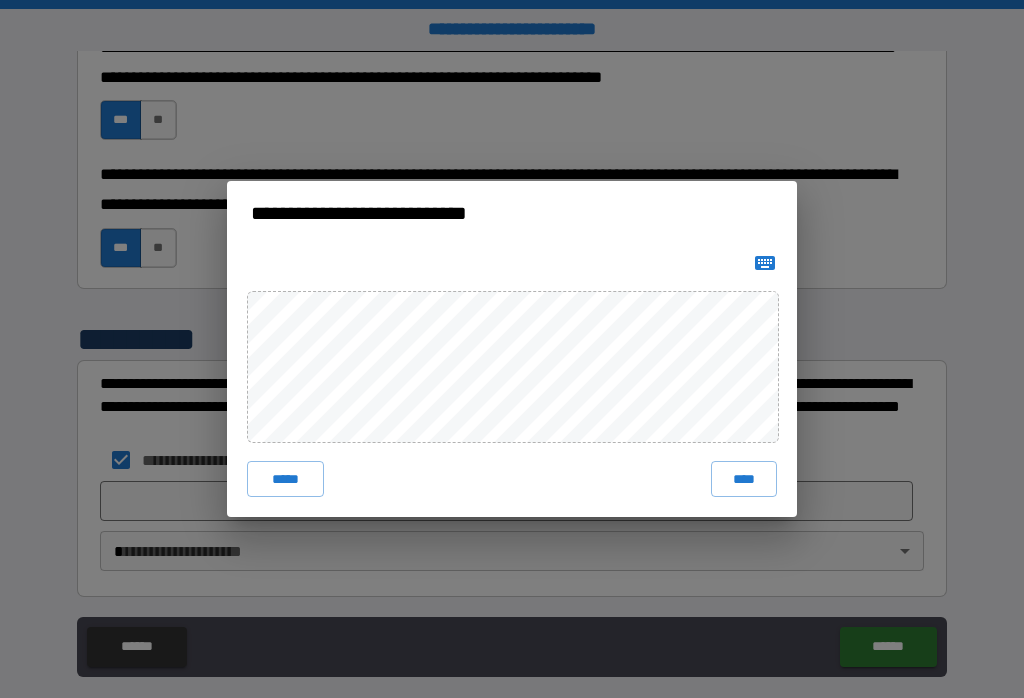 click on "****" at bounding box center [744, 479] 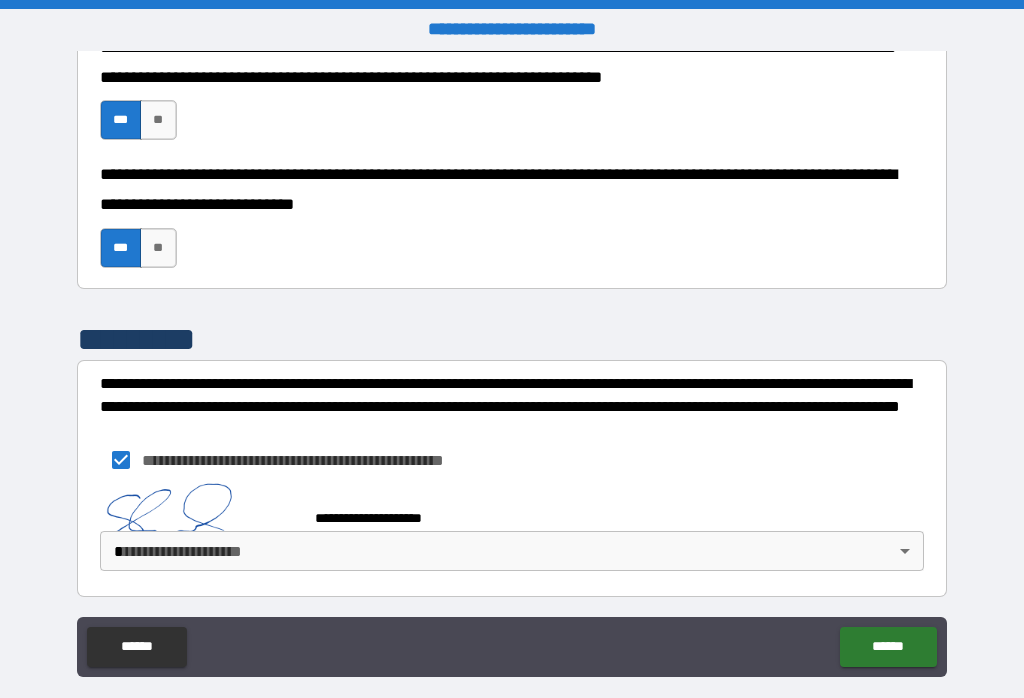 click on "******" at bounding box center [888, 647] 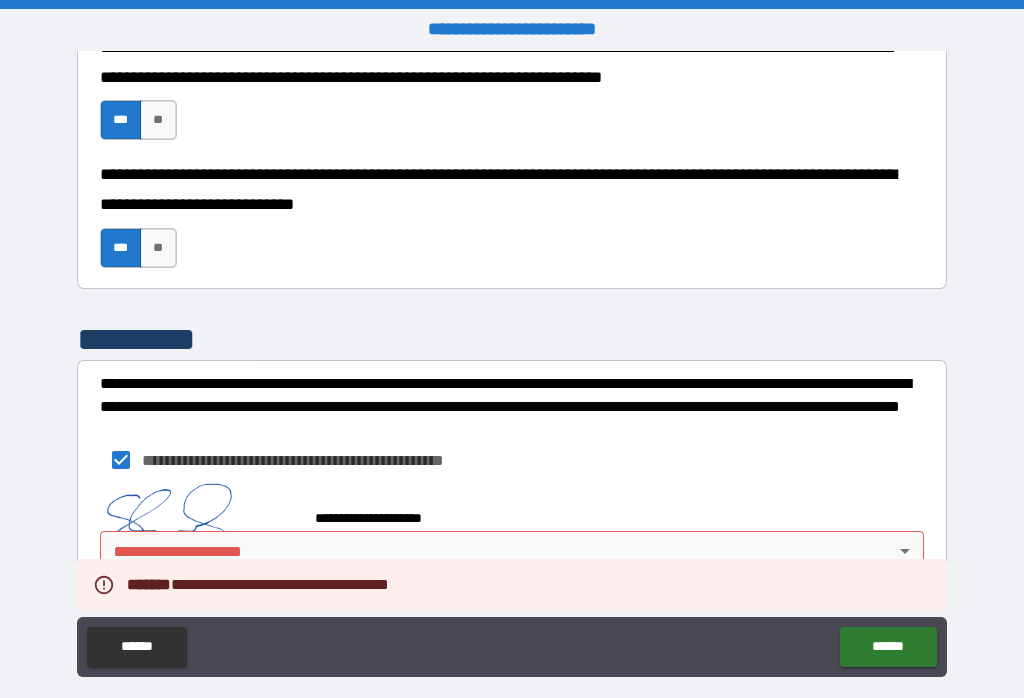 scroll, scrollTop: 1441, scrollLeft: 0, axis: vertical 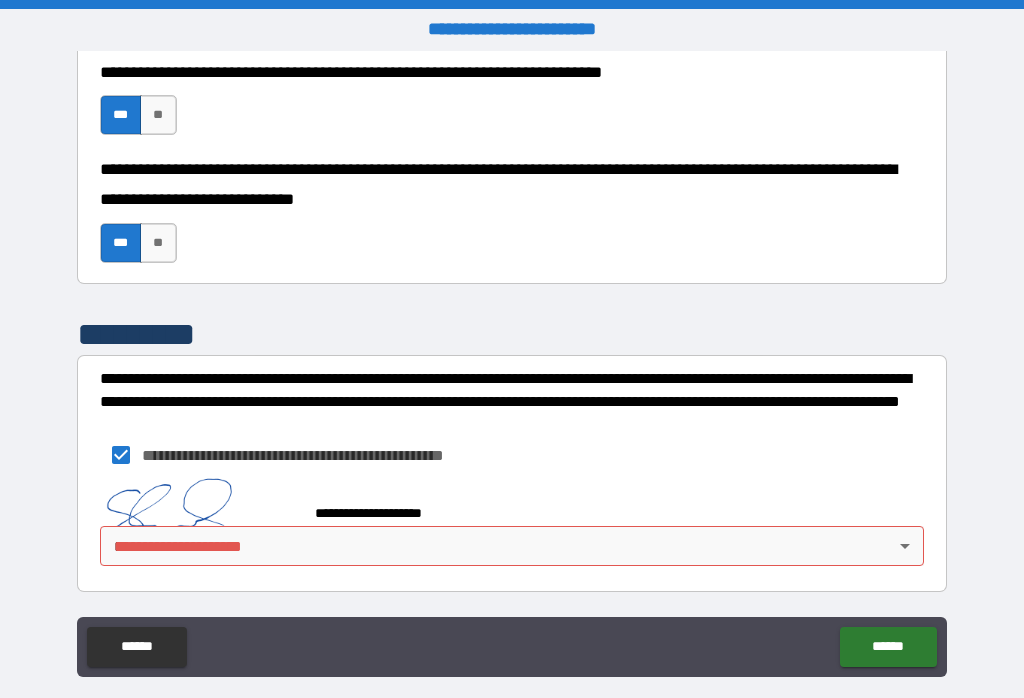 click on "**********" at bounding box center (512, 363) 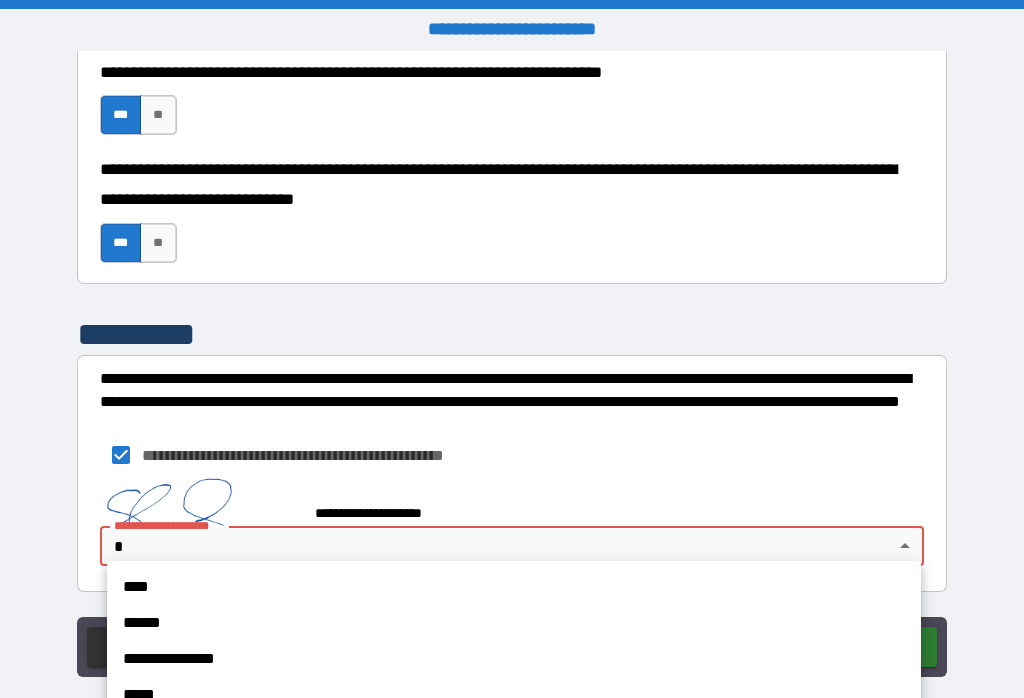 scroll, scrollTop: 1436, scrollLeft: 0, axis: vertical 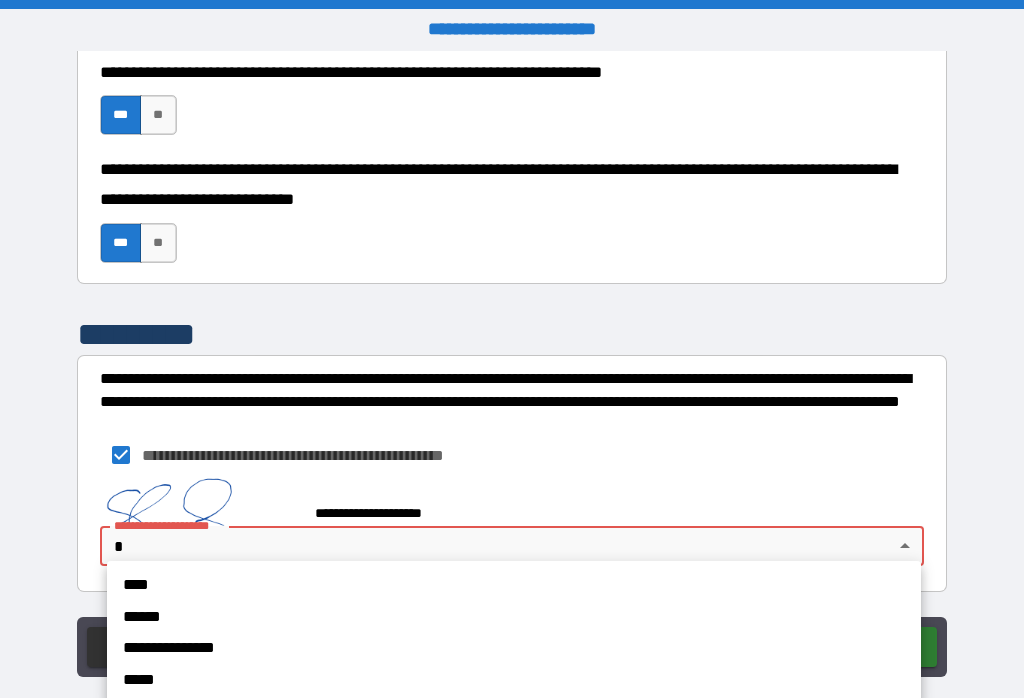 click on "**********" at bounding box center (487, 648) 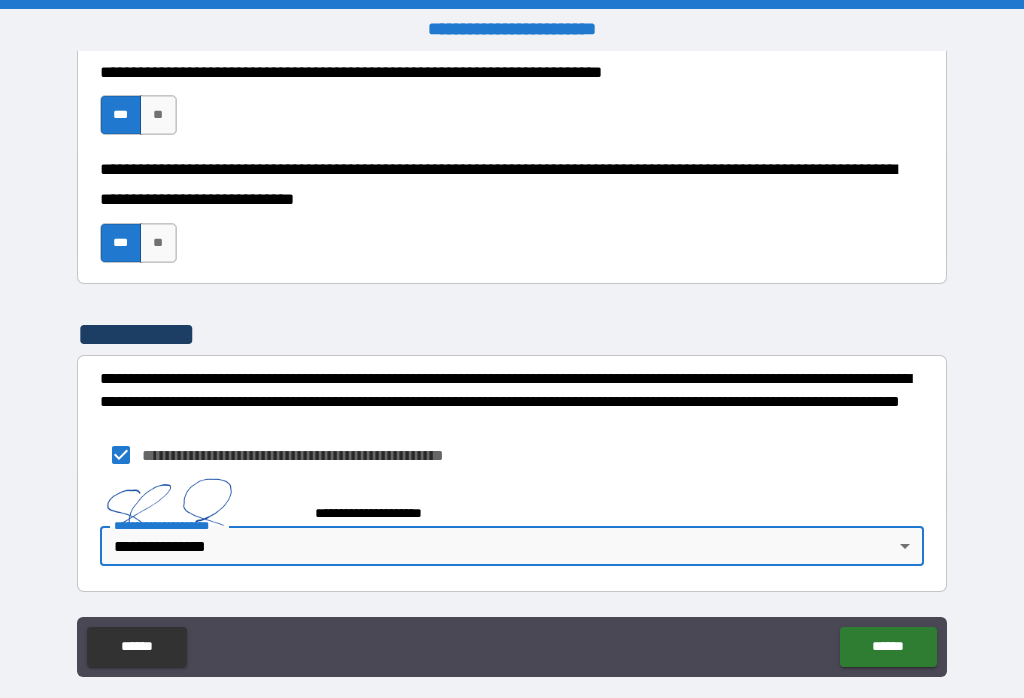 click on "******" at bounding box center [888, 647] 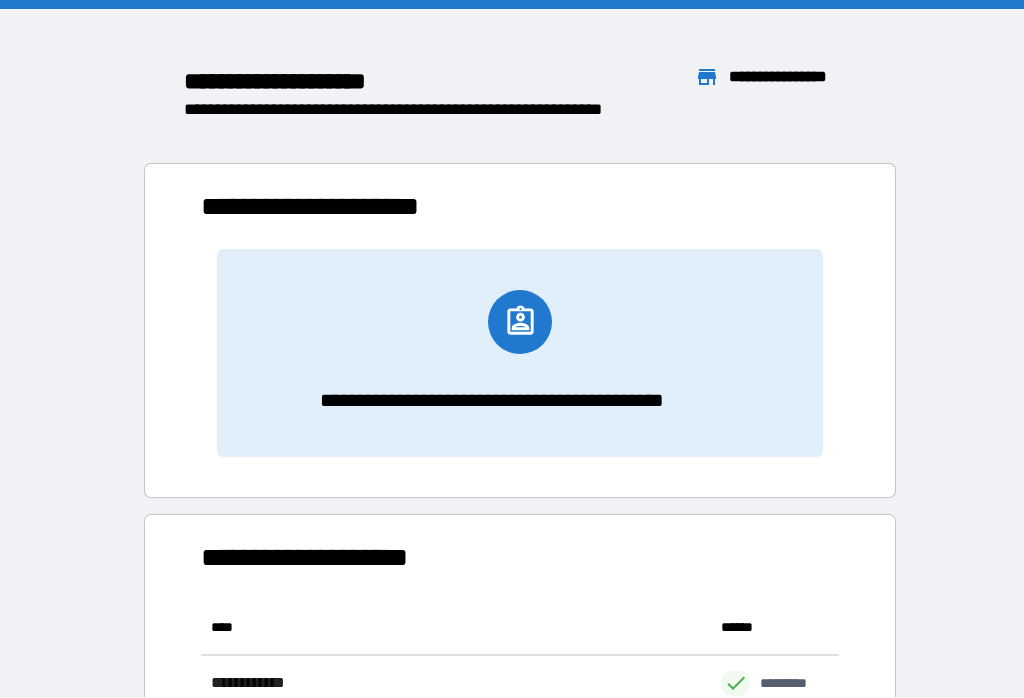 scroll, scrollTop: 1, scrollLeft: 1, axis: both 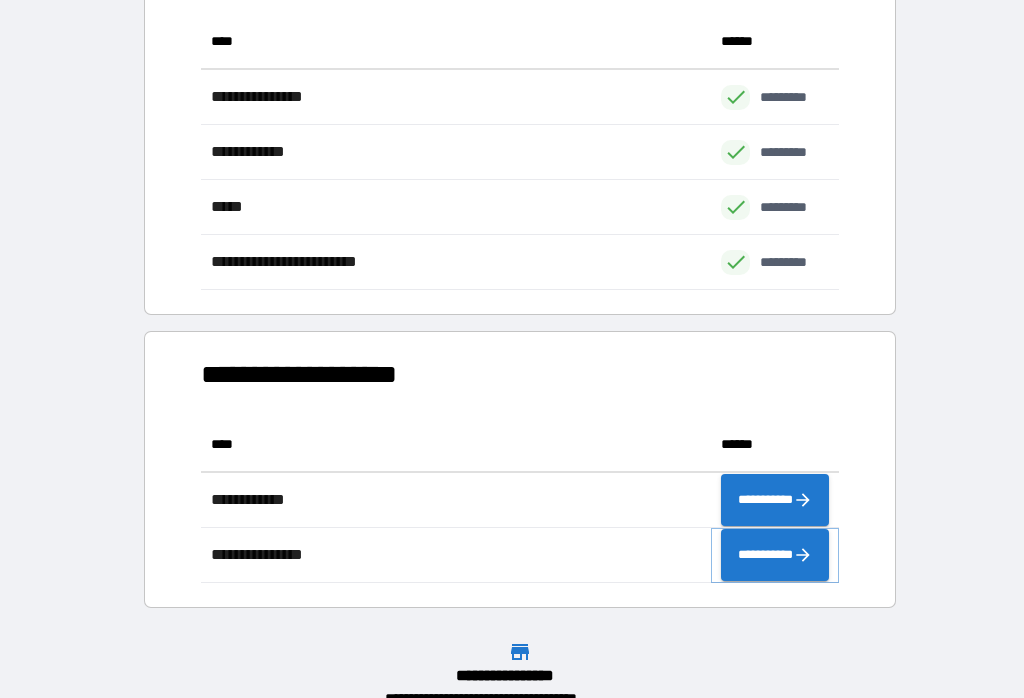click on "**********" at bounding box center [775, 555] 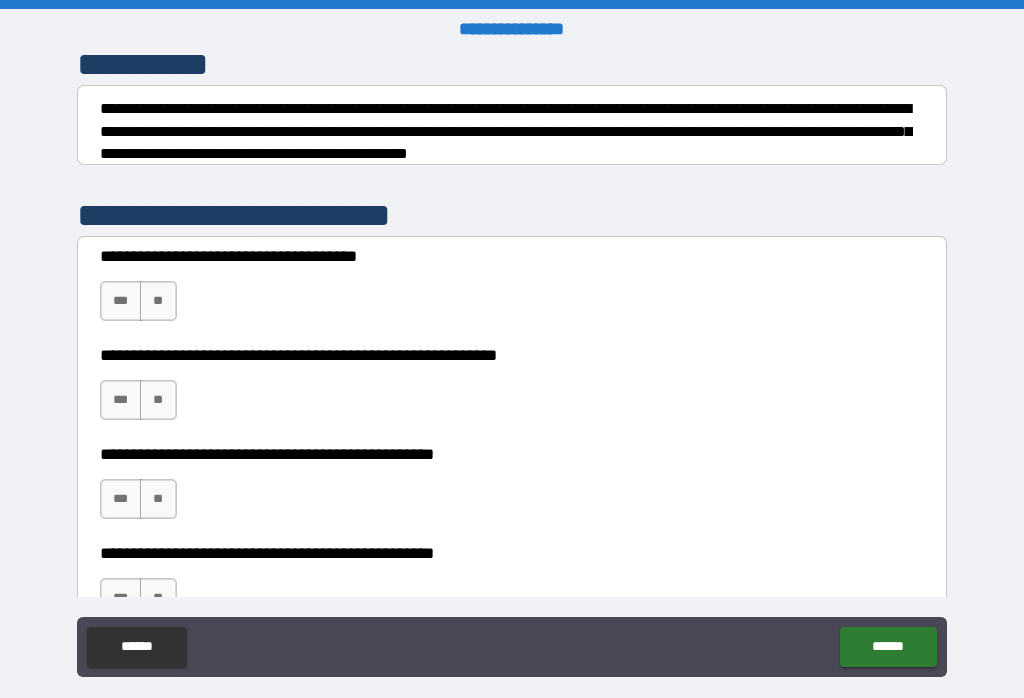 scroll, scrollTop: 280, scrollLeft: 0, axis: vertical 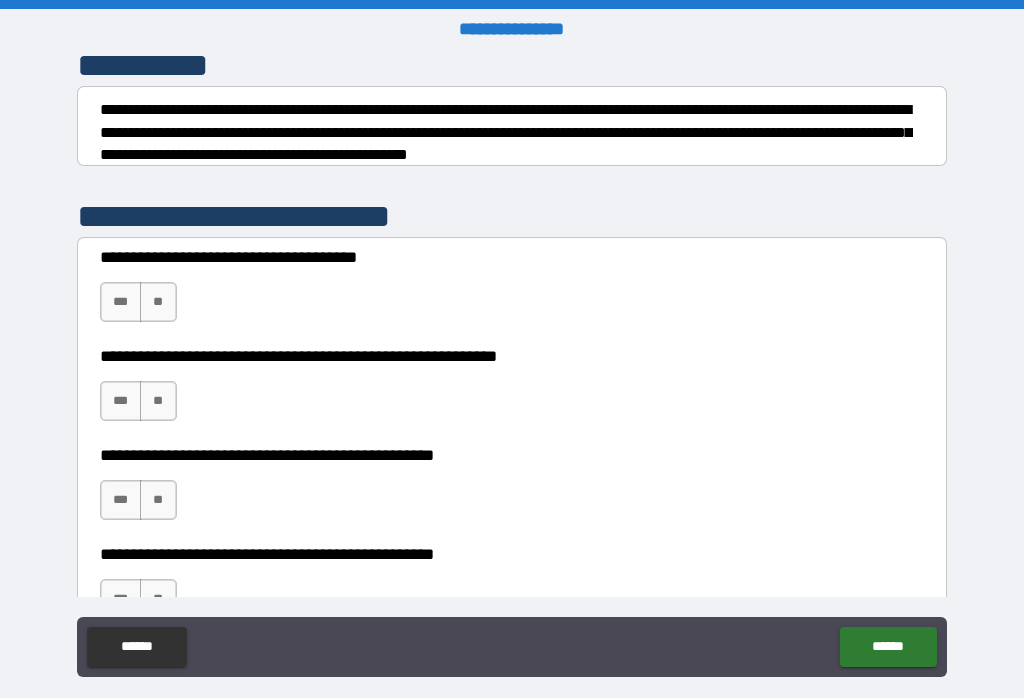 click on "**" at bounding box center [158, 302] 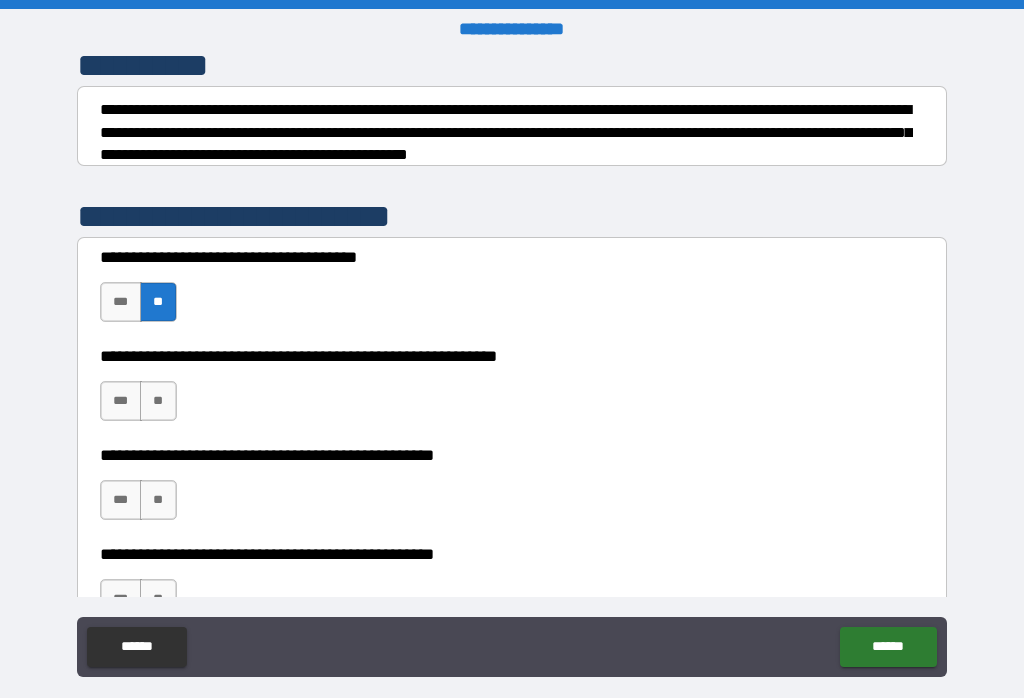 click on "**" at bounding box center [158, 401] 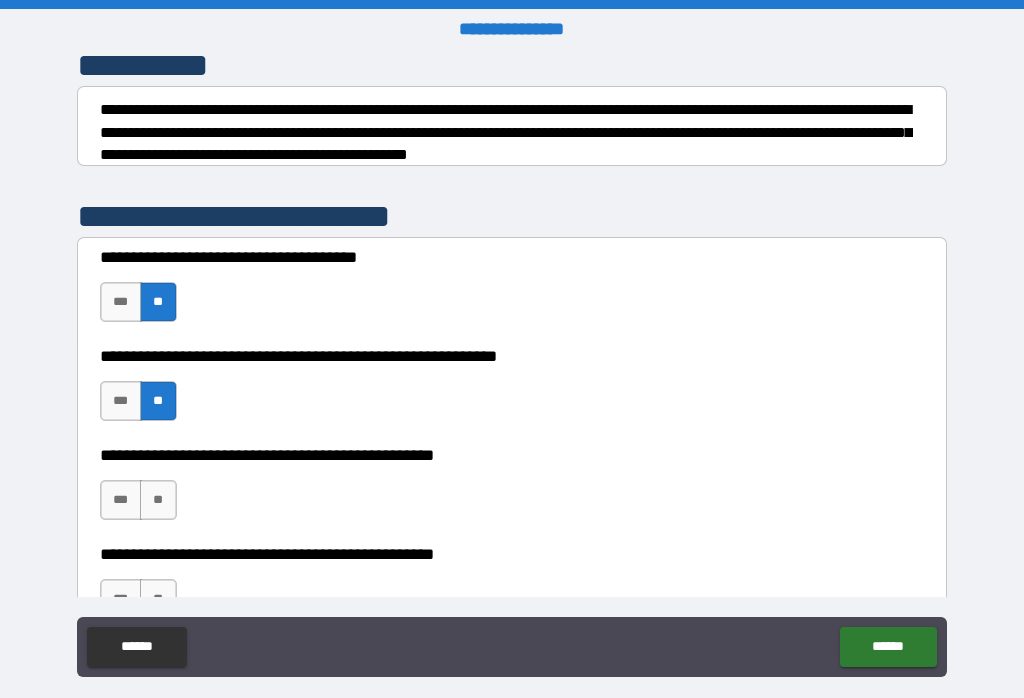 click on "**" at bounding box center [158, 500] 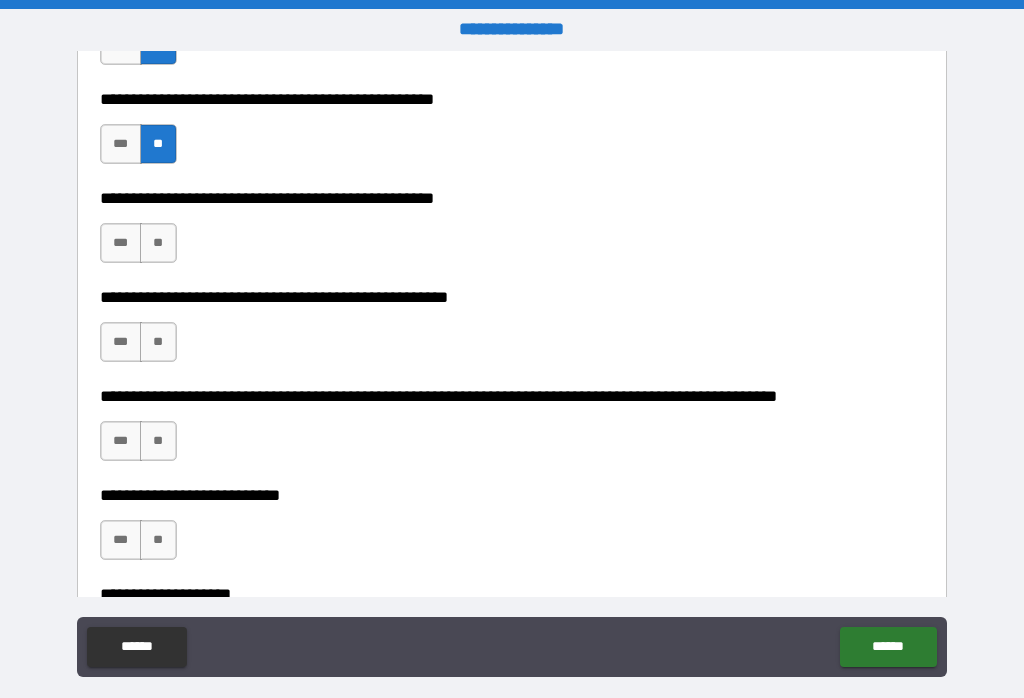 scroll, scrollTop: 641, scrollLeft: 0, axis: vertical 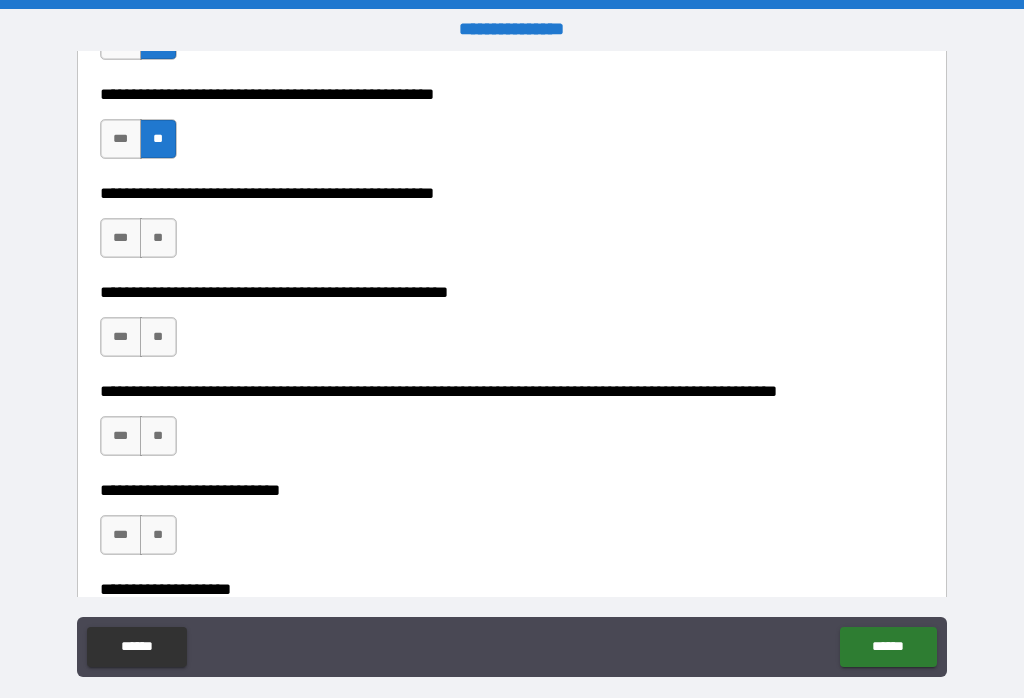 click on "**" at bounding box center [158, 238] 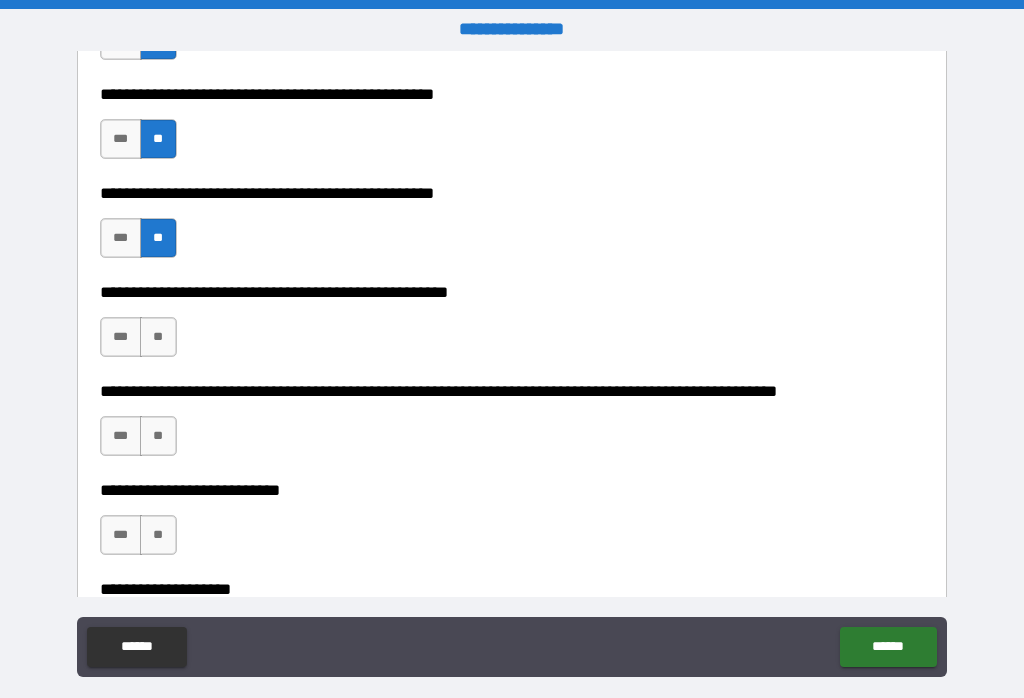 click on "**" at bounding box center (158, 337) 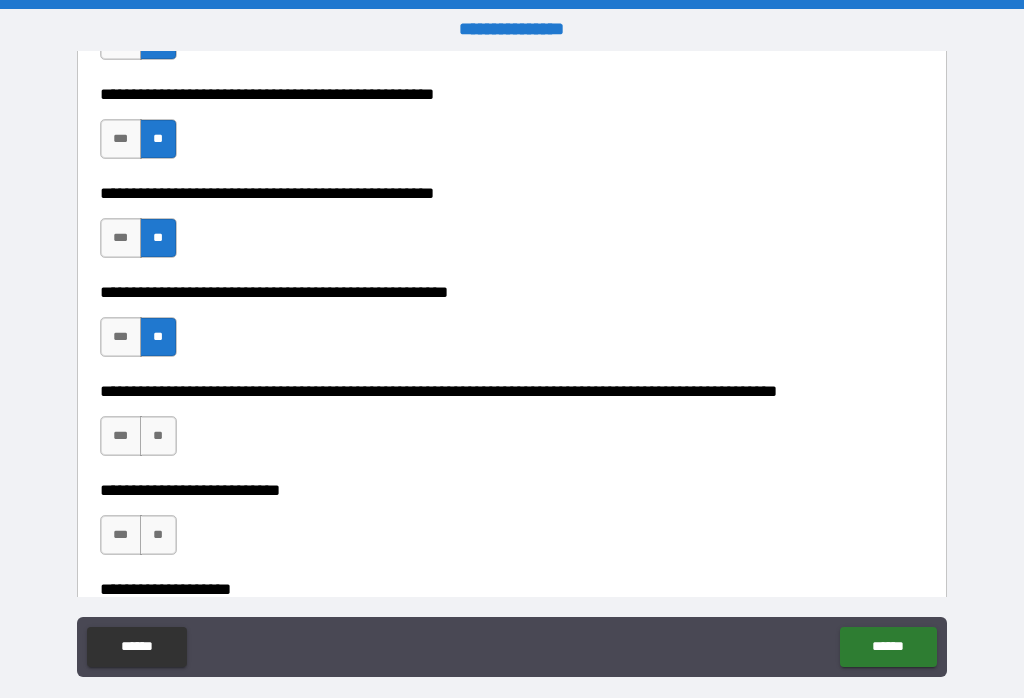 click on "**" at bounding box center (158, 436) 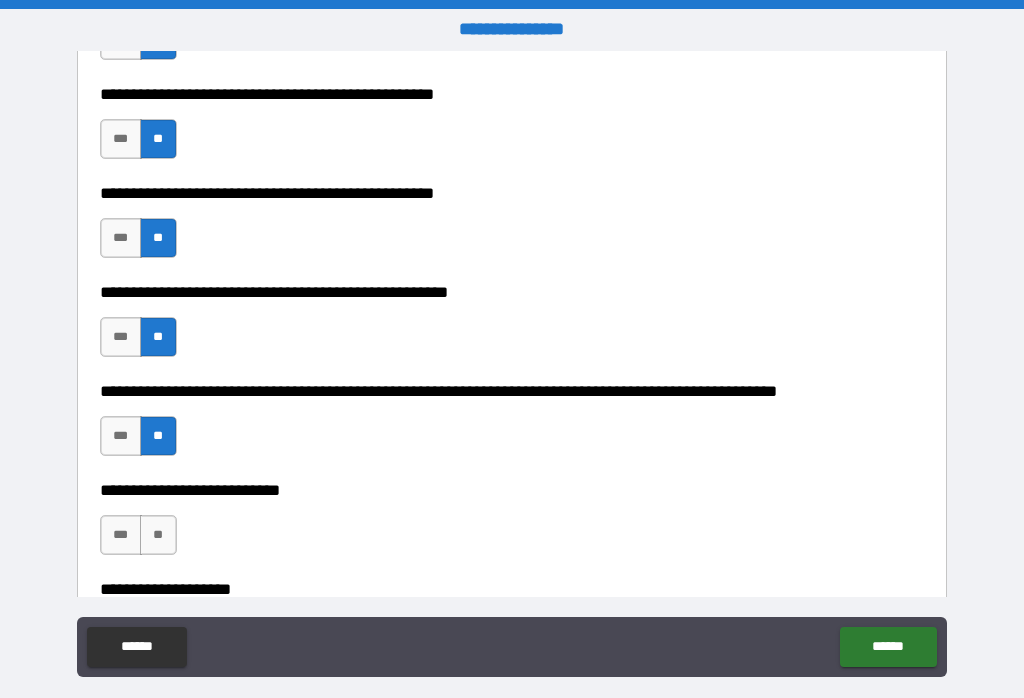 click on "**" at bounding box center [158, 535] 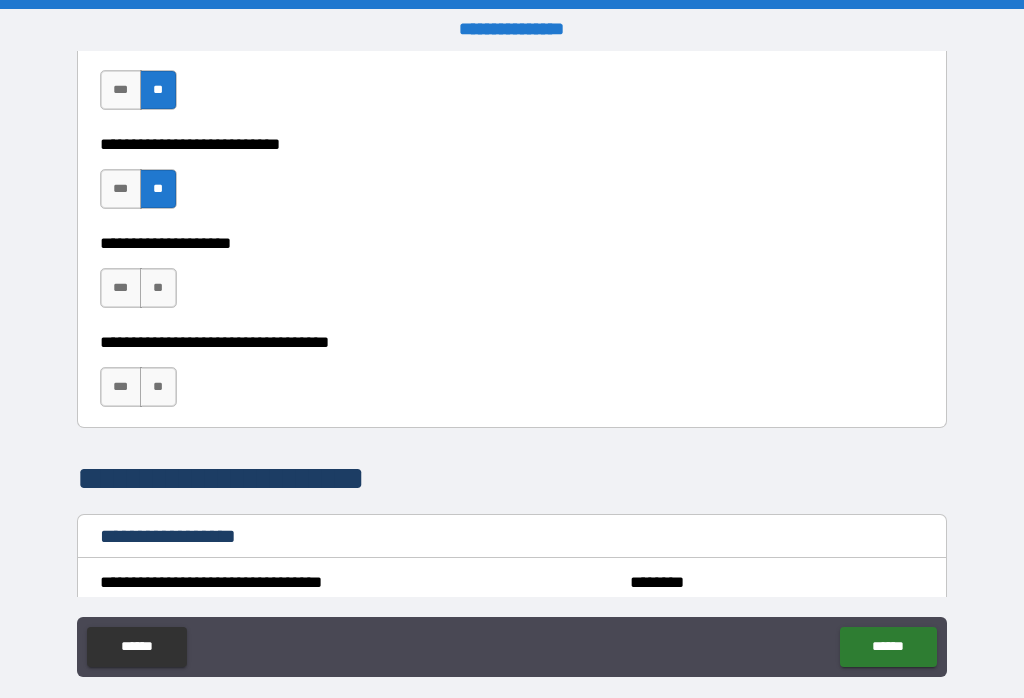 scroll, scrollTop: 986, scrollLeft: 0, axis: vertical 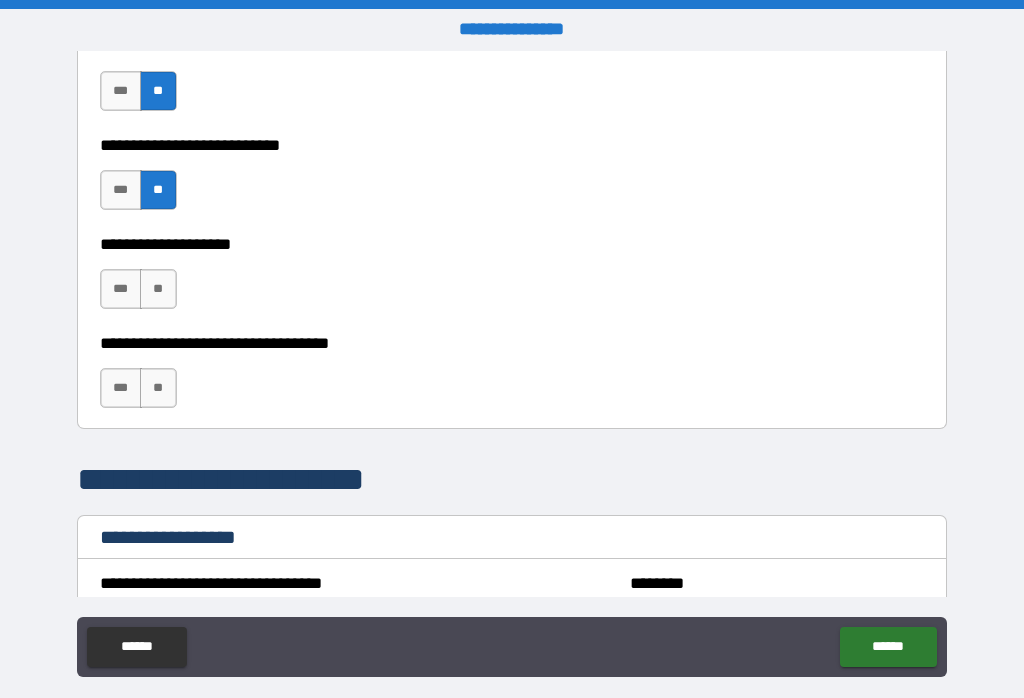 click on "**" at bounding box center [158, 289] 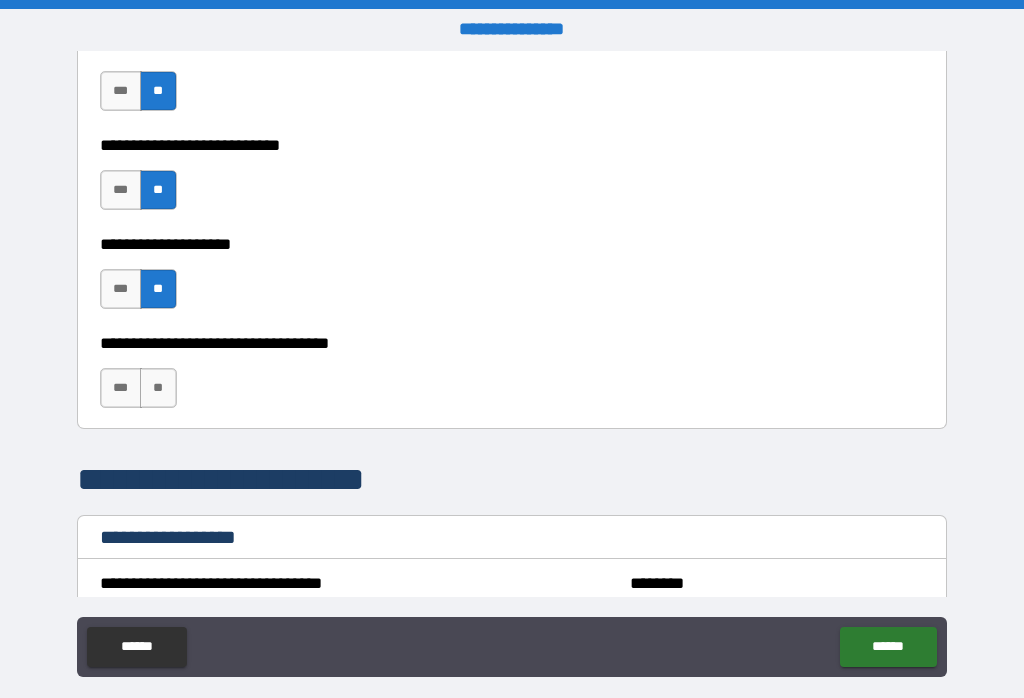 click on "**" at bounding box center [158, 388] 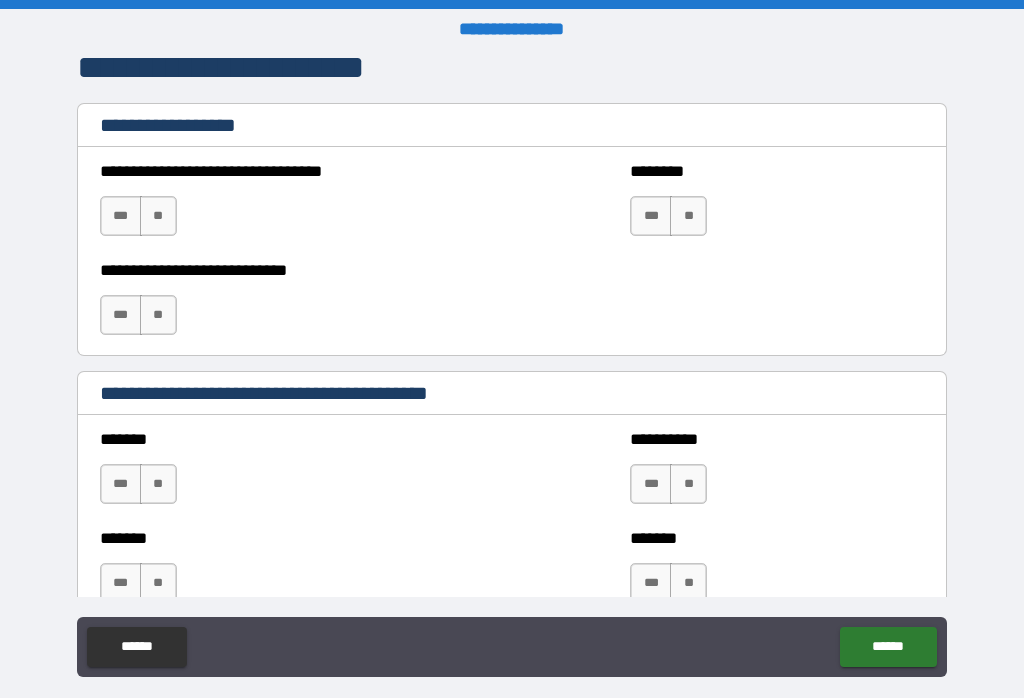 scroll, scrollTop: 1440, scrollLeft: 0, axis: vertical 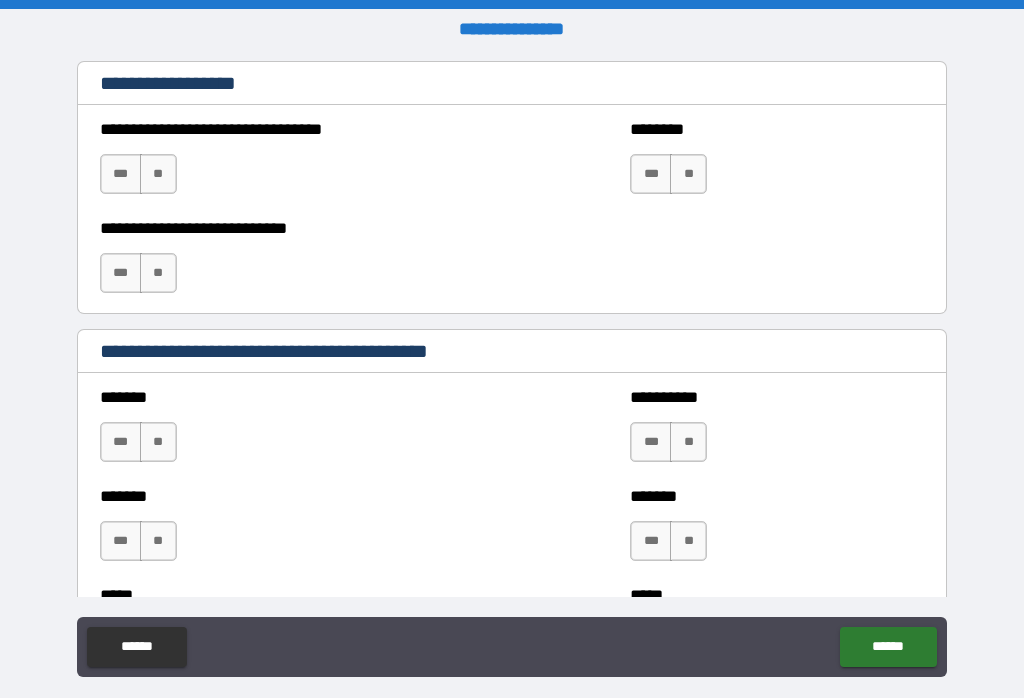 click on "**" at bounding box center [688, 174] 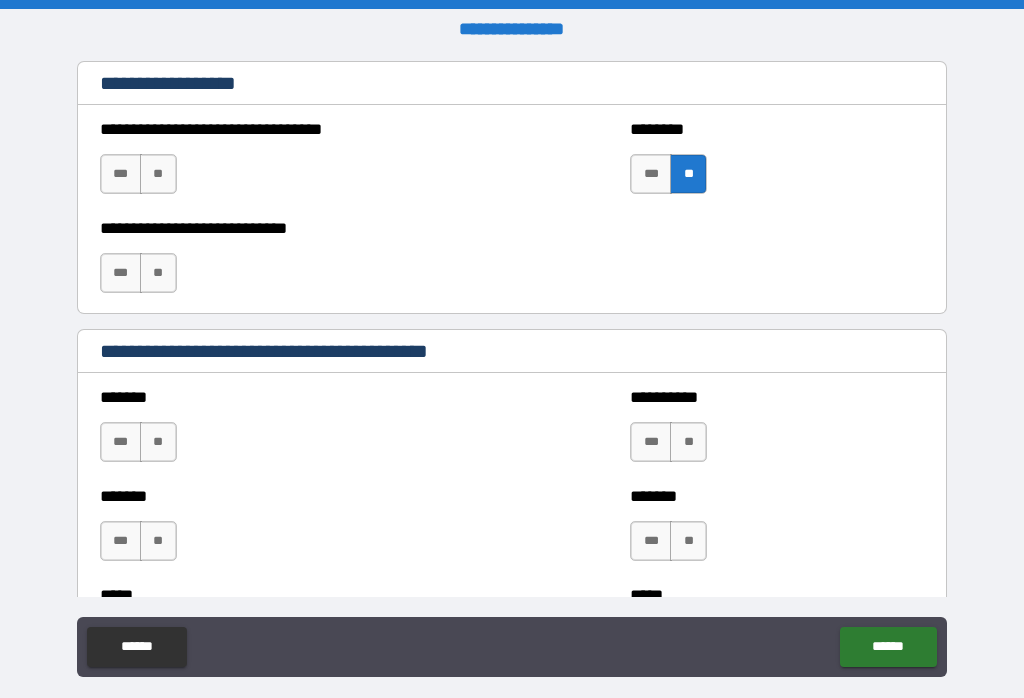 click on "**" at bounding box center [158, 273] 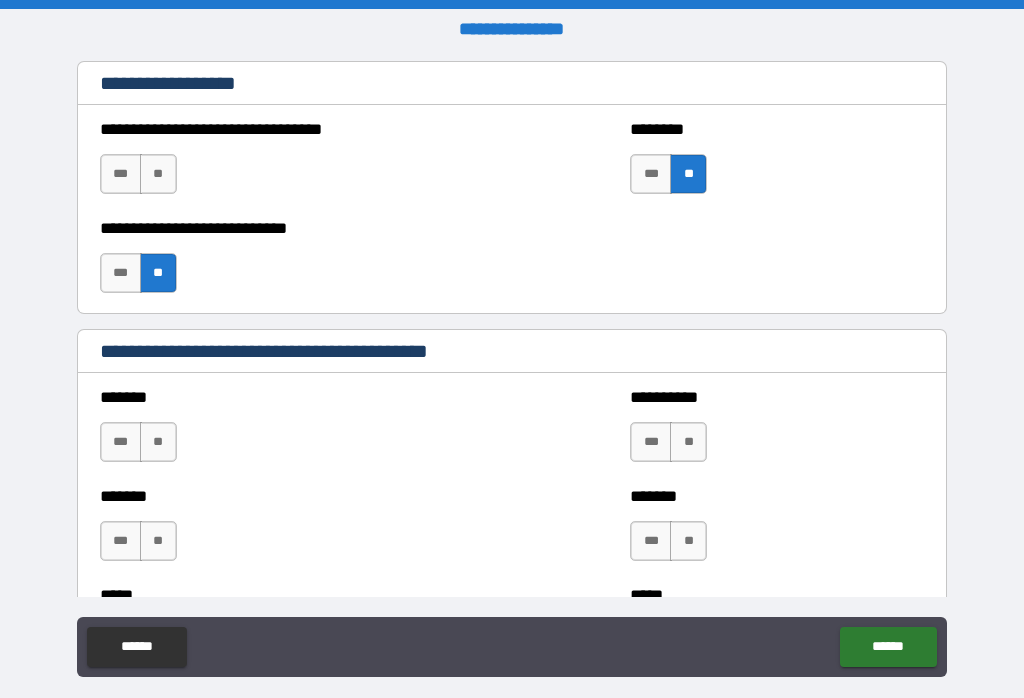 click on "**" at bounding box center [158, 174] 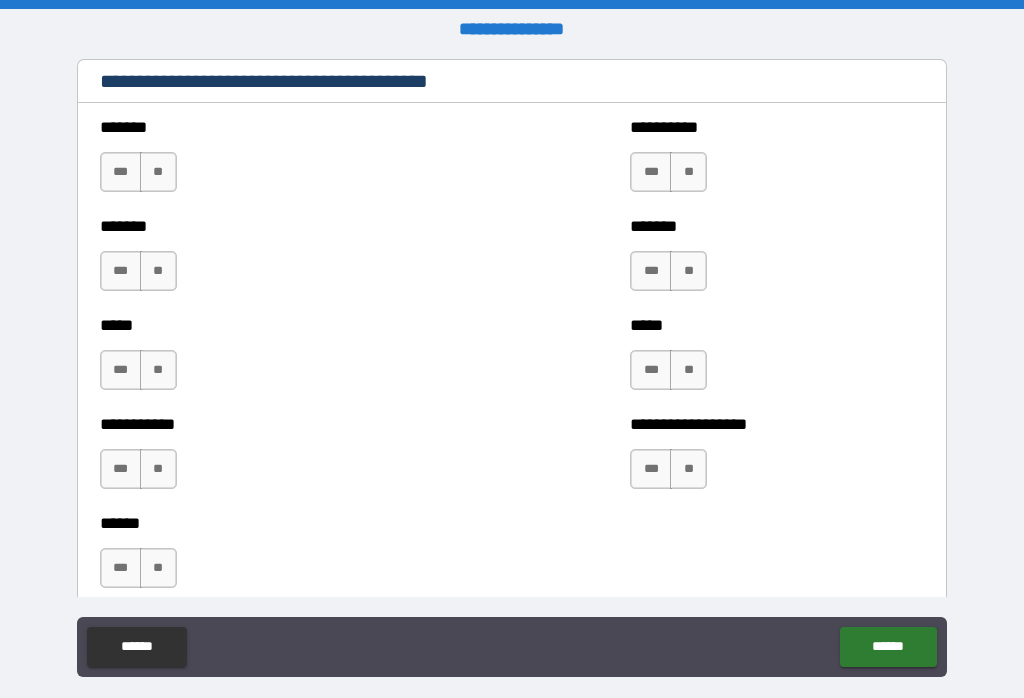 scroll, scrollTop: 1711, scrollLeft: 0, axis: vertical 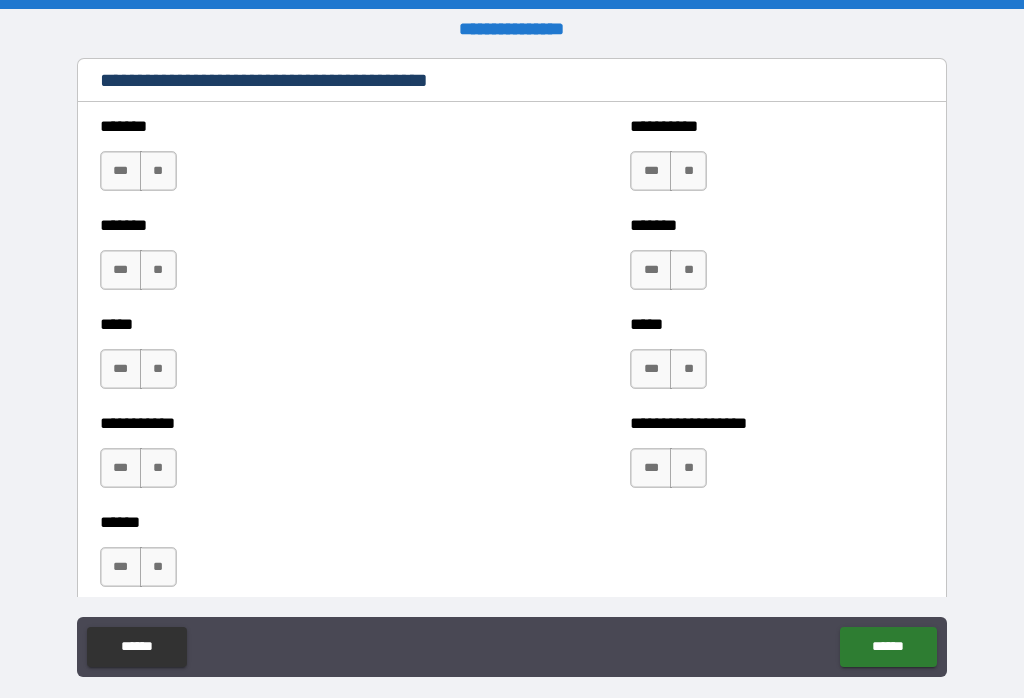 click on "**" at bounding box center (688, 171) 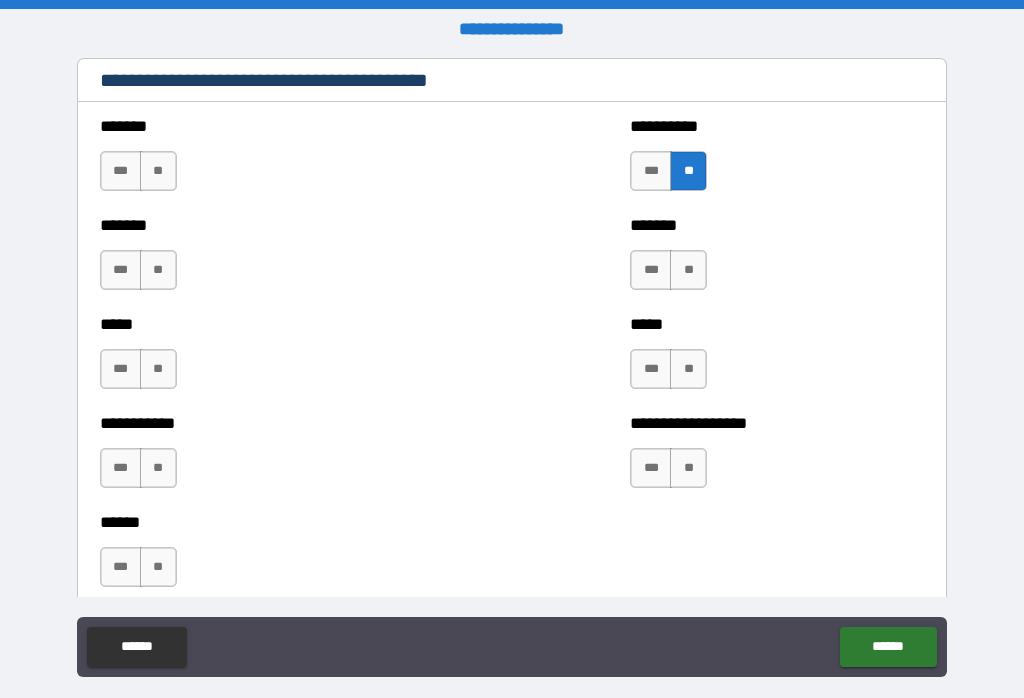 click on "**" at bounding box center (688, 369) 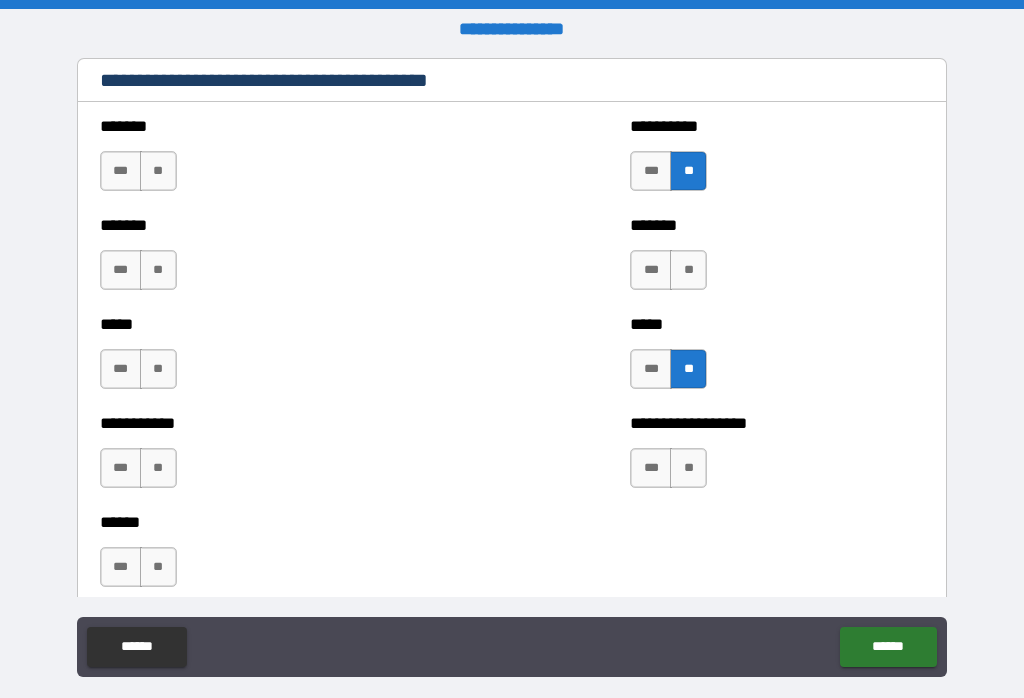 click on "**" at bounding box center (688, 468) 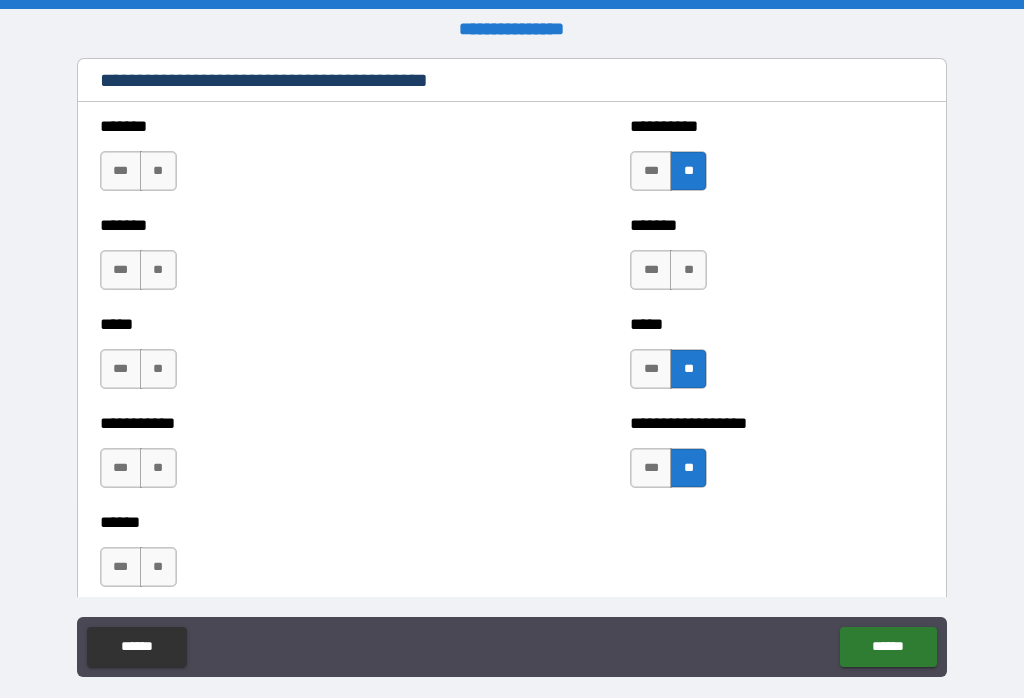 click on "**" at bounding box center [158, 171] 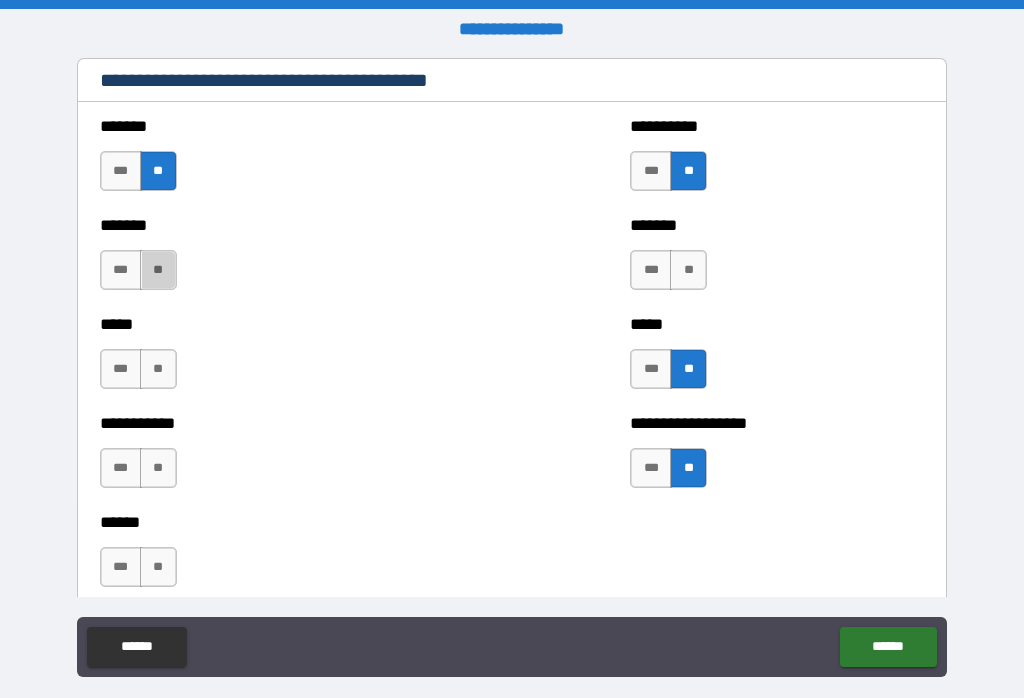 click on "**" at bounding box center [158, 369] 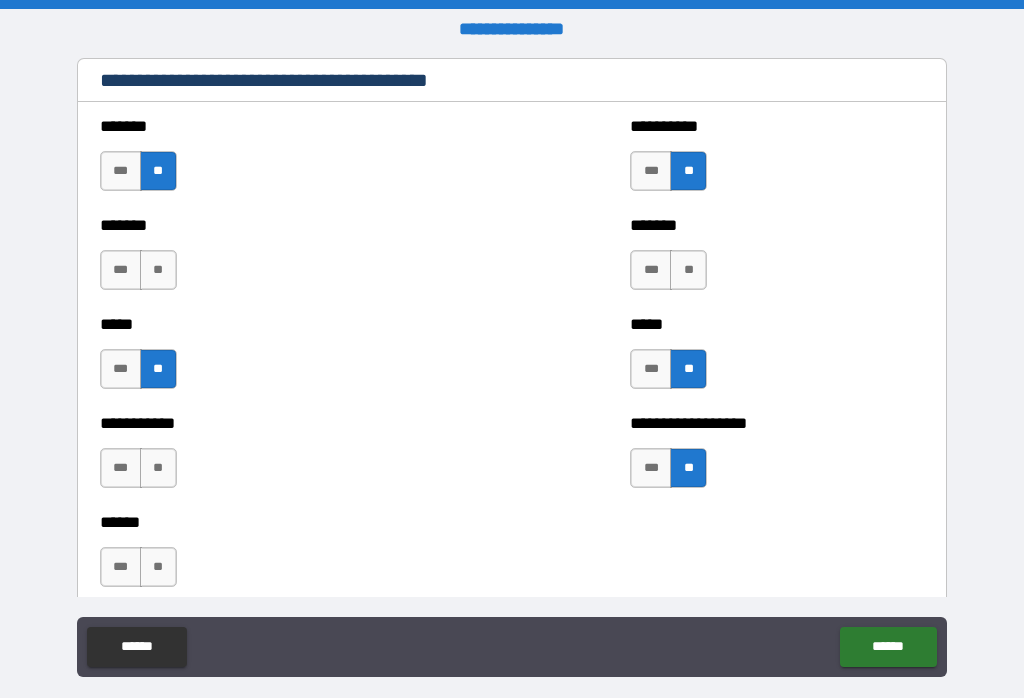 click on "**" at bounding box center (158, 567) 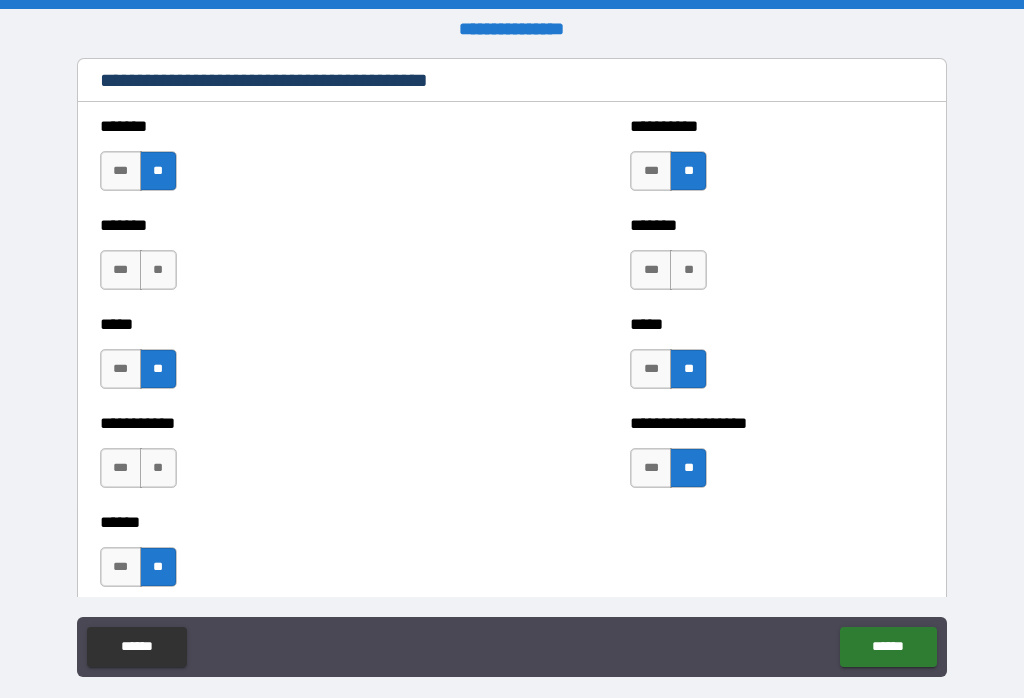 click on "**" at bounding box center (688, 270) 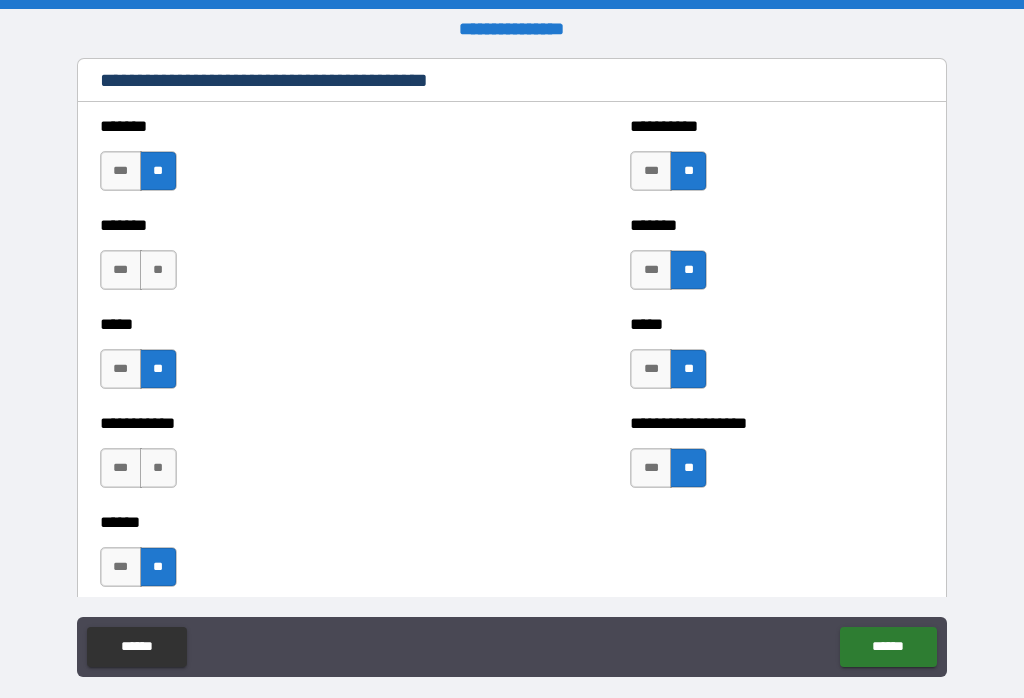 click on "**" at bounding box center (158, 270) 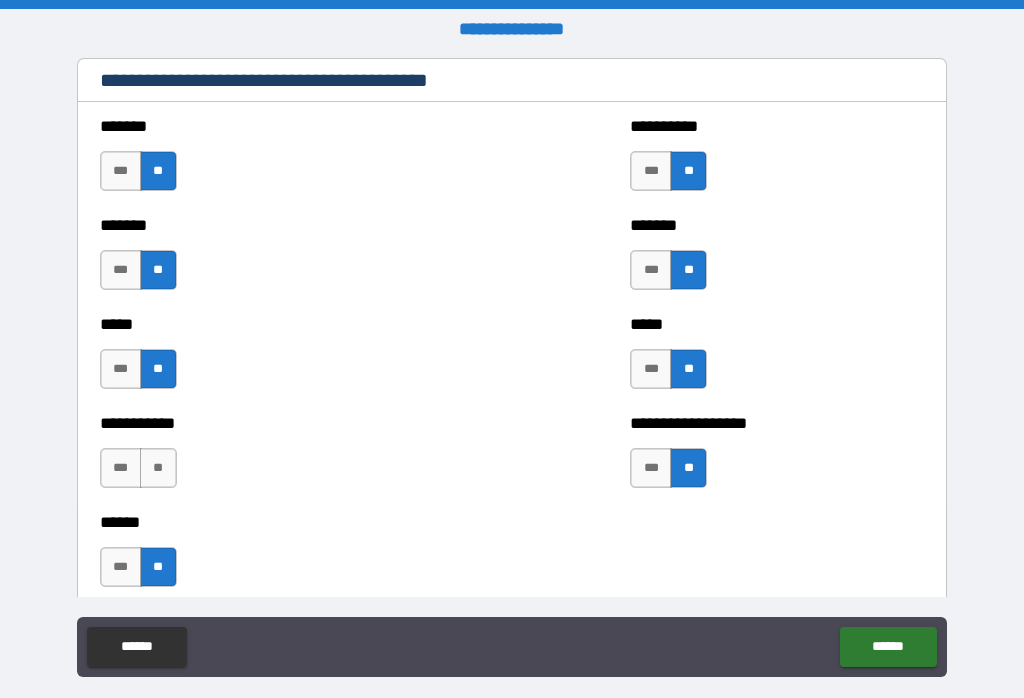 click on "**" at bounding box center [158, 468] 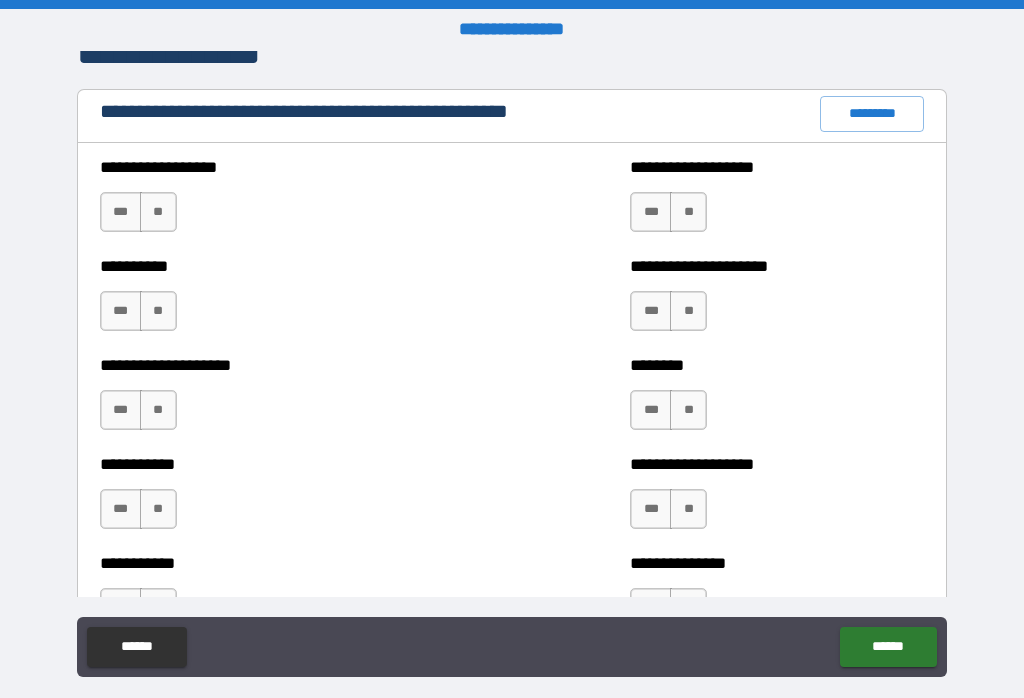 scroll, scrollTop: 2319, scrollLeft: 0, axis: vertical 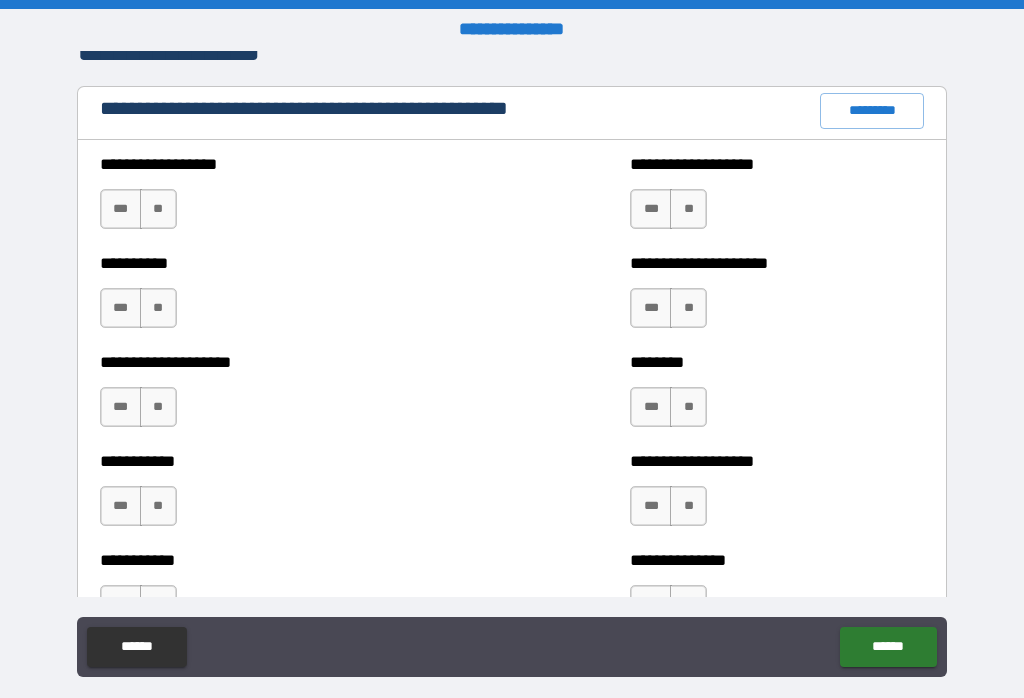 click on "*********" at bounding box center [872, 111] 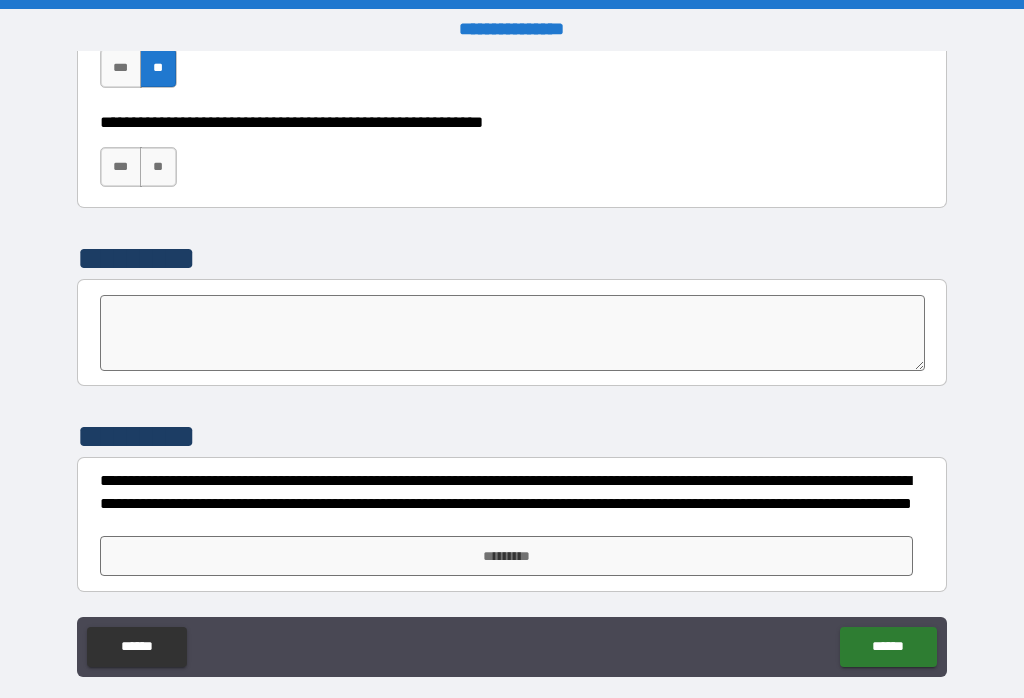 scroll, scrollTop: 6217, scrollLeft: 0, axis: vertical 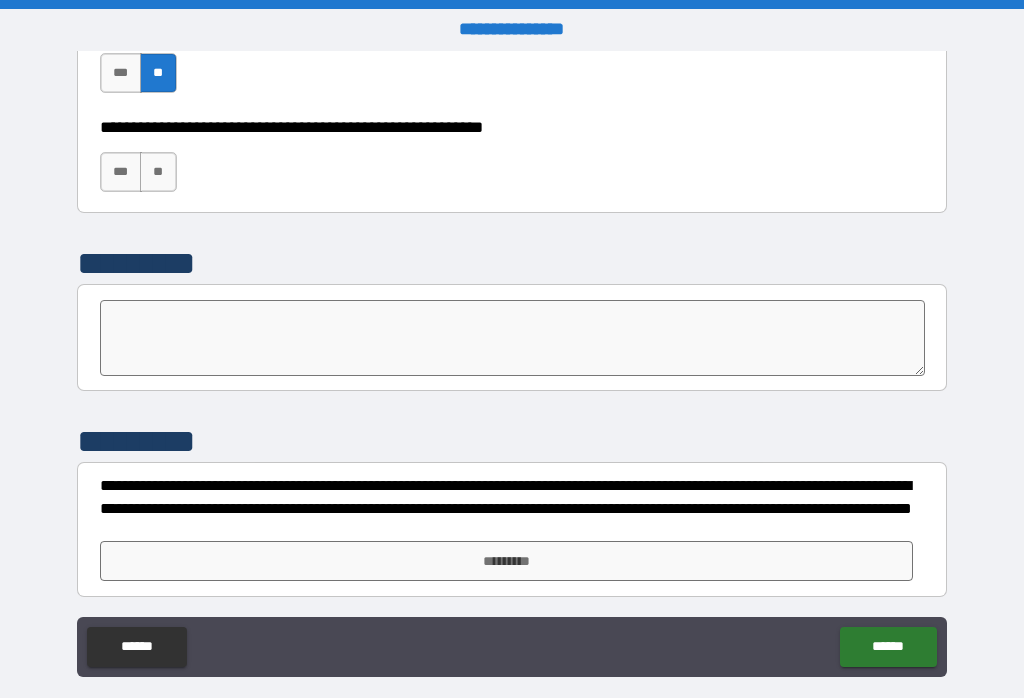 click on "**" at bounding box center (158, 172) 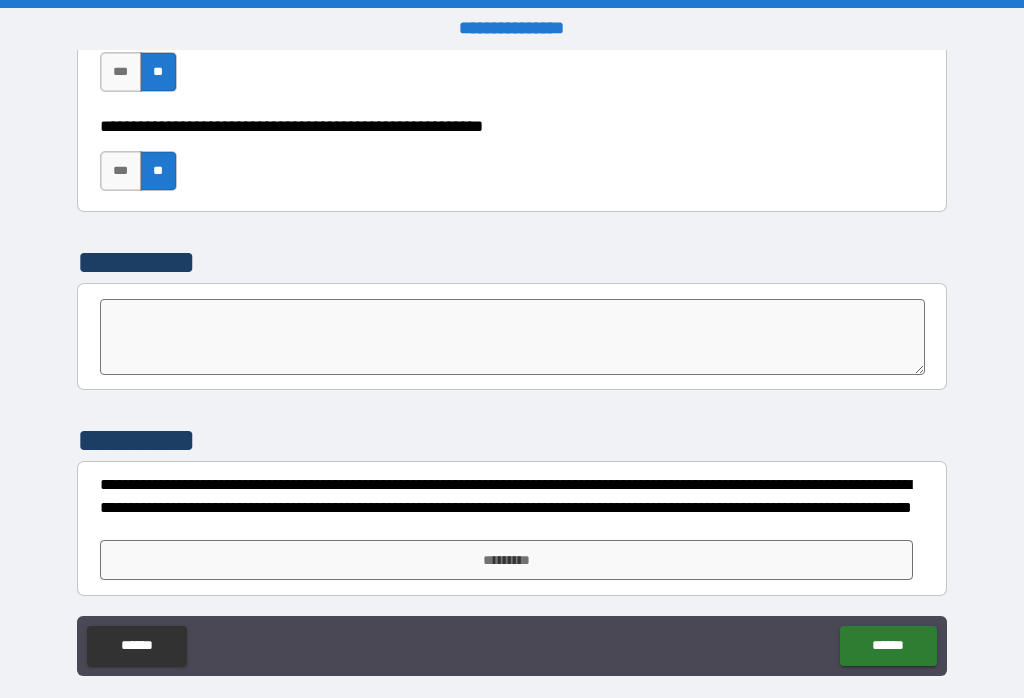 scroll, scrollTop: 1, scrollLeft: 0, axis: vertical 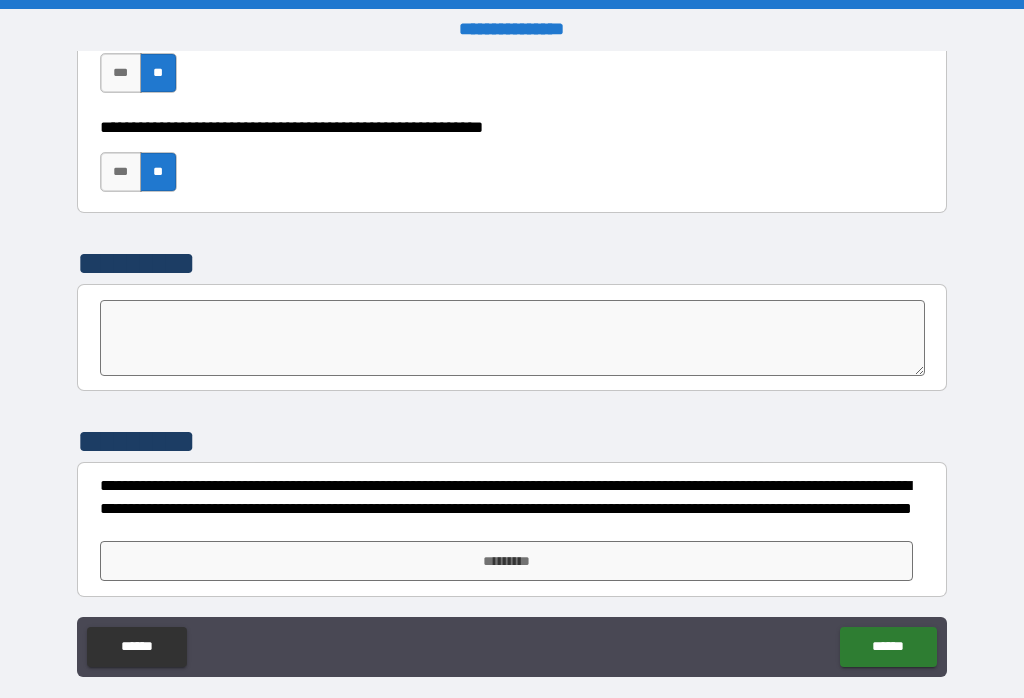 click on "*********" at bounding box center (507, 561) 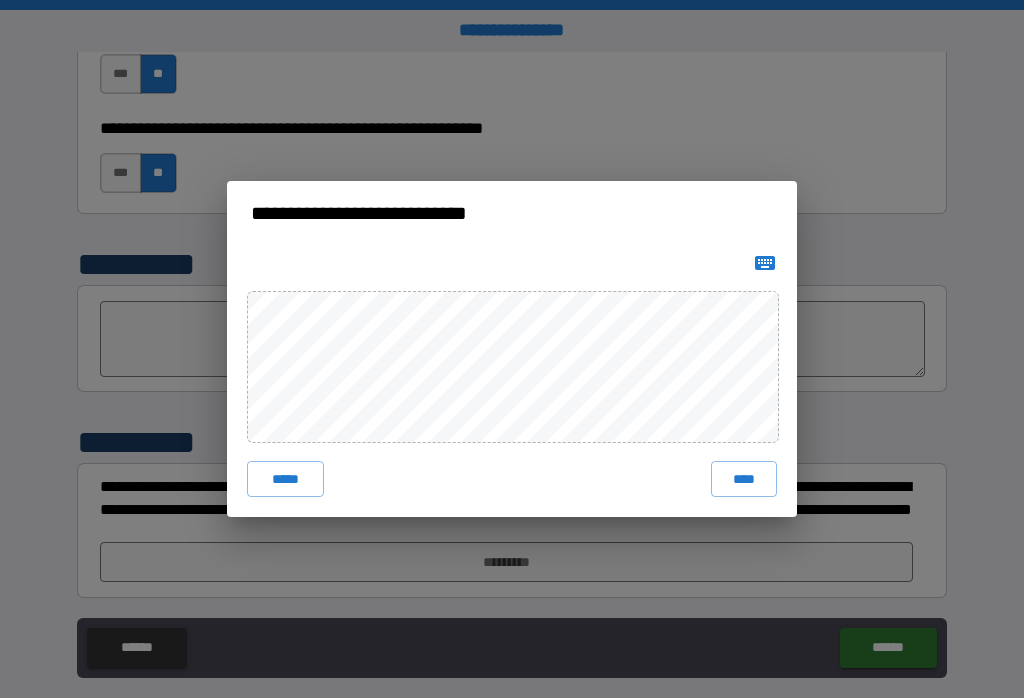 scroll, scrollTop: 0, scrollLeft: 0, axis: both 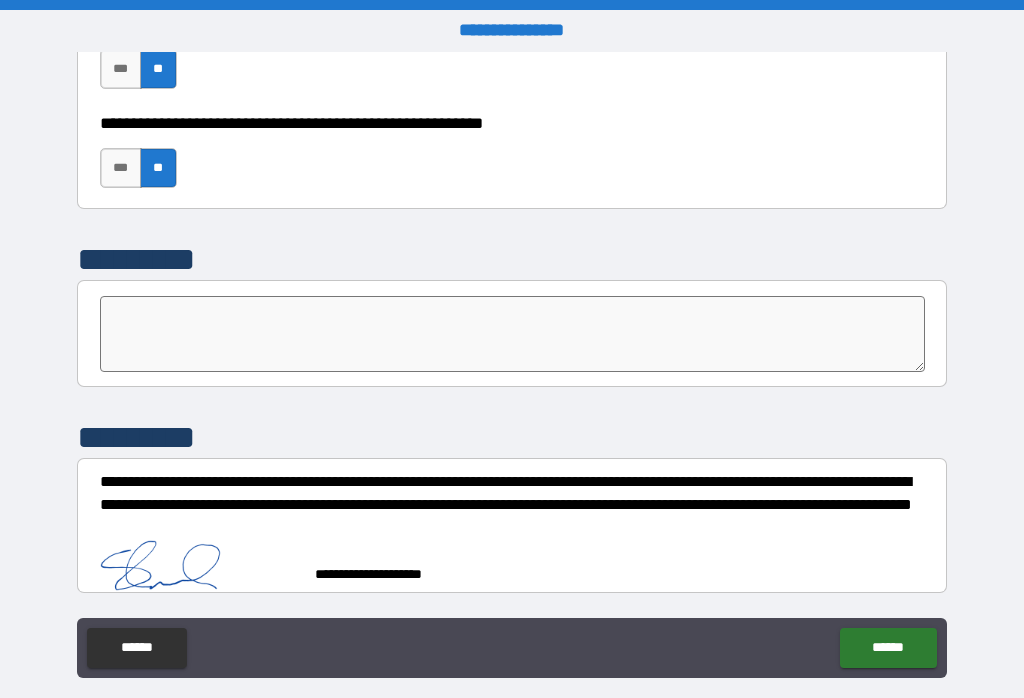click on "******" at bounding box center [888, 648] 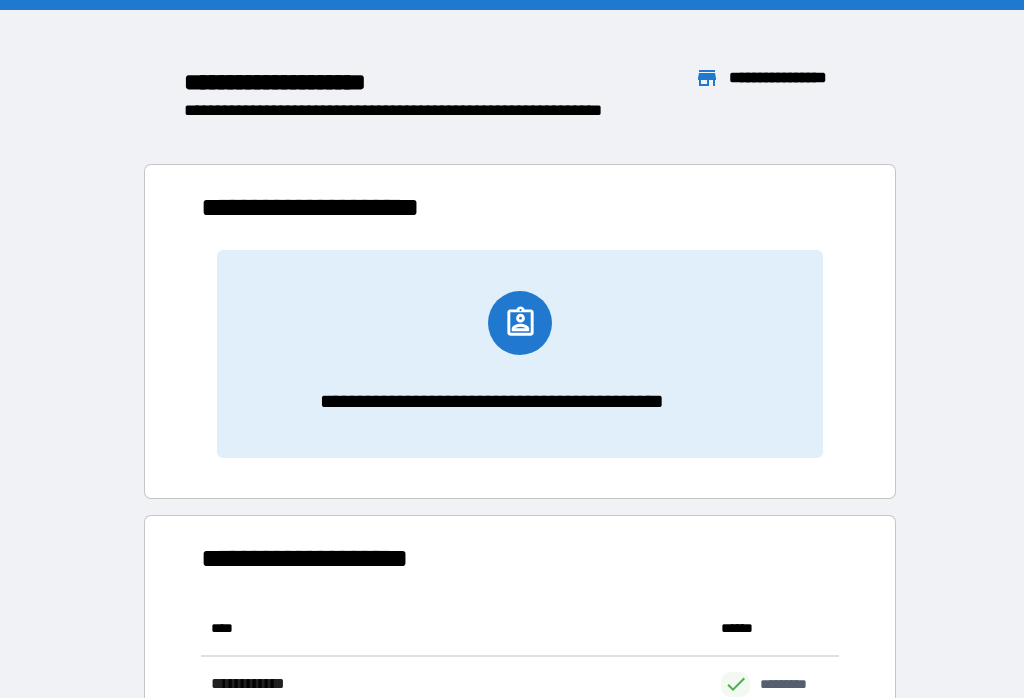 scroll, scrollTop: 166, scrollLeft: 638, axis: both 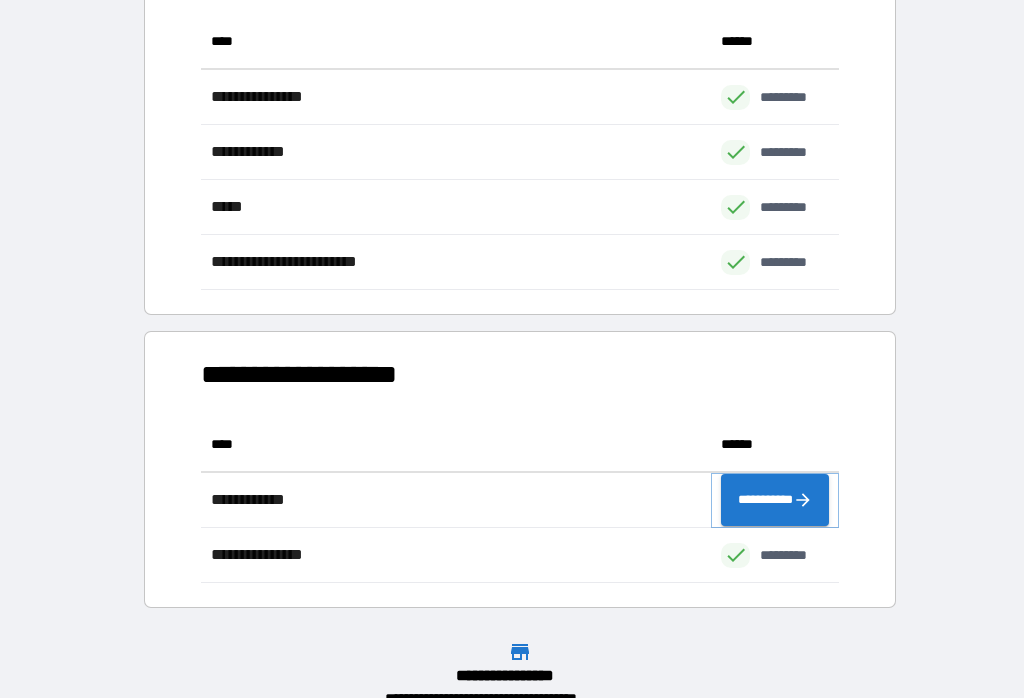 click on "**********" at bounding box center [775, 500] 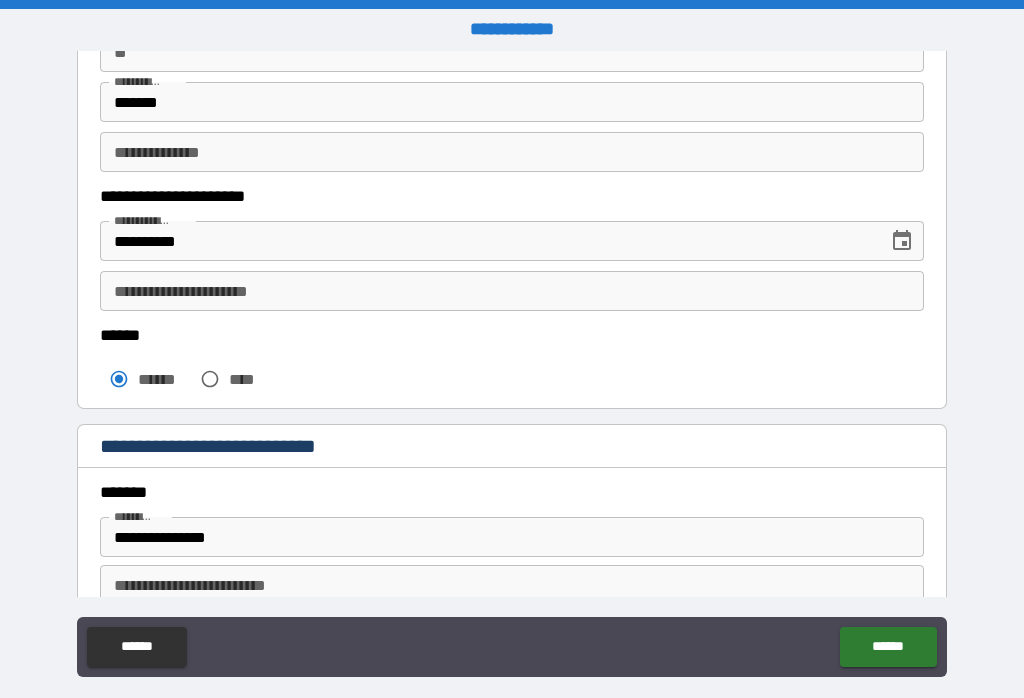 scroll, scrollTop: 384, scrollLeft: 0, axis: vertical 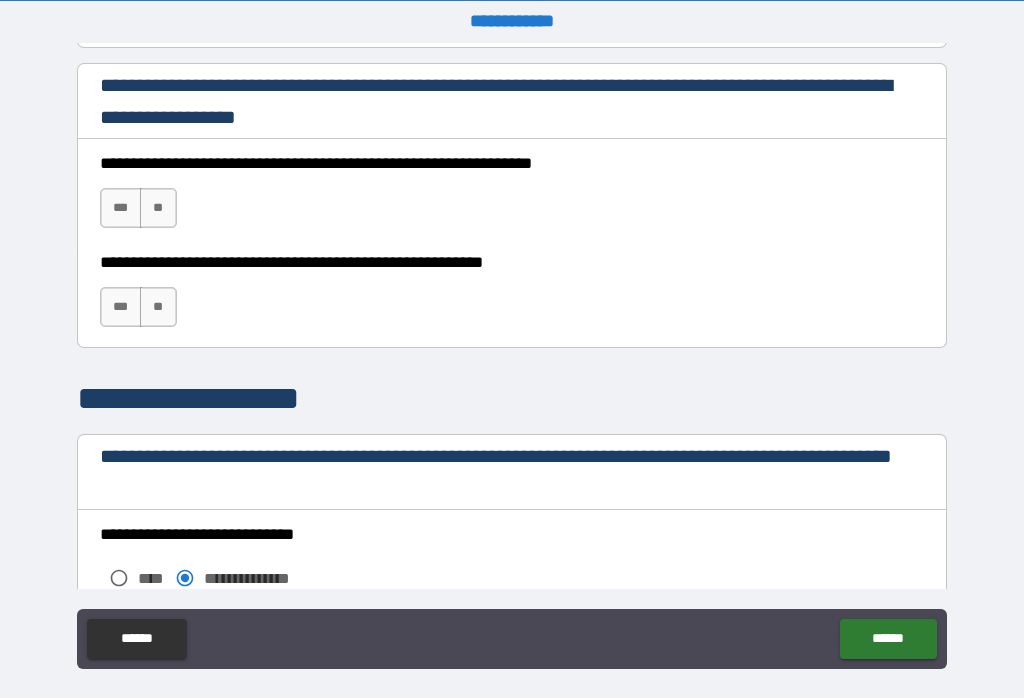 click on "***" at bounding box center (121, 208) 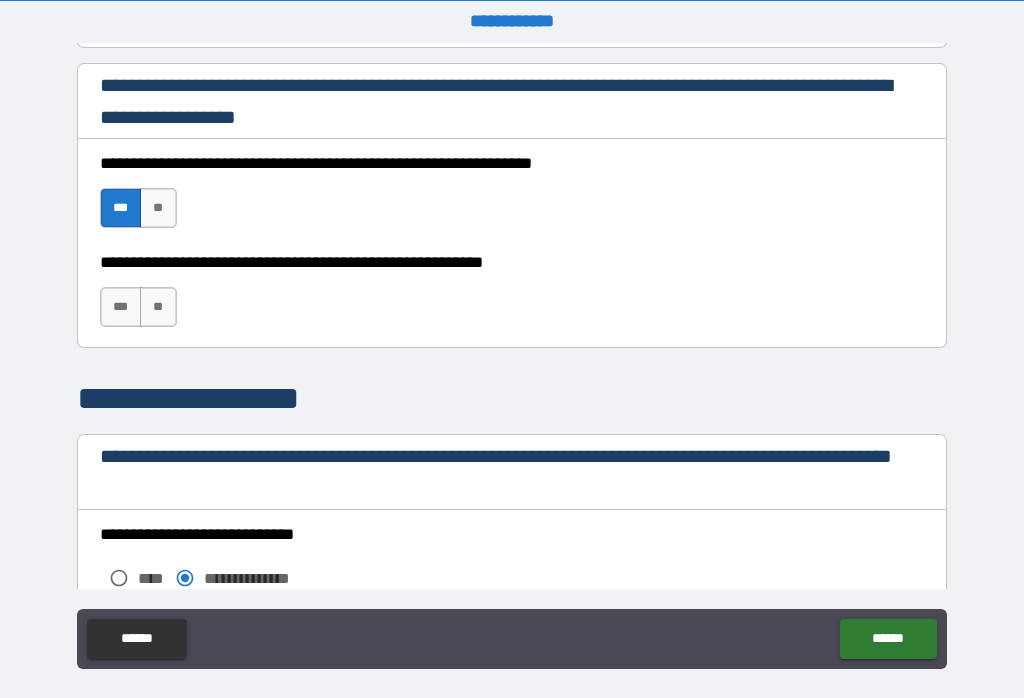 click on "***" at bounding box center (121, 307) 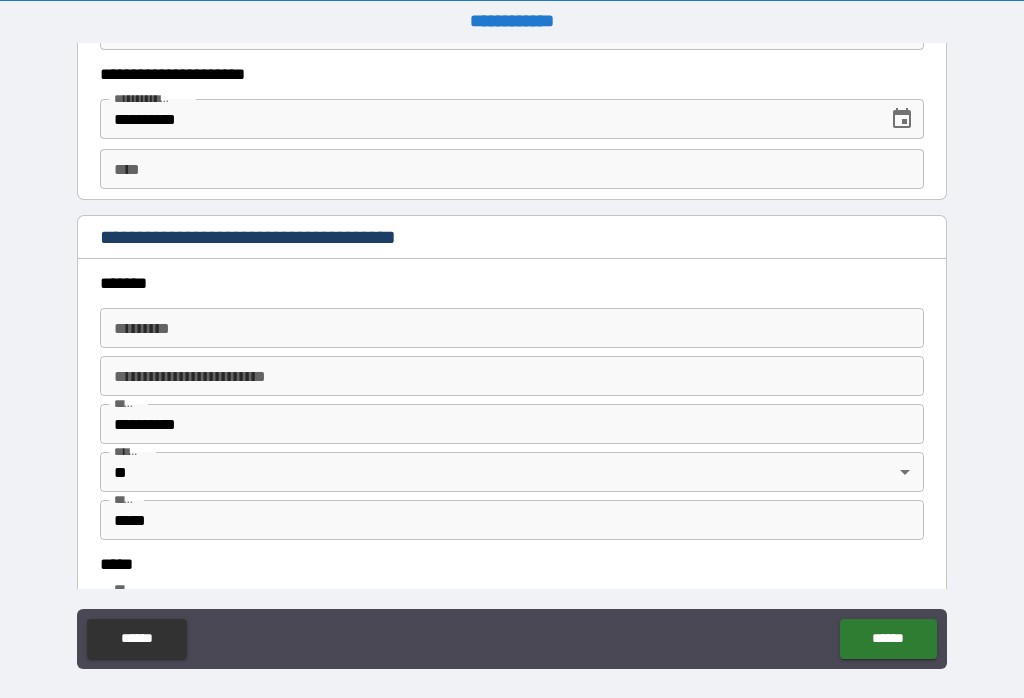 scroll, scrollTop: 1860, scrollLeft: 0, axis: vertical 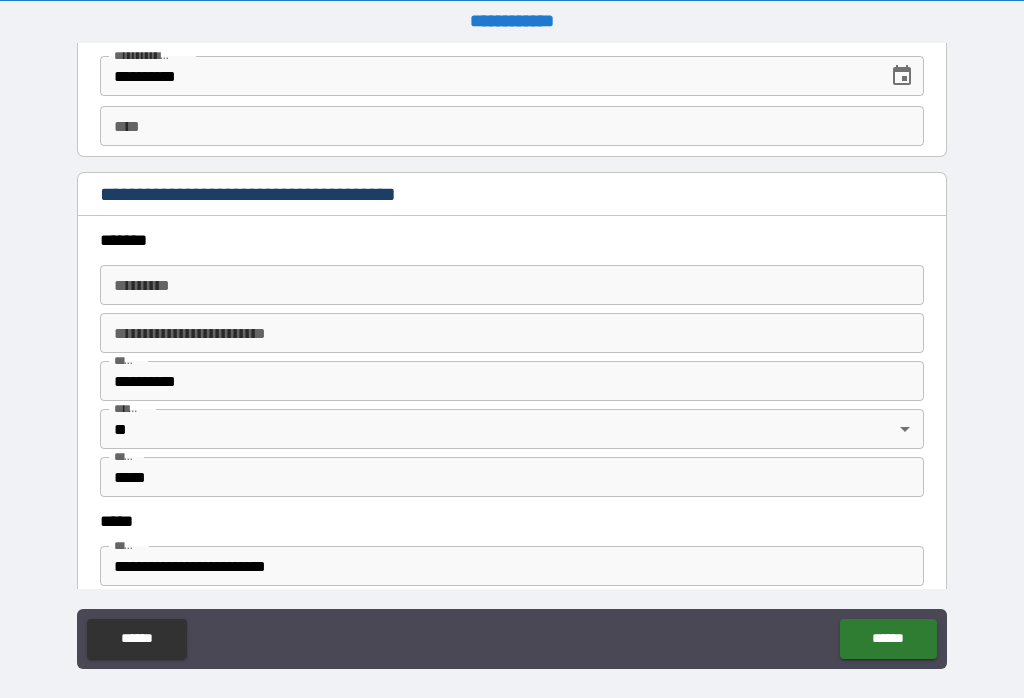 click on "*******   *" at bounding box center [512, 285] 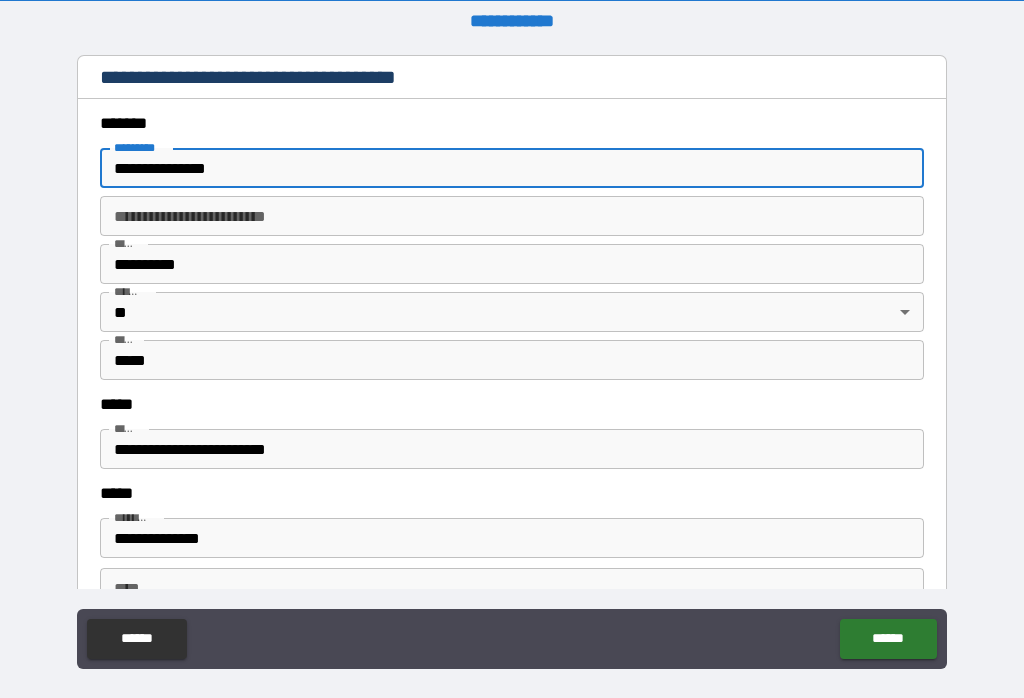 scroll, scrollTop: 2046, scrollLeft: 0, axis: vertical 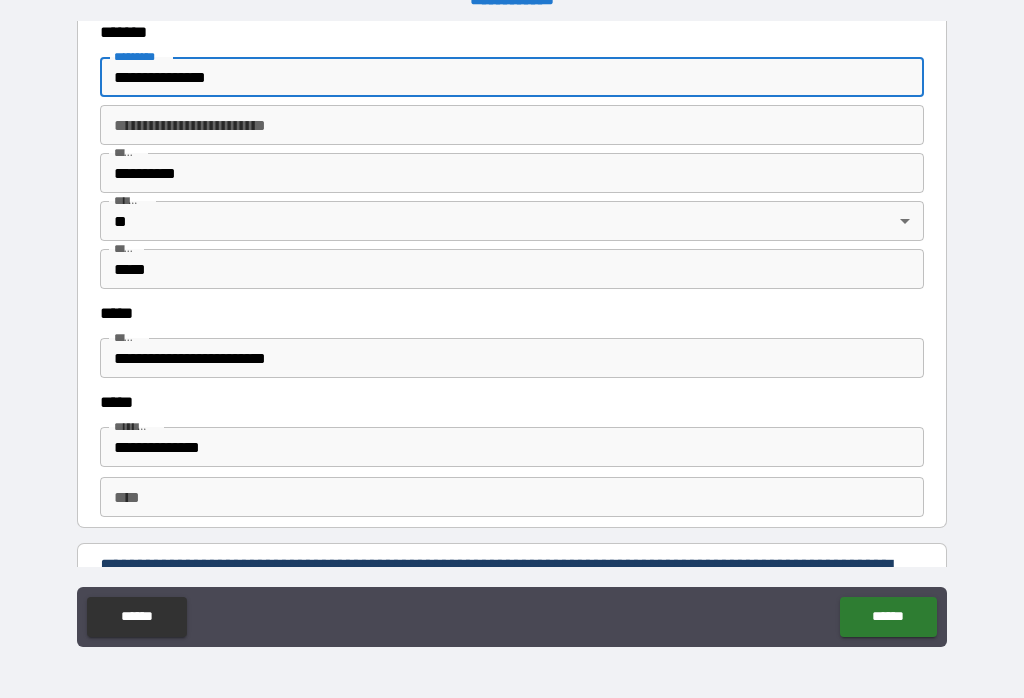 type on "**********" 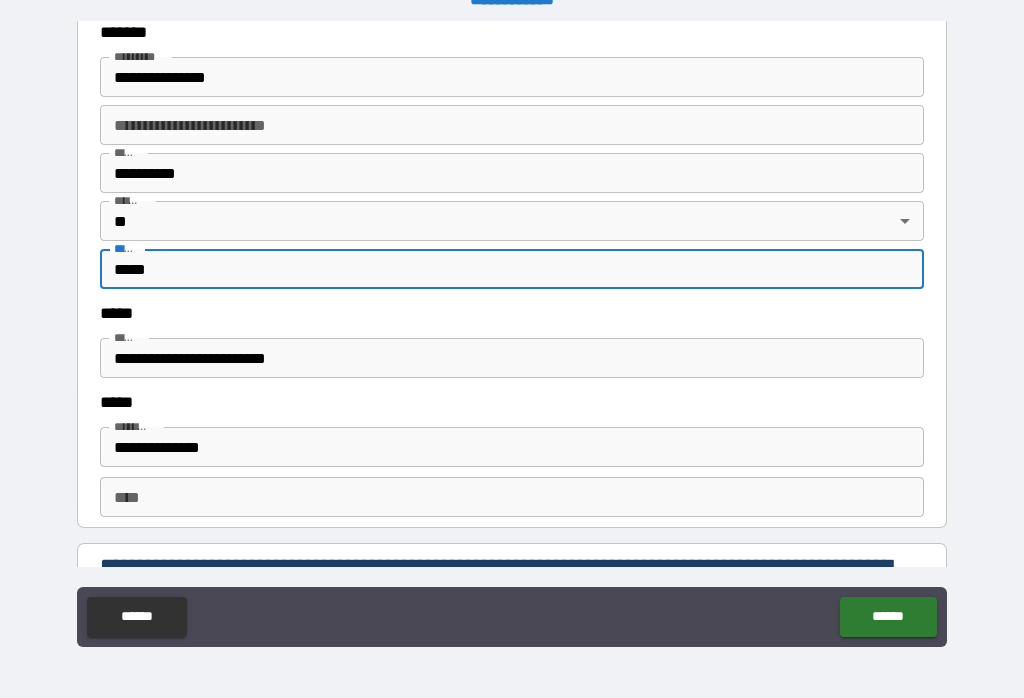 scroll, scrollTop: 393, scrollLeft: 0, axis: vertical 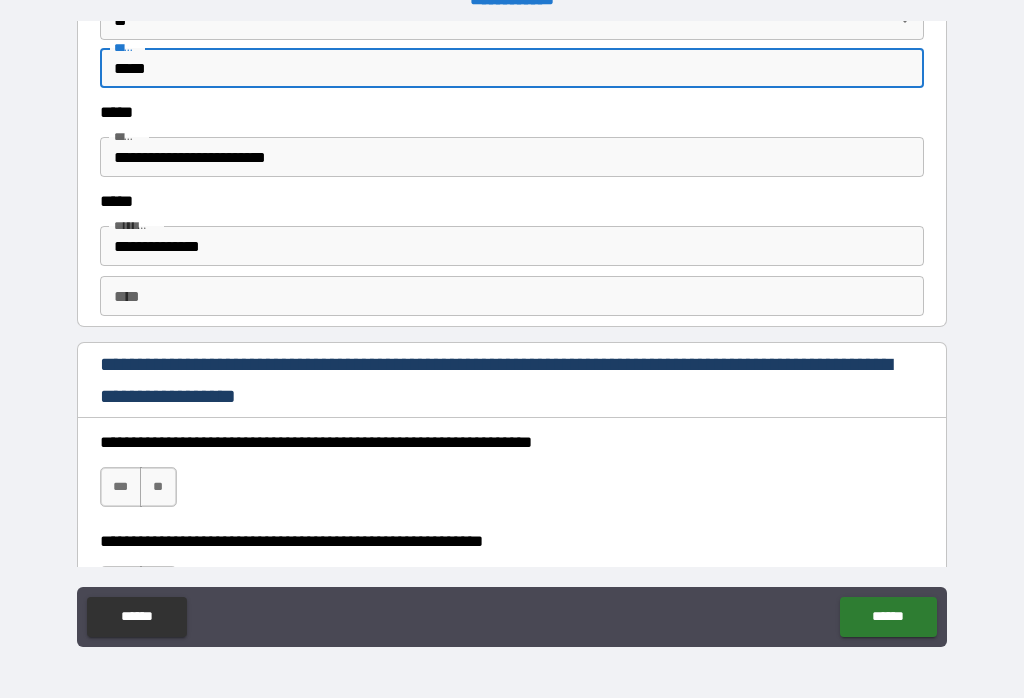 type on "*****" 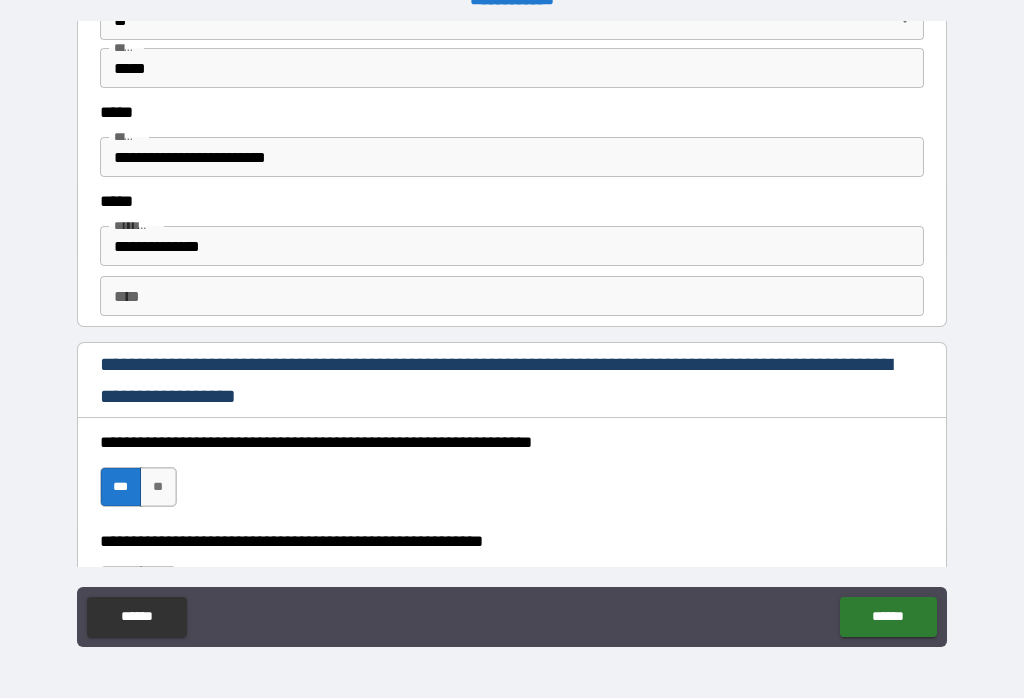 scroll, scrollTop: 31, scrollLeft: 0, axis: vertical 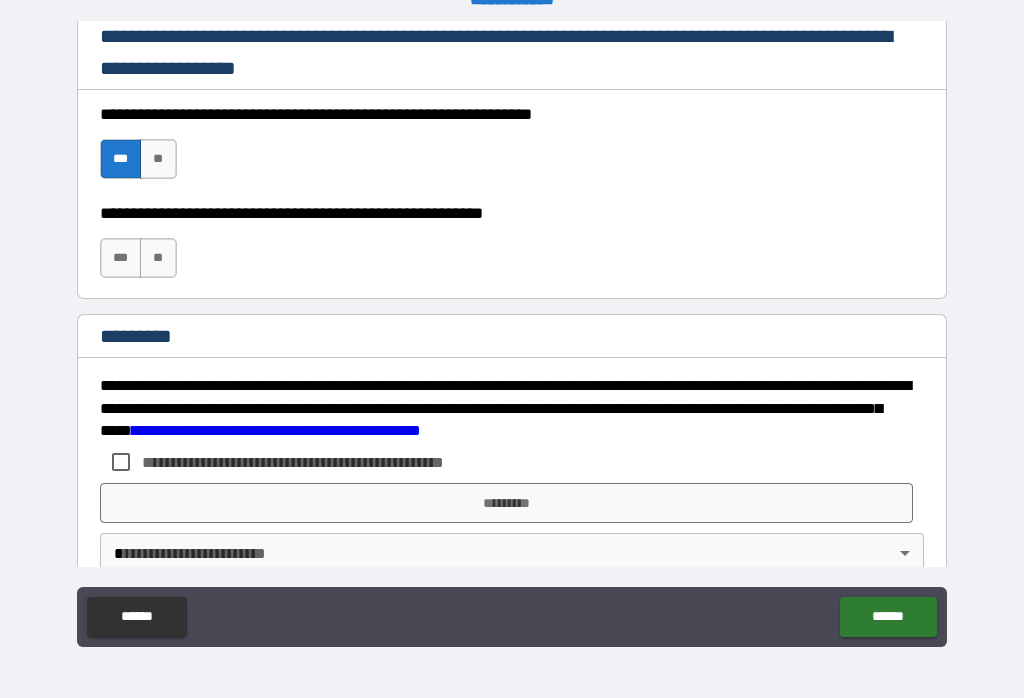 click on "***" at bounding box center [121, 258] 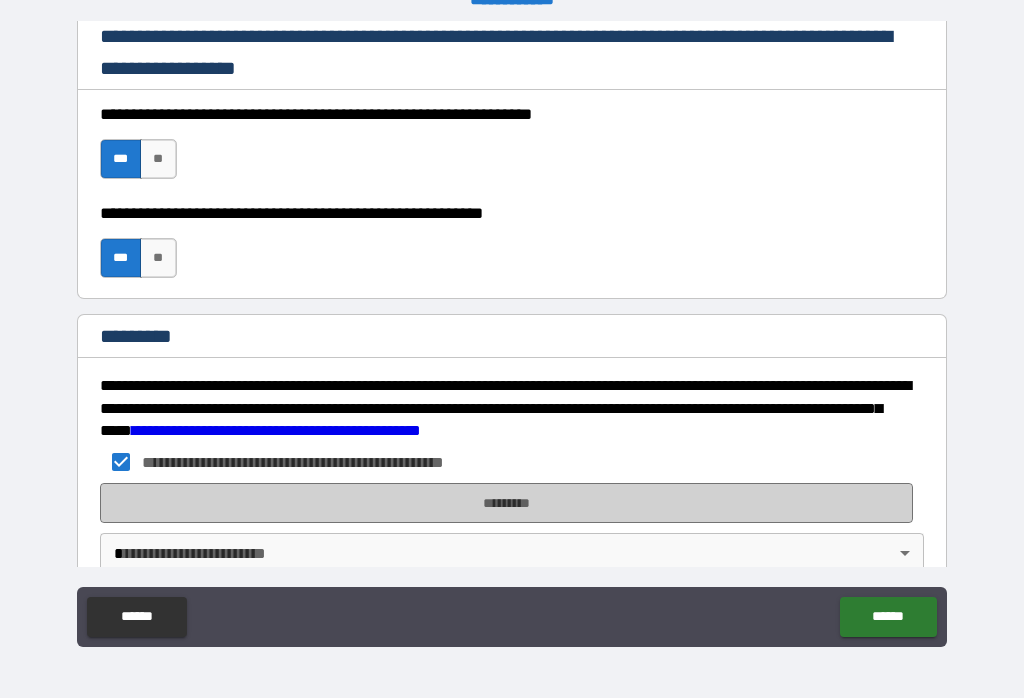 click on "*********" at bounding box center (507, 503) 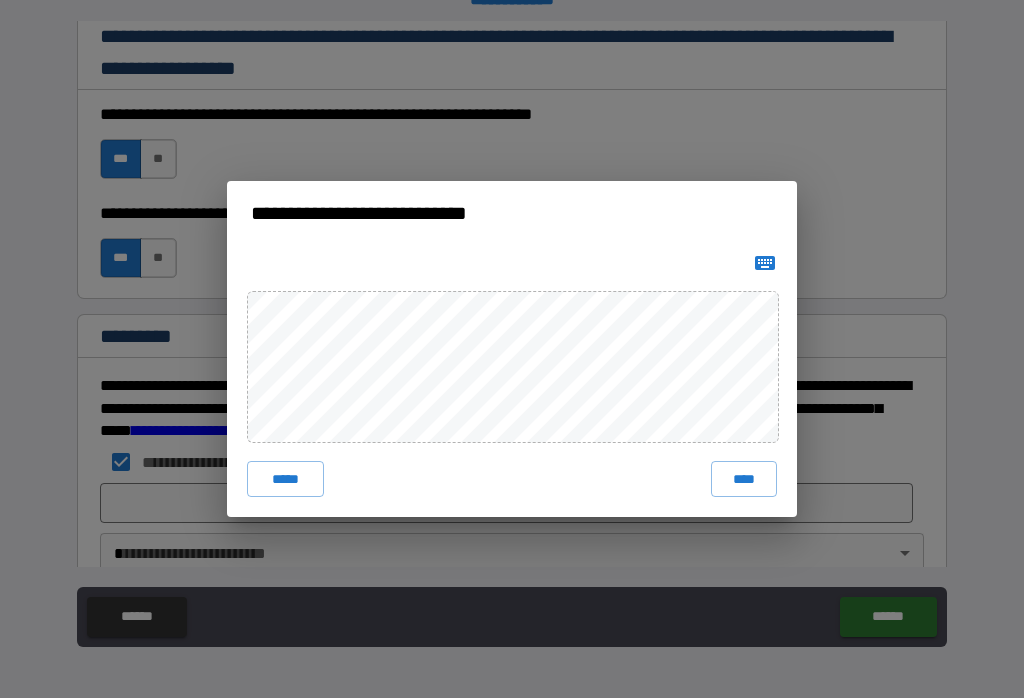 click on "****" at bounding box center [744, 479] 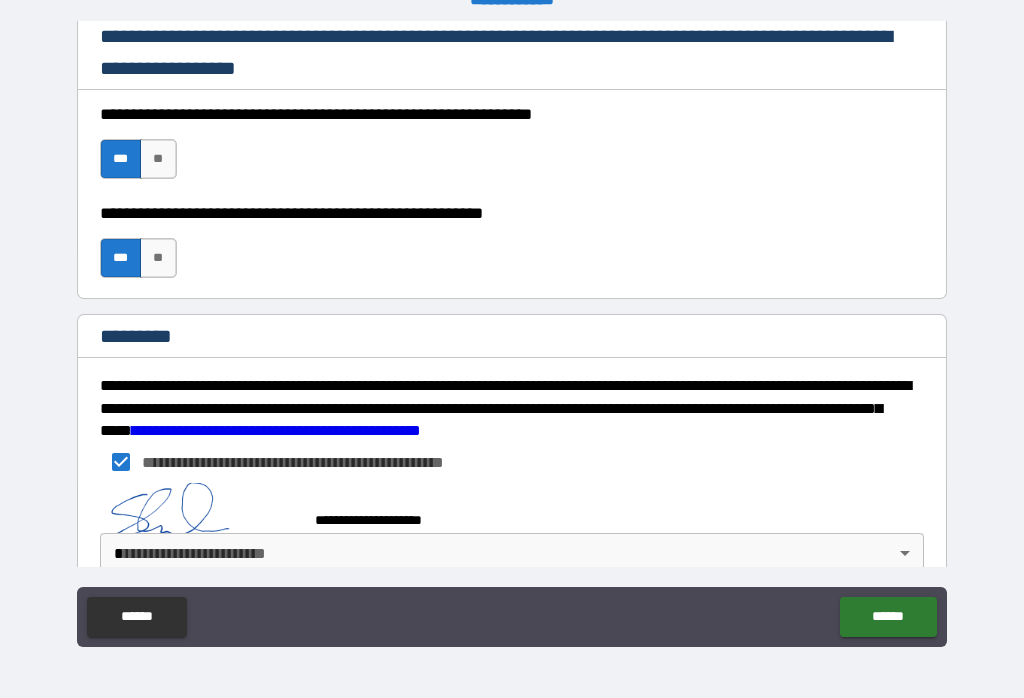 scroll, scrollTop: 2629, scrollLeft: 0, axis: vertical 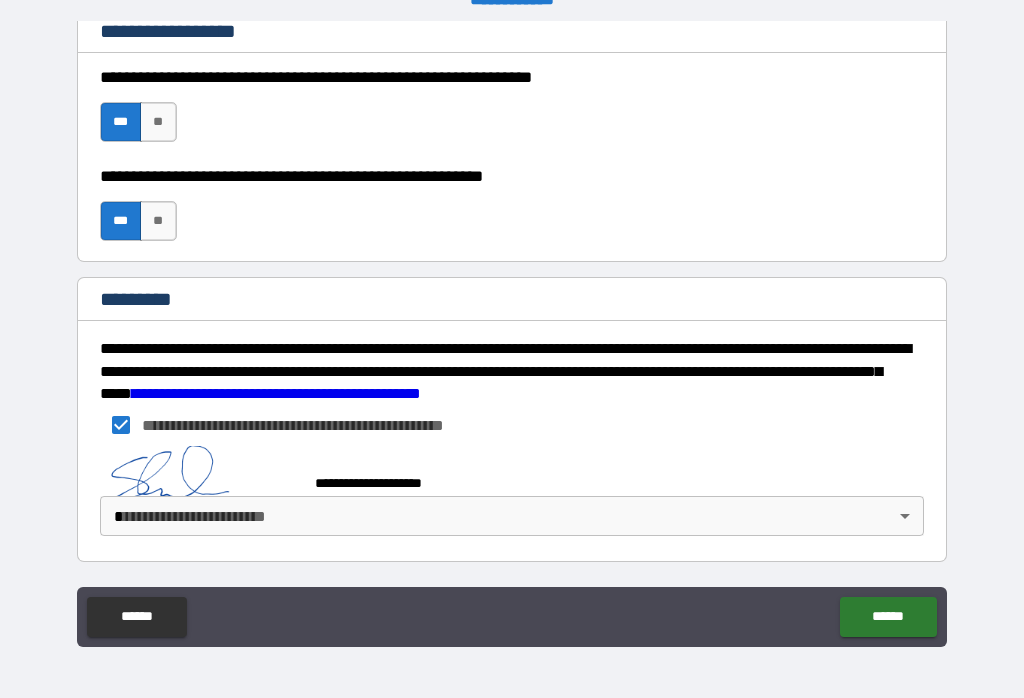 click on "**********" at bounding box center (512, 333) 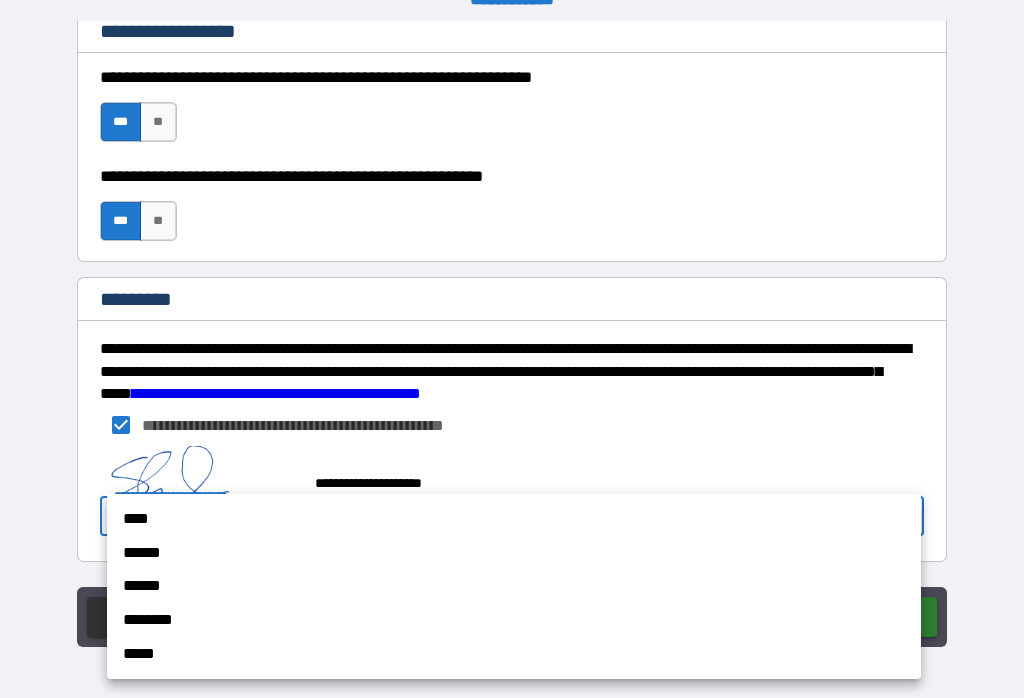 scroll, scrollTop: 2624, scrollLeft: 0, axis: vertical 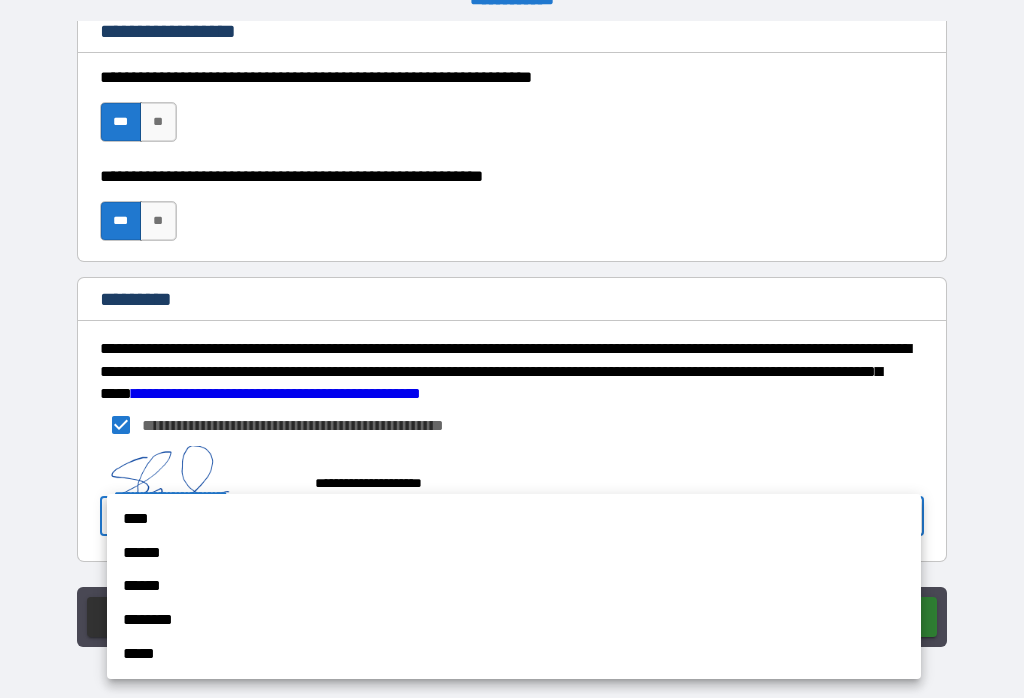 click on "******" at bounding box center [499, 553] 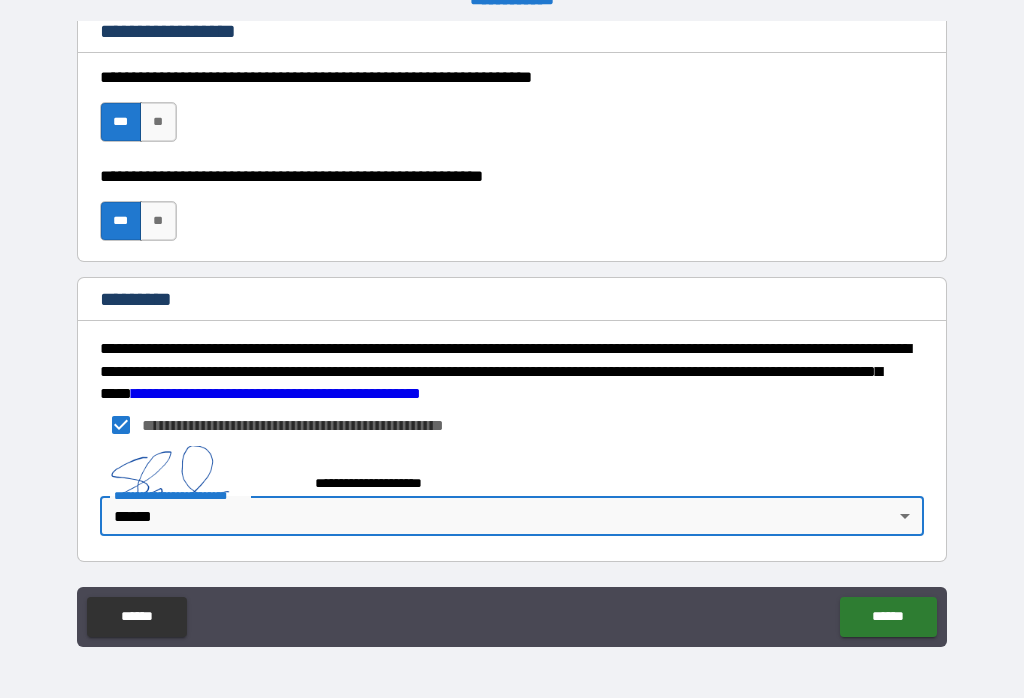 type on "*" 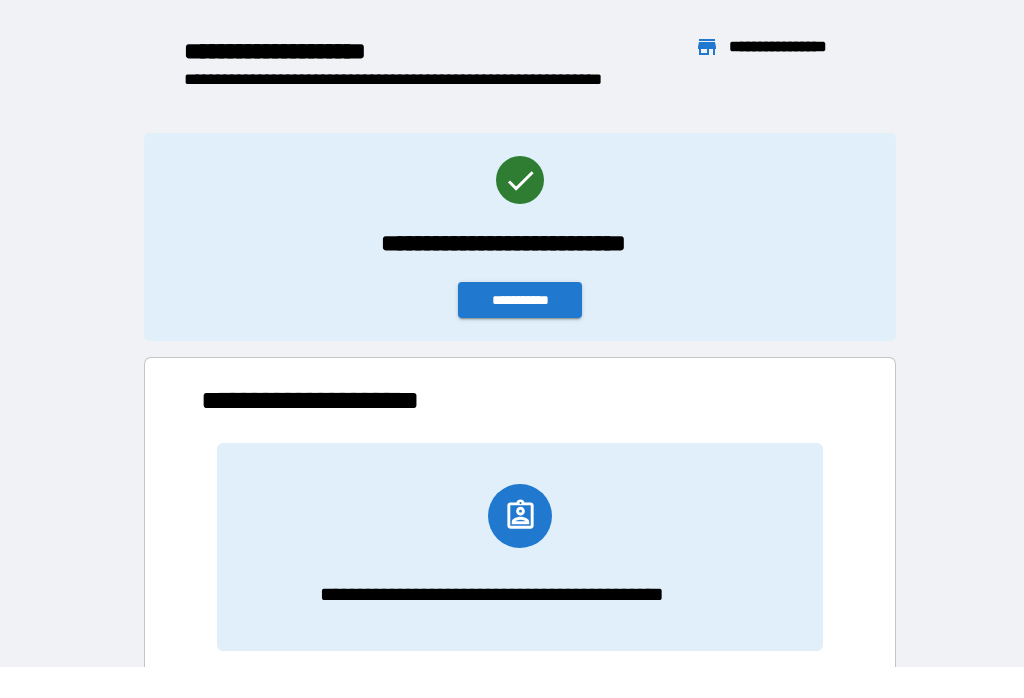scroll, scrollTop: 1, scrollLeft: 1, axis: both 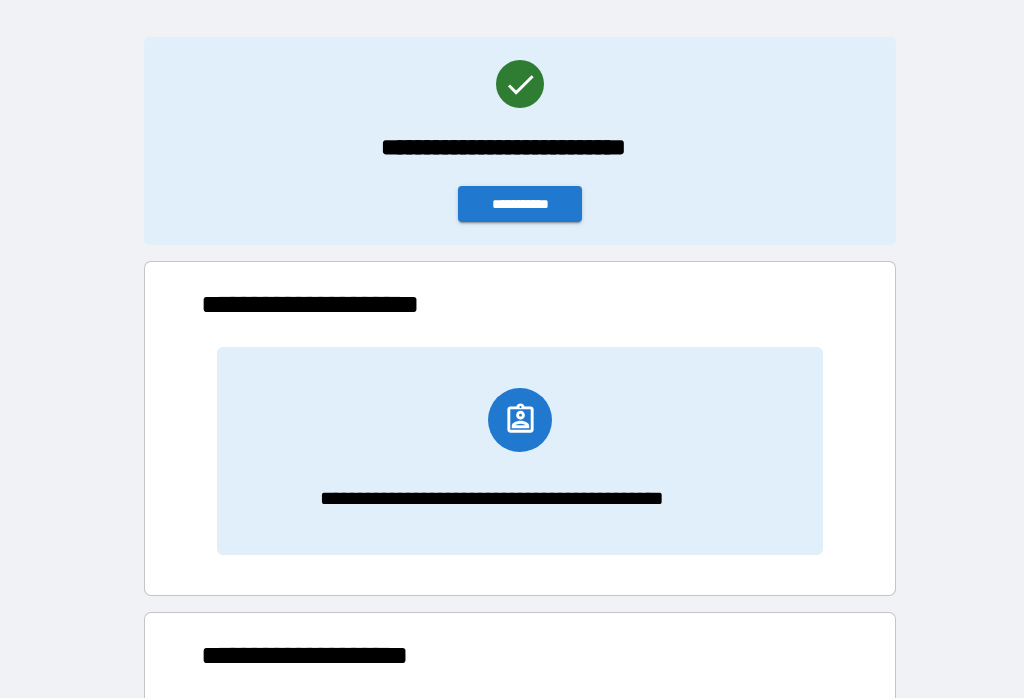 click on "**********" at bounding box center (520, 204) 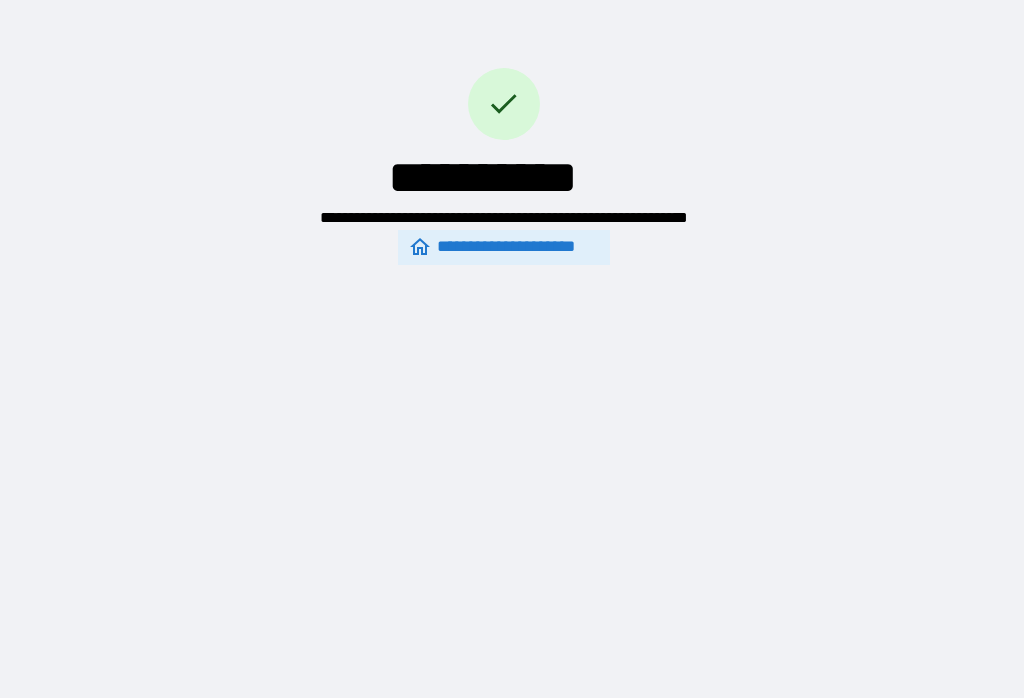 scroll, scrollTop: 0, scrollLeft: 0, axis: both 